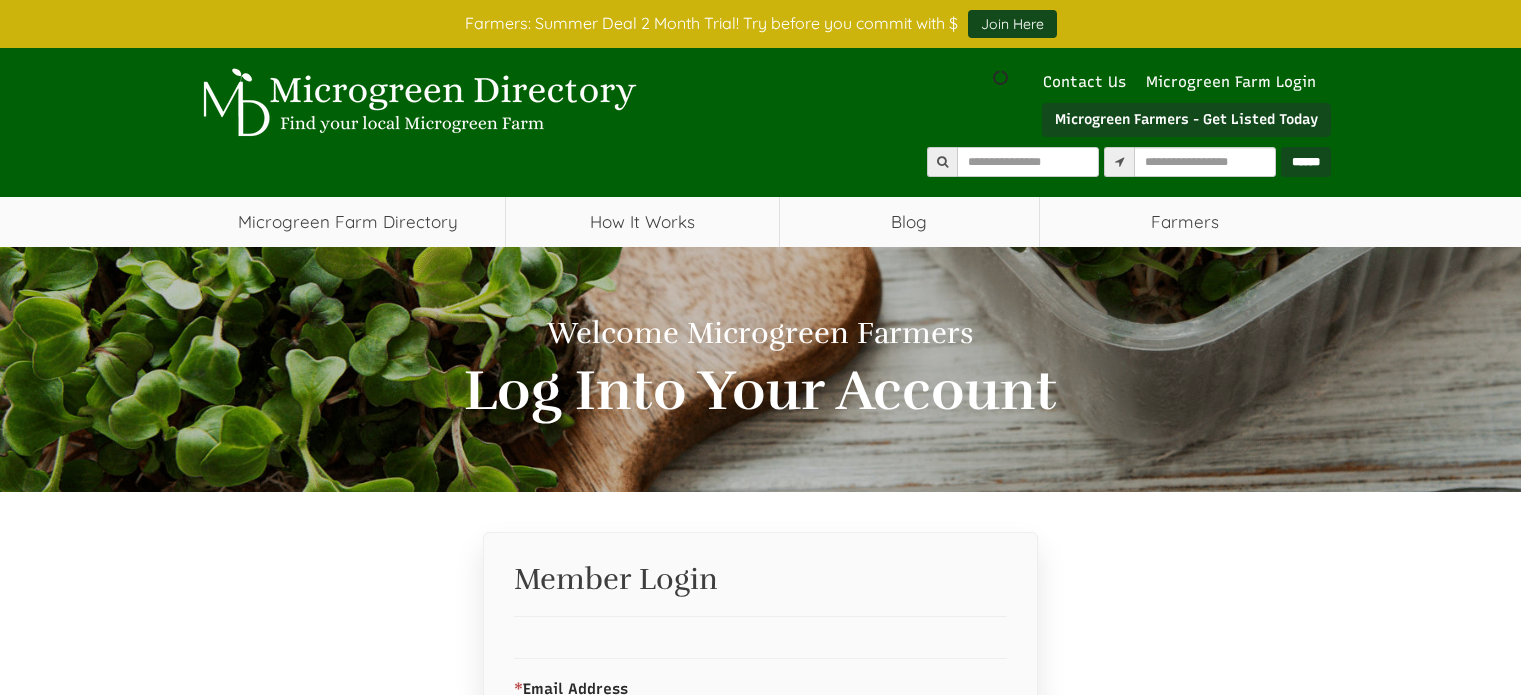 scroll, scrollTop: 0, scrollLeft: 0, axis: both 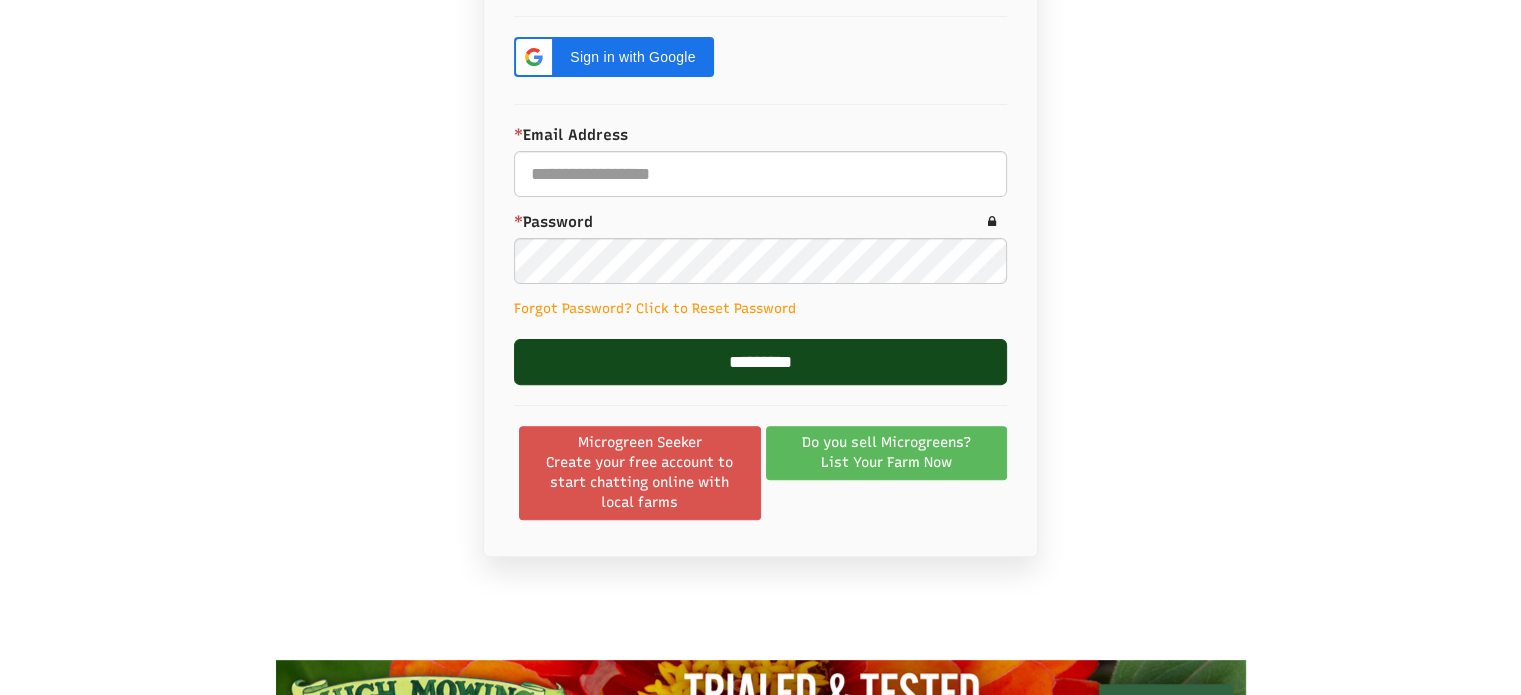 select 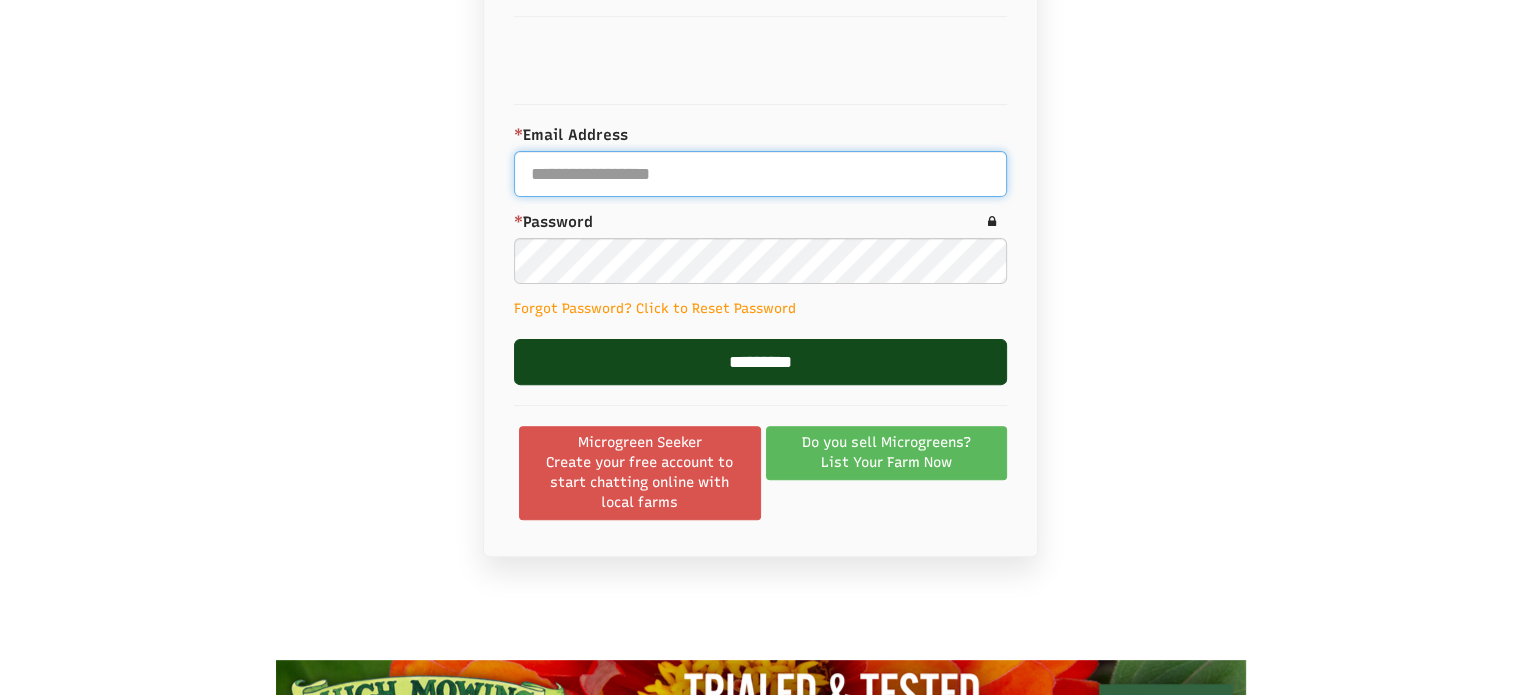 click on "*  Email Address" at bounding box center [760, 174] 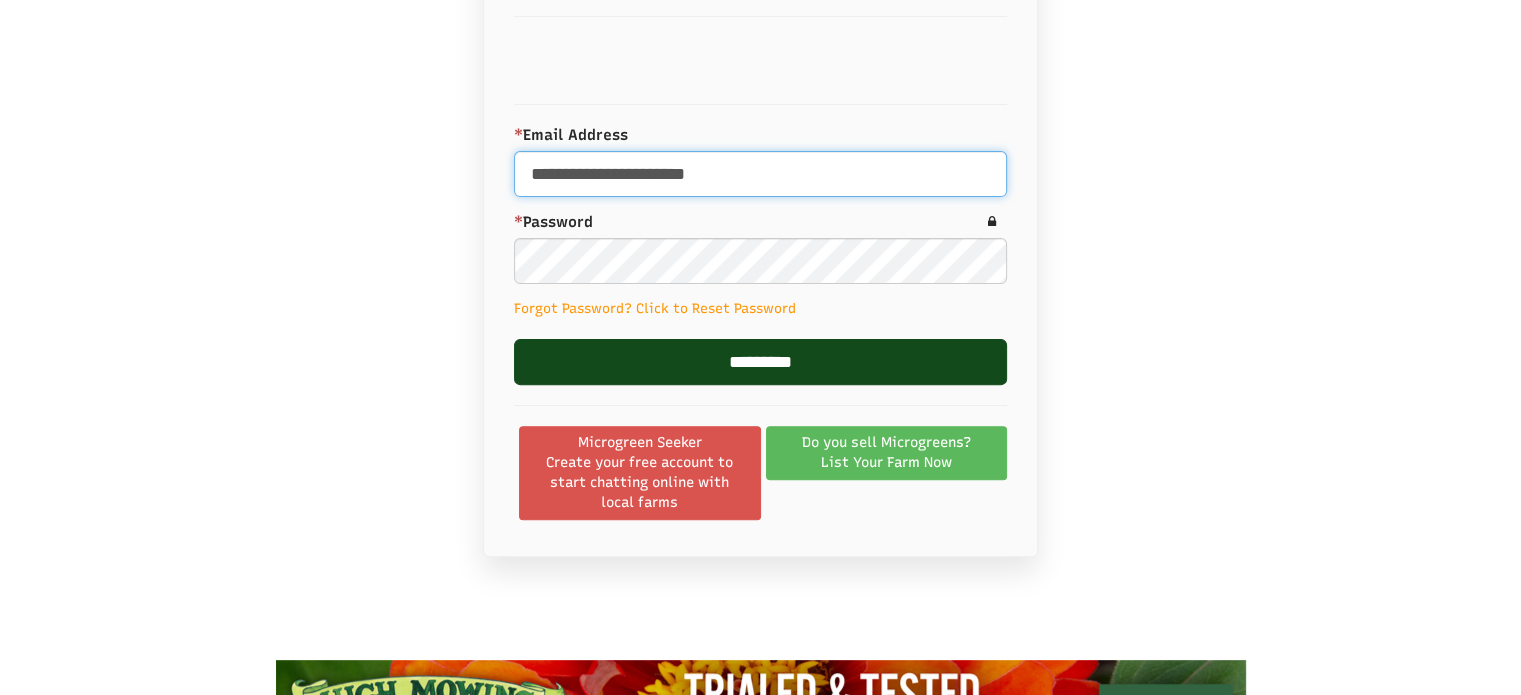 type on "**********" 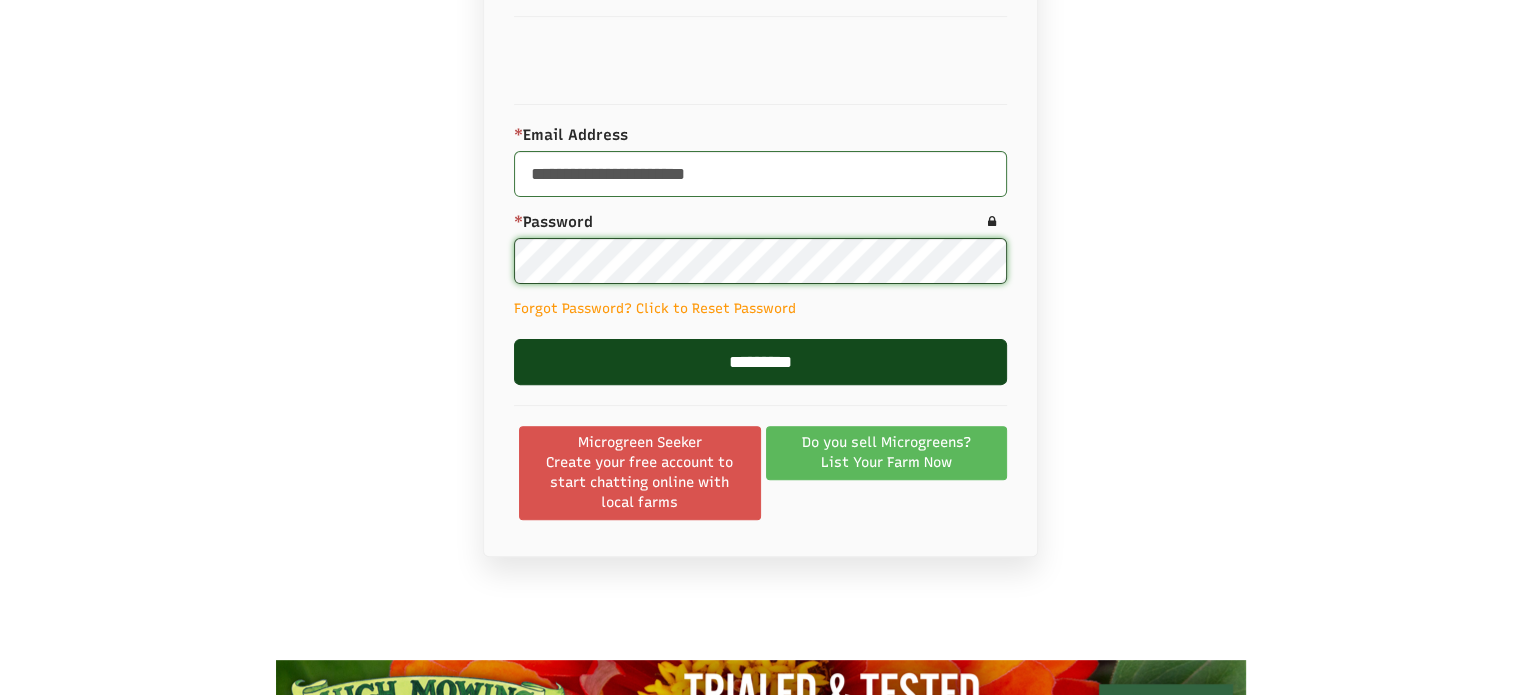 click at bounding box center (0, 0) 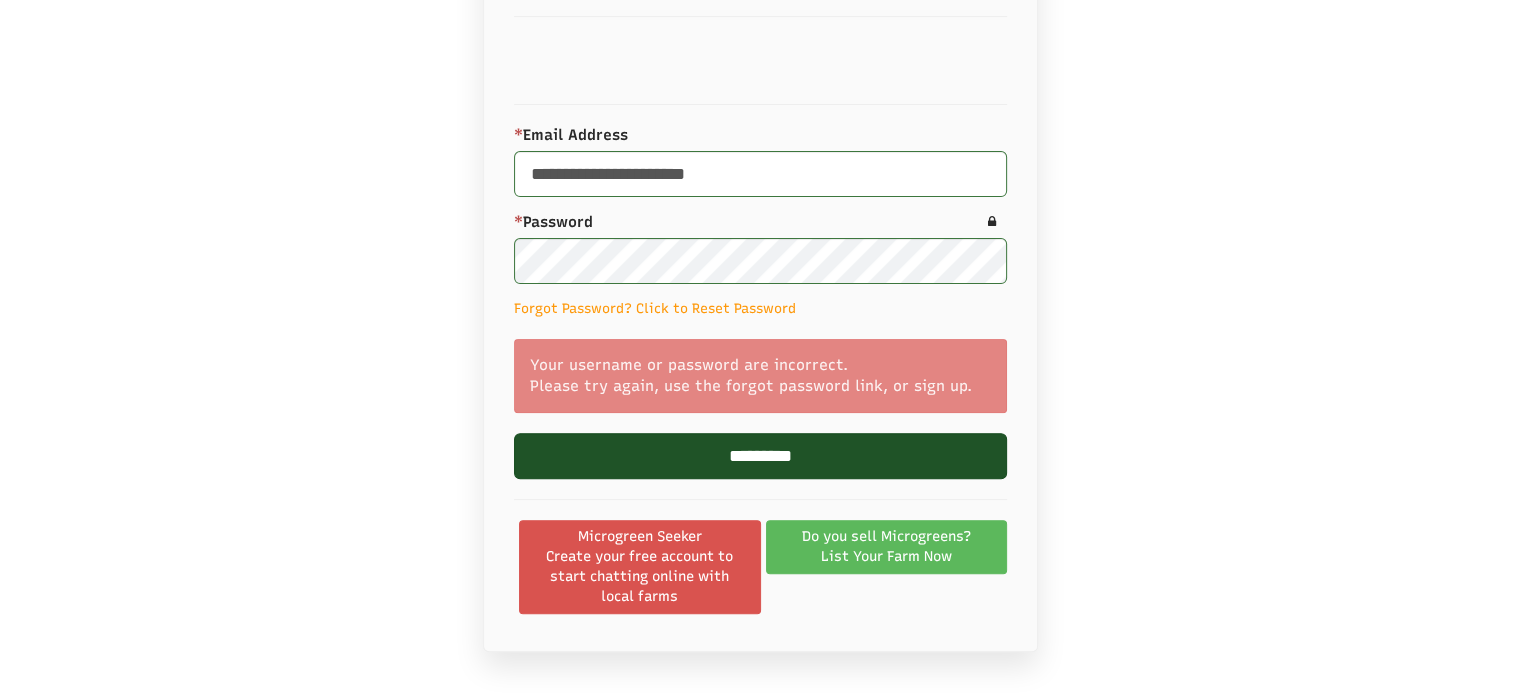 click on "*********" at bounding box center [760, 456] 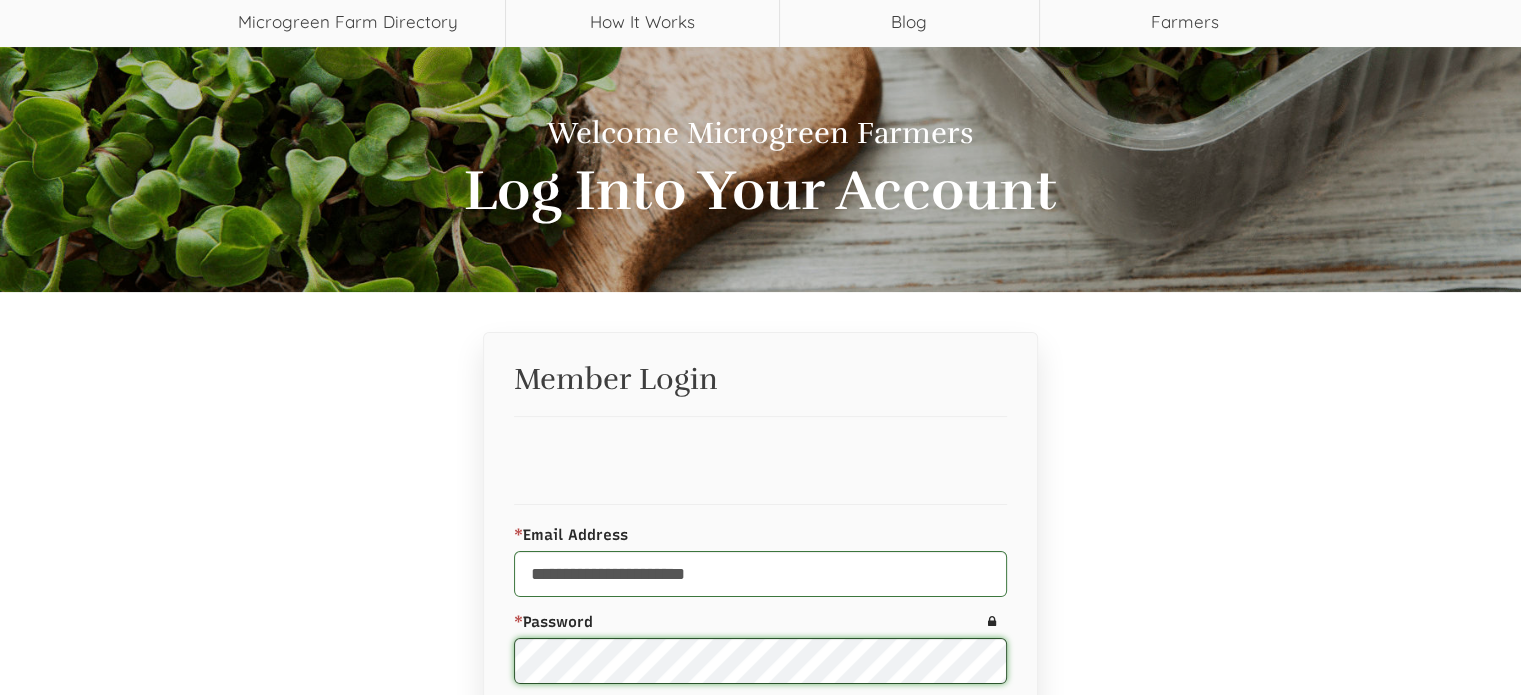 scroll, scrollTop: 700, scrollLeft: 0, axis: vertical 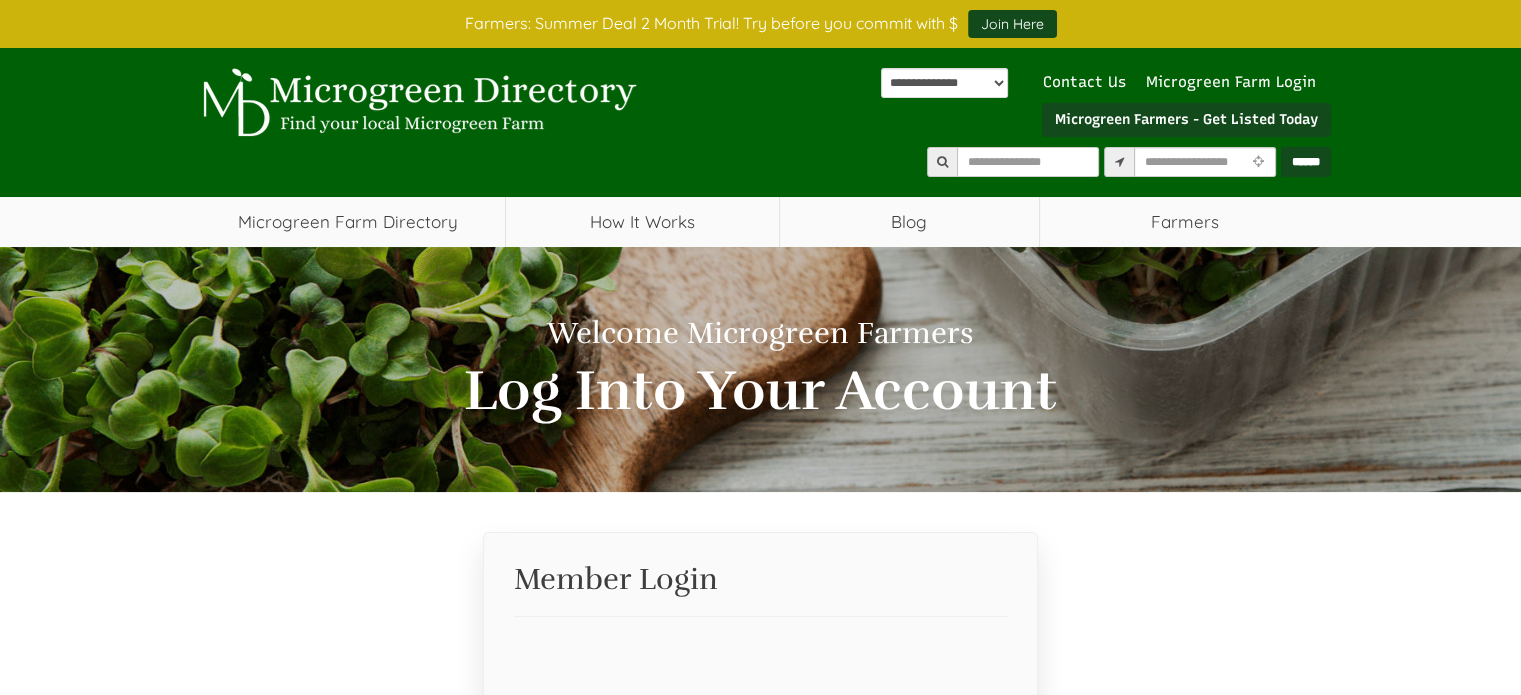 click on "Microgreen Farmers - Get Listed Today" at bounding box center (1186, 120) 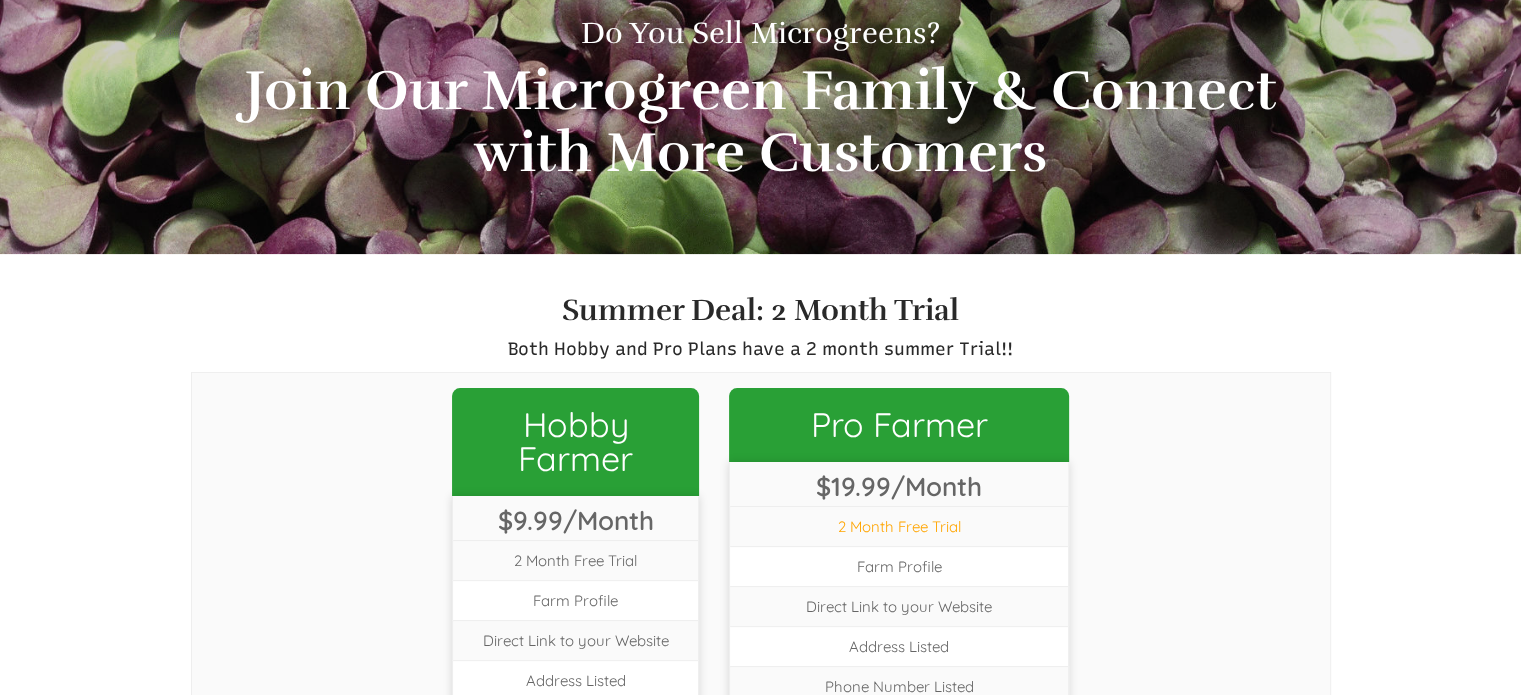 scroll, scrollTop: 0, scrollLeft: 0, axis: both 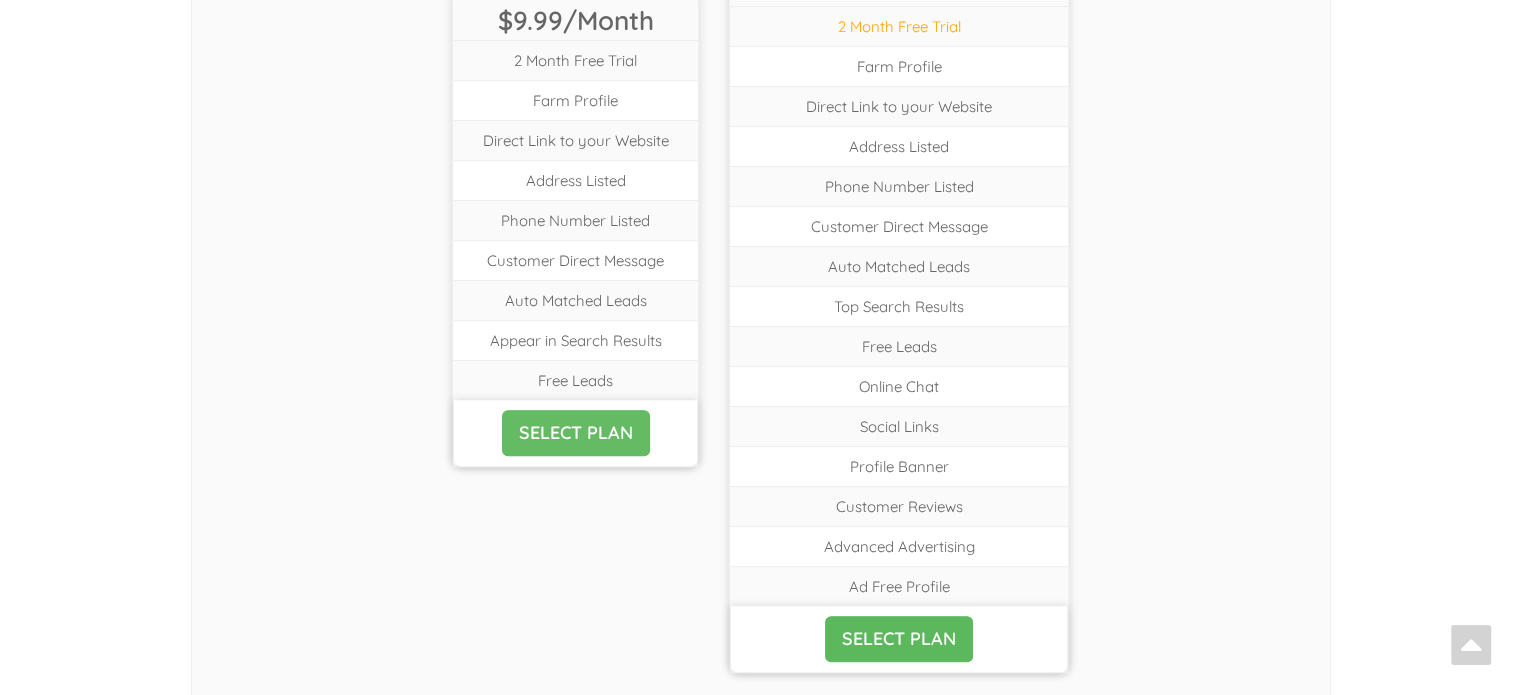 click on "SELECT PLAN" at bounding box center [576, 433] 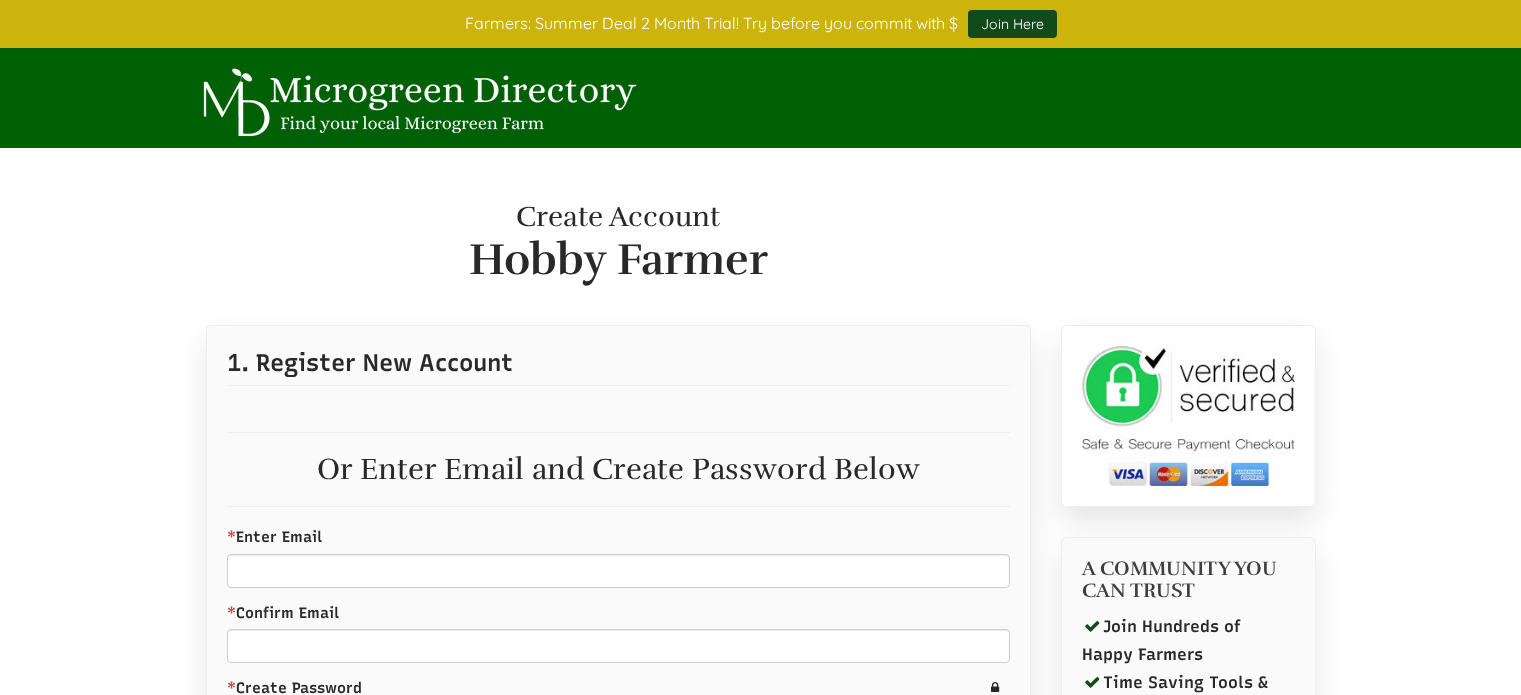 scroll, scrollTop: 0, scrollLeft: 0, axis: both 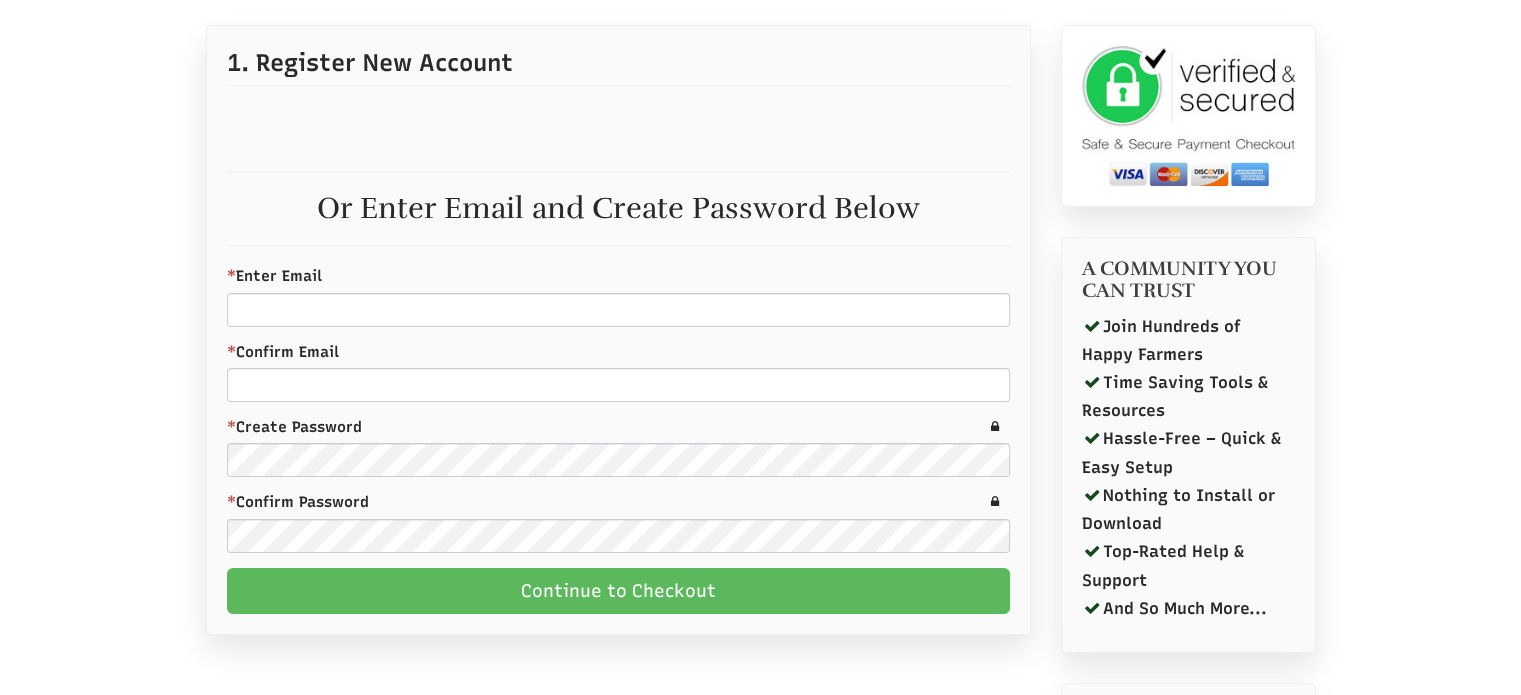 click on "1. Register New Account
Or Enter Email and Create Password Below
*  Enter Email Required Field Please enter a valid email address *  Confirm Email Required Field Please enter a valid email address Please enter the same value *  Create Password
Required Field Please enter value between 6 and 25 characters long Password cant be the same as your email *  Confirm Password   Required Field Please enter value between 6 and 25 characters long Password cant be the same as your email Please enter the same value Continue to Checkout" at bounding box center (618, 330) 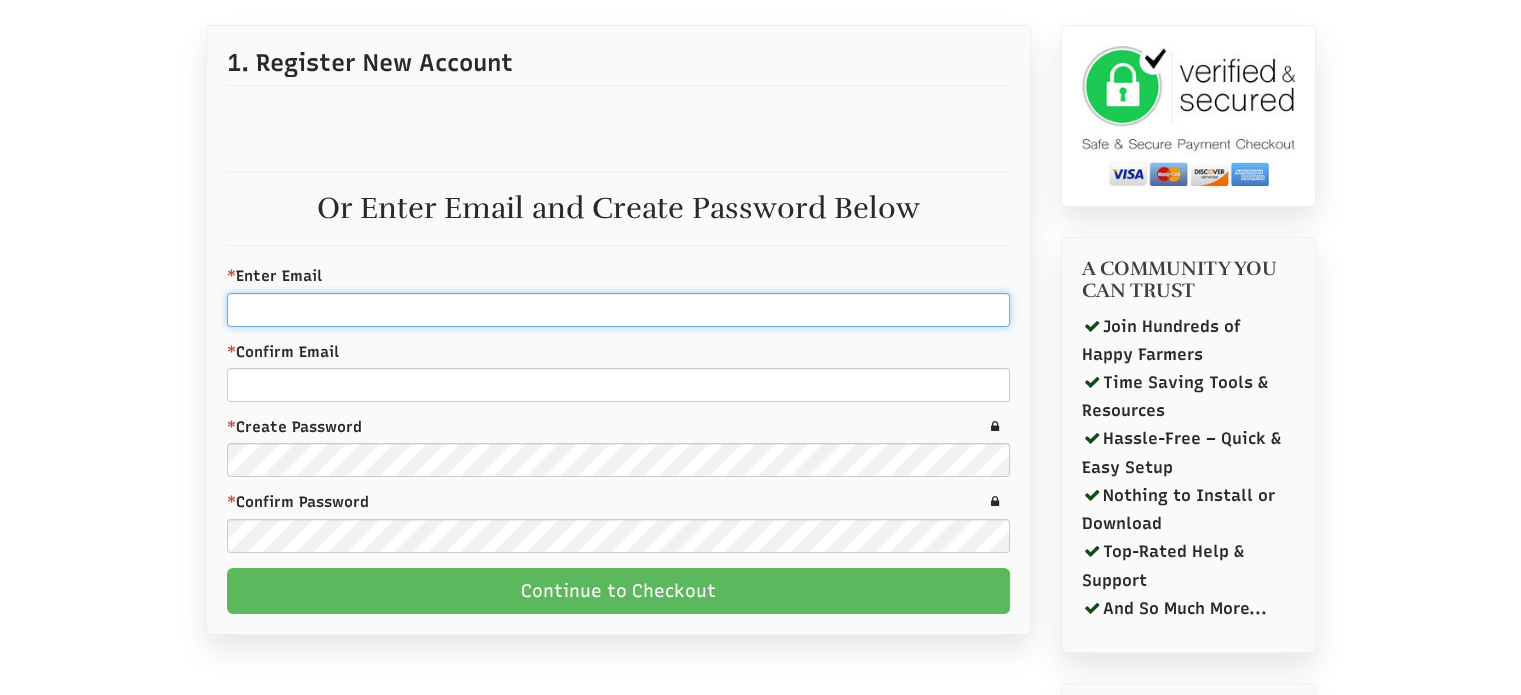 click on "*  Enter Email" at bounding box center (618, 310) 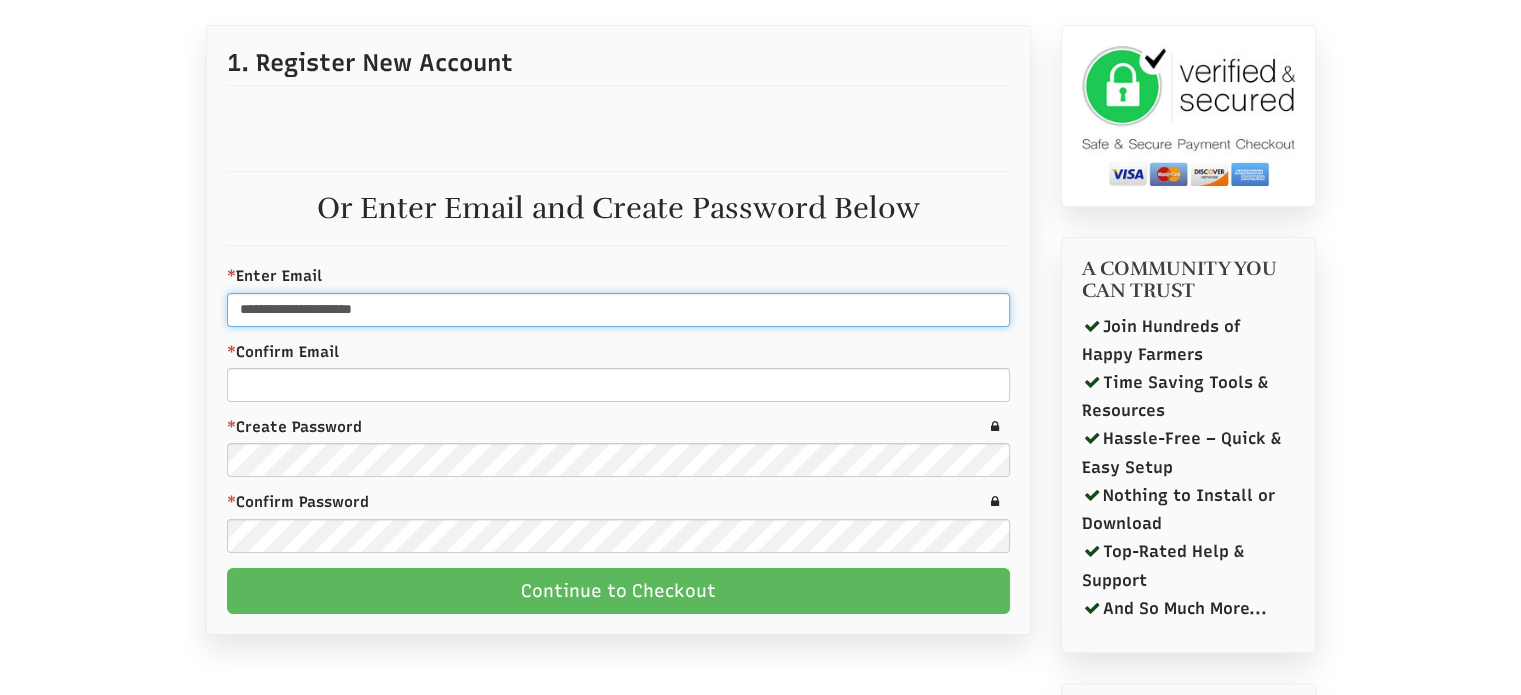 type on "**********" 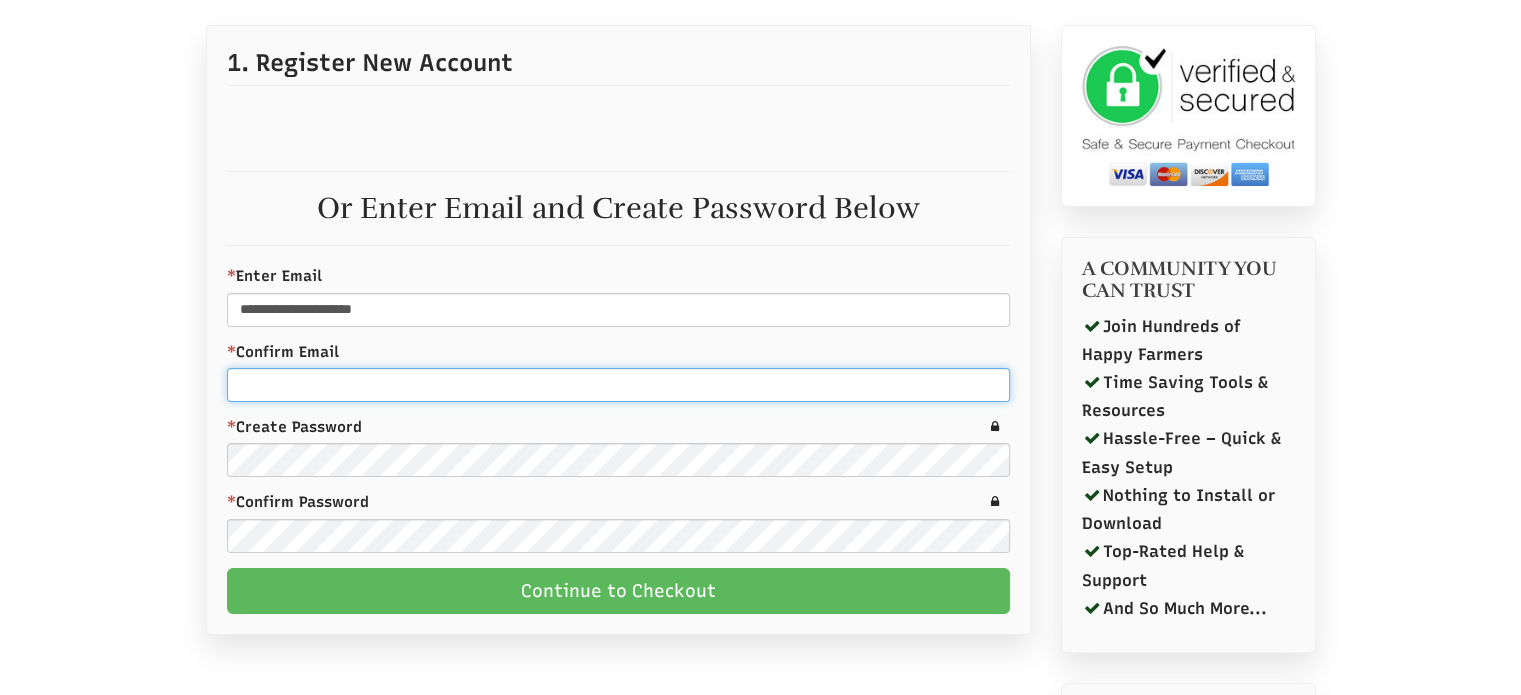 click on "*  Confirm Email" at bounding box center (618, 385) 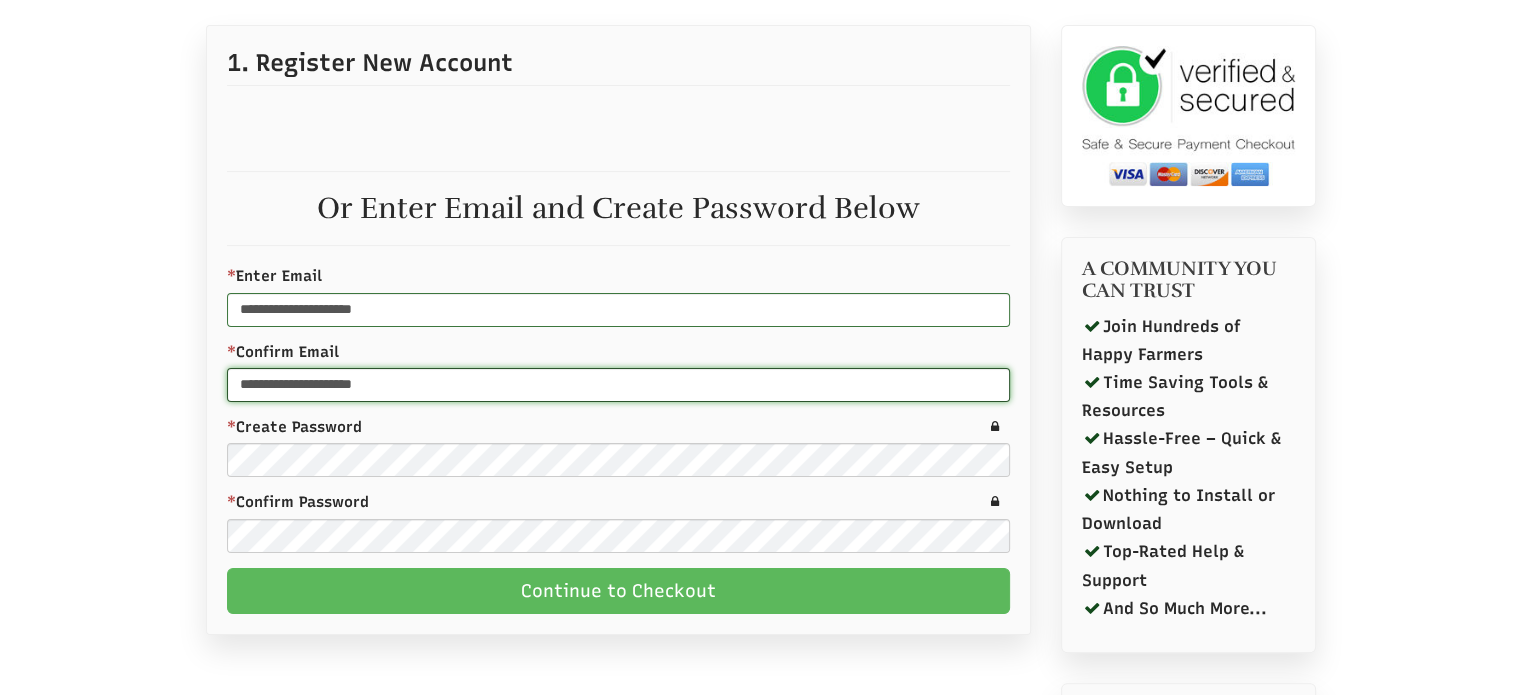 type on "**********" 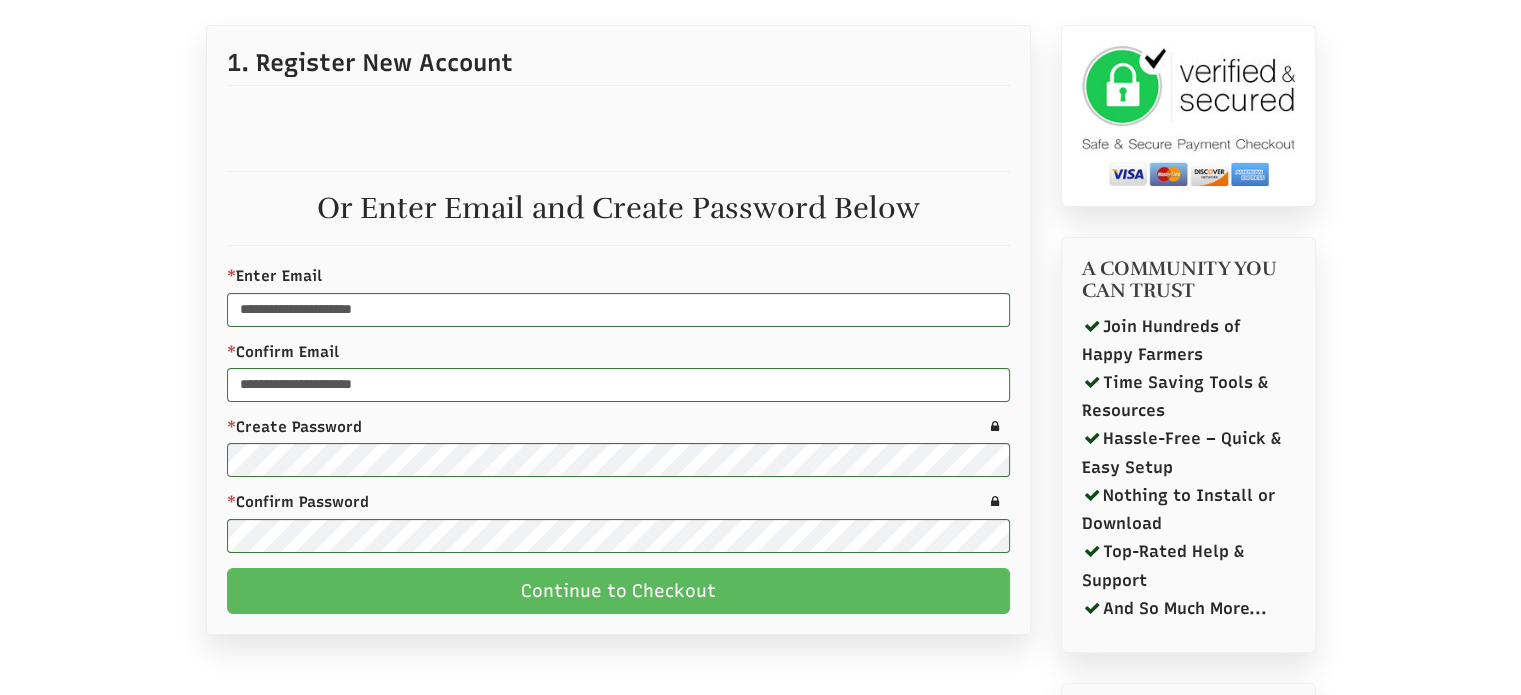 click on "**********" at bounding box center [618, 330] 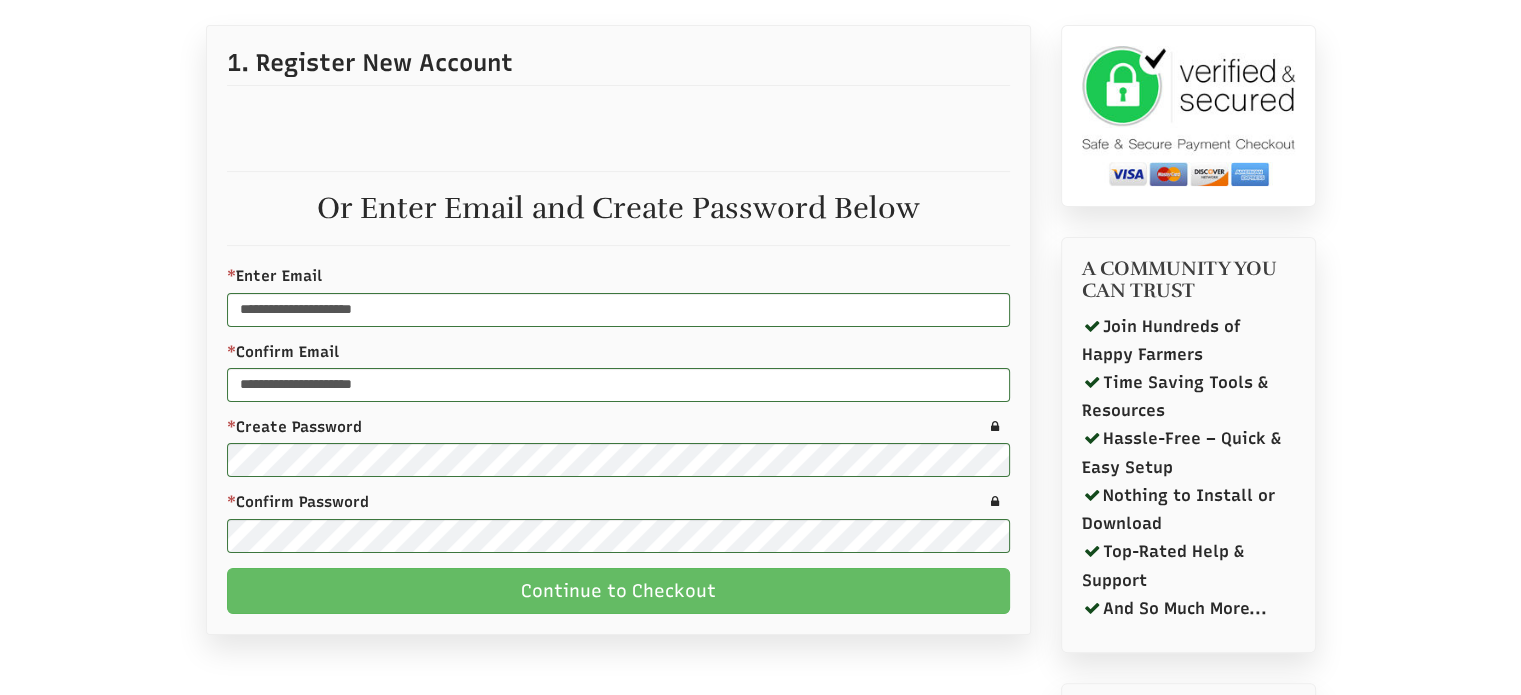 click on "Continue to Checkout" at bounding box center (618, 591) 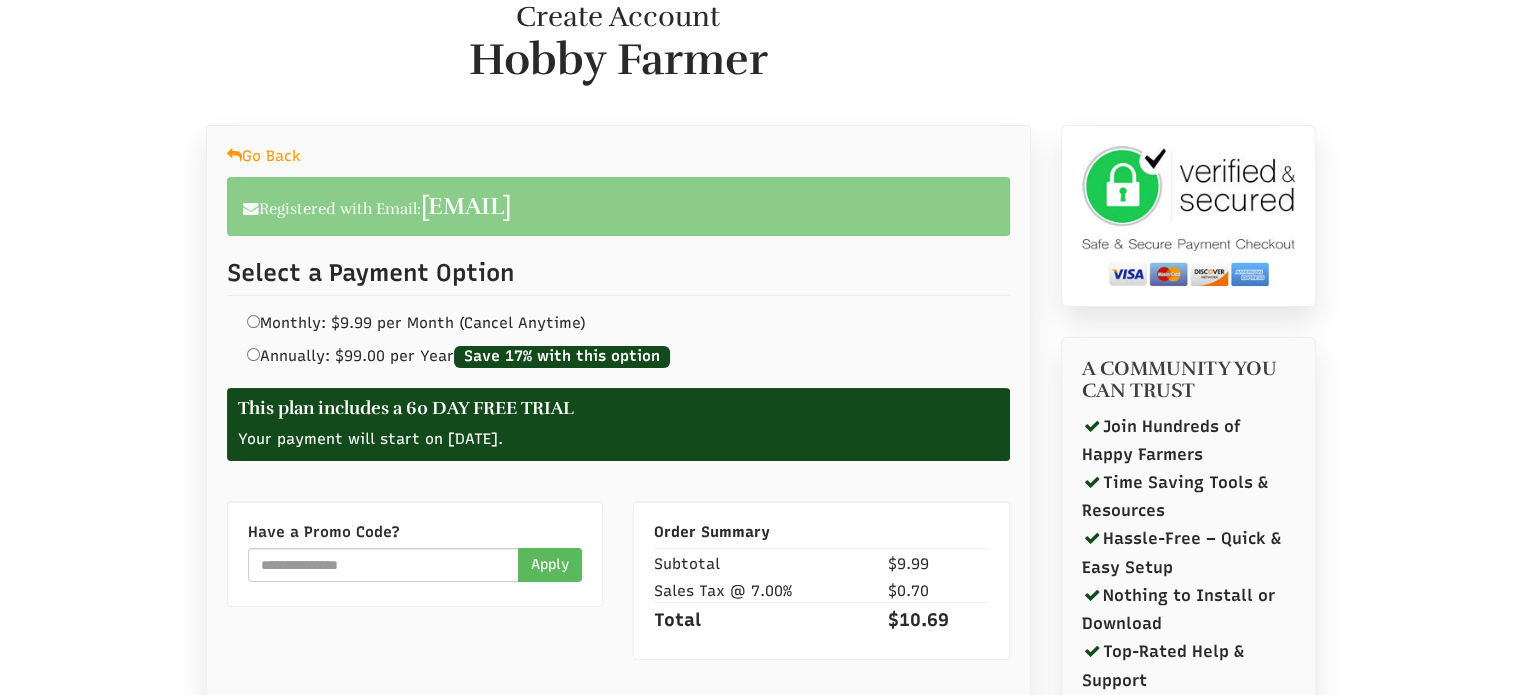 scroll, scrollTop: 500, scrollLeft: 0, axis: vertical 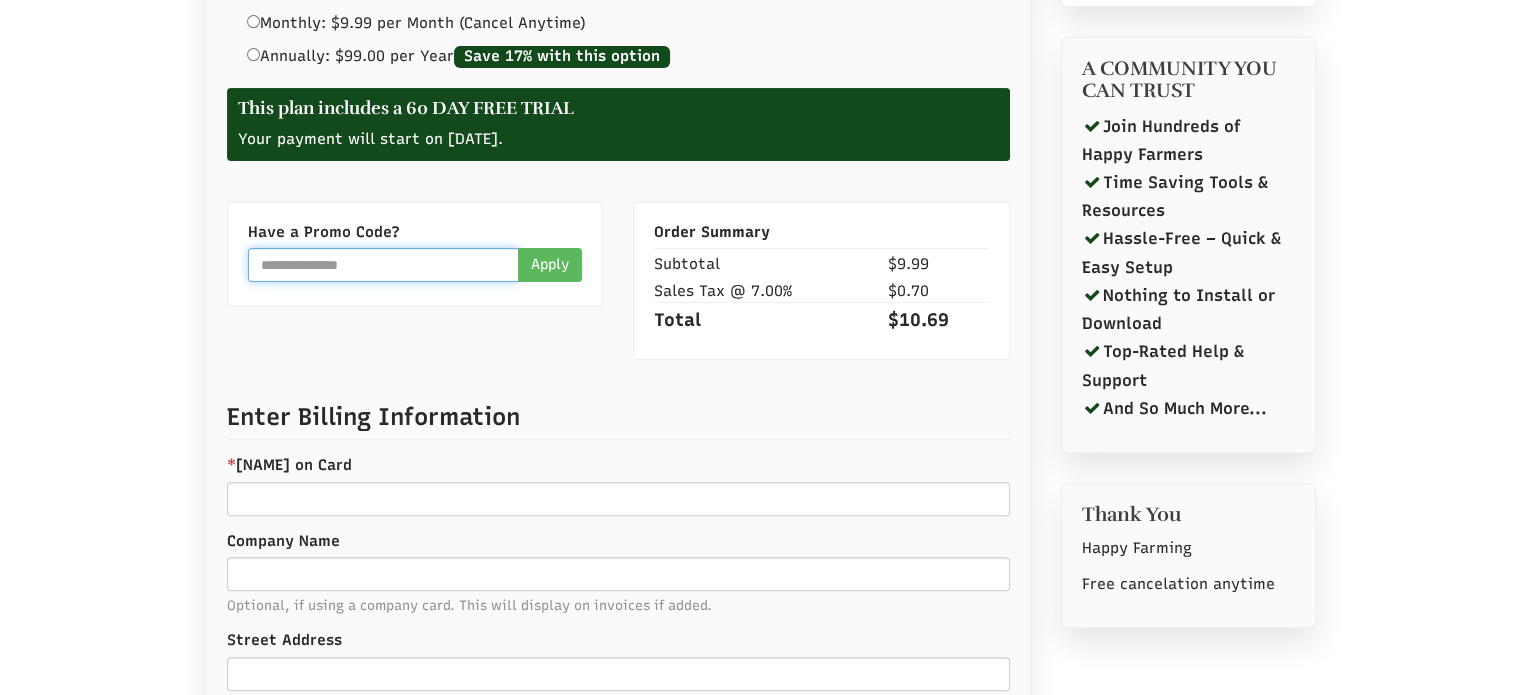 click at bounding box center (384, 265) 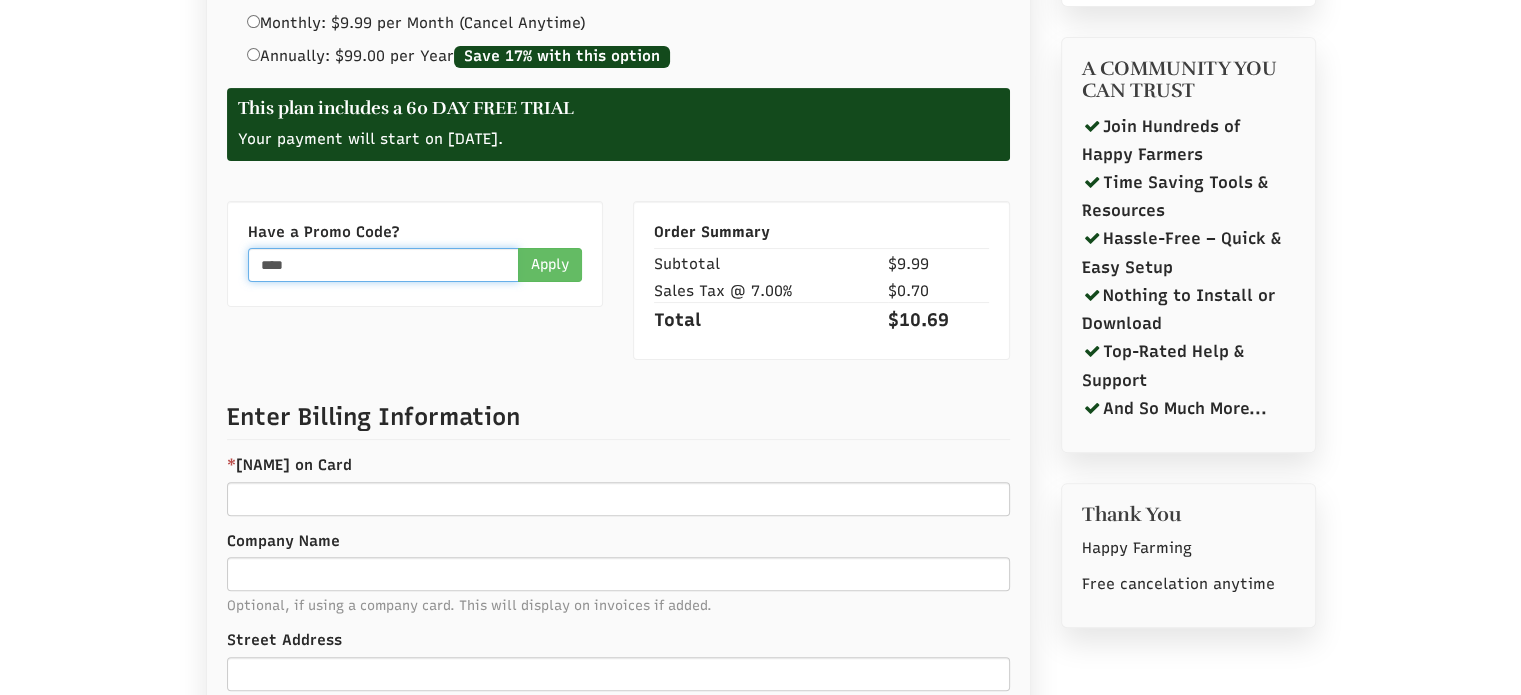 type on "****" 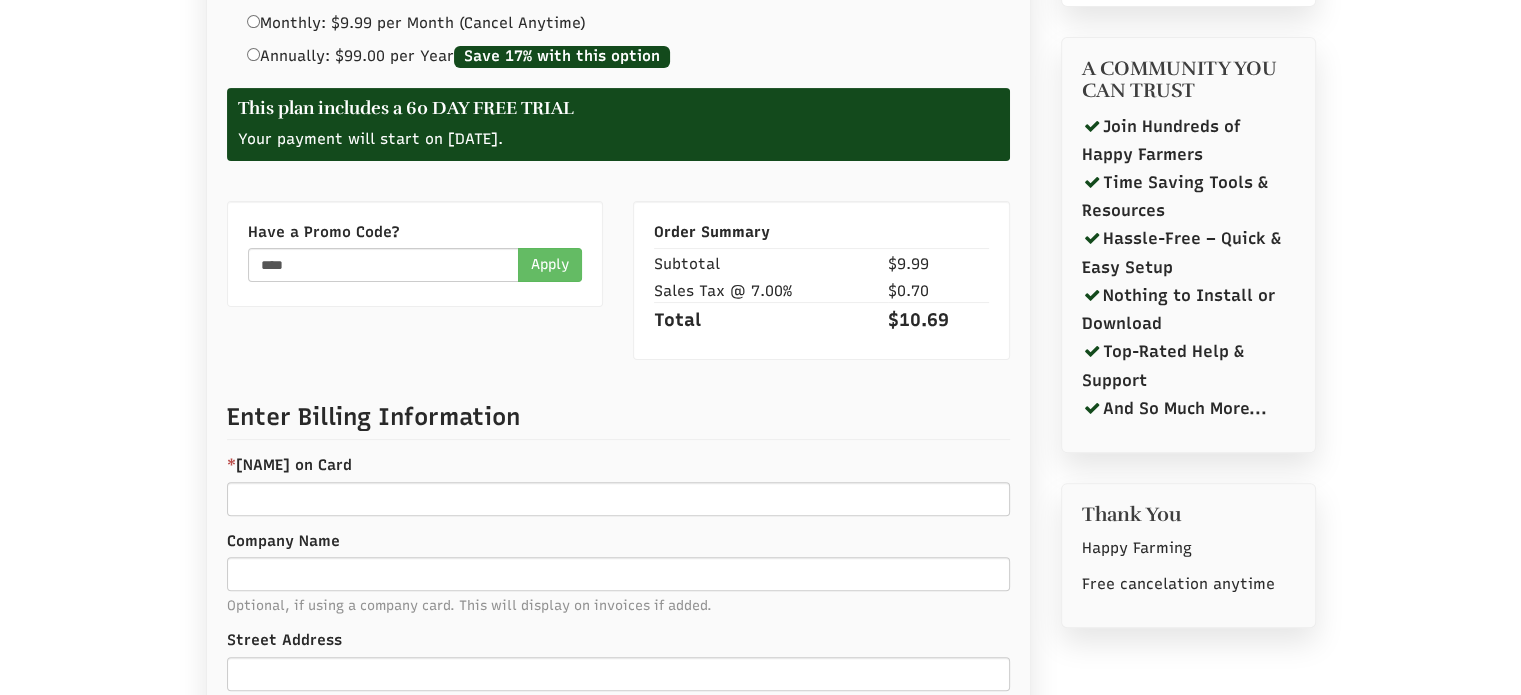click on "Apply" at bounding box center (550, 265) 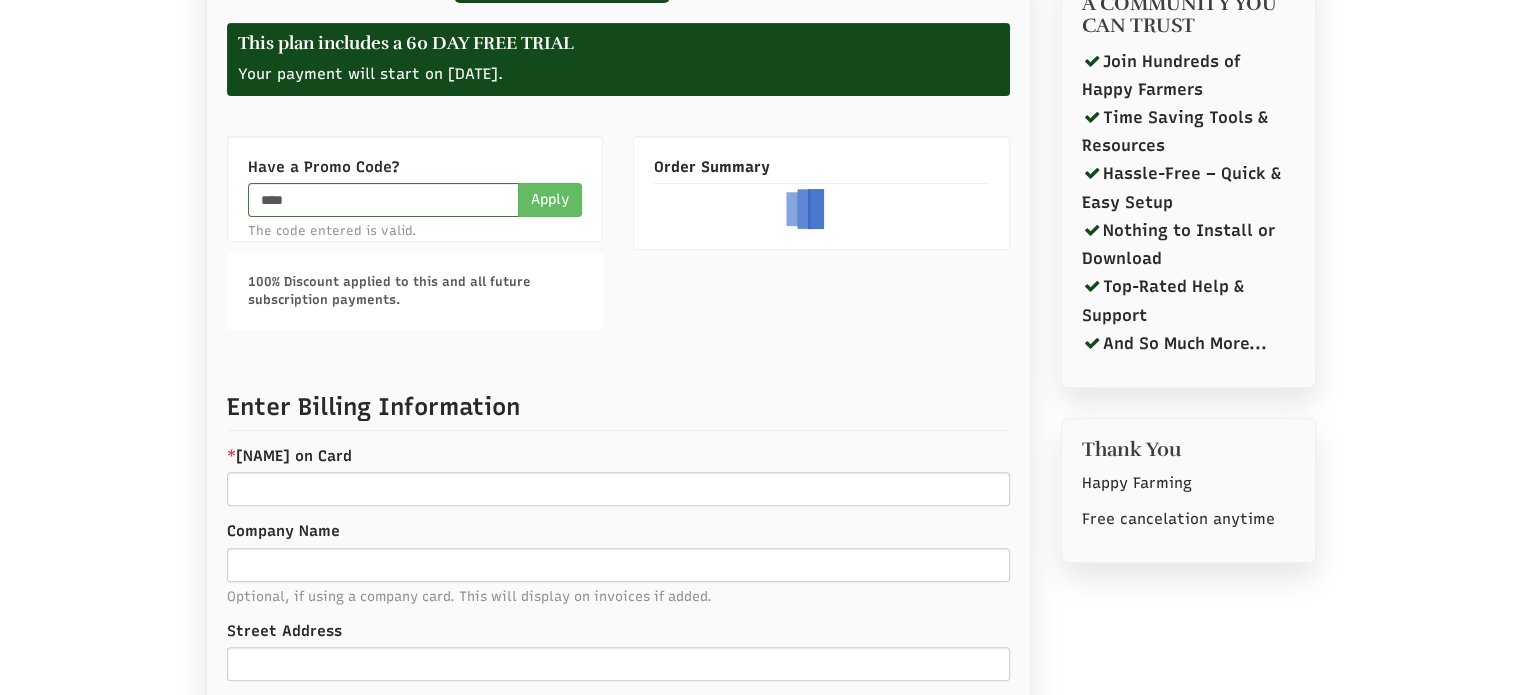 scroll, scrollTop: 600, scrollLeft: 0, axis: vertical 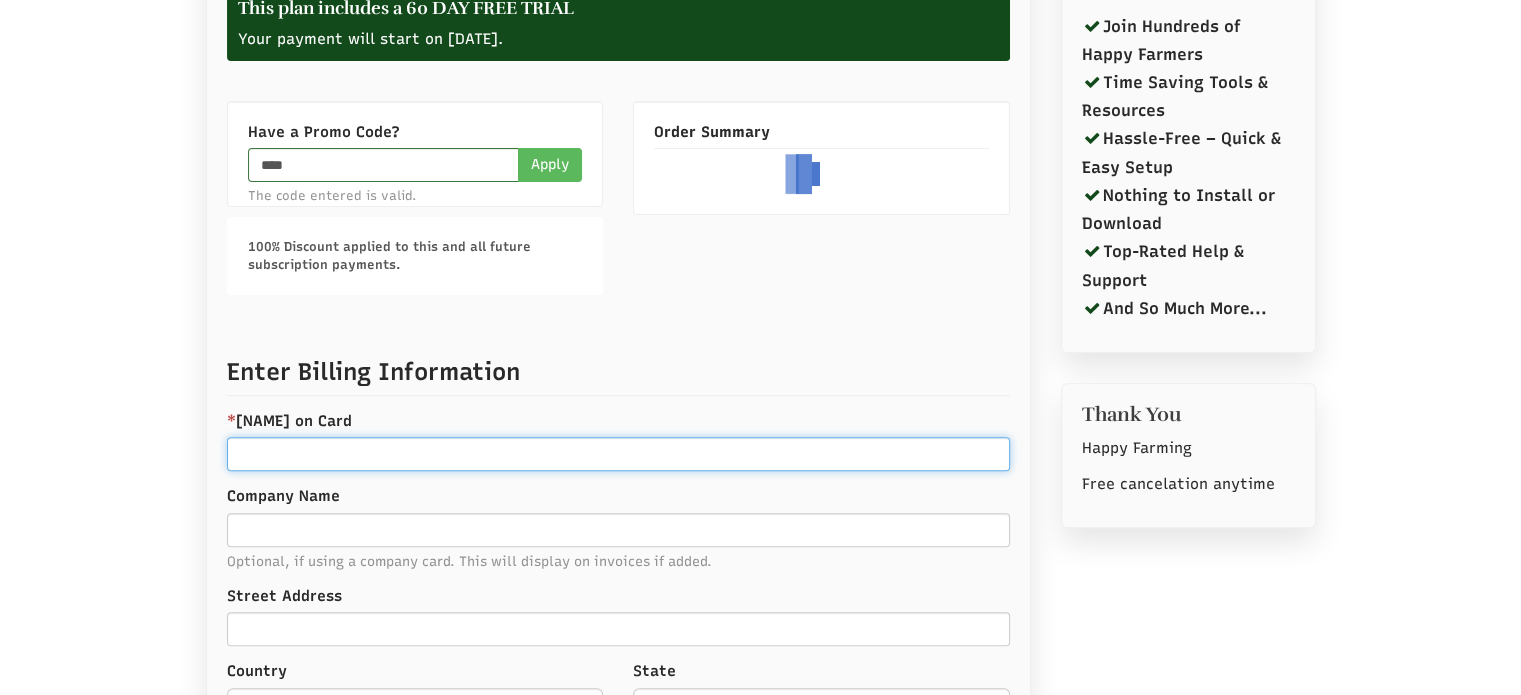 click on "*  Name on Card" at bounding box center (618, 454) 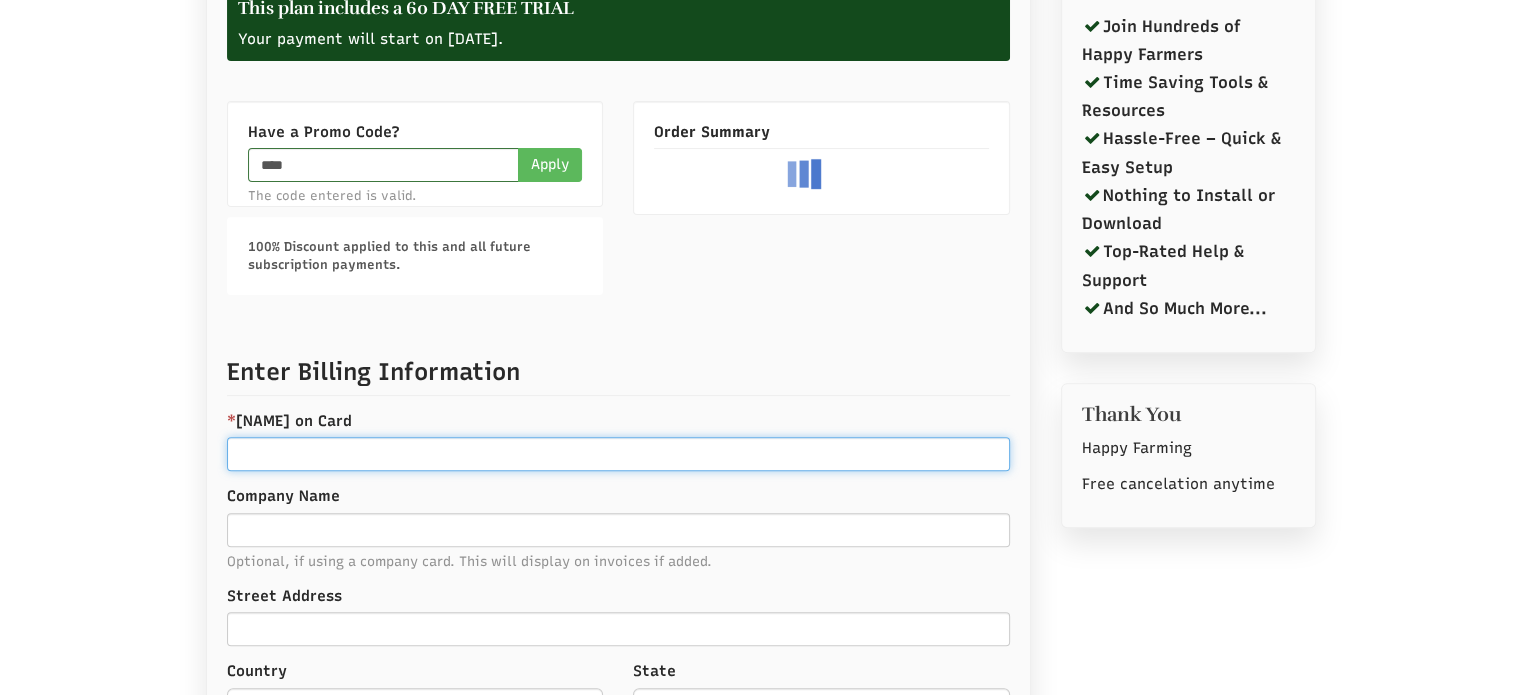 click on "*  Name on Card" at bounding box center (618, 454) 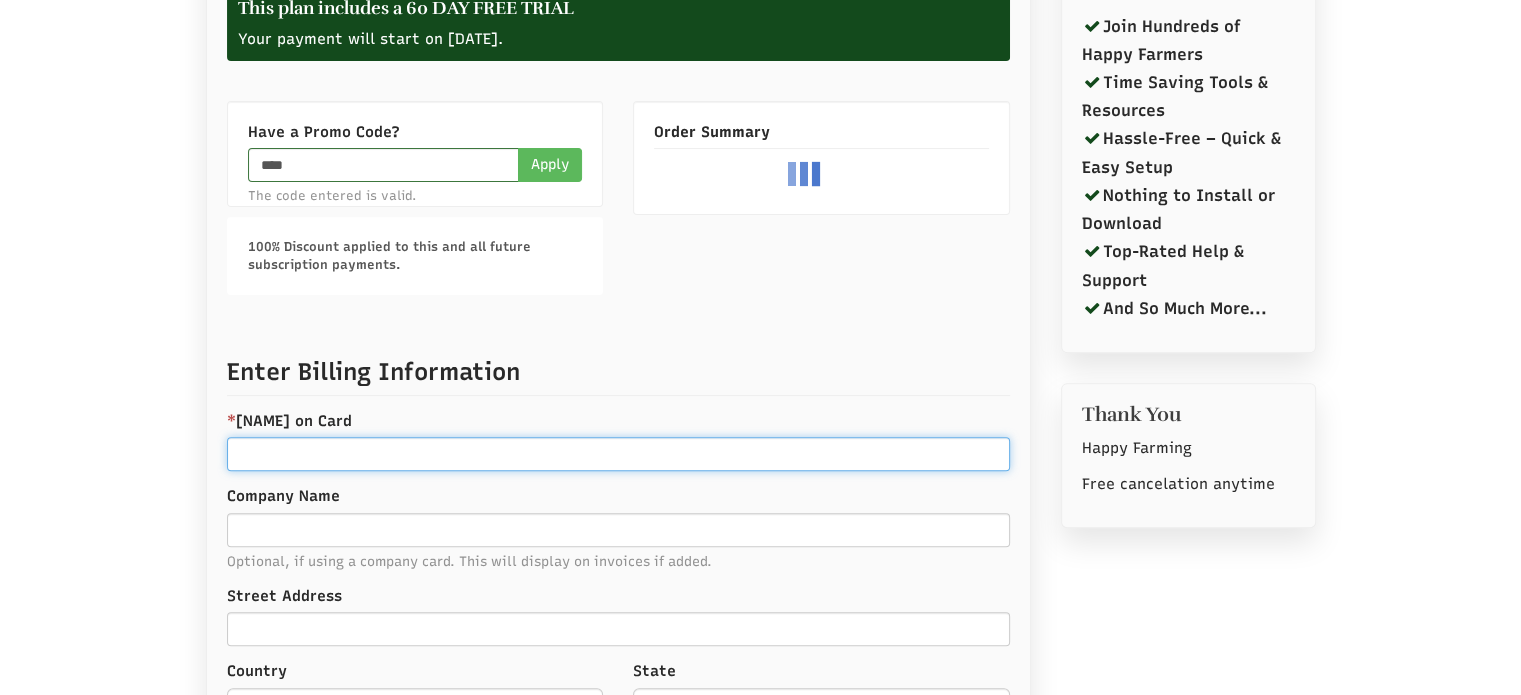 click on "*  Name on Card" at bounding box center (618, 454) 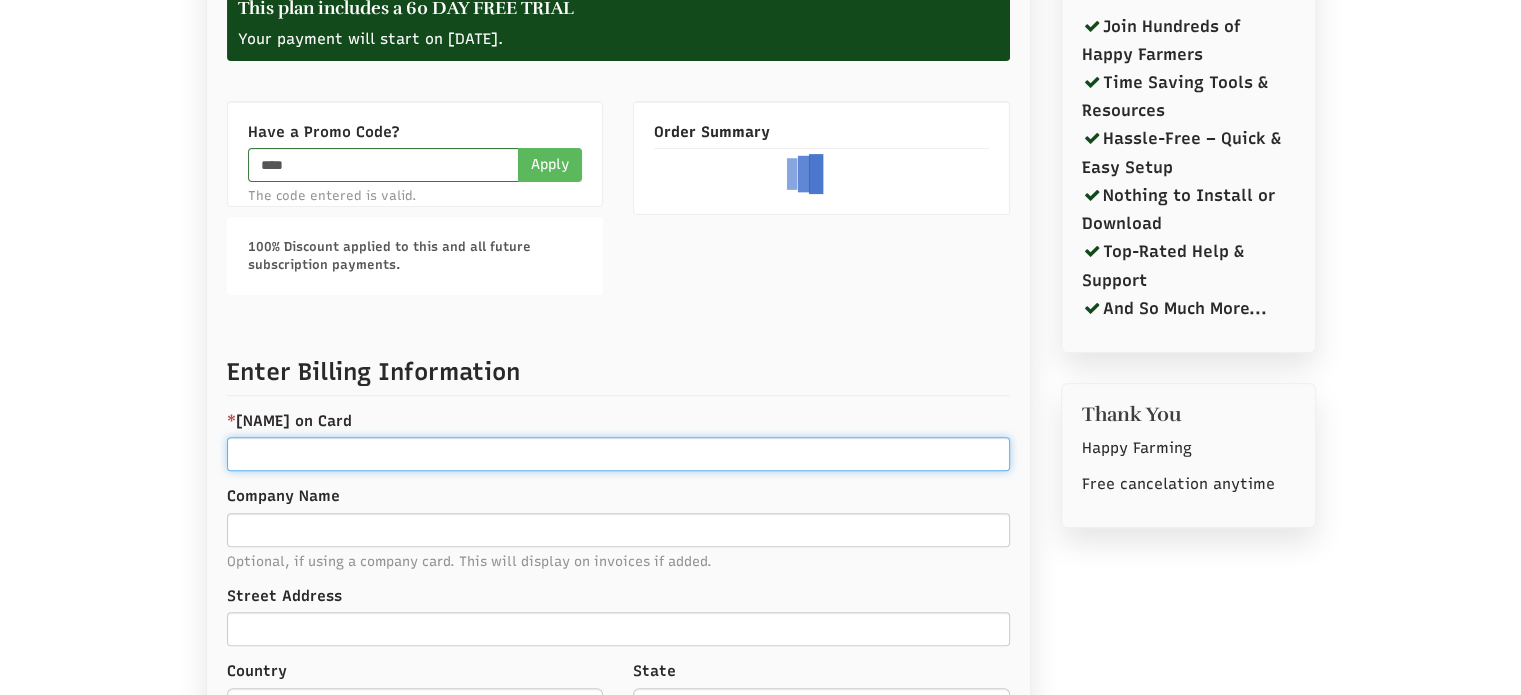 click on "*  Name on Card" at bounding box center (618, 454) 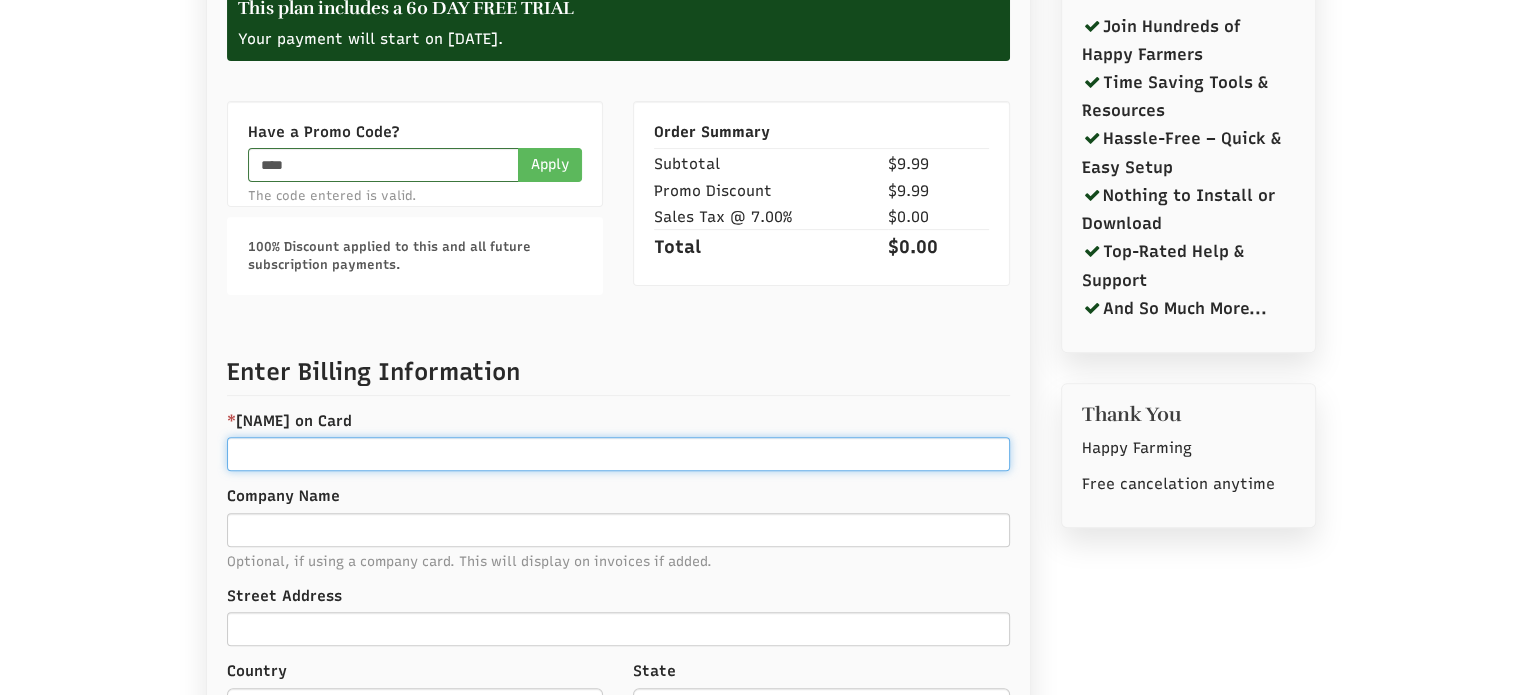 click on "*  Name on Card" at bounding box center (618, 454) 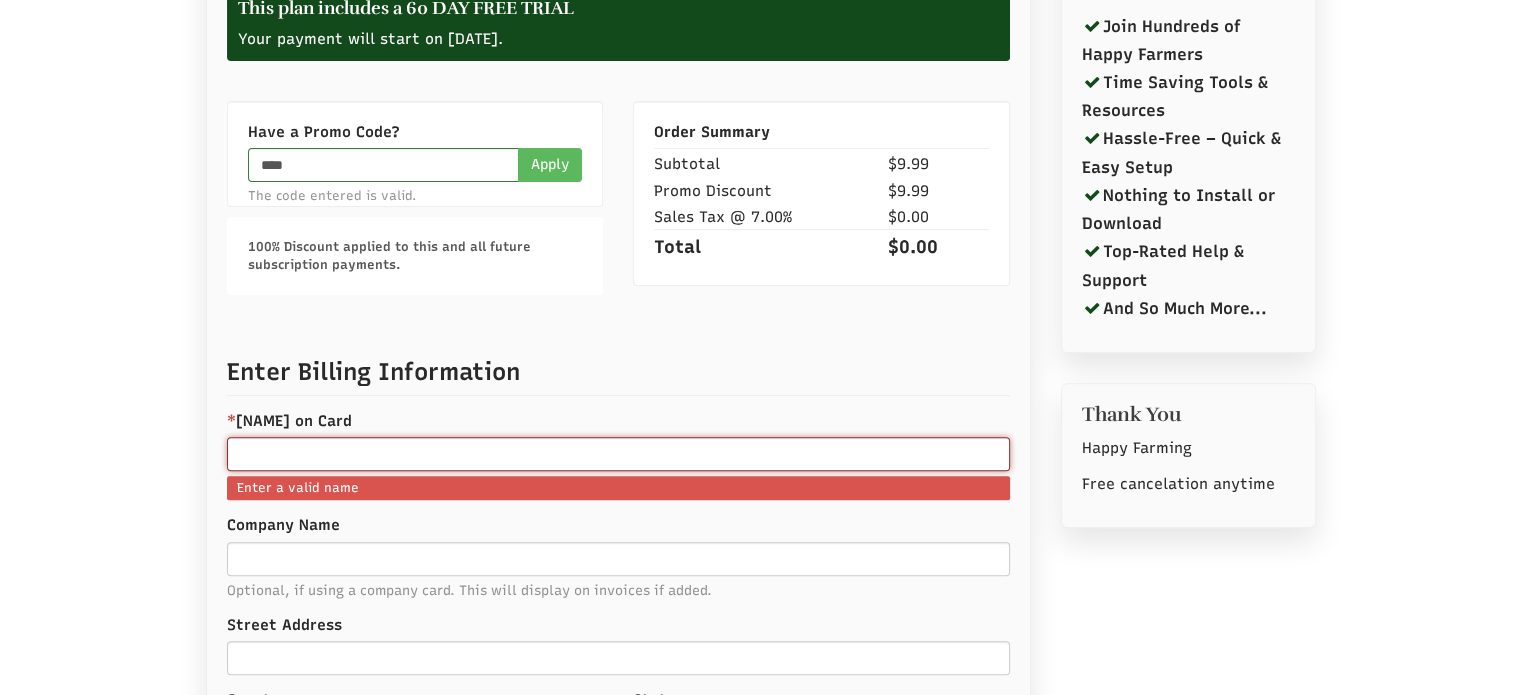 type on "*" 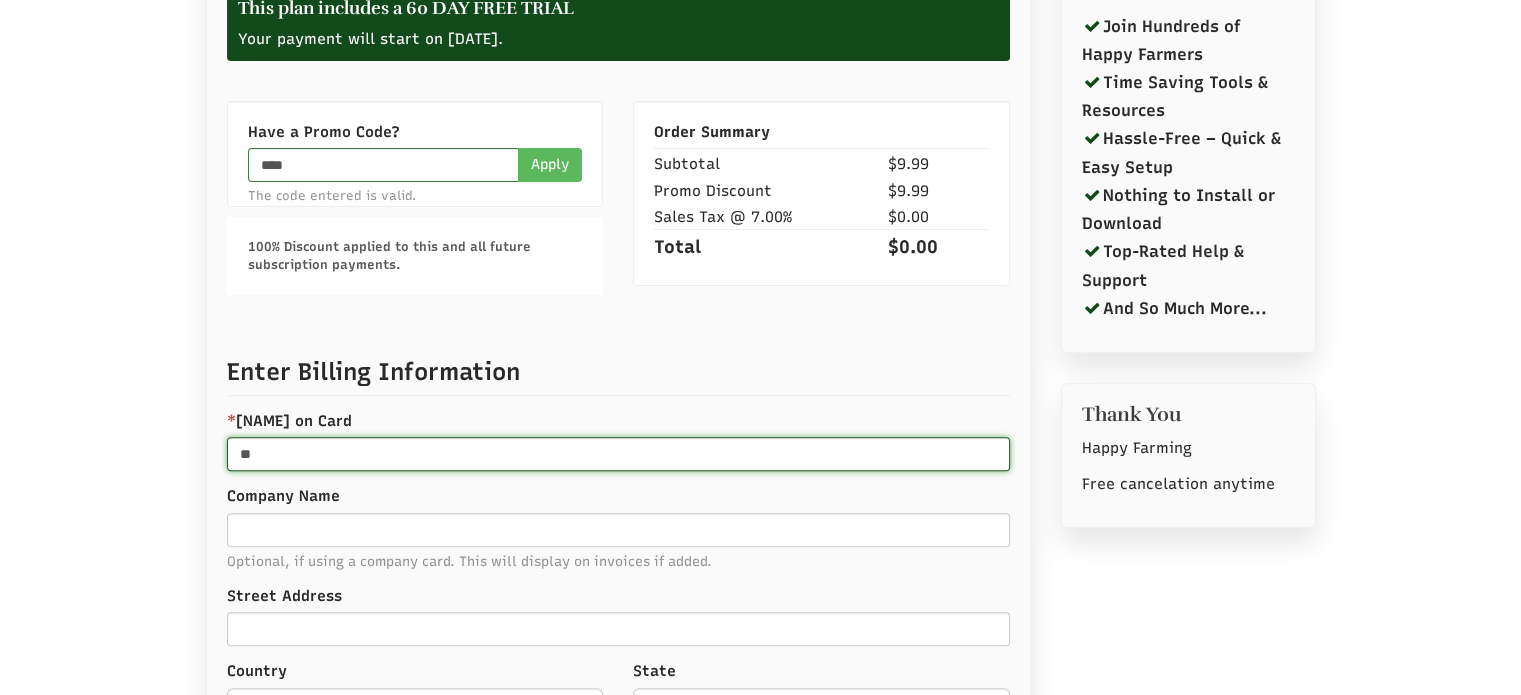 type on "*" 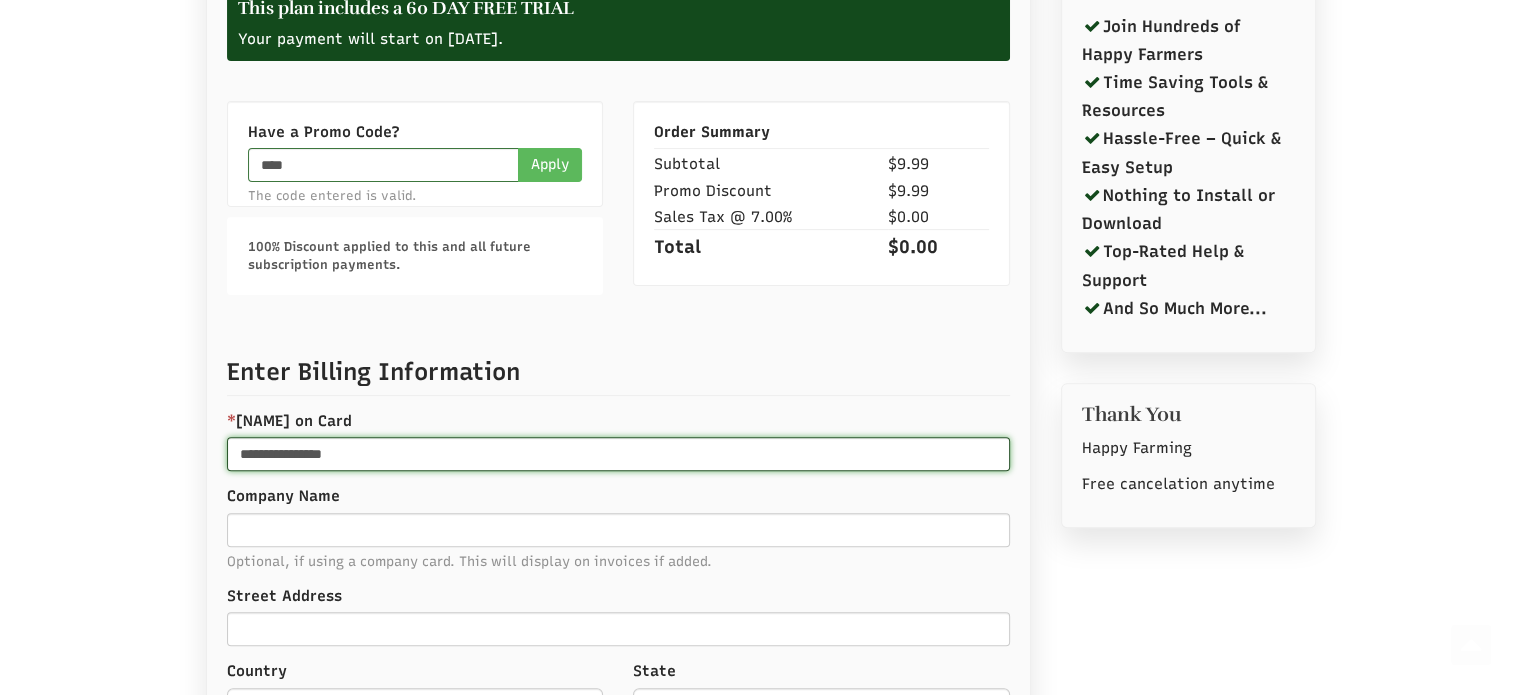 scroll, scrollTop: 1000, scrollLeft: 0, axis: vertical 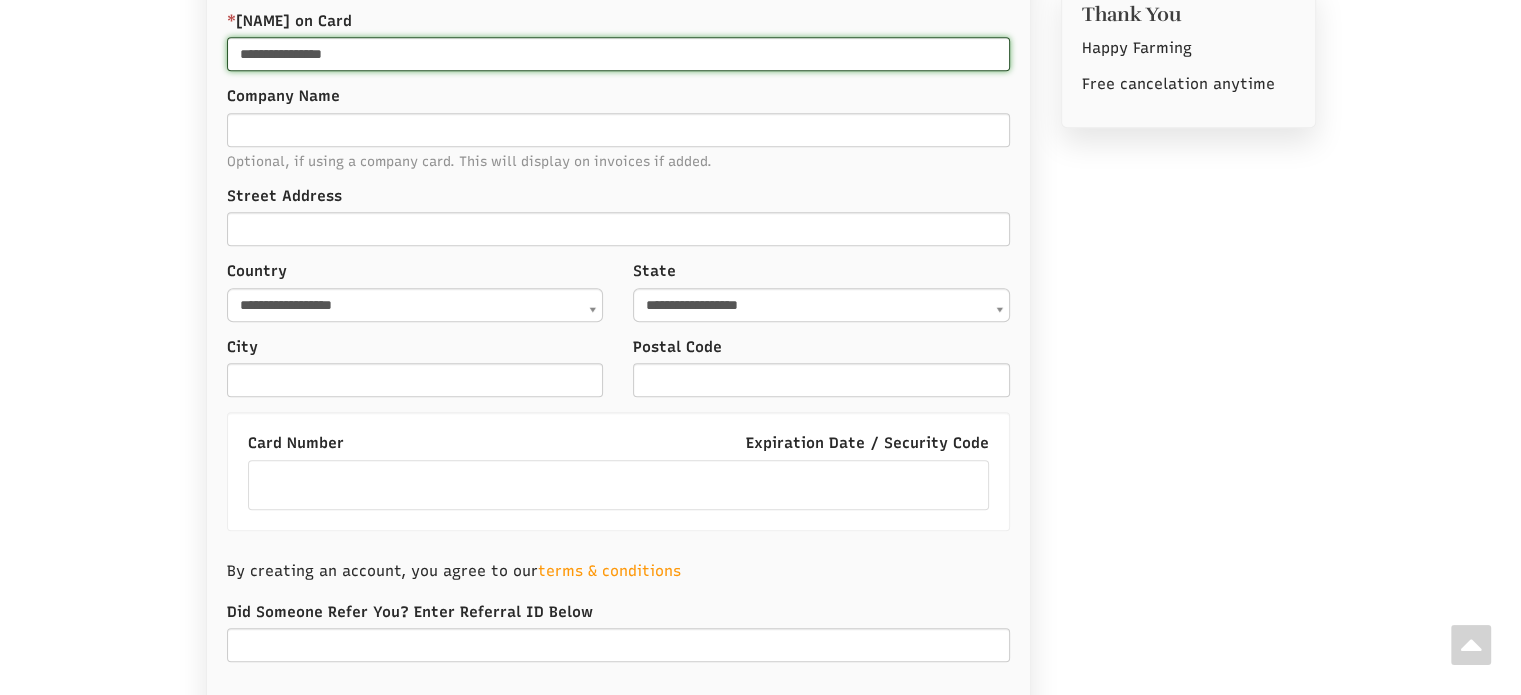 type on "**********" 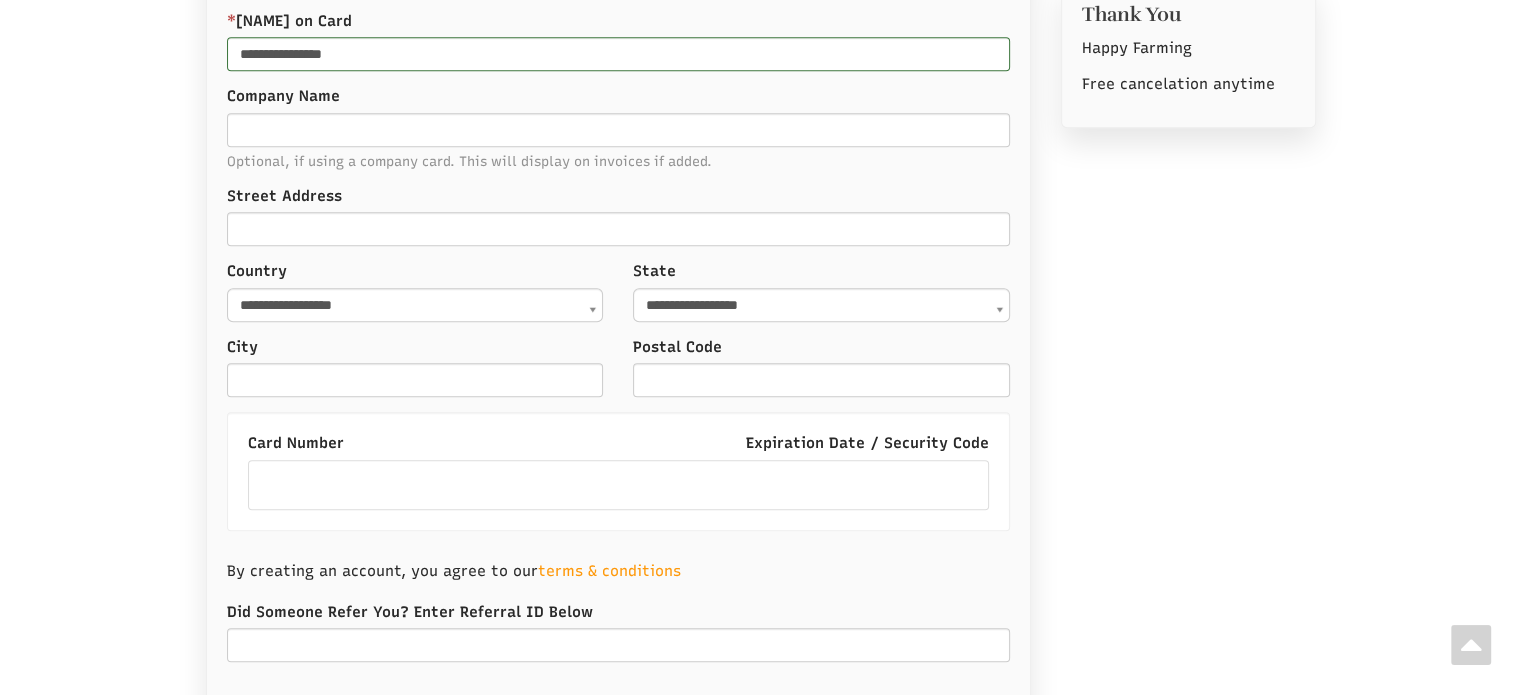click on "Go Back
Registered with Email:   ymanlabuan32@gmail.com
Select a Payment Option
Monthly: $9.99 per Month (Cancel Anytime)
Annually: $99.00 per Year
Save 17%
with this option
This plan includes a 60 DAY FREE TRIAL
Your payment will start on October 06, 2025.
Have a Promo Code?
****
Apply
The code entered is valid.
100% Discount applied to this and all future subscription payments.
Order Summary
Microgreen Directory - Hobby Farmer Monthly $9.99 Subtotal $9.99 Promo Discount $9.99 Sales Tax @ 7.00% $0.00 Total $0.00
Enter Billing Information *  Name on Card" at bounding box center (618, 81) 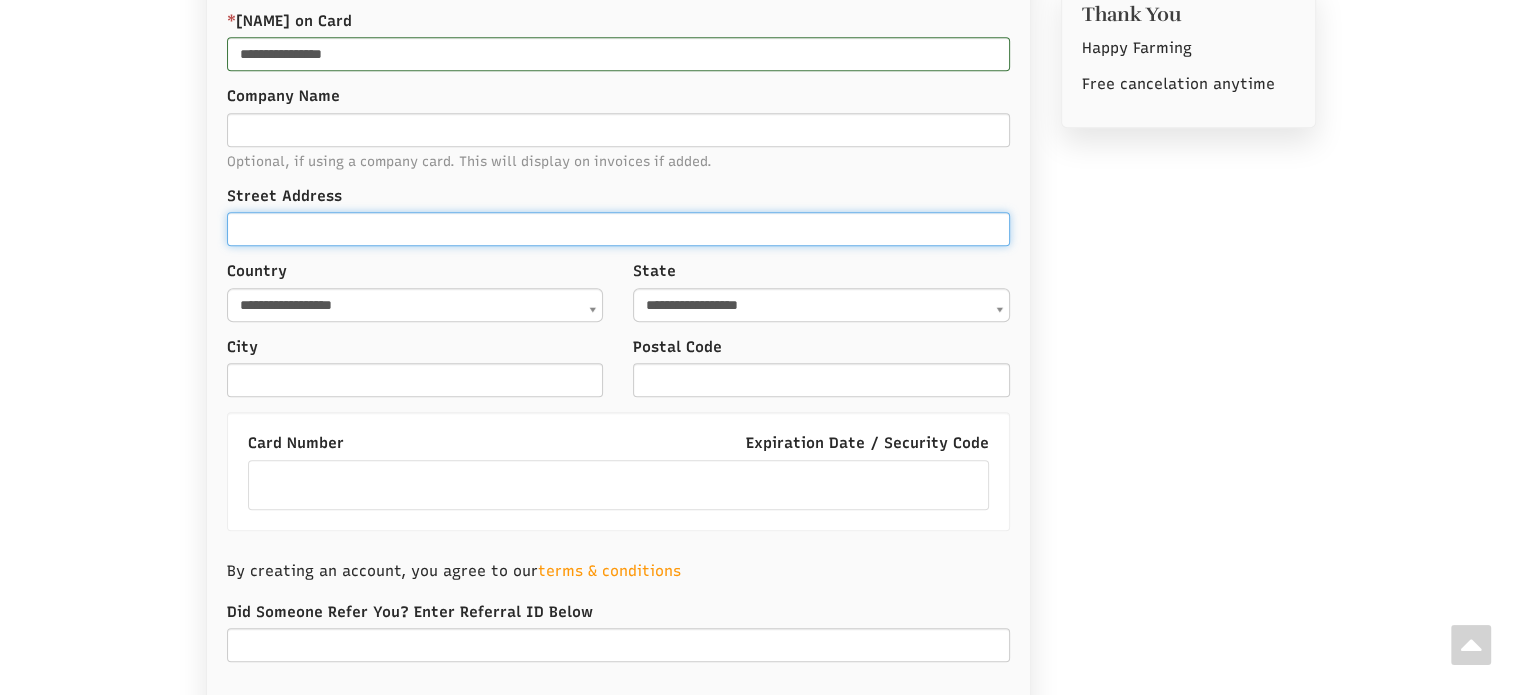 click on "Street Address" at bounding box center (618, 229) 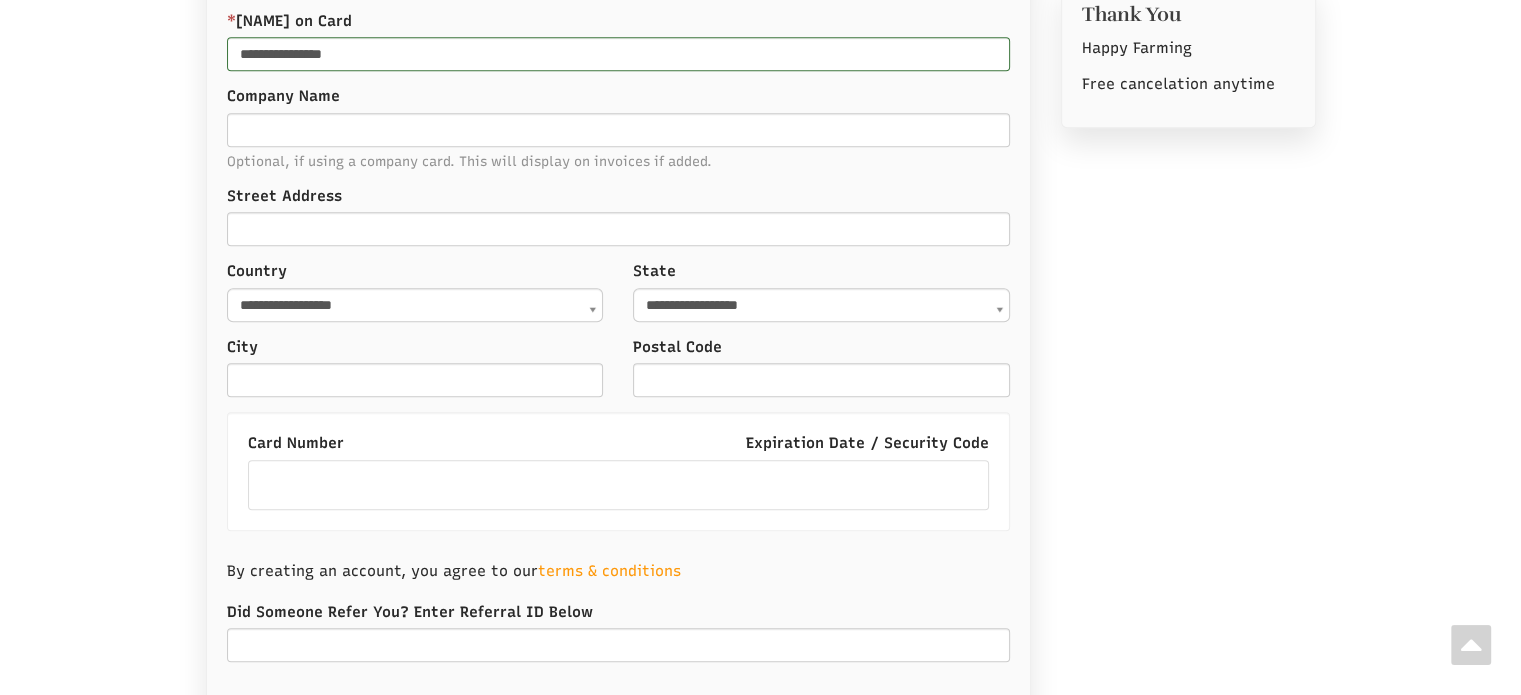 click on "City" at bounding box center [415, 347] 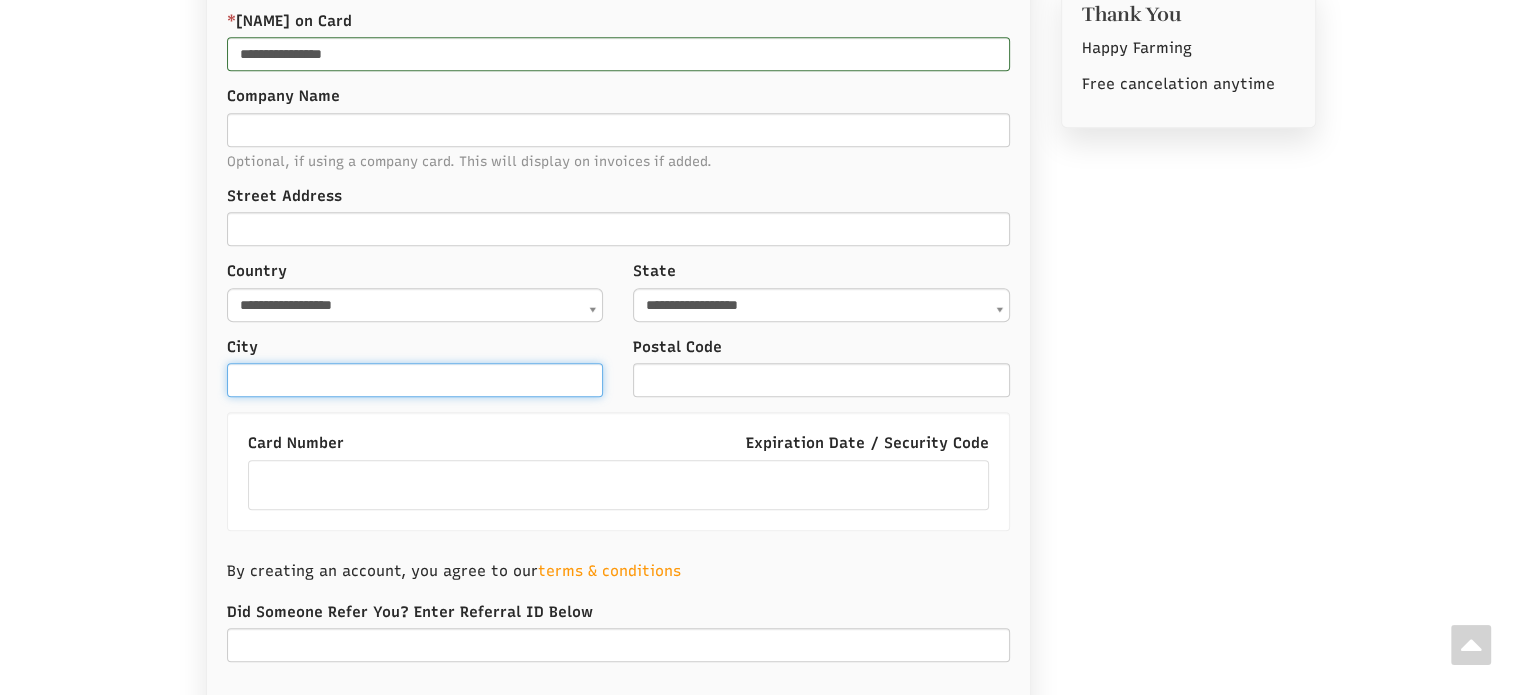 click on "City" at bounding box center (415, 380) 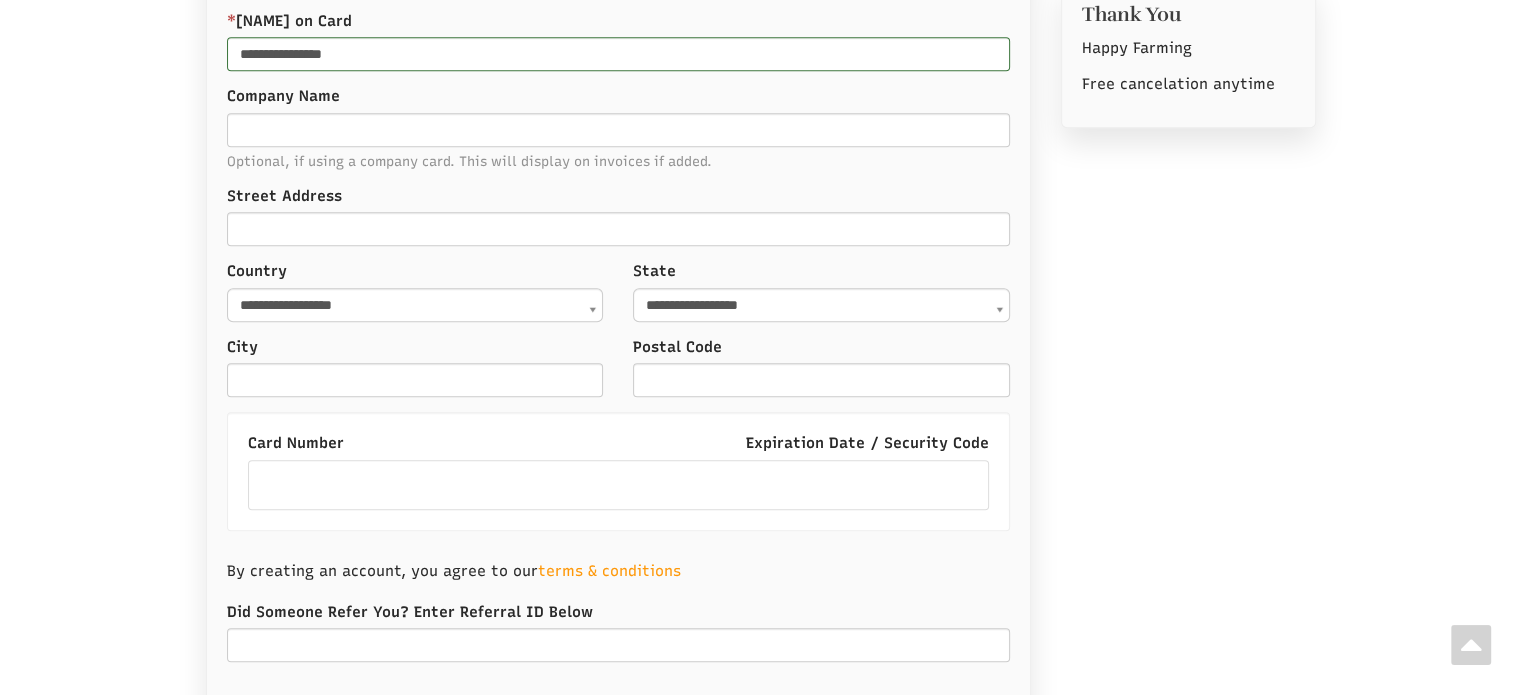click on "Card Number
Expiration Date / Security Code" at bounding box center (618, 471) 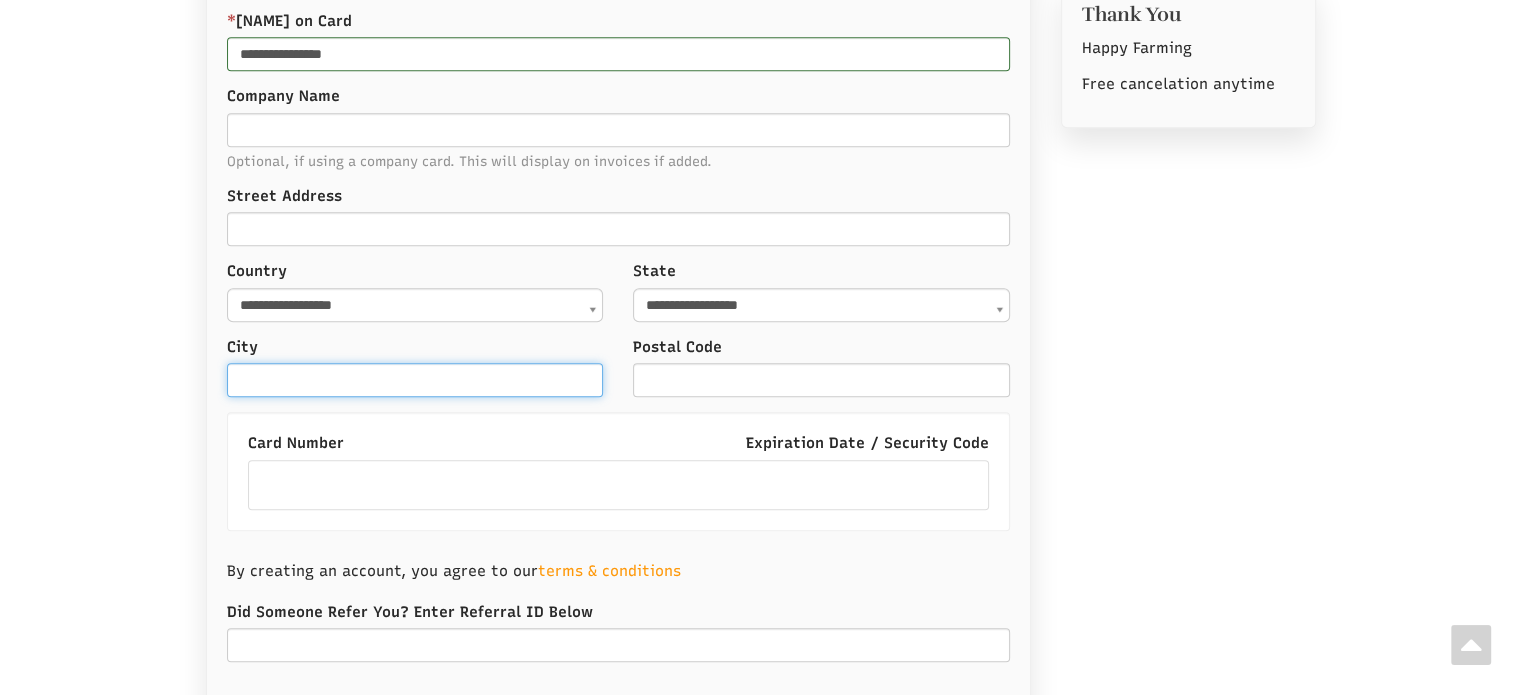 click on "City" at bounding box center (415, 380) 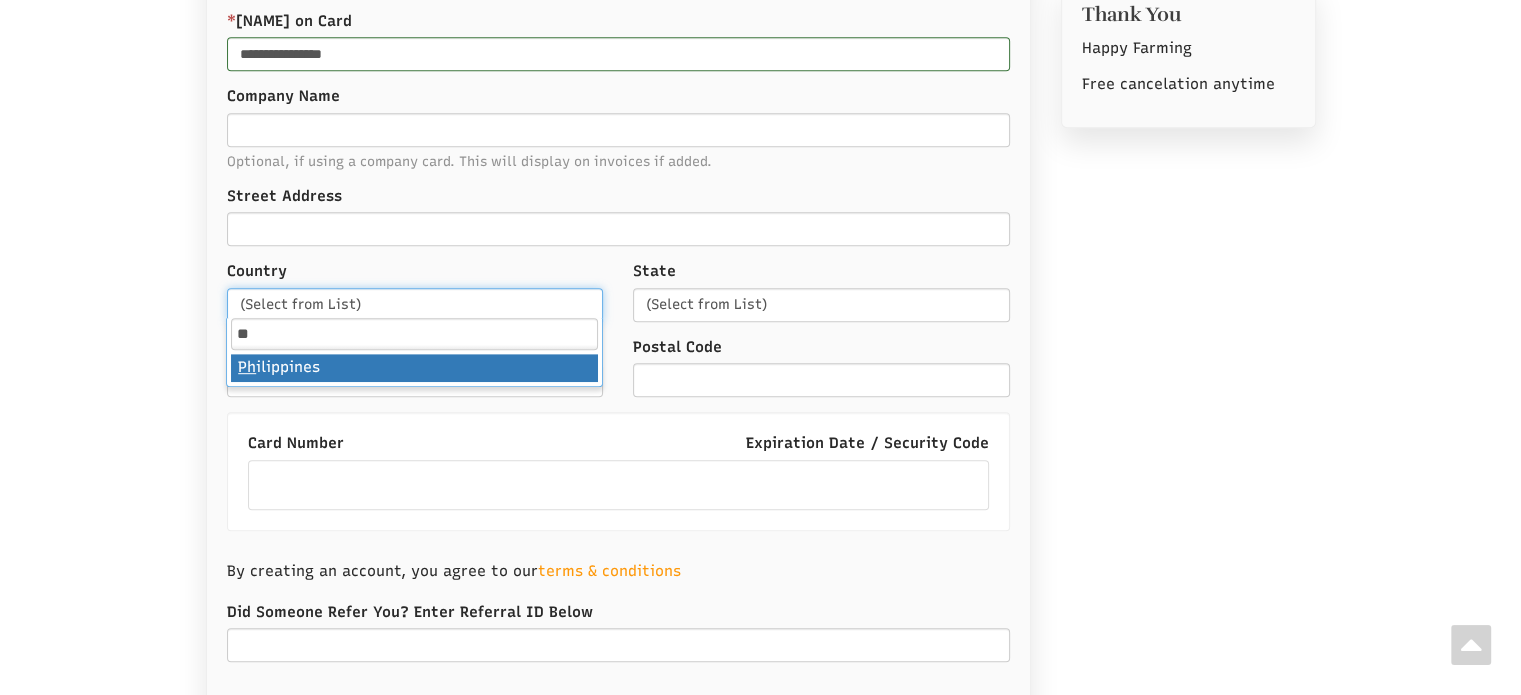 type on "**" 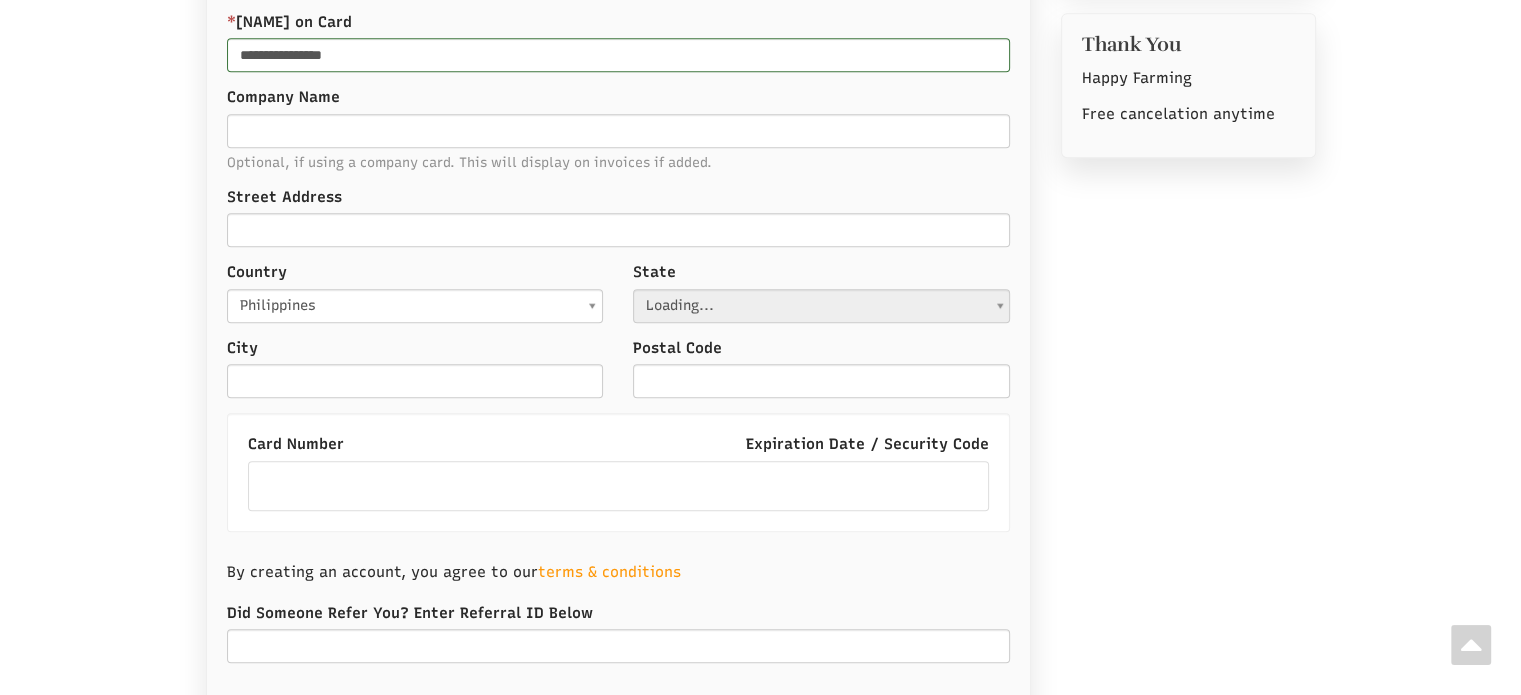 scroll, scrollTop: 1000, scrollLeft: 0, axis: vertical 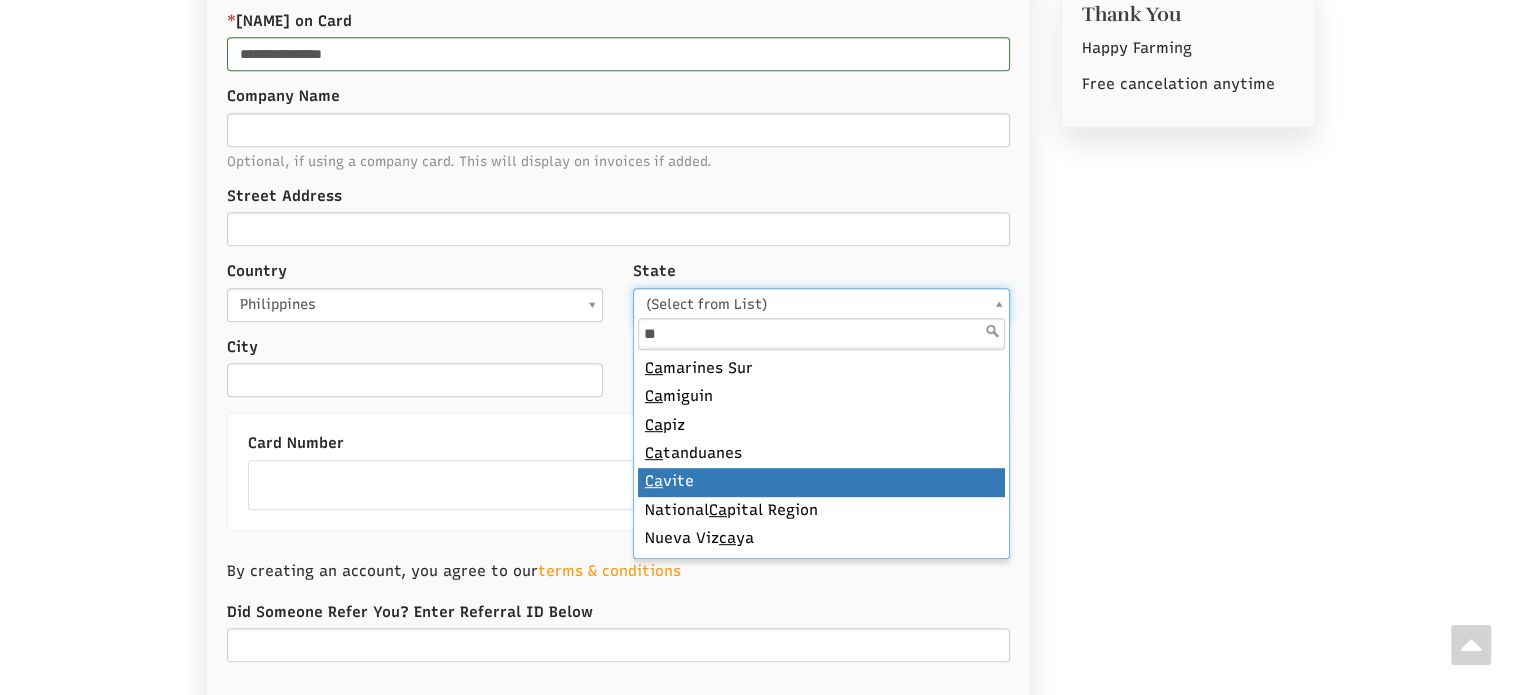 type on "**" 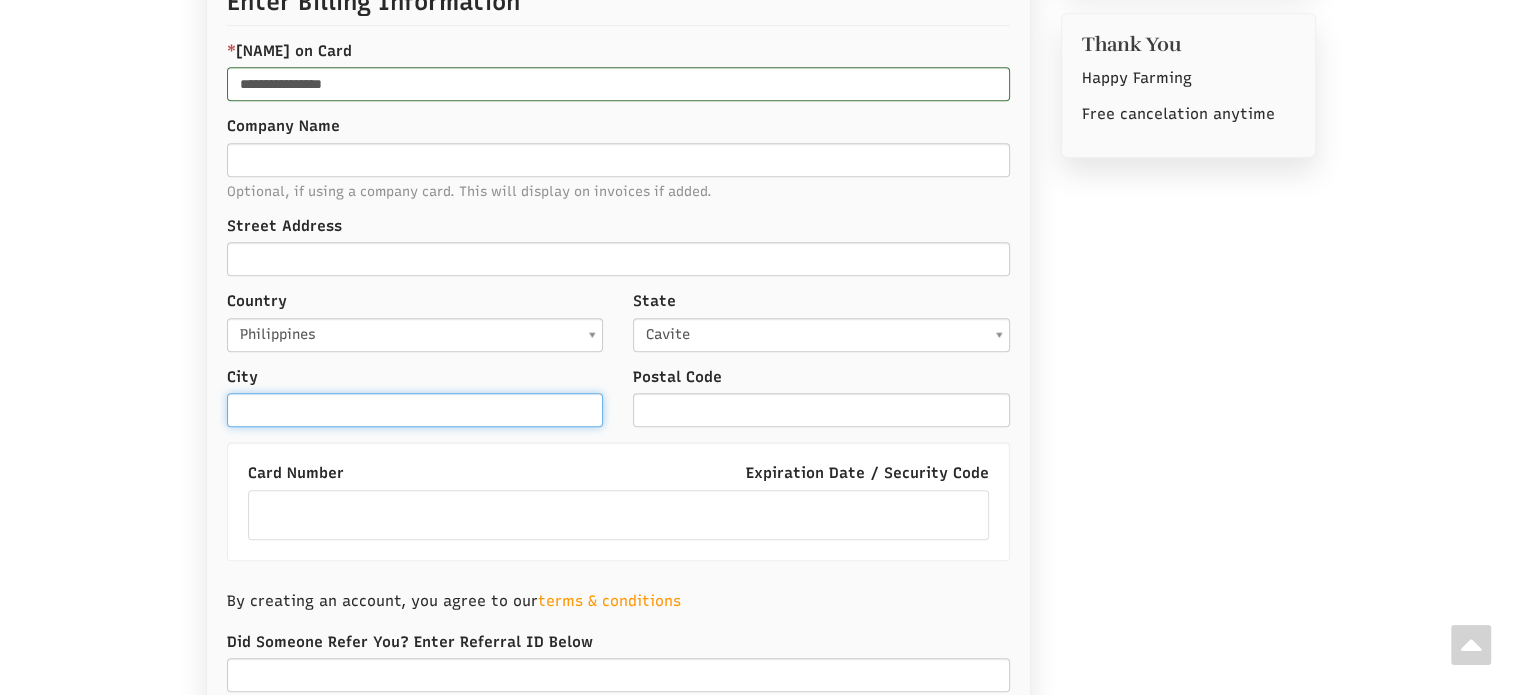 scroll, scrollTop: 1000, scrollLeft: 0, axis: vertical 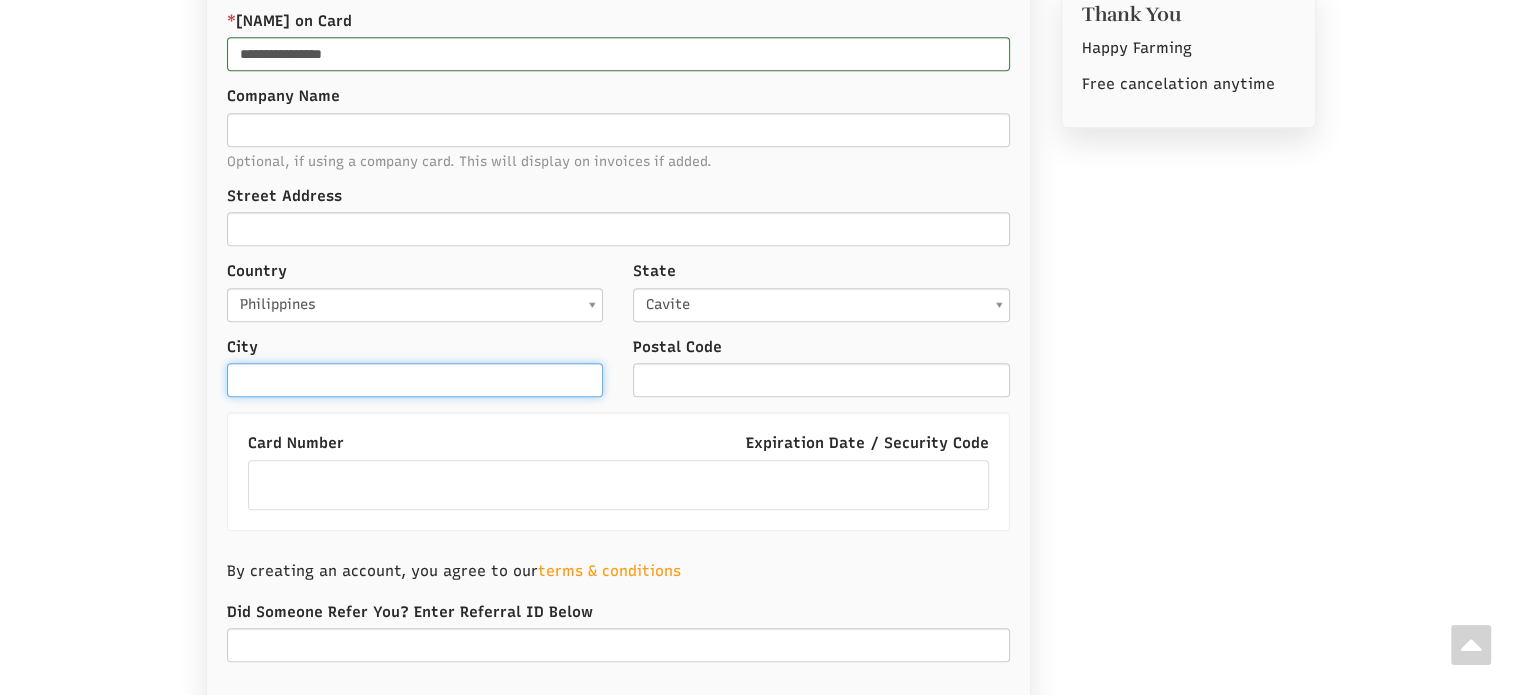 click on "City" at bounding box center [415, 380] 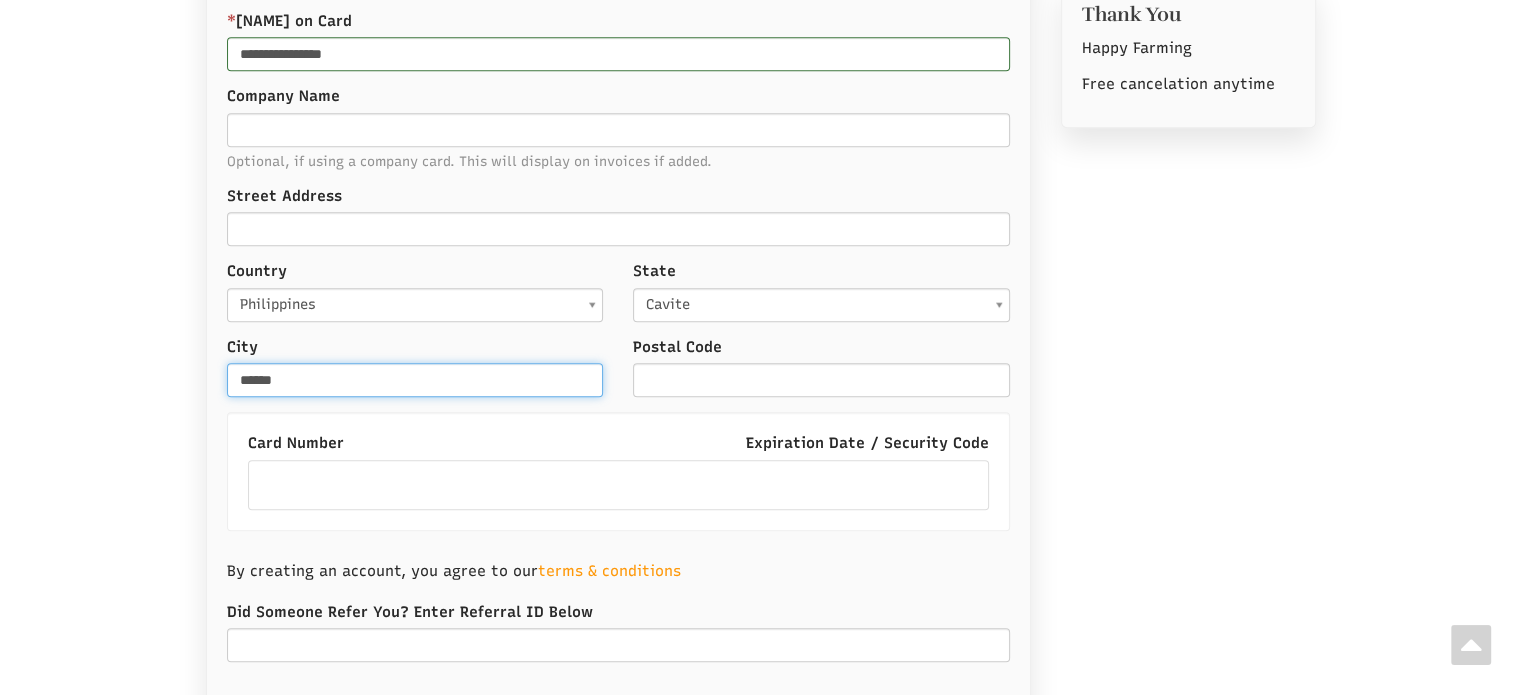 type on "******" 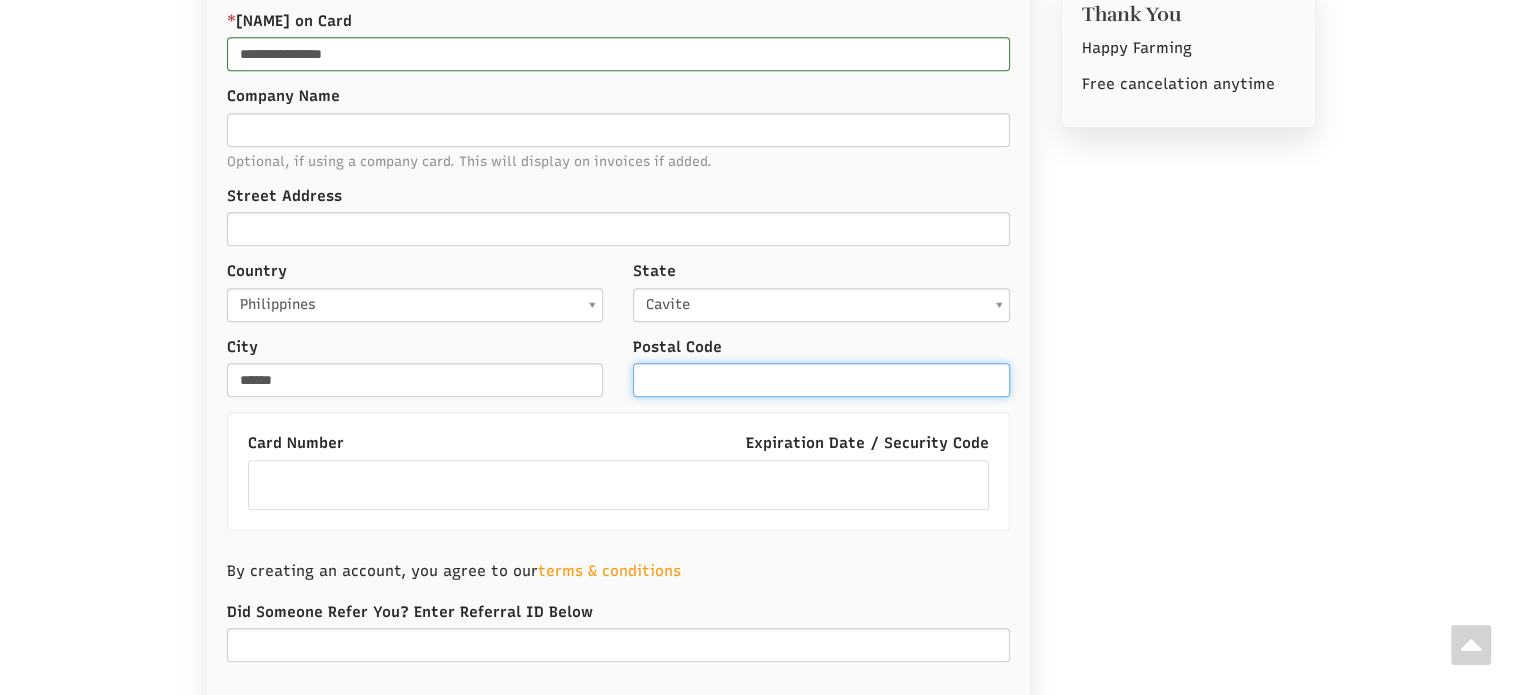 click on "Postal Code" at bounding box center (821, 380) 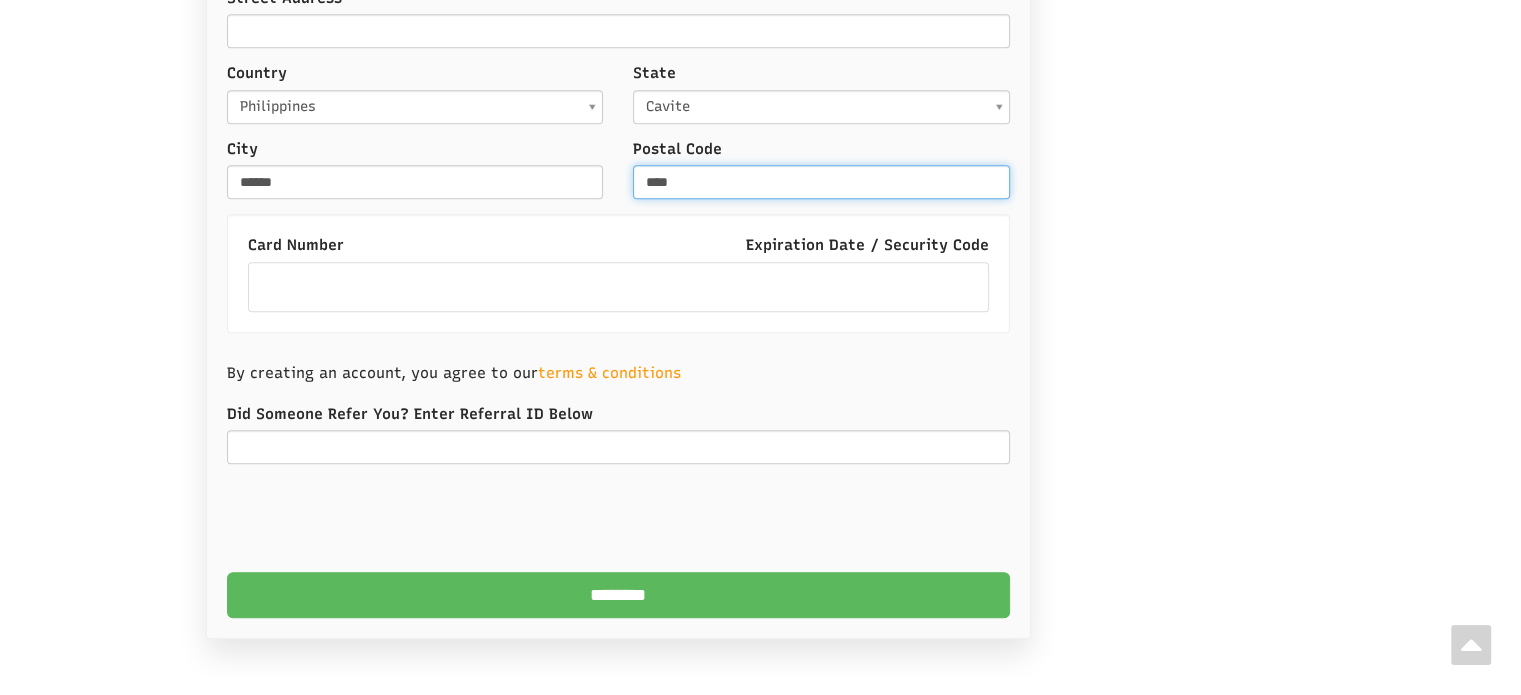scroll, scrollTop: 1208, scrollLeft: 0, axis: vertical 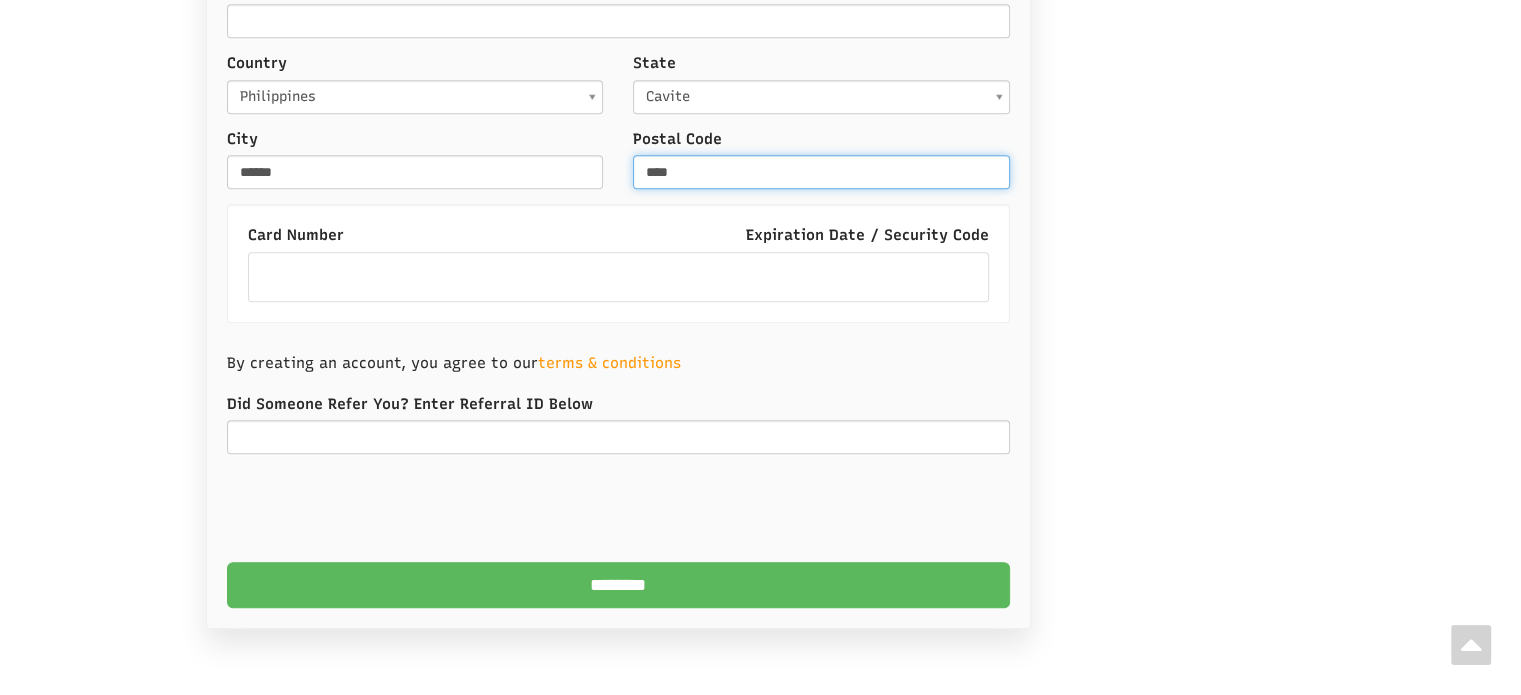 type on "****" 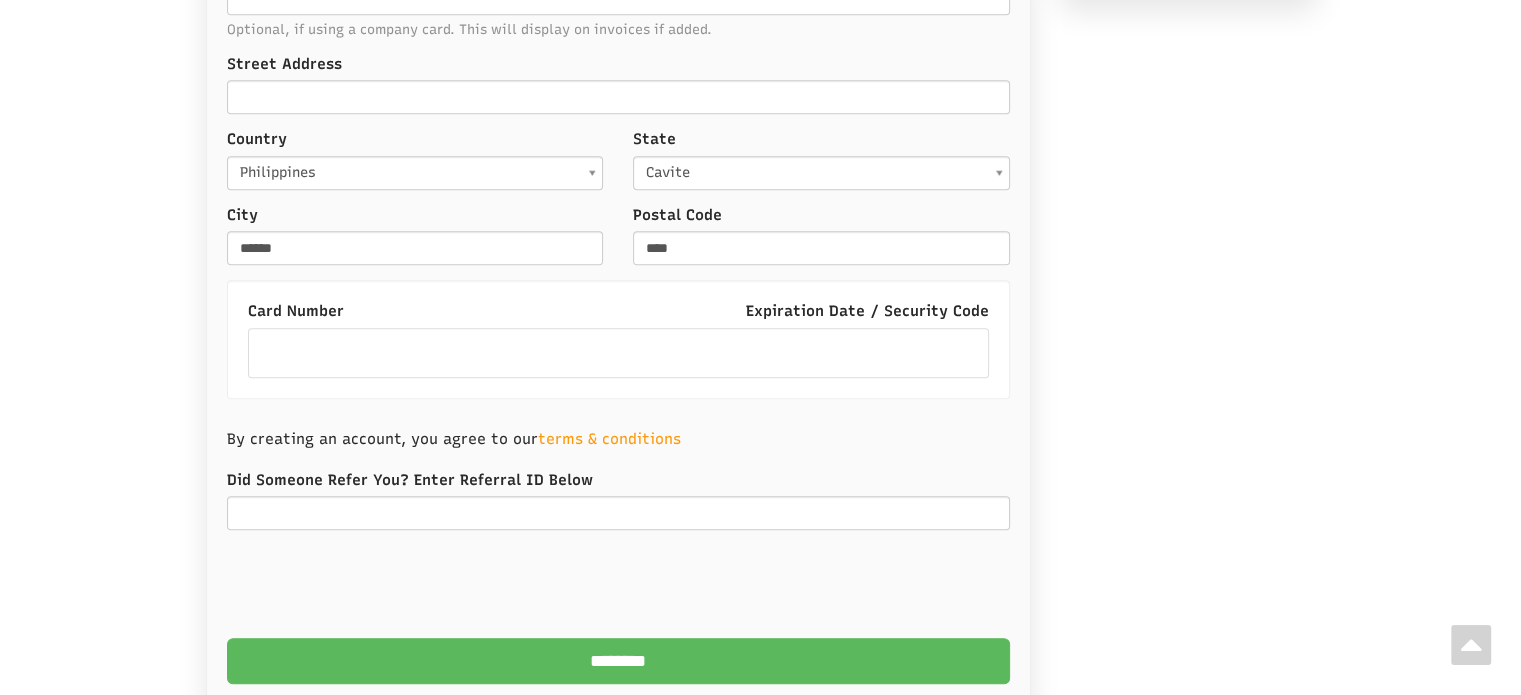 scroll, scrollTop: 1208, scrollLeft: 0, axis: vertical 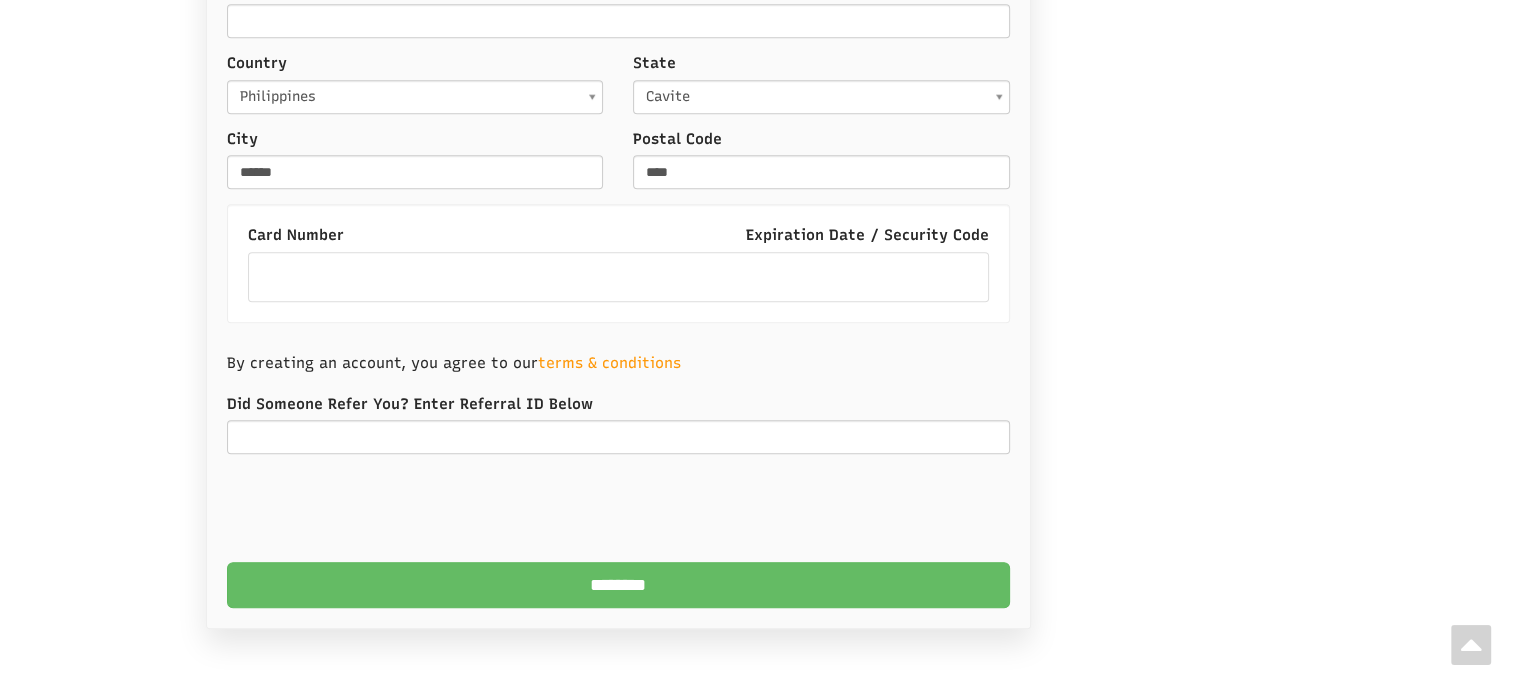 click on "********" at bounding box center (618, 585) 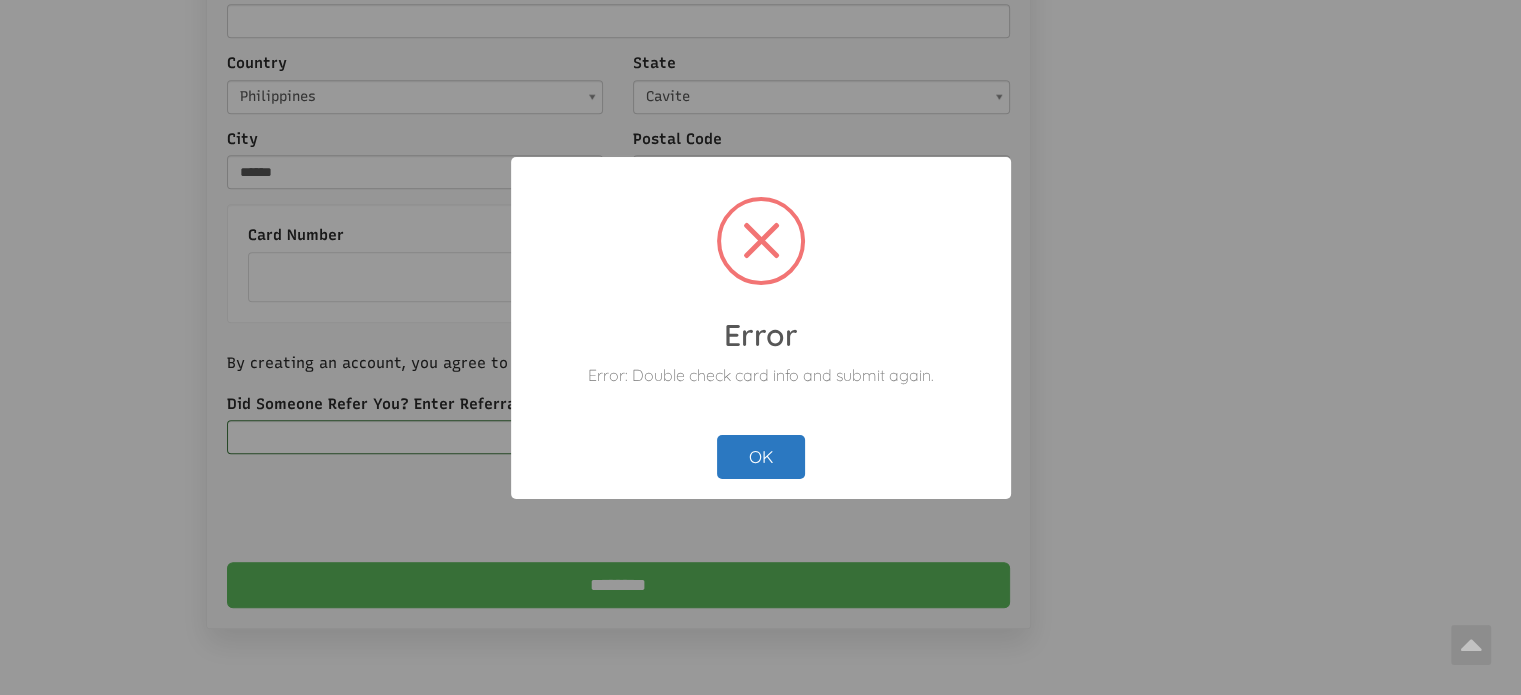 click on "OK" at bounding box center (761, 457) 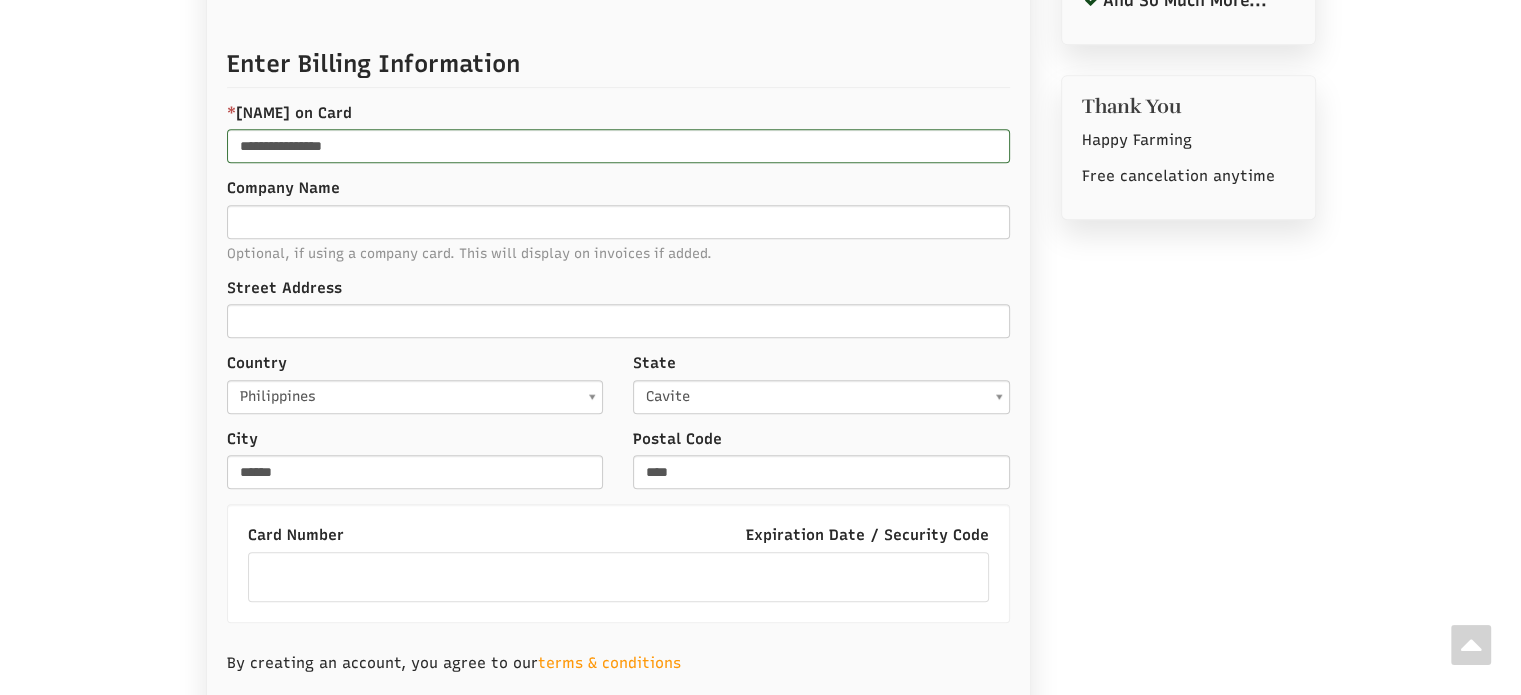scroll, scrollTop: 808, scrollLeft: 0, axis: vertical 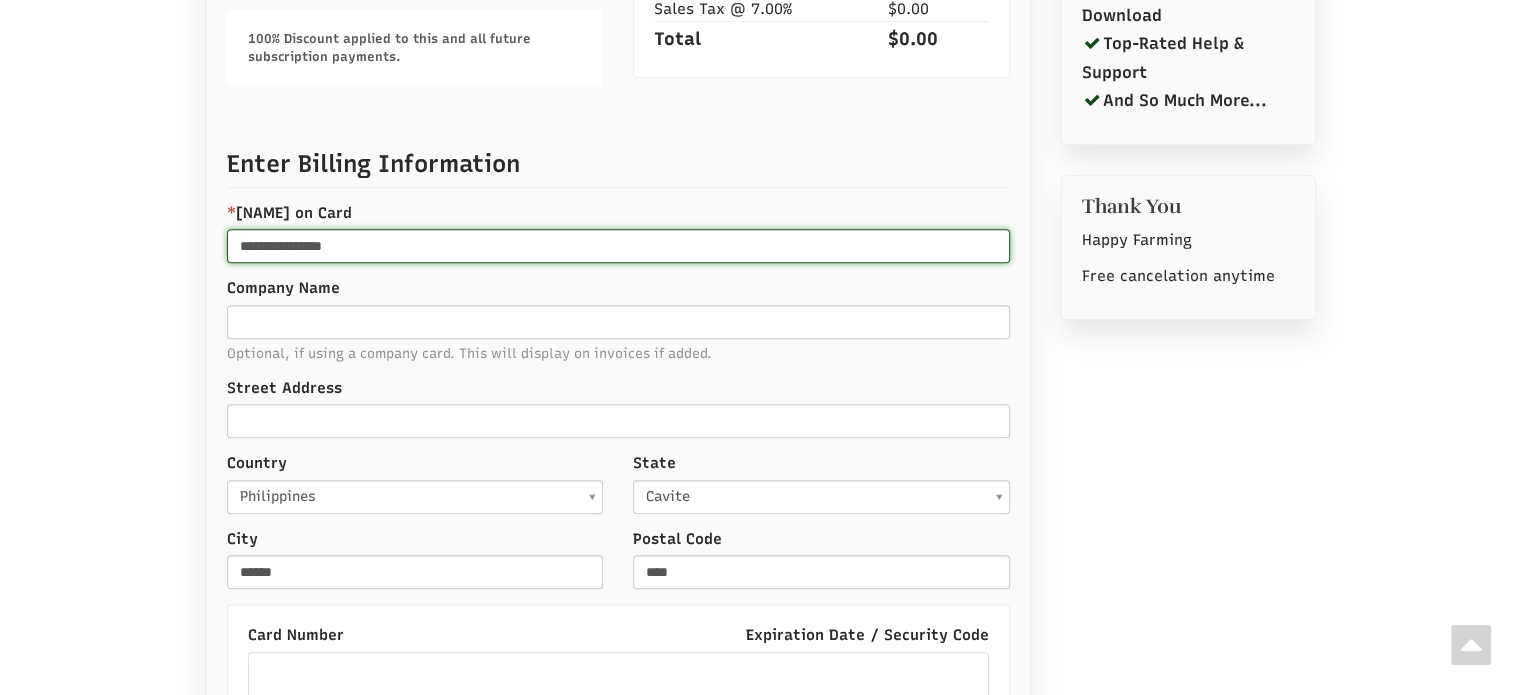 click on "**********" at bounding box center (618, 246) 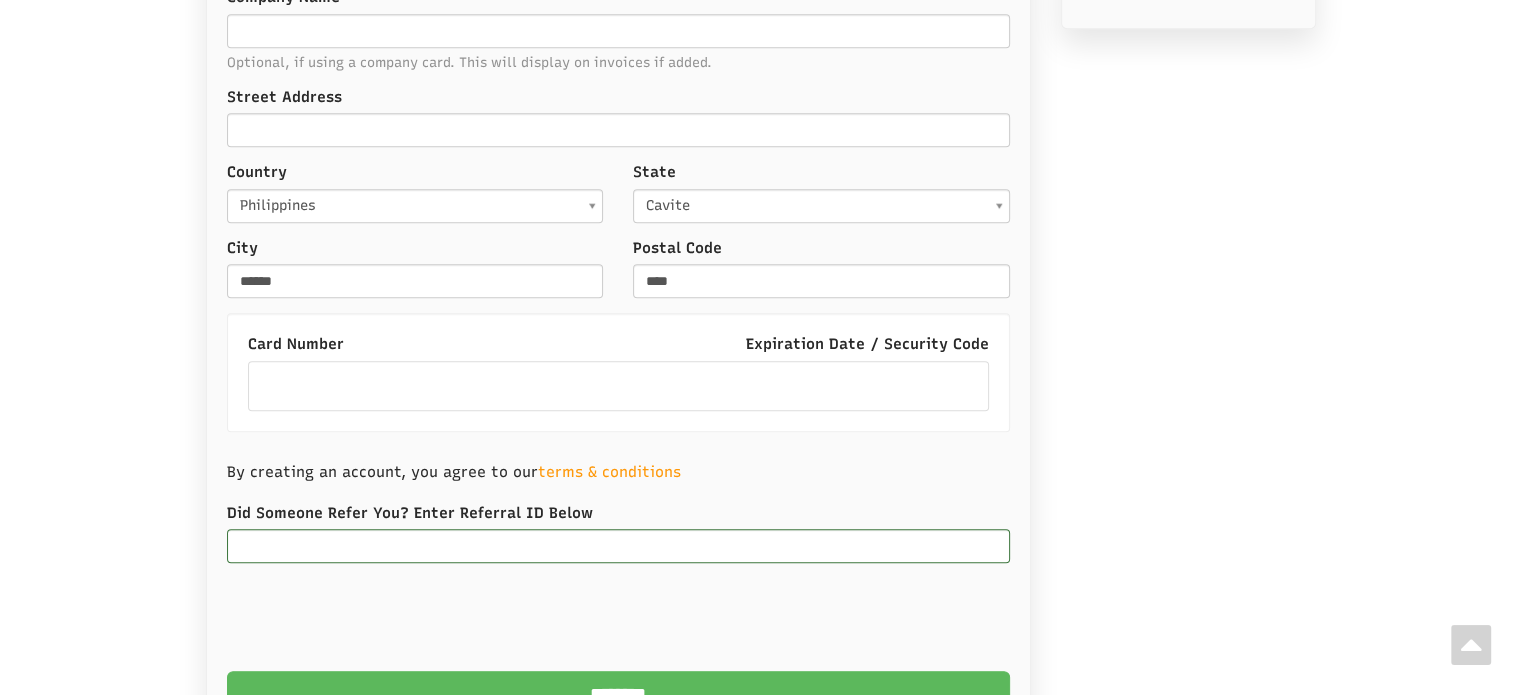 scroll, scrollTop: 1208, scrollLeft: 0, axis: vertical 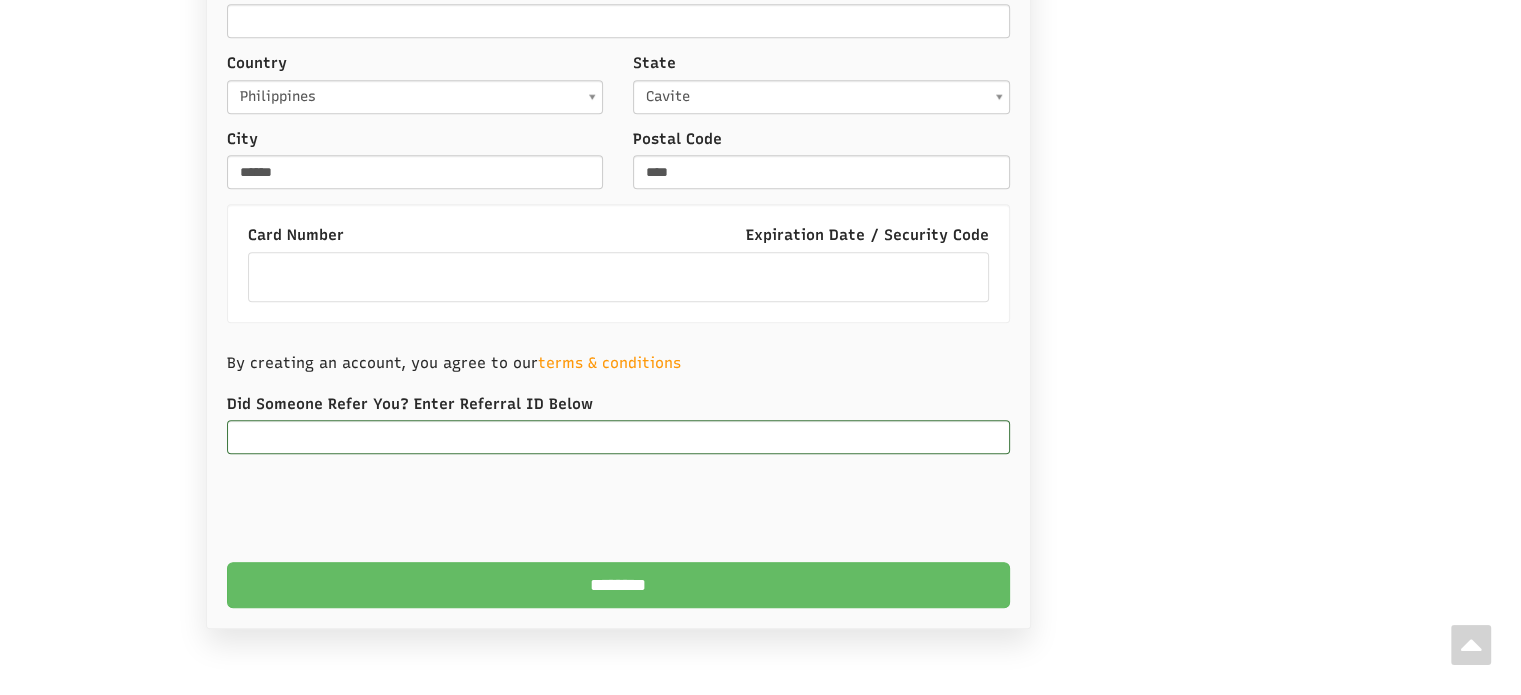 click on "********" at bounding box center [618, 585] 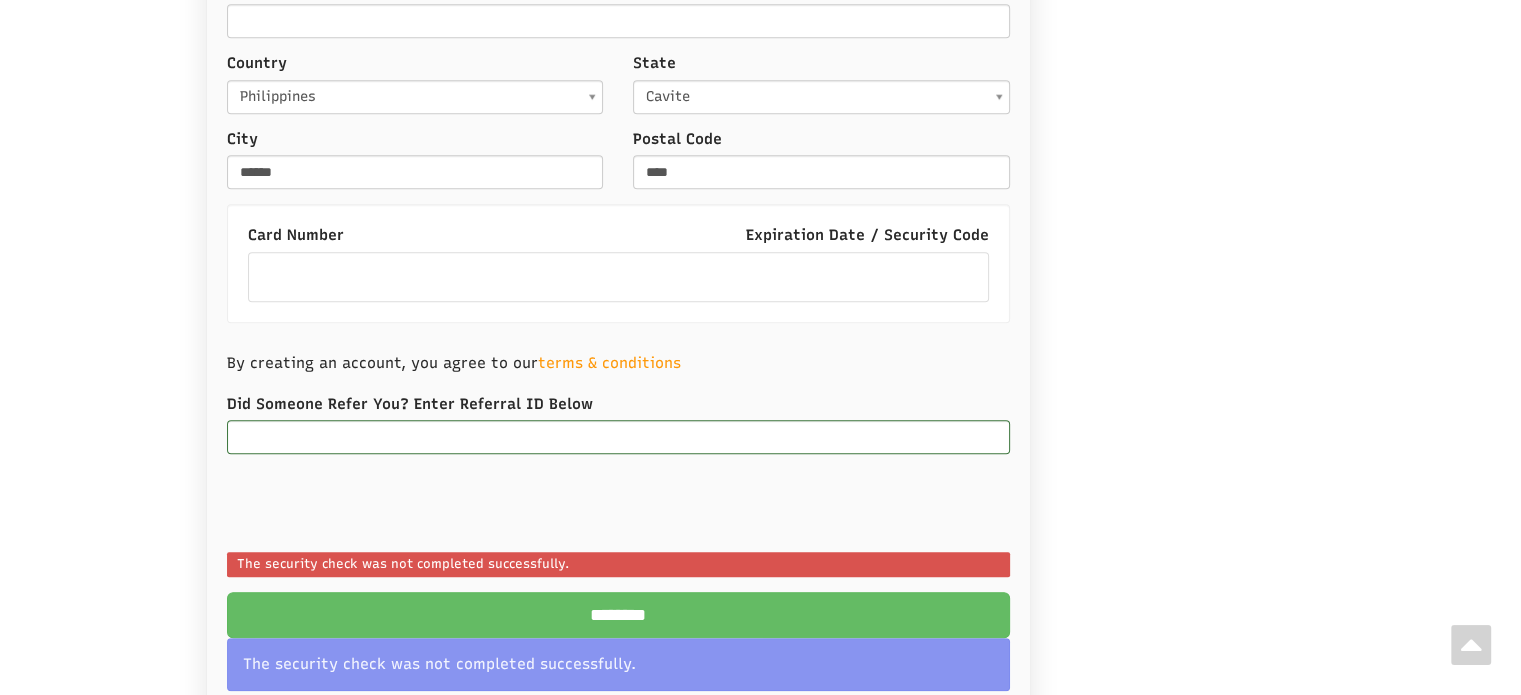 click on "********" at bounding box center [618, 615] 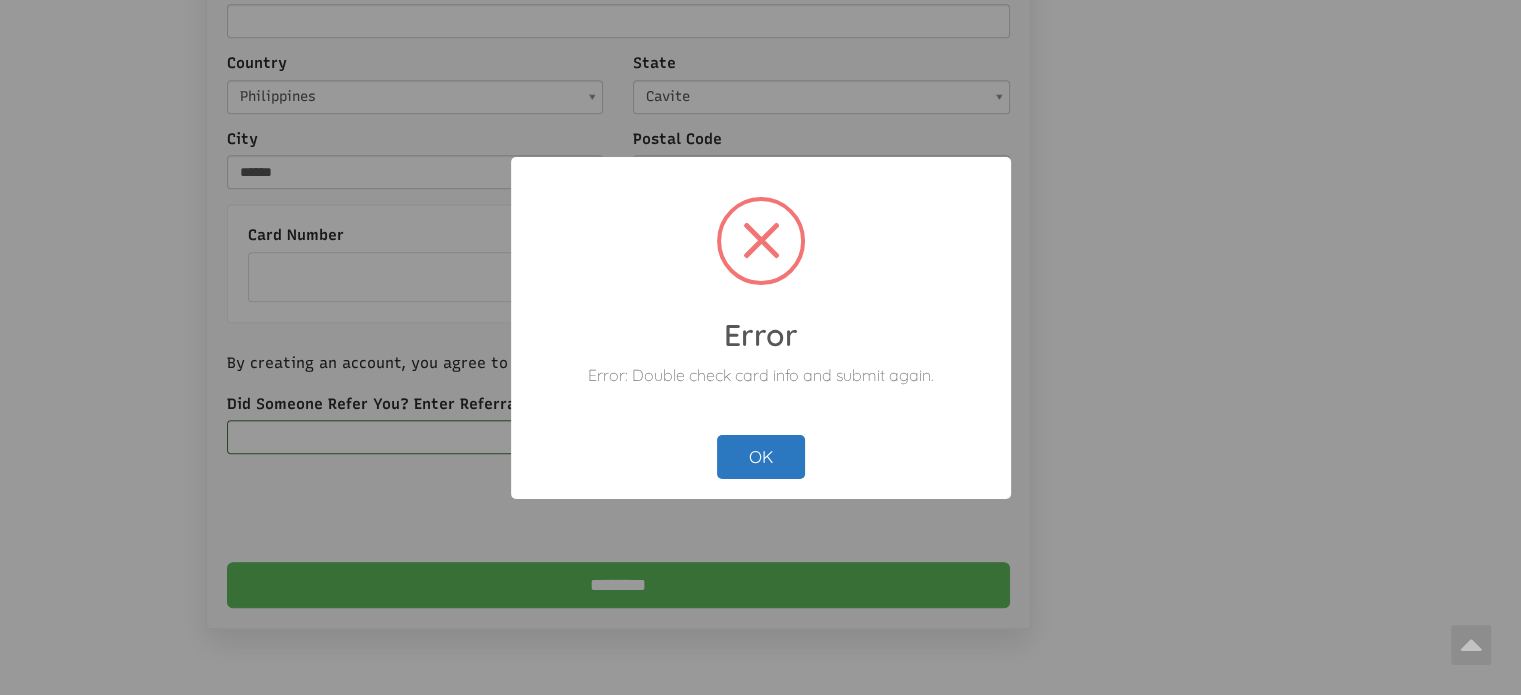 click on "OK" at bounding box center [761, 457] 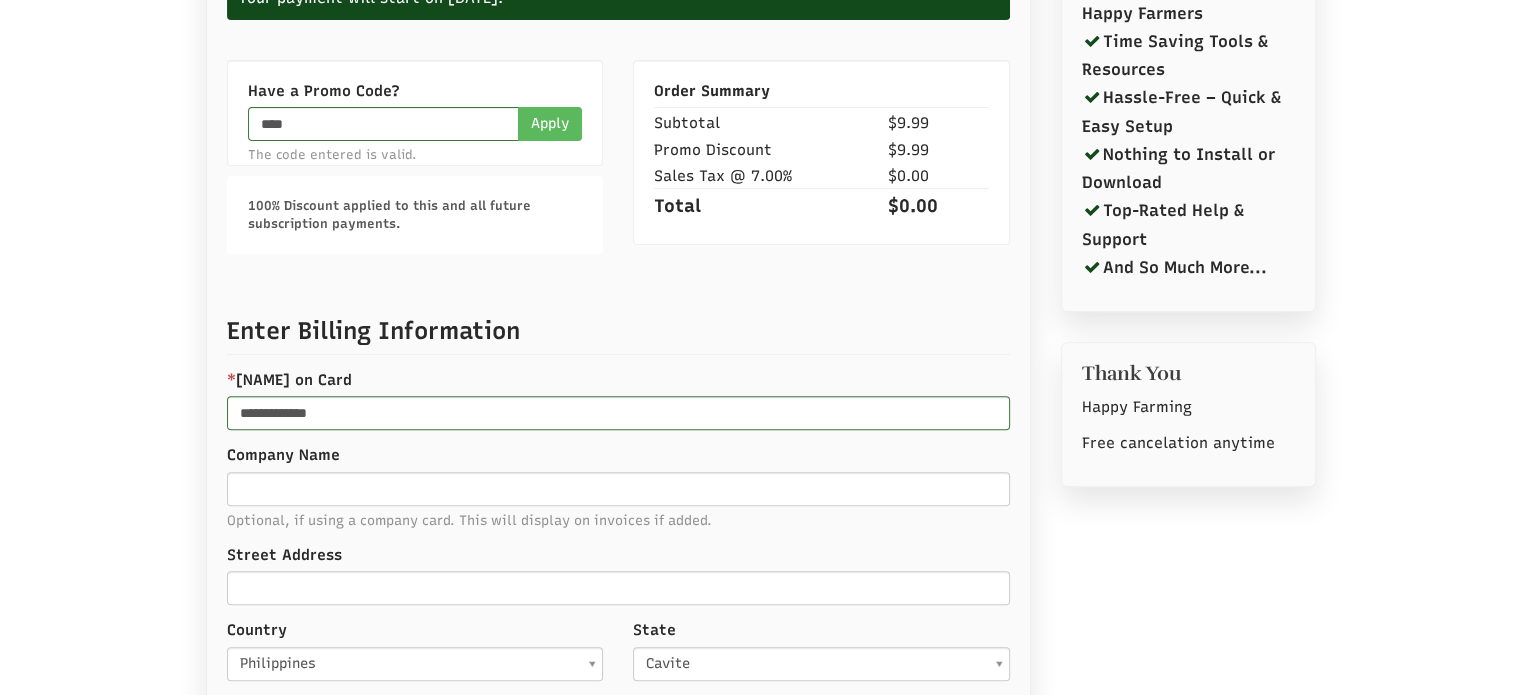 scroll, scrollTop: 808, scrollLeft: 0, axis: vertical 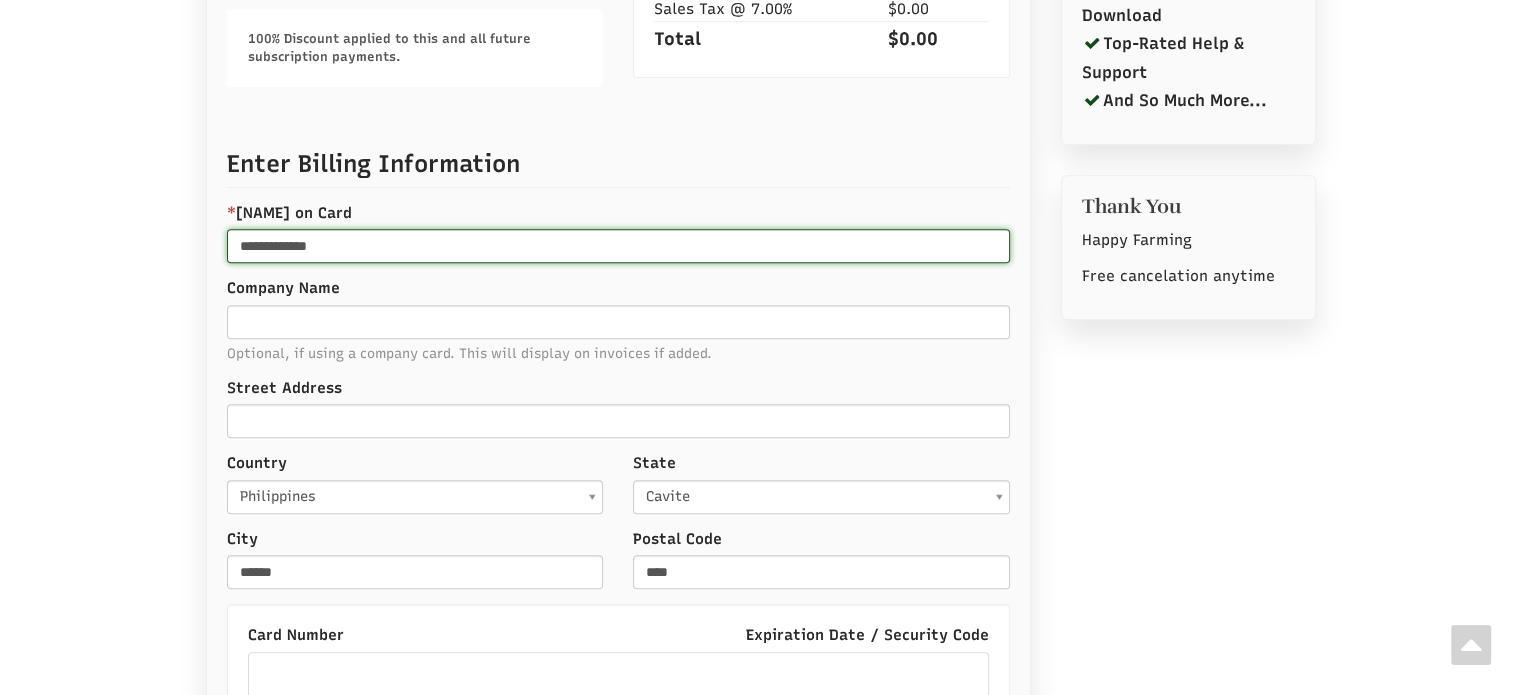 click on "**********" at bounding box center [618, 246] 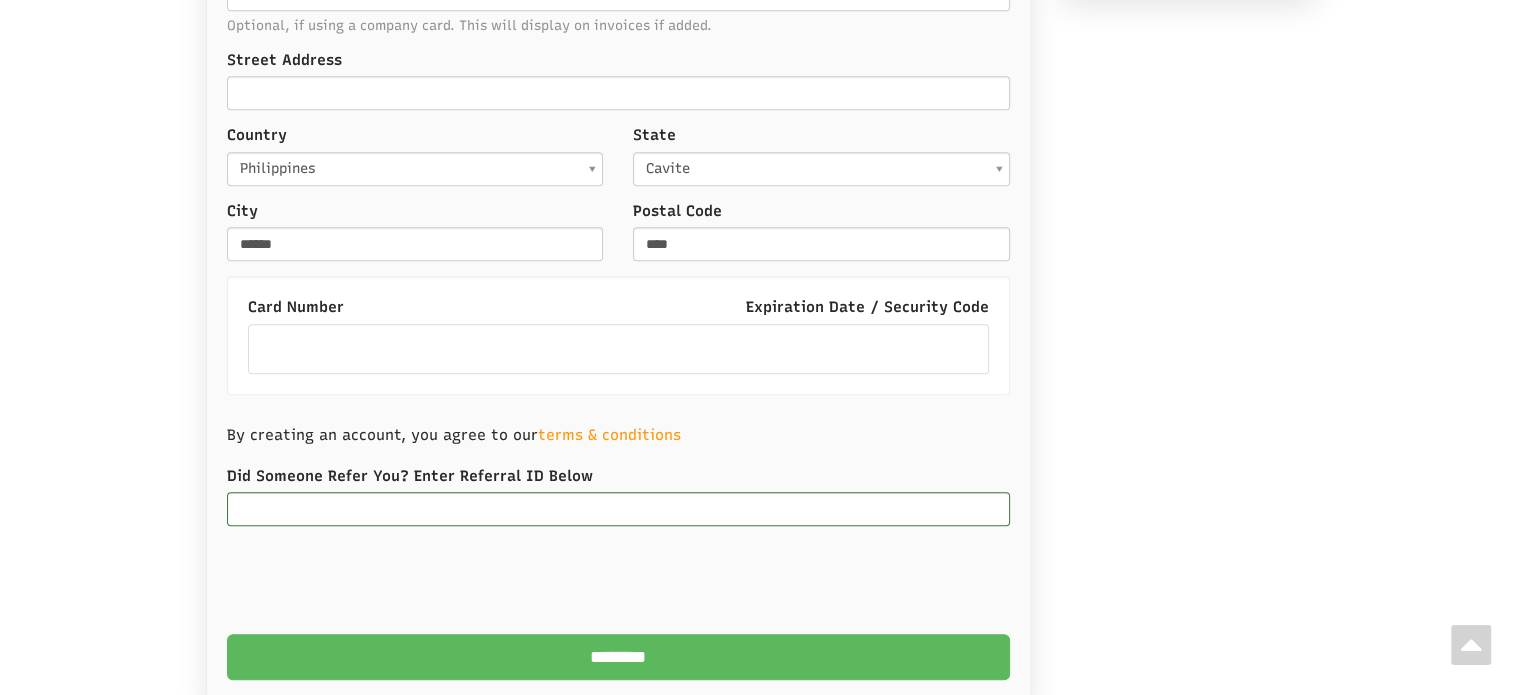 scroll, scrollTop: 1208, scrollLeft: 0, axis: vertical 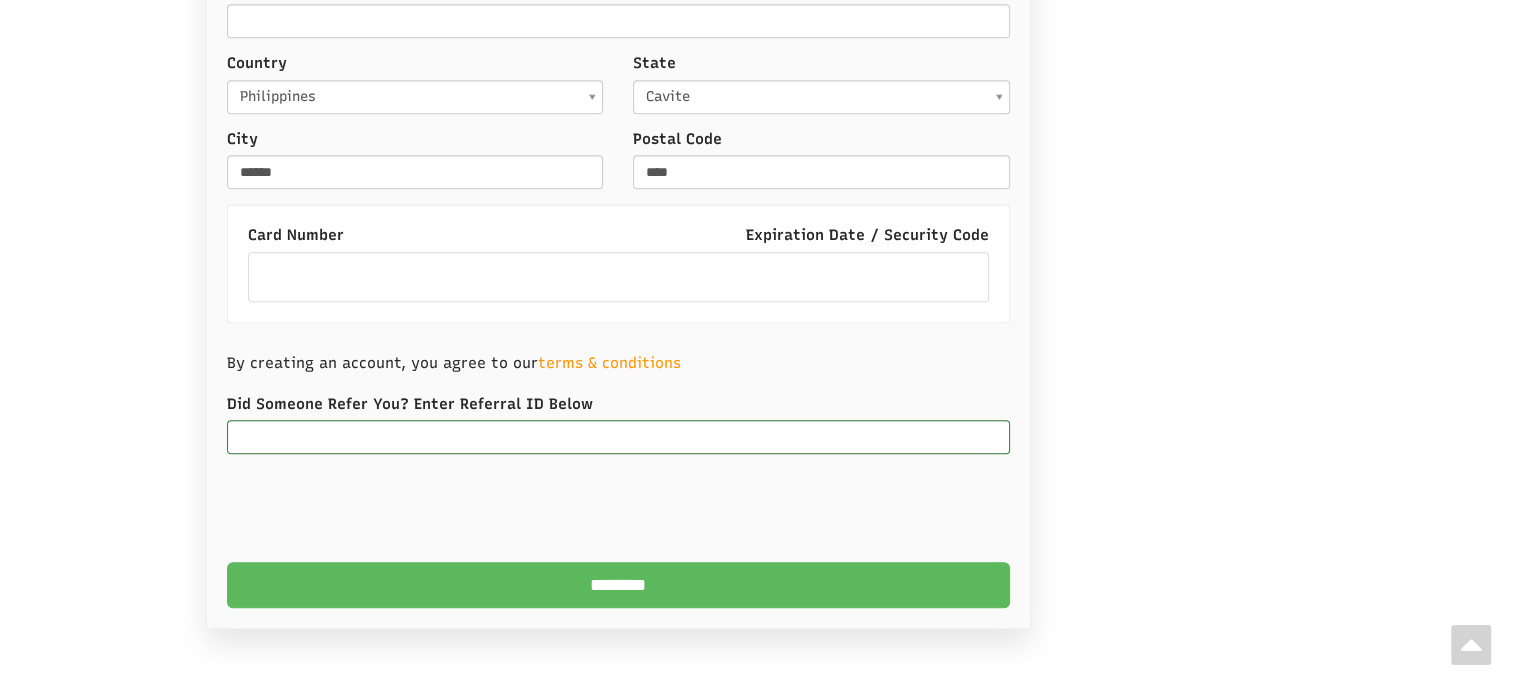 click on "Go Back
Registered with Email:   ymanlabuan32@gmail.com
Select a Payment Option
Monthly: $9.99 per Month (Cancel Anytime)
Annually: $99.00 per Year
Save 17%
with this option
This plan includes a 60 DAY FREE TRIAL
Your payment will start on October 06, 2025.
Have a Promo Code?
****
Apply
The code entered is valid.
100% Discount applied to this and all future subscription payments.
Order Summary
Microgreen Directory - Hobby Farmer Monthly $9.99 Subtotal $9.99 Promo Discount $9.99 Sales Tax @ 7.00% $0.00 Total $0.00
Enter Billing Information *  Name on Card" at bounding box center [618, -127] 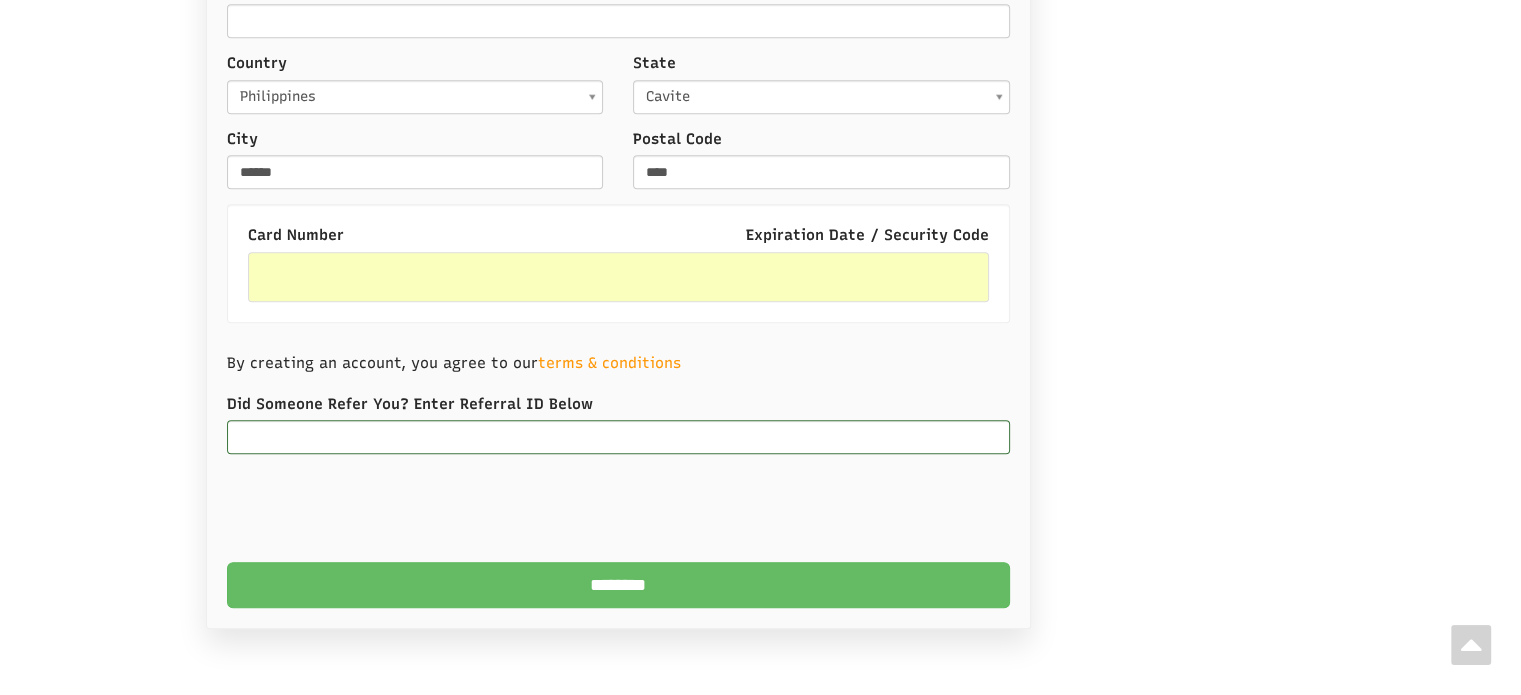 click on "********" at bounding box center [618, 585] 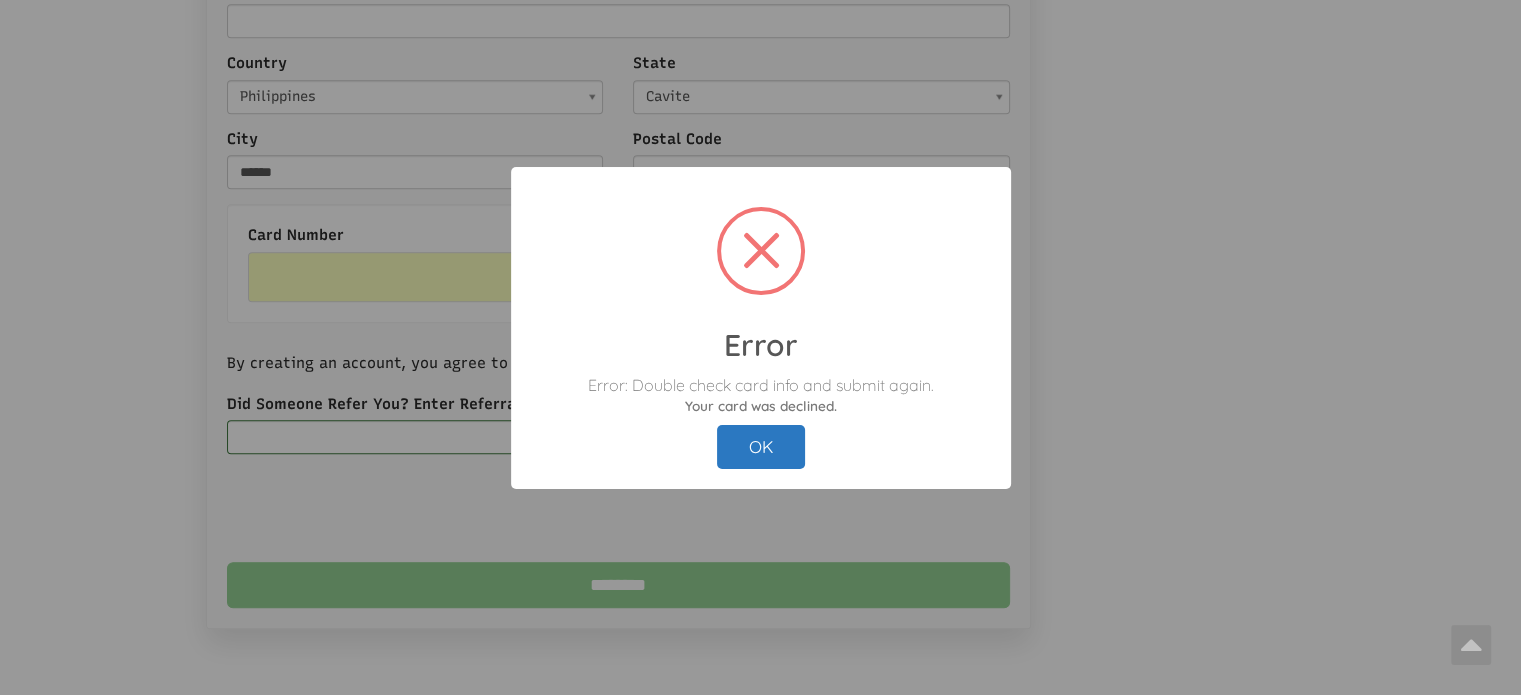 click on "OK" at bounding box center [761, 447] 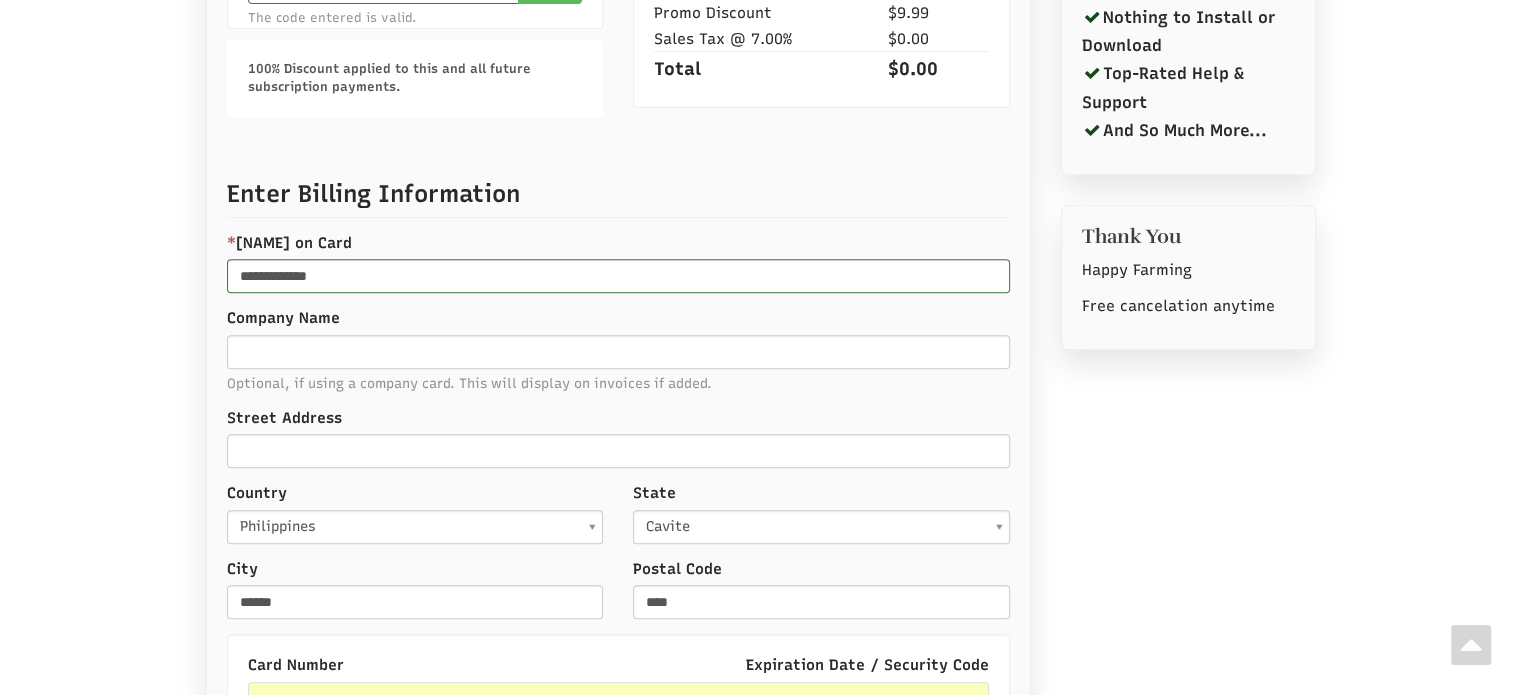 scroll, scrollTop: 508, scrollLeft: 0, axis: vertical 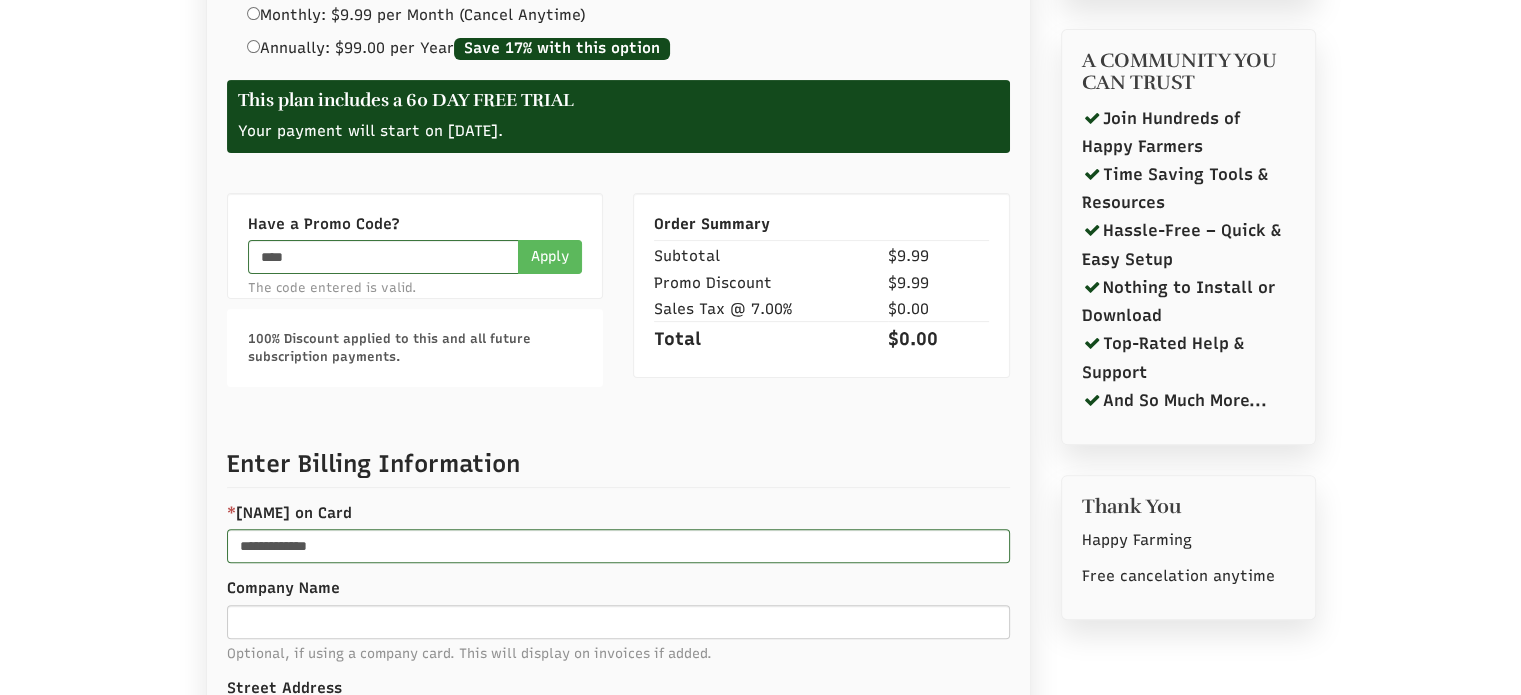 click on "Go Back
Registered with Email:   ymanlabuan32@gmail.com
Select a Payment Option
Monthly: $9.99 per Month (Cancel Anytime)
Annually: $99.00 per Year
Save 17%
with this option
This plan includes a 60 DAY FREE TRIAL
Your payment will start on October 06, 2025.
Have a Promo Code?
****
Apply
The code entered is valid.
100% Discount applied to this and all future subscription payments.
Order Summary
Microgreen Directory - Hobby Farmer Monthly $9.99 Subtotal $9.99 Promo Discount $9.99 Sales Tax @ 7.00% $0.00 Total $0.00
Enter Billing Information *  Name on Card" at bounding box center [618, 573] 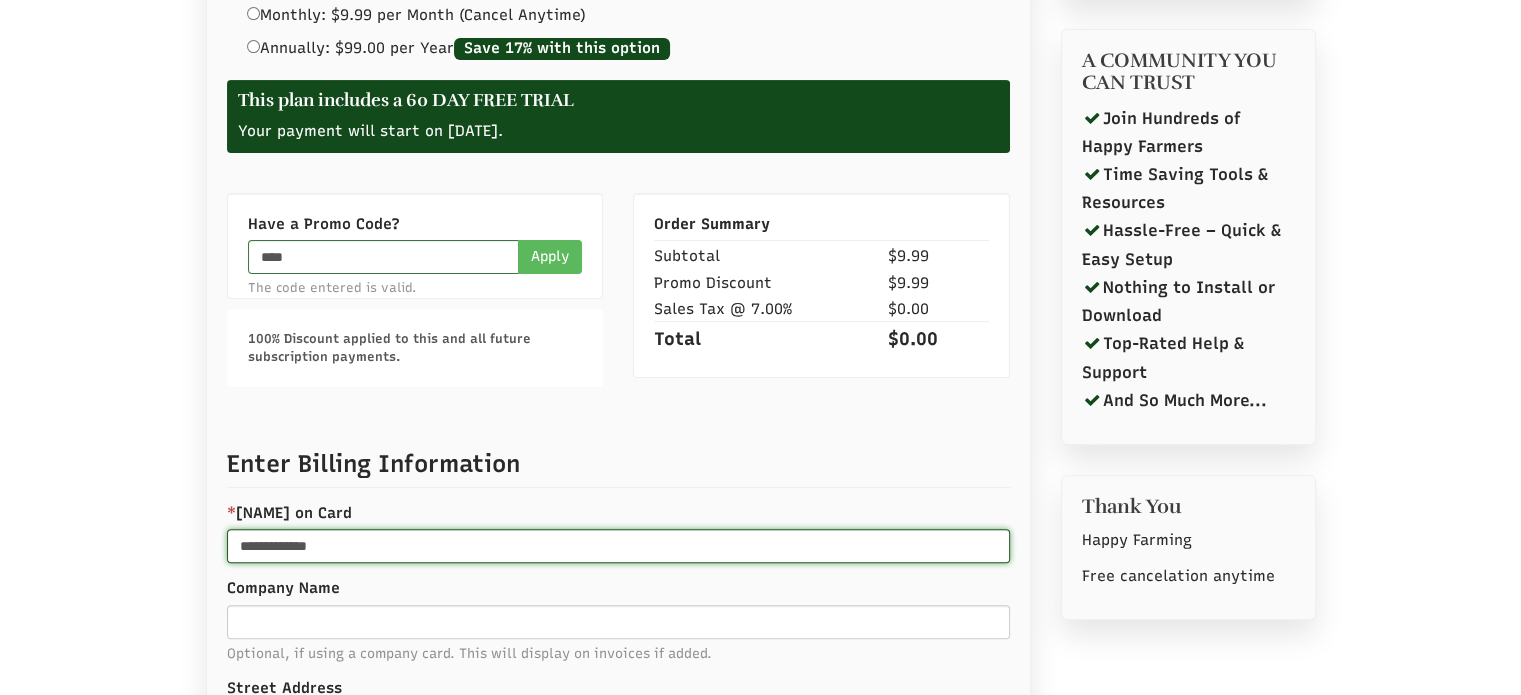 click on "**********" at bounding box center [618, 546] 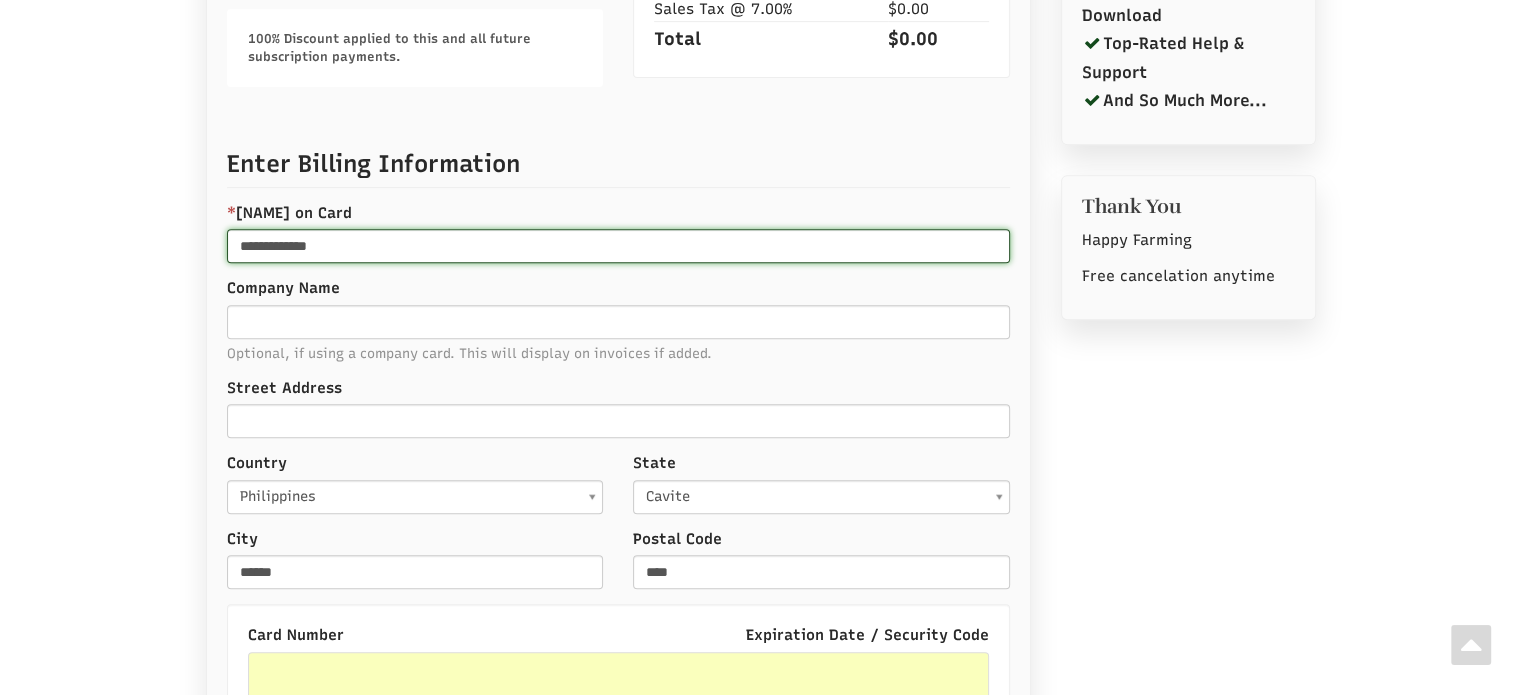 scroll, scrollTop: 1208, scrollLeft: 0, axis: vertical 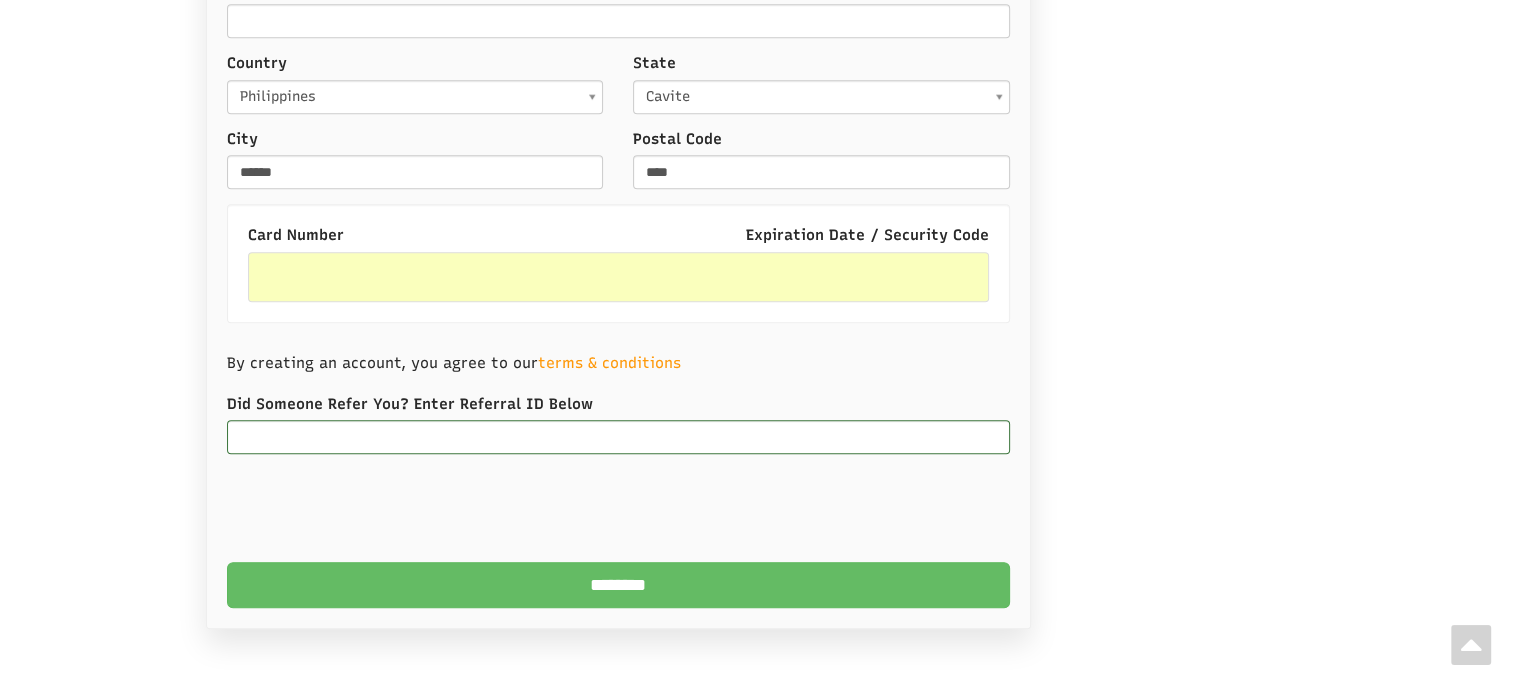 type on "**********" 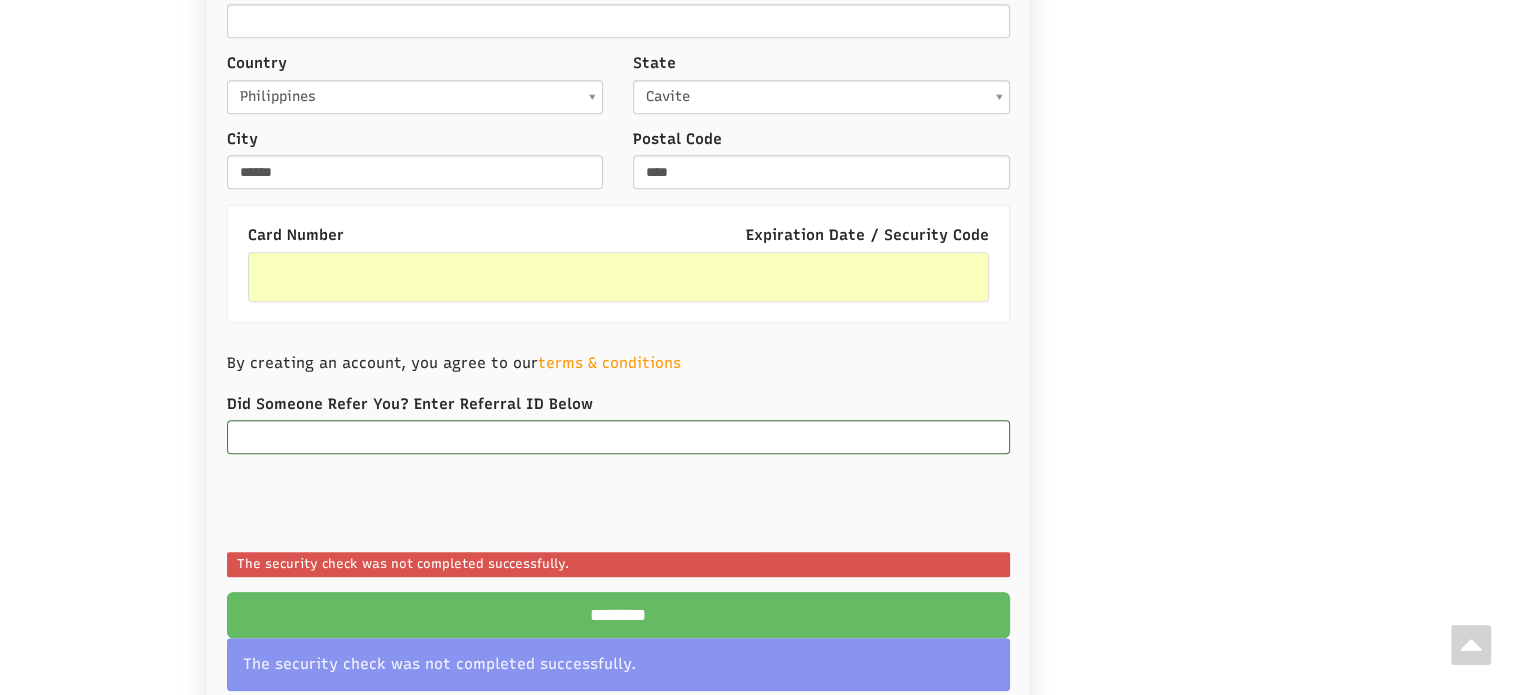 click on "********" at bounding box center [618, 615] 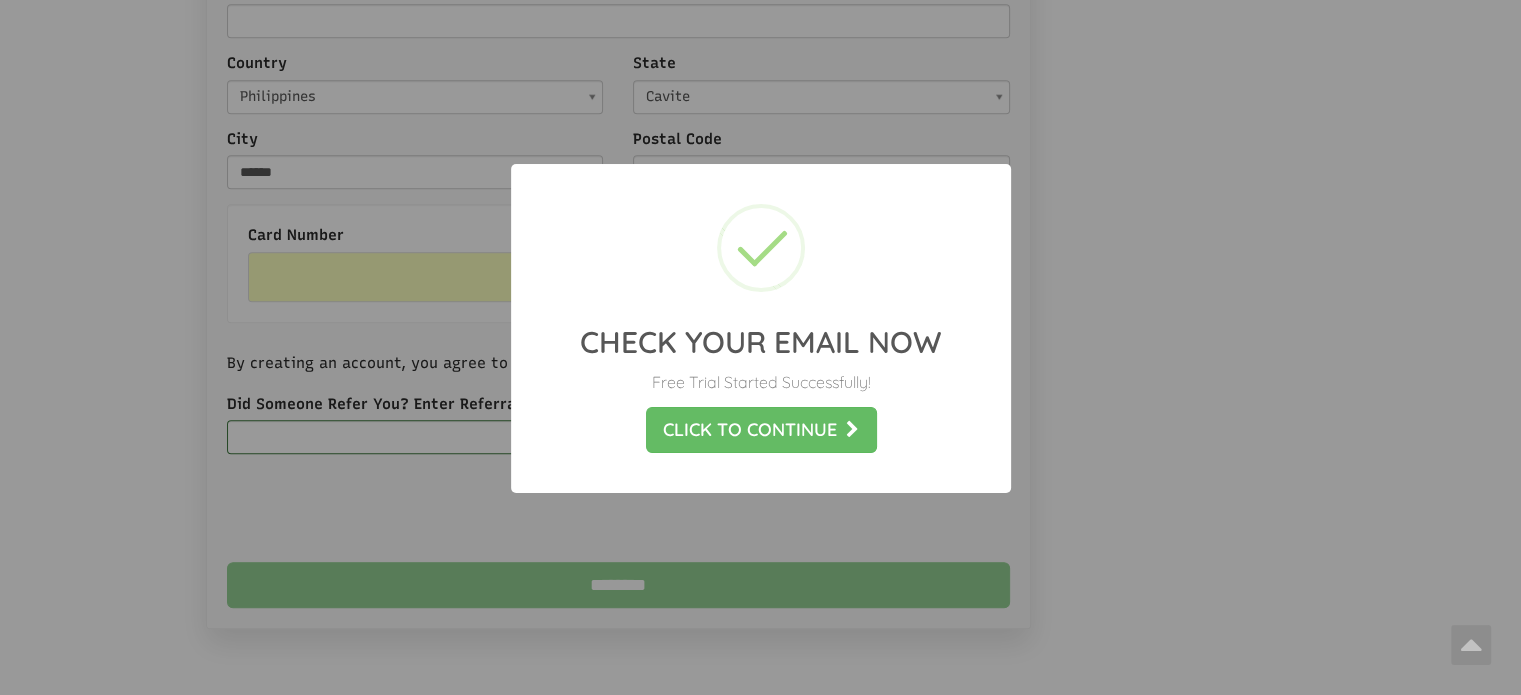 click on "Click to Continue" at bounding box center [760, 430] 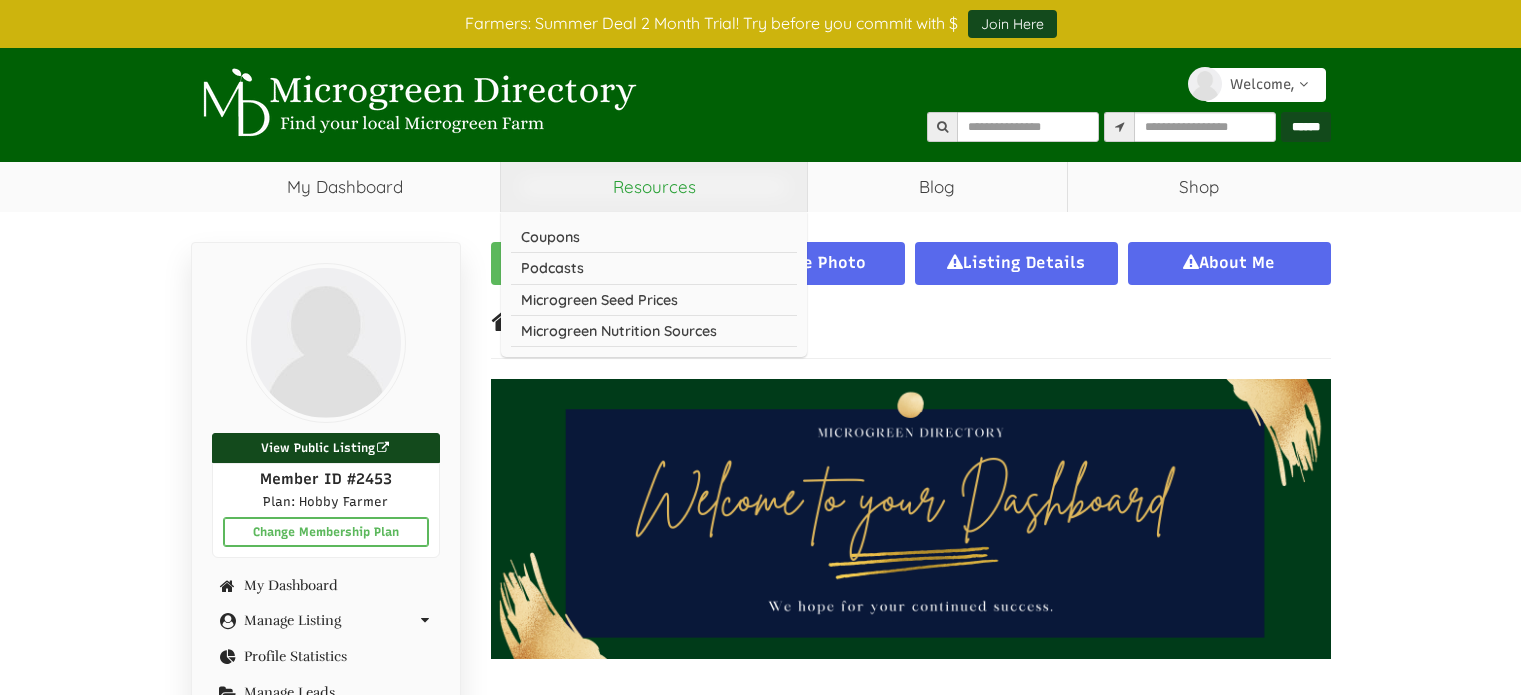 scroll, scrollTop: 0, scrollLeft: 0, axis: both 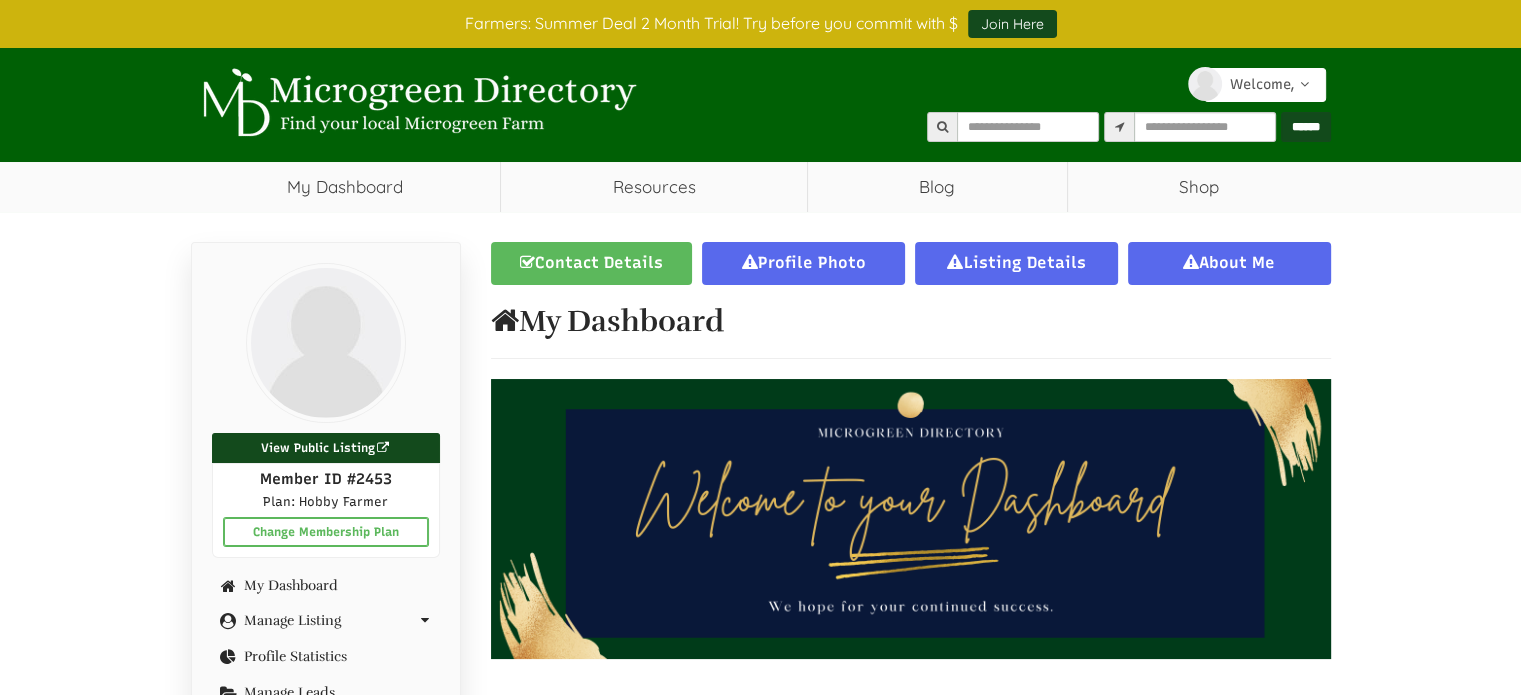 select 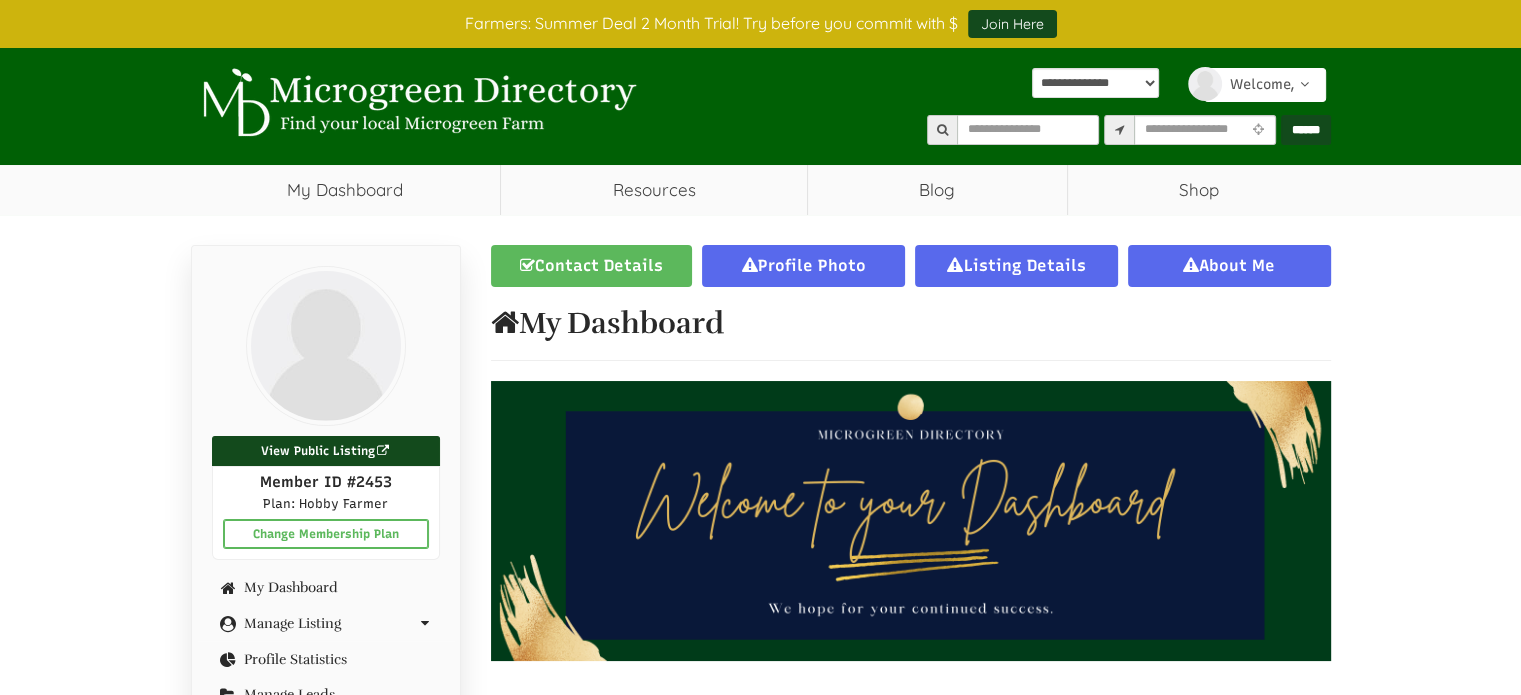 scroll, scrollTop: 0, scrollLeft: 0, axis: both 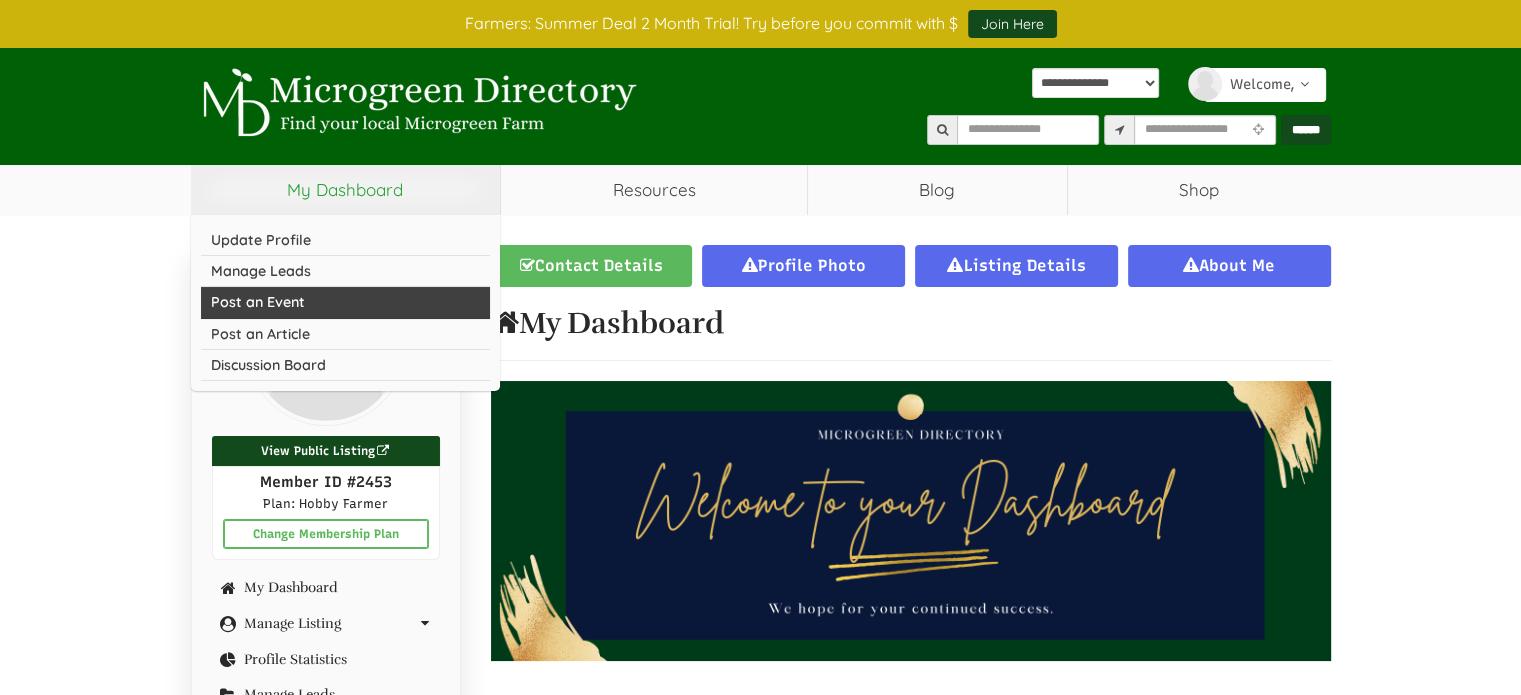 click on "Post an Event" at bounding box center (346, 302) 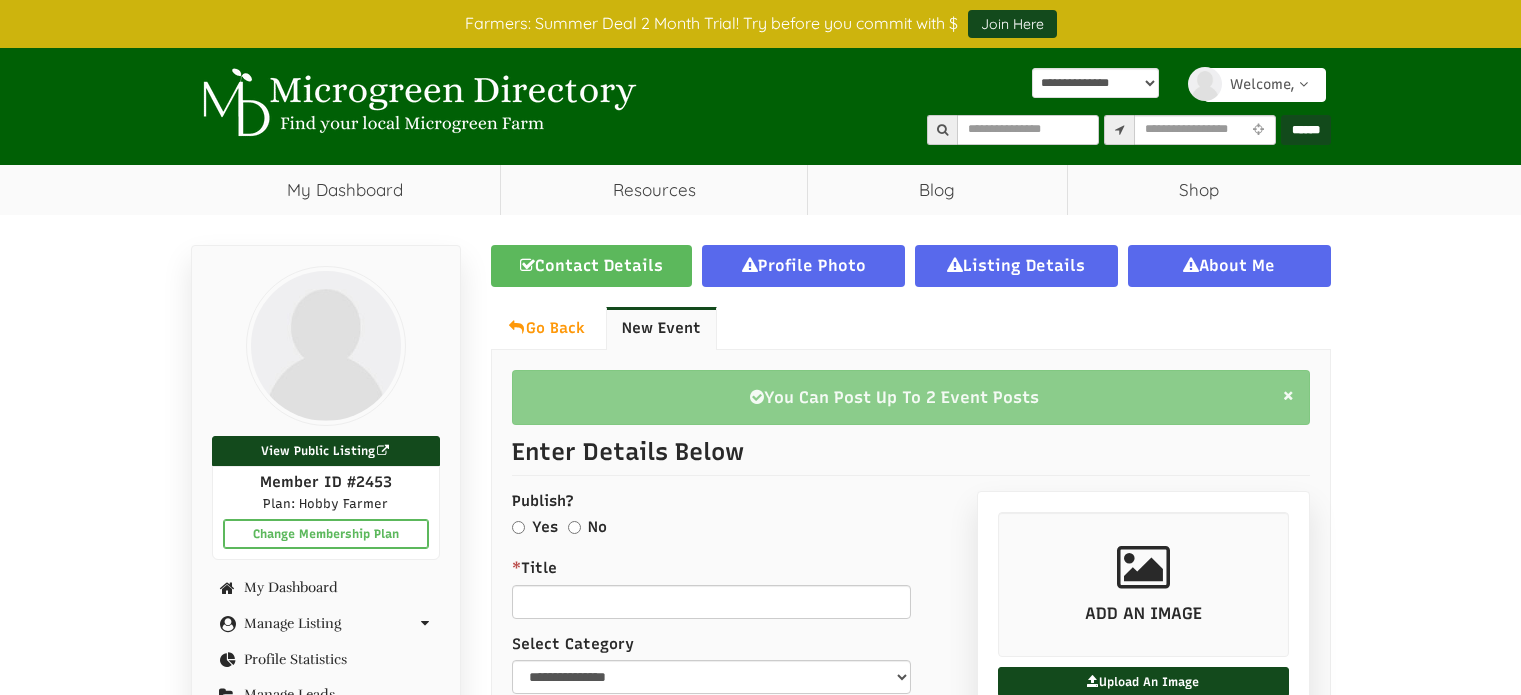 scroll, scrollTop: 0, scrollLeft: 0, axis: both 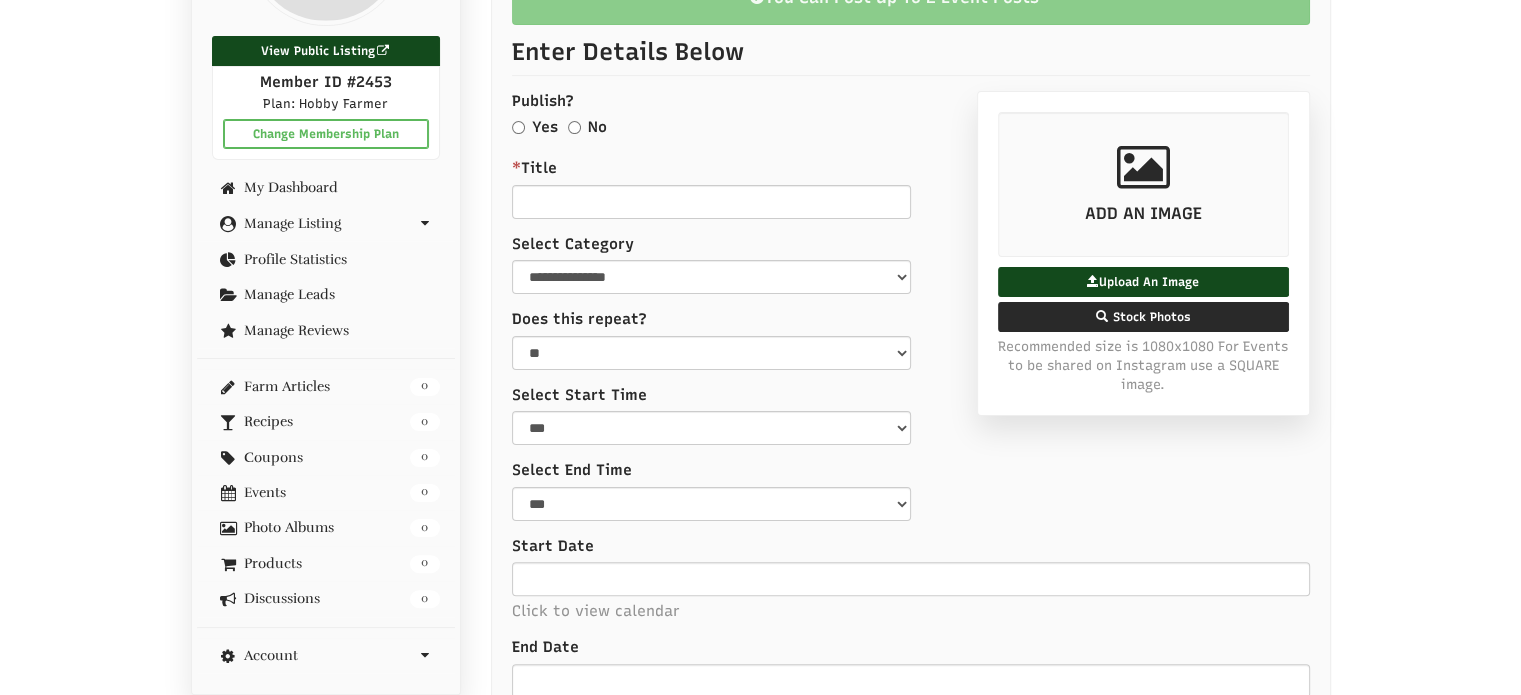 click on "Yes" at bounding box center (545, 127) 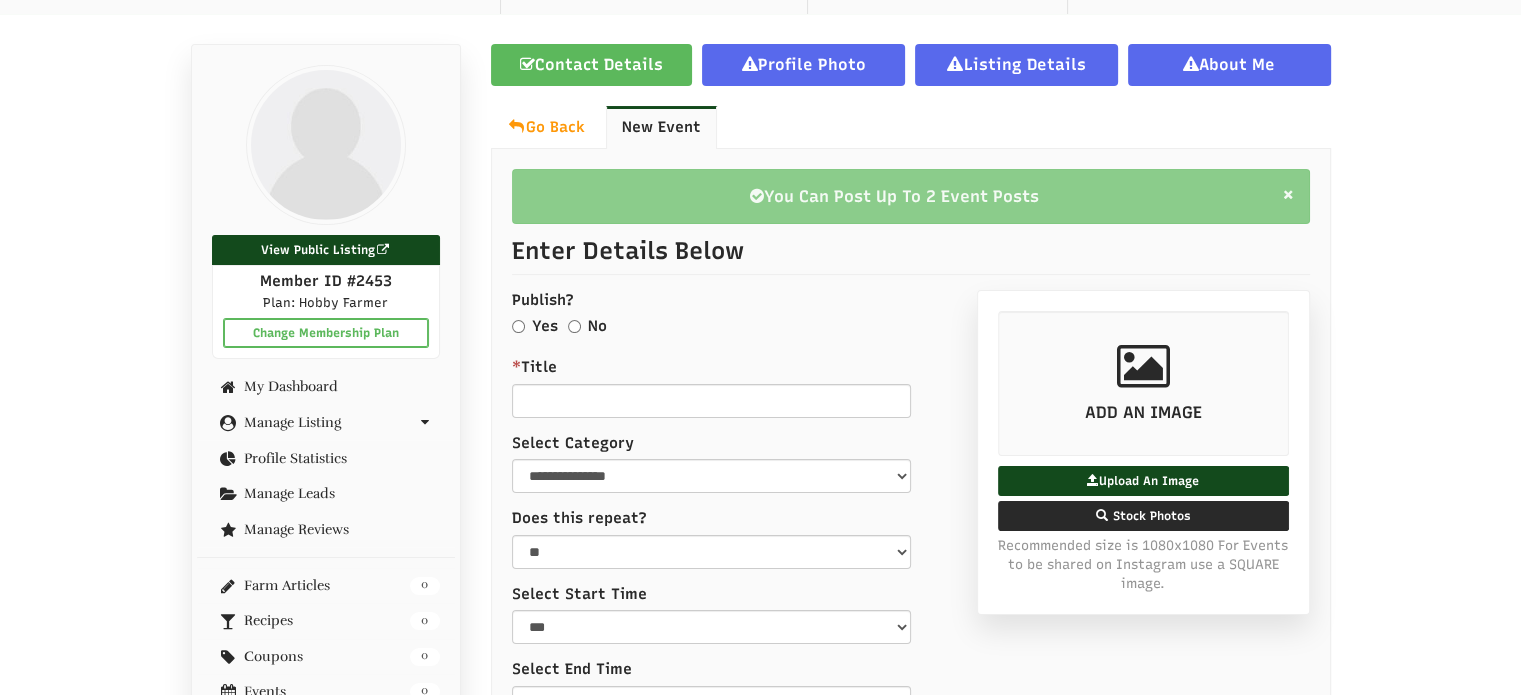 scroll, scrollTop: 200, scrollLeft: 0, axis: vertical 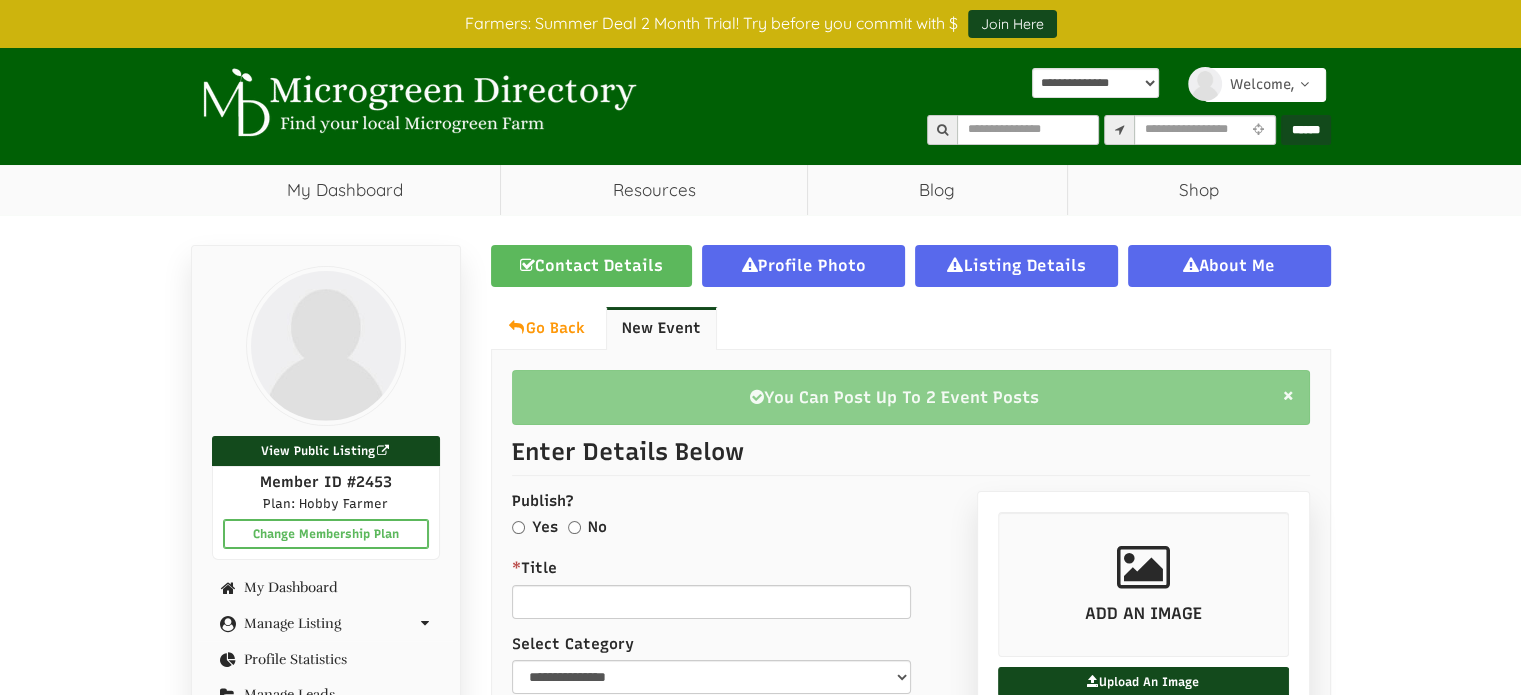 click on "Publish?" at bounding box center (911, 501) 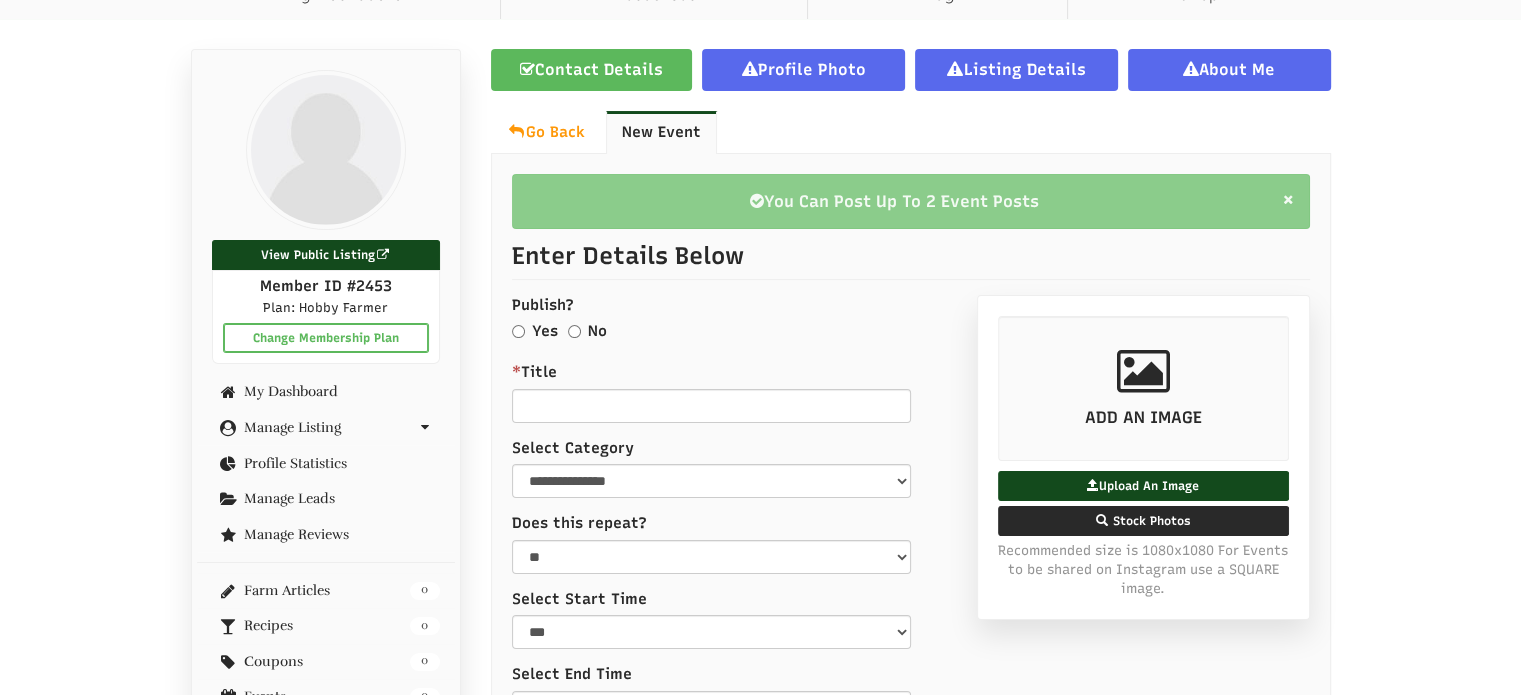 scroll, scrollTop: 200, scrollLeft: 0, axis: vertical 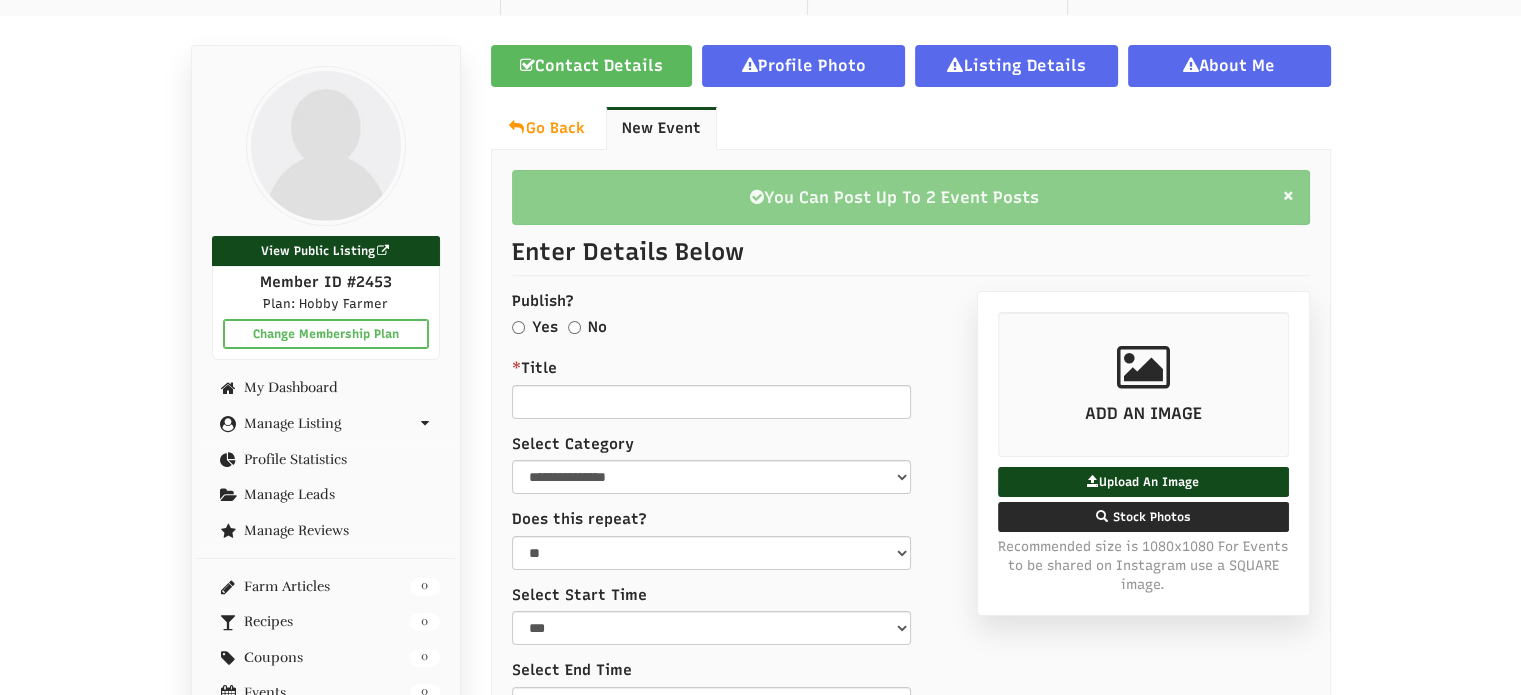 click on "**********" at bounding box center (911, 1336) 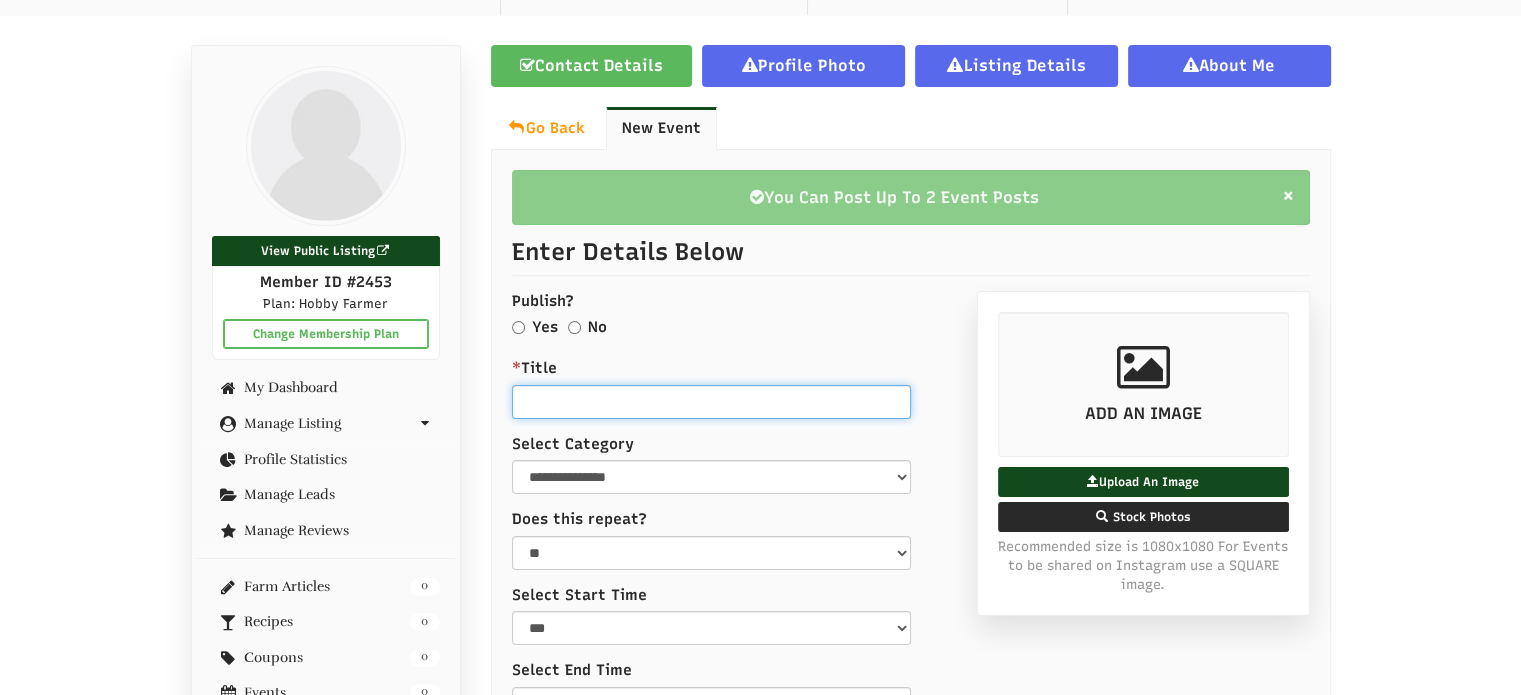 click on "*  Title" at bounding box center (711, 402) 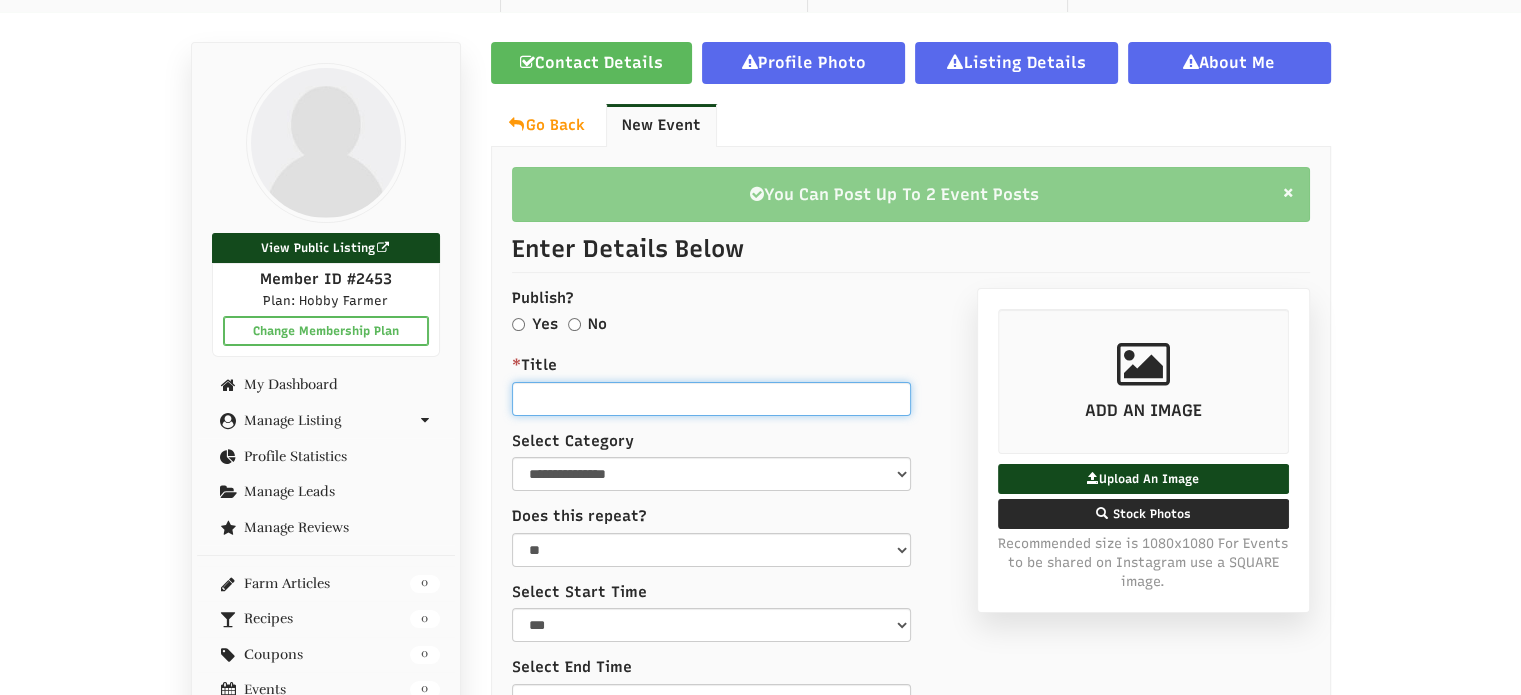 scroll, scrollTop: 200, scrollLeft: 0, axis: vertical 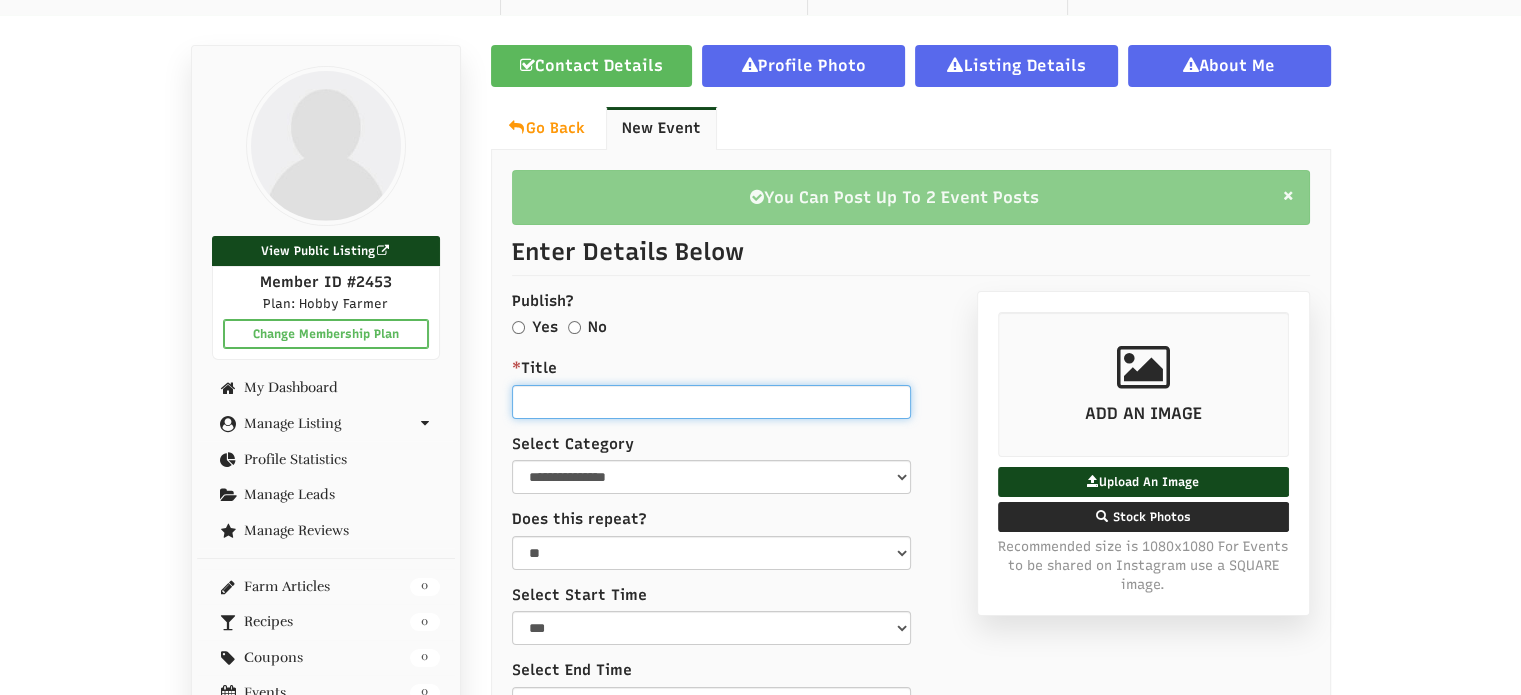 paste on "**********" 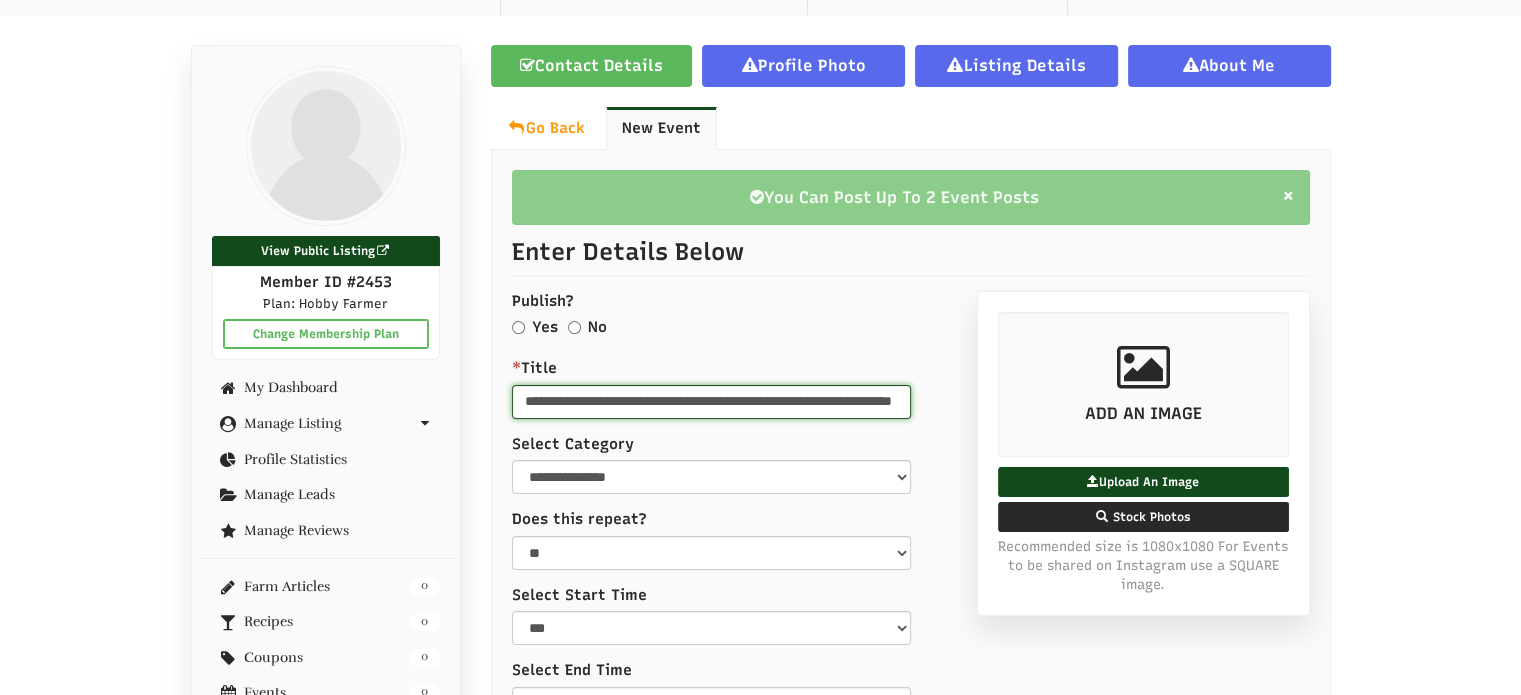 scroll, scrollTop: 0, scrollLeft: 163, axis: horizontal 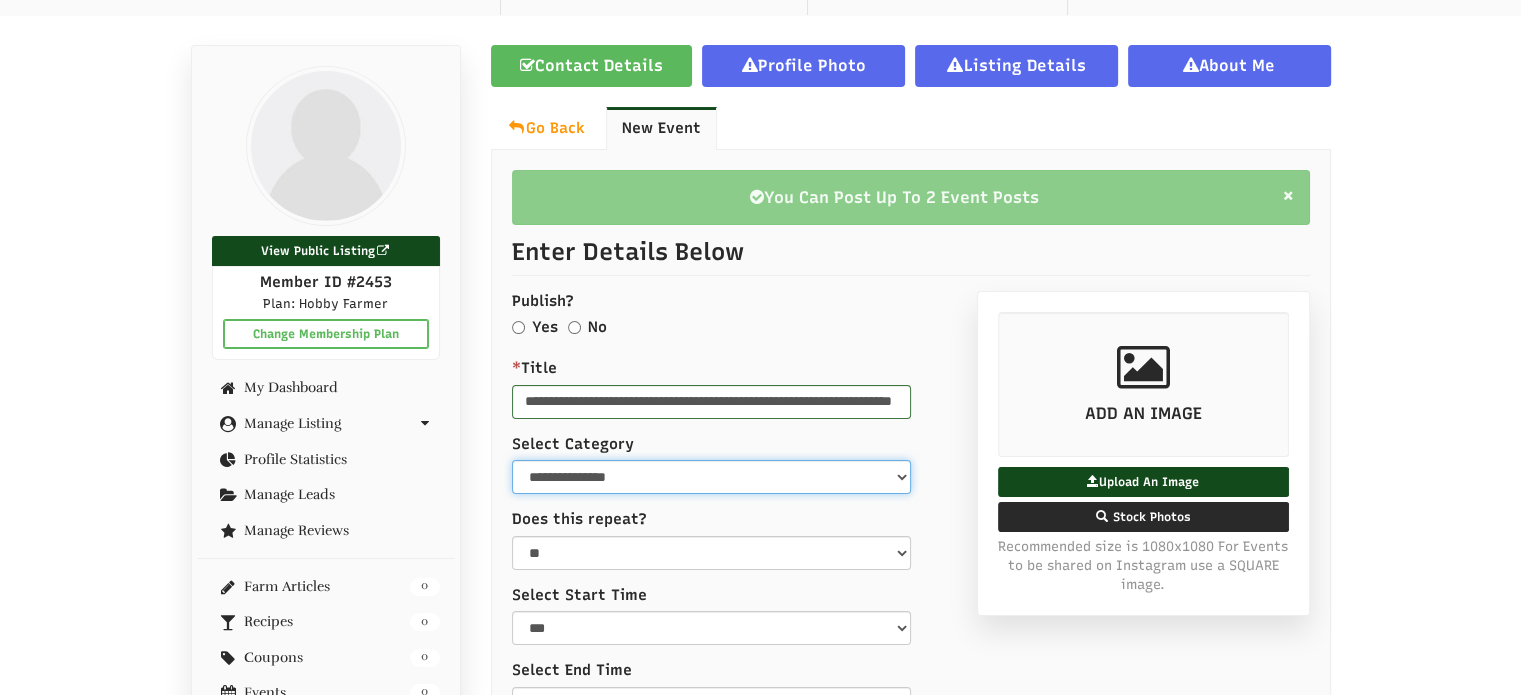 click on "**********" at bounding box center (711, 477) 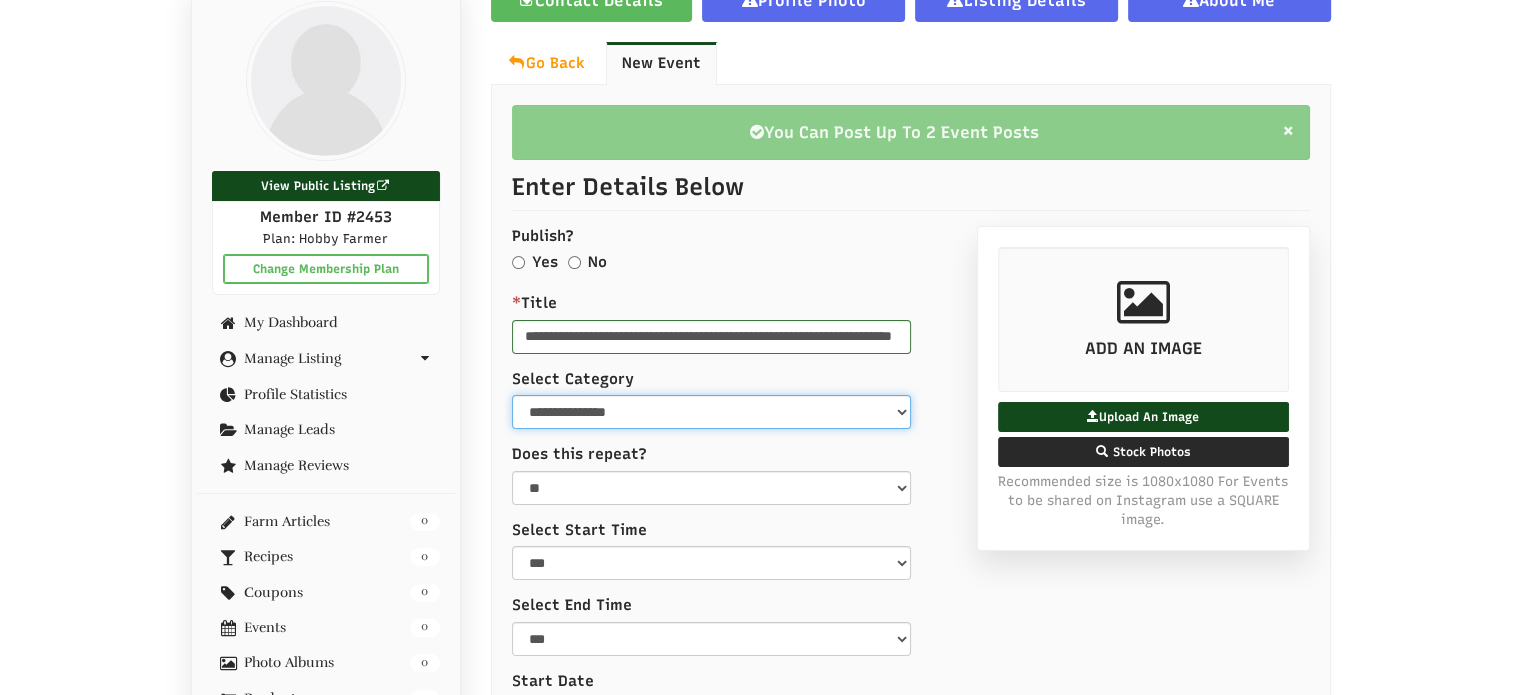 scroll, scrollTop: 300, scrollLeft: 0, axis: vertical 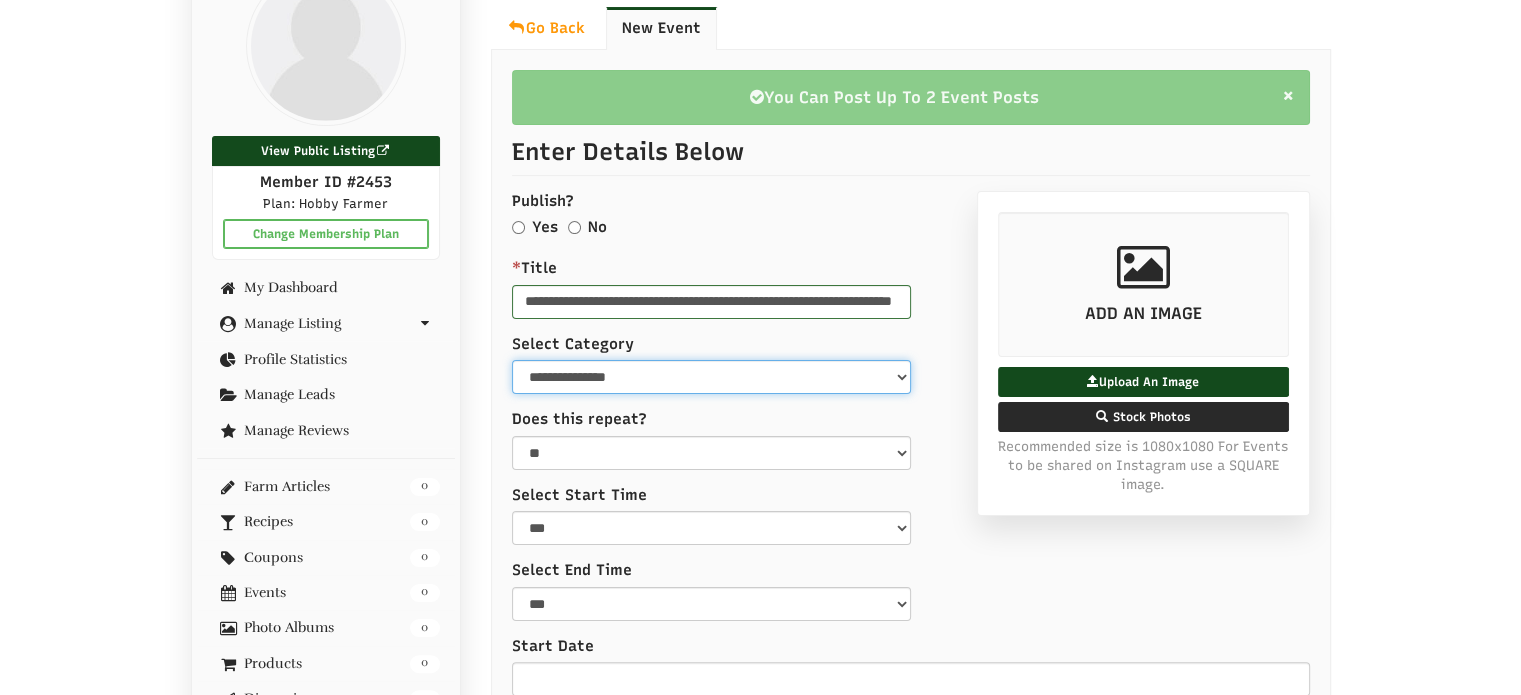 click on "**********" at bounding box center (711, 377) 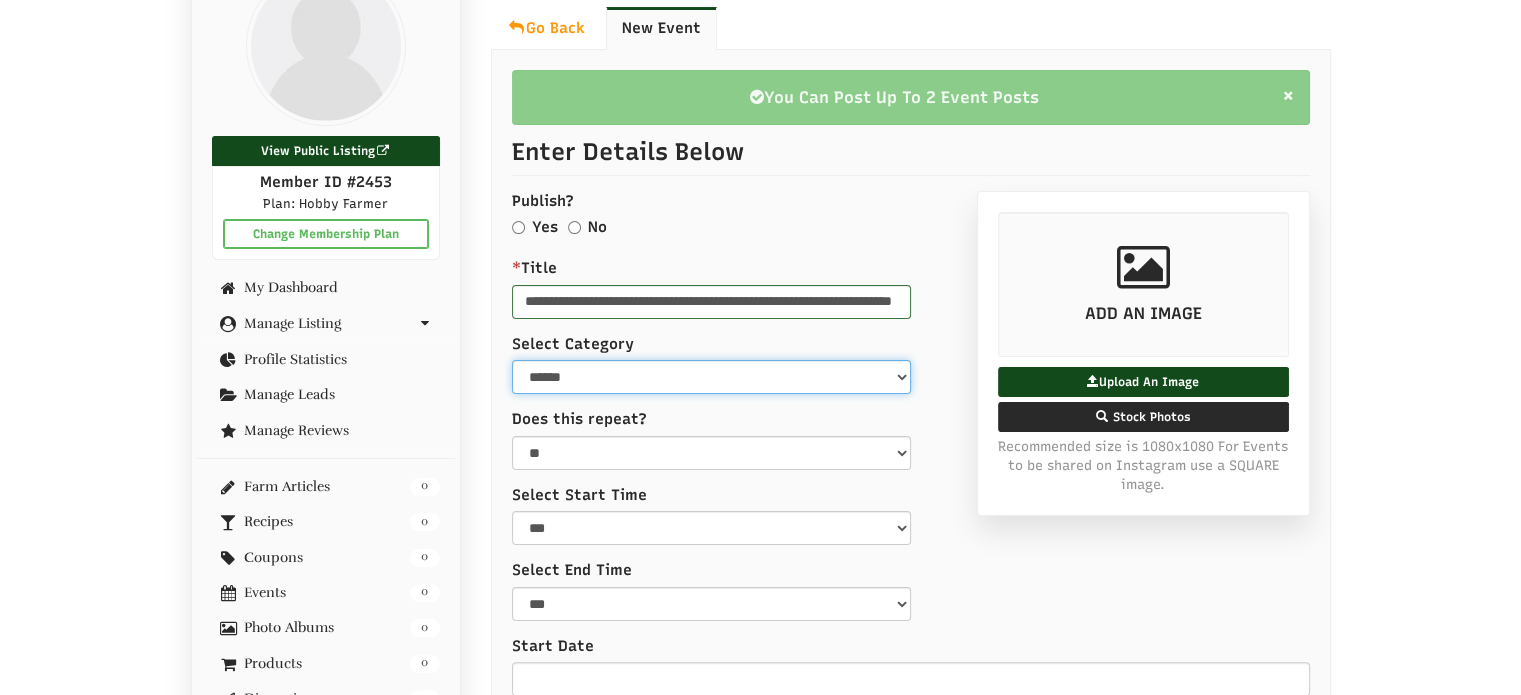 click on "**********" at bounding box center [711, 377] 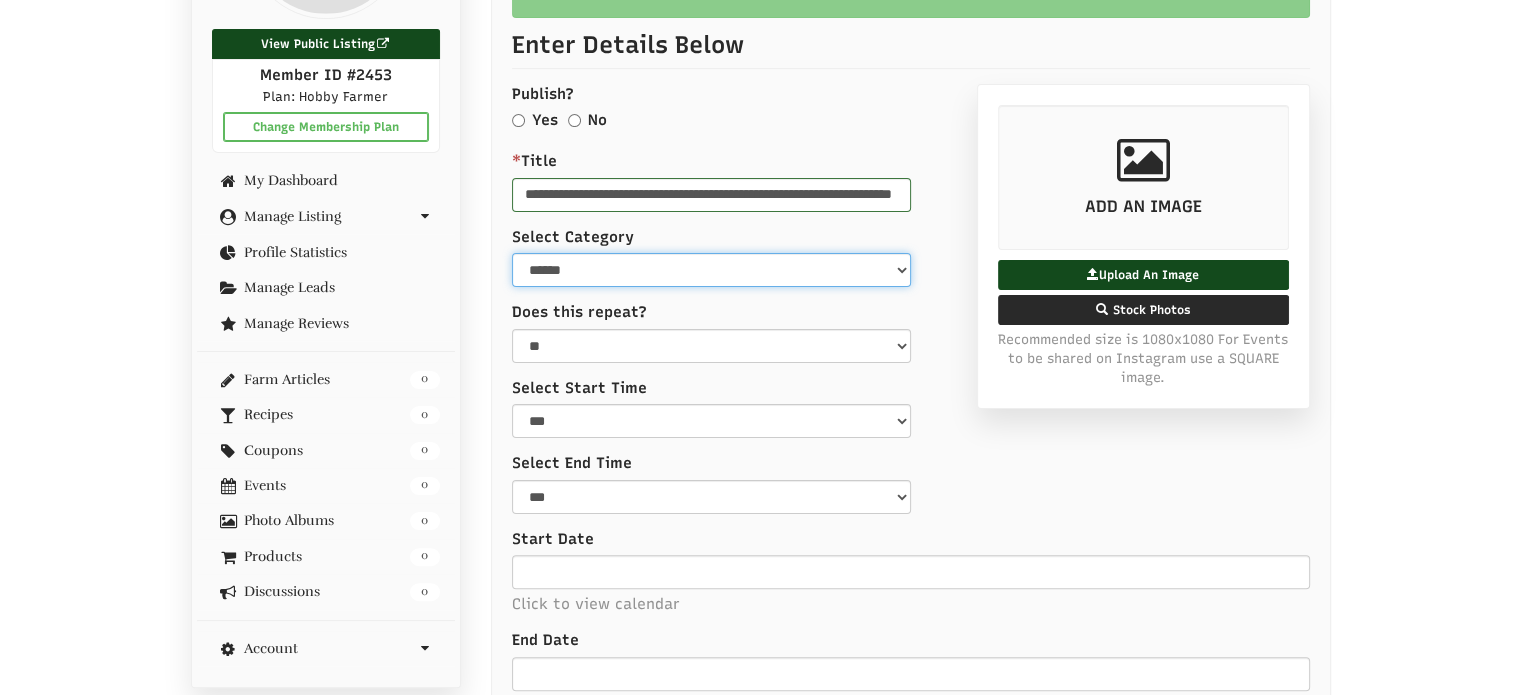 scroll, scrollTop: 400, scrollLeft: 0, axis: vertical 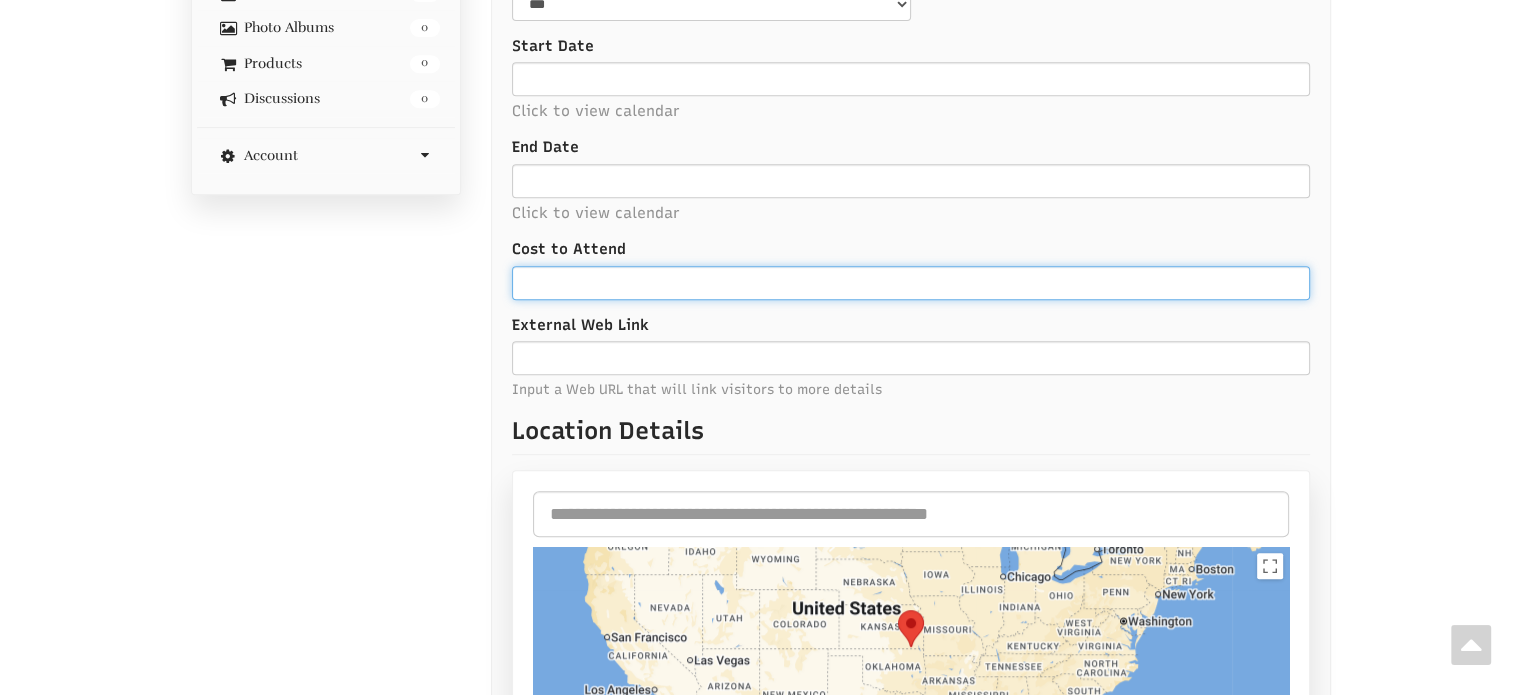 click on "Cost to Attend" at bounding box center (911, 283) 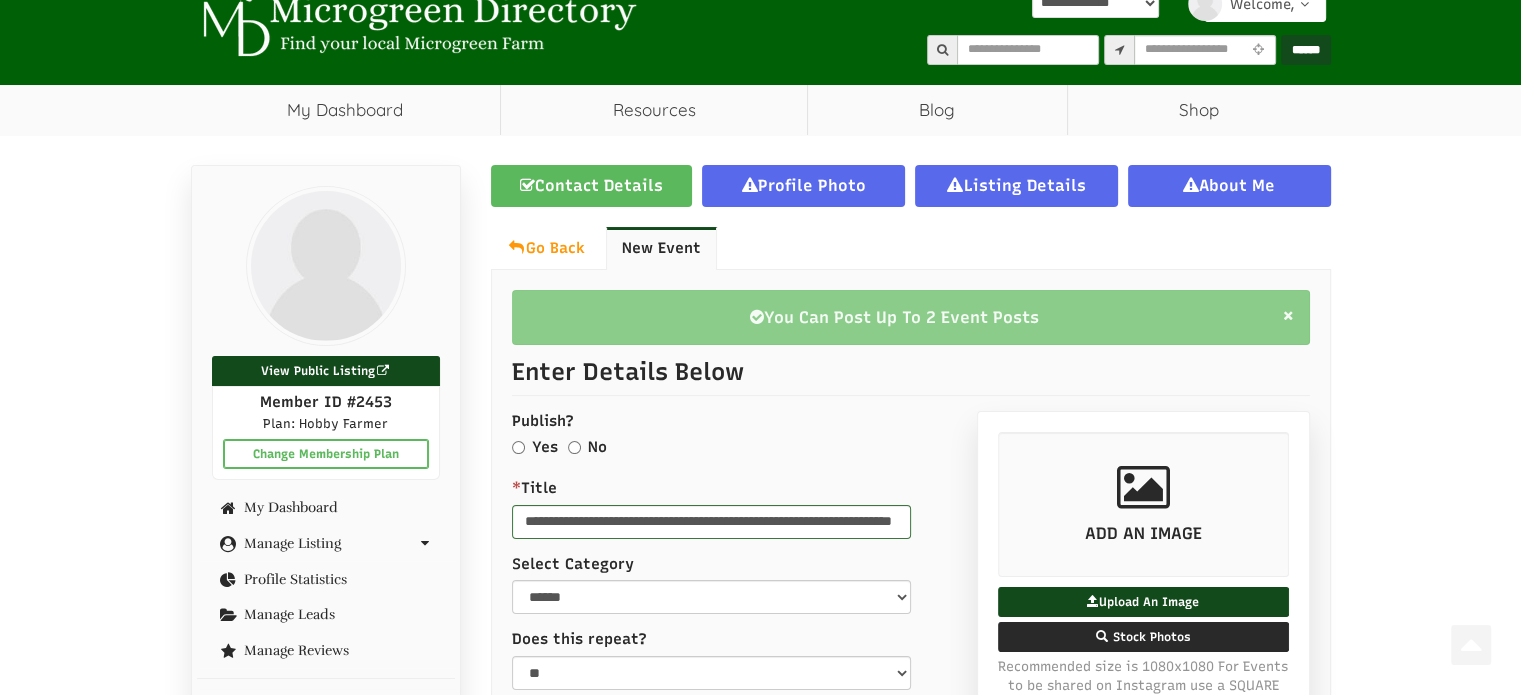 scroll, scrollTop: 0, scrollLeft: 0, axis: both 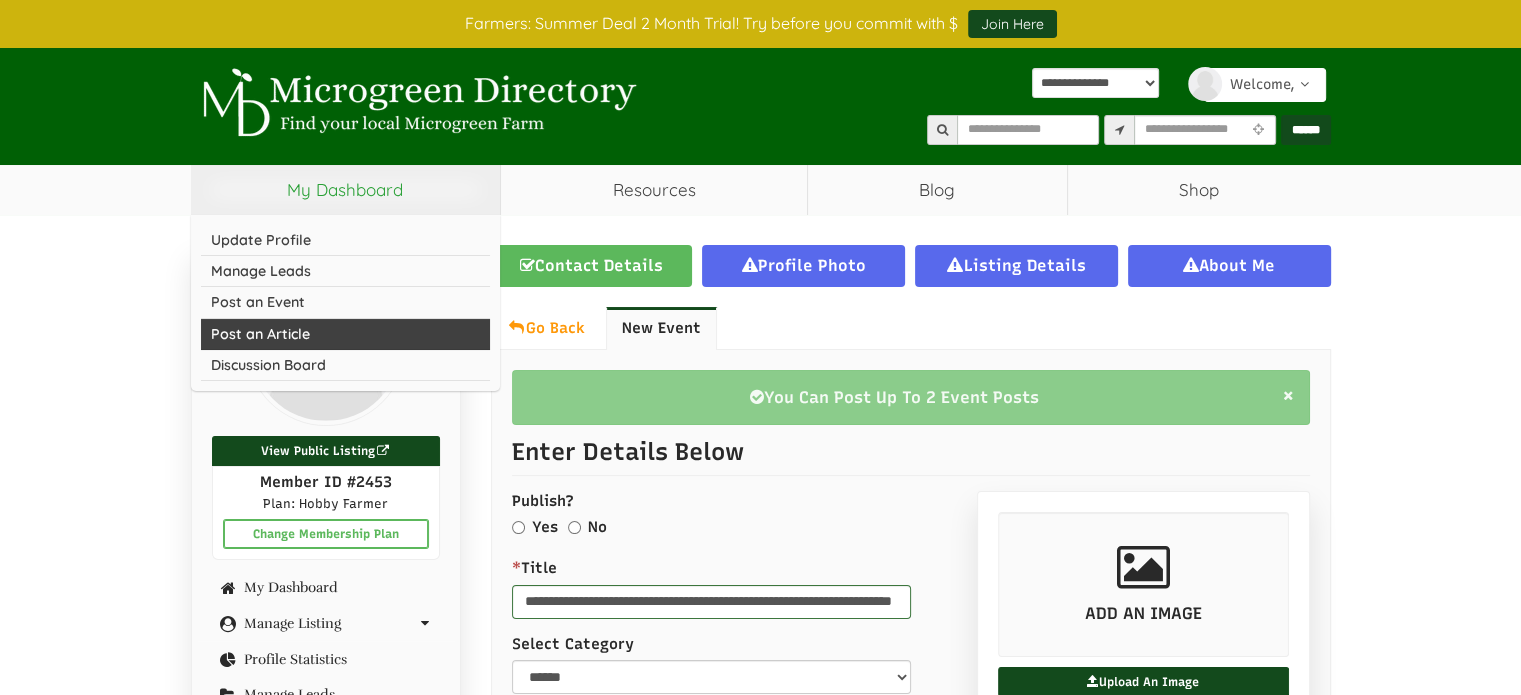 click on "Post an Article" at bounding box center (346, 334) 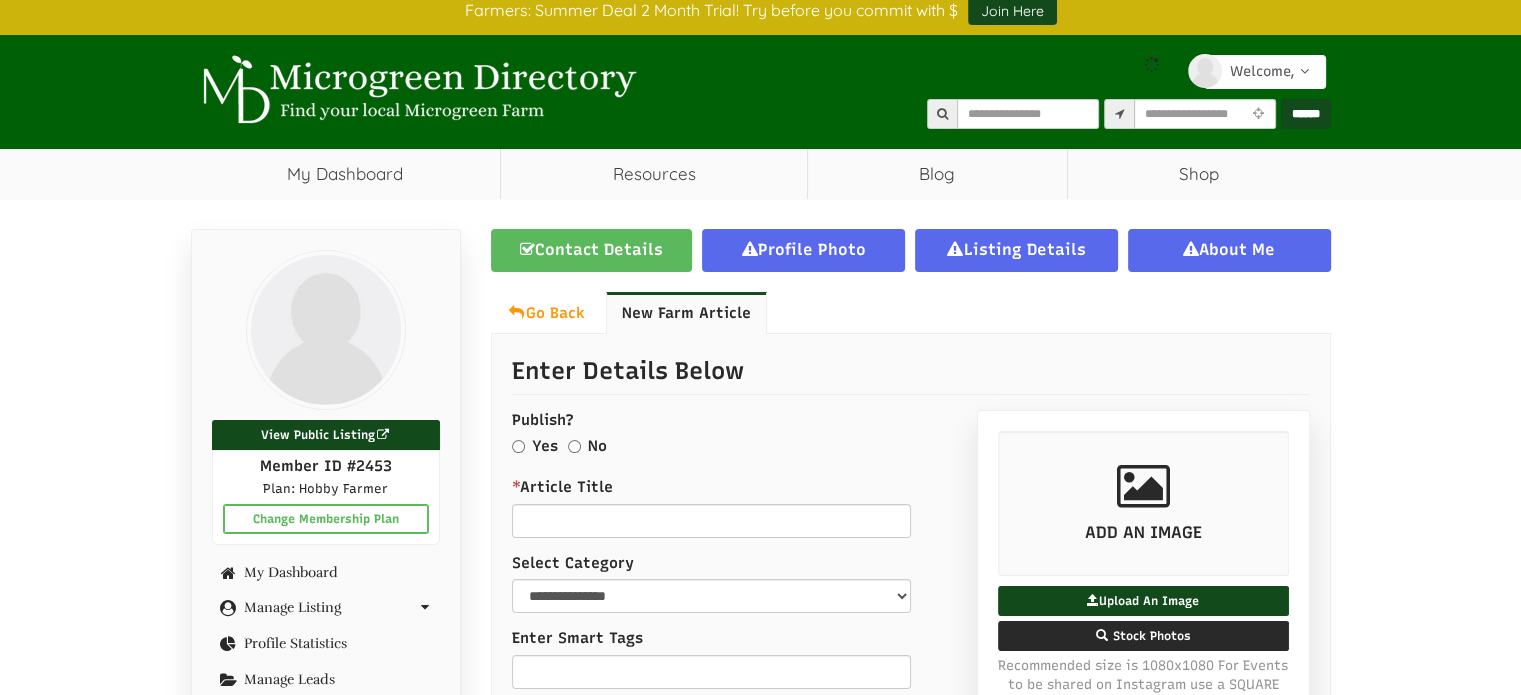 scroll, scrollTop: 200, scrollLeft: 0, axis: vertical 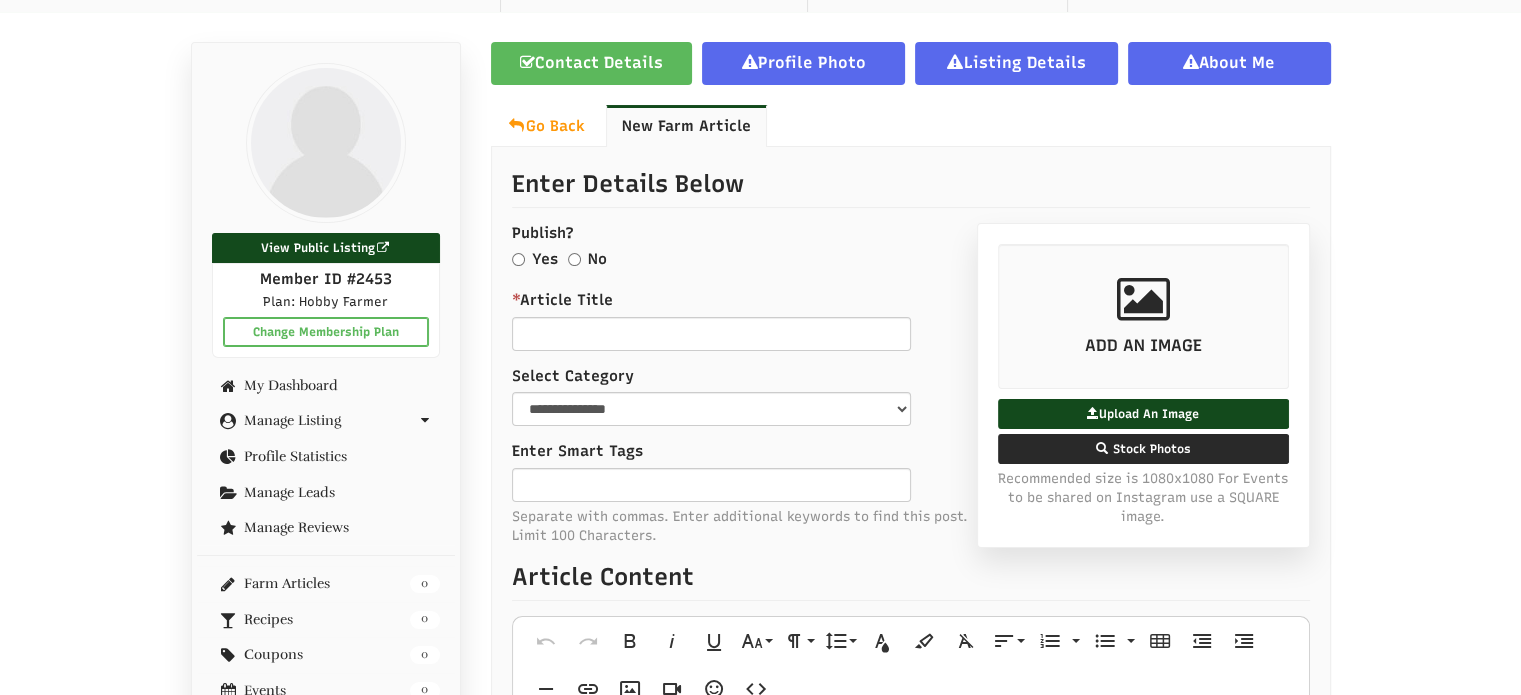 select 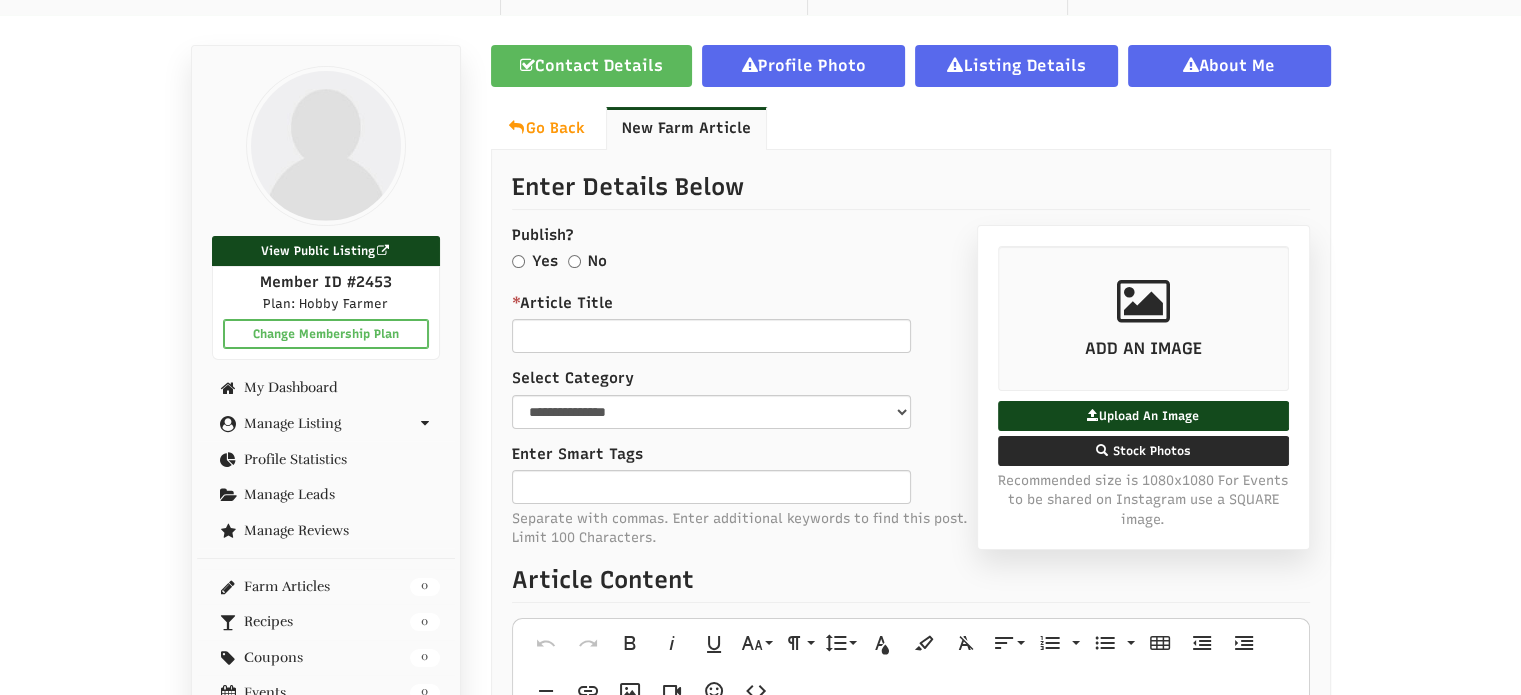 scroll, scrollTop: 202, scrollLeft: 0, axis: vertical 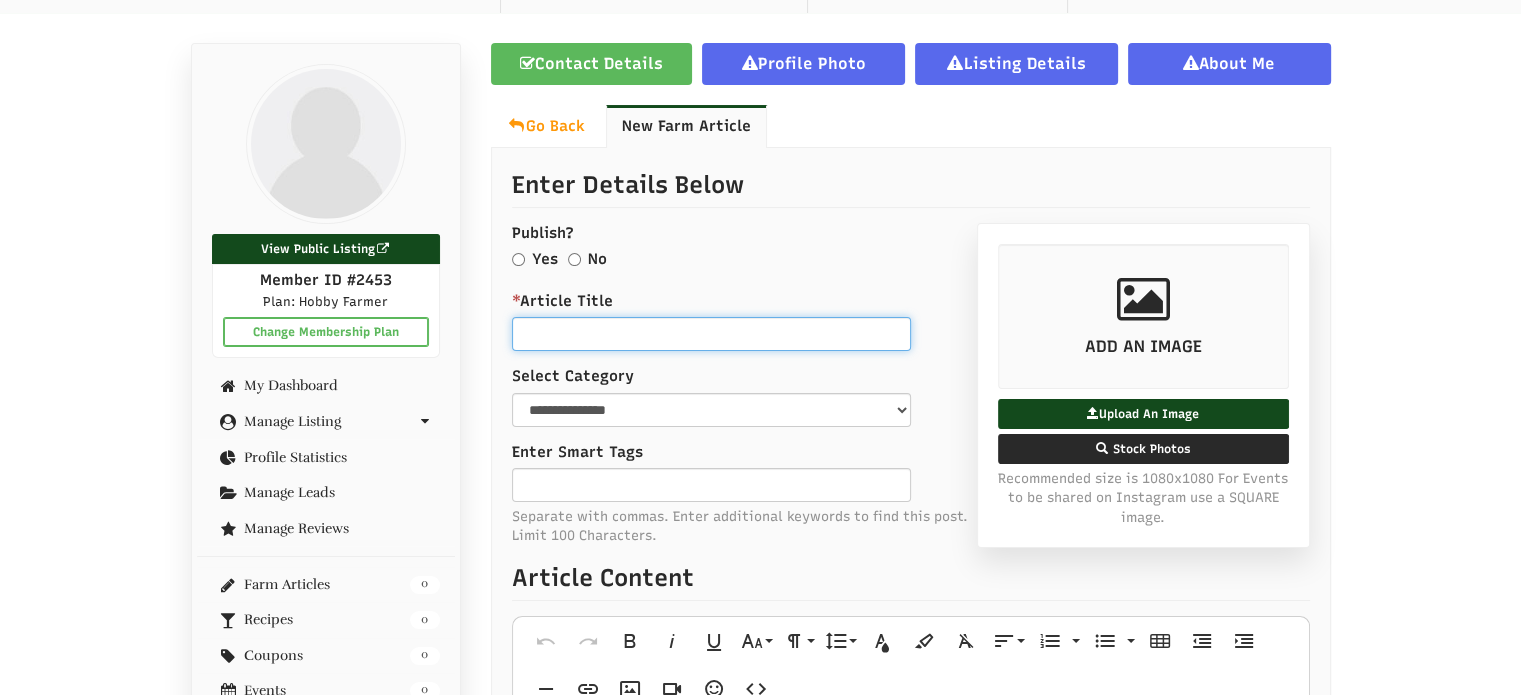 click on "*  Article Title" at bounding box center [711, 334] 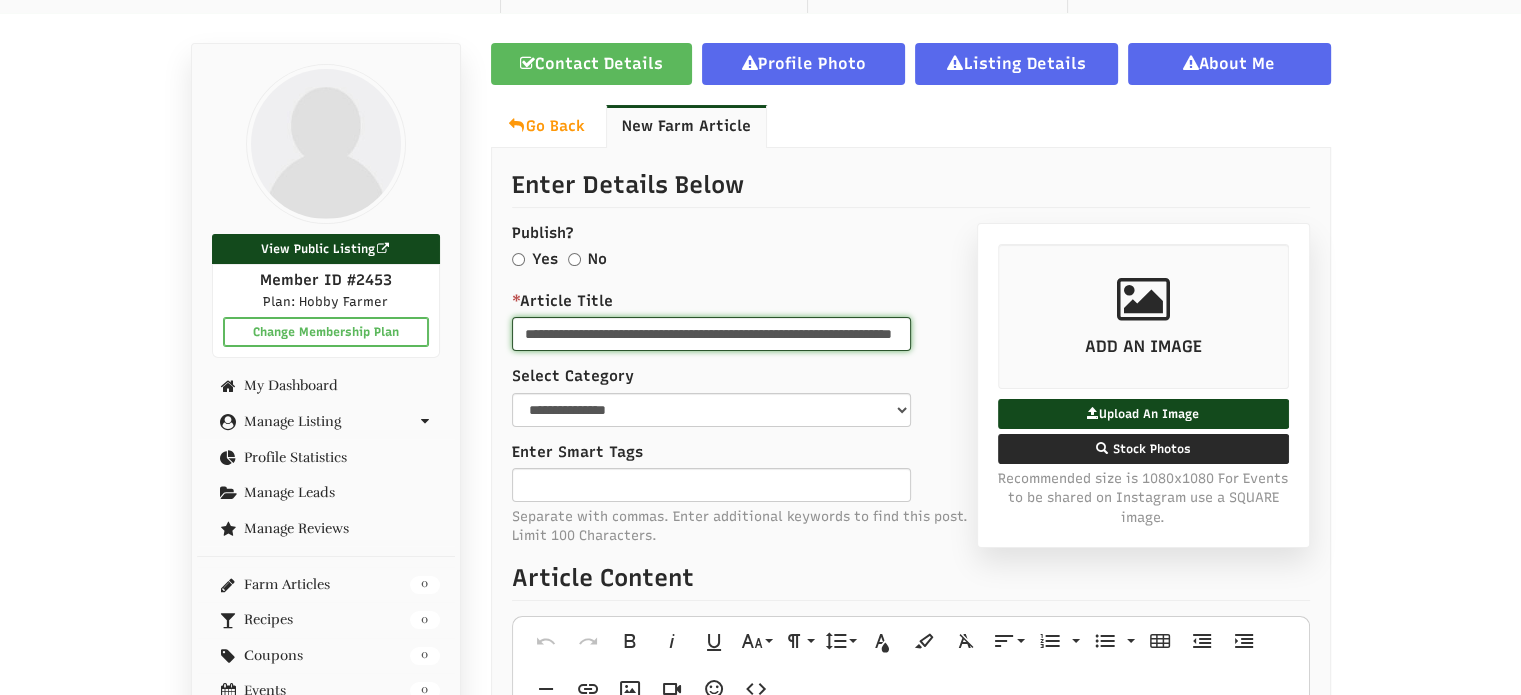 scroll, scrollTop: 0, scrollLeft: 163, axis: horizontal 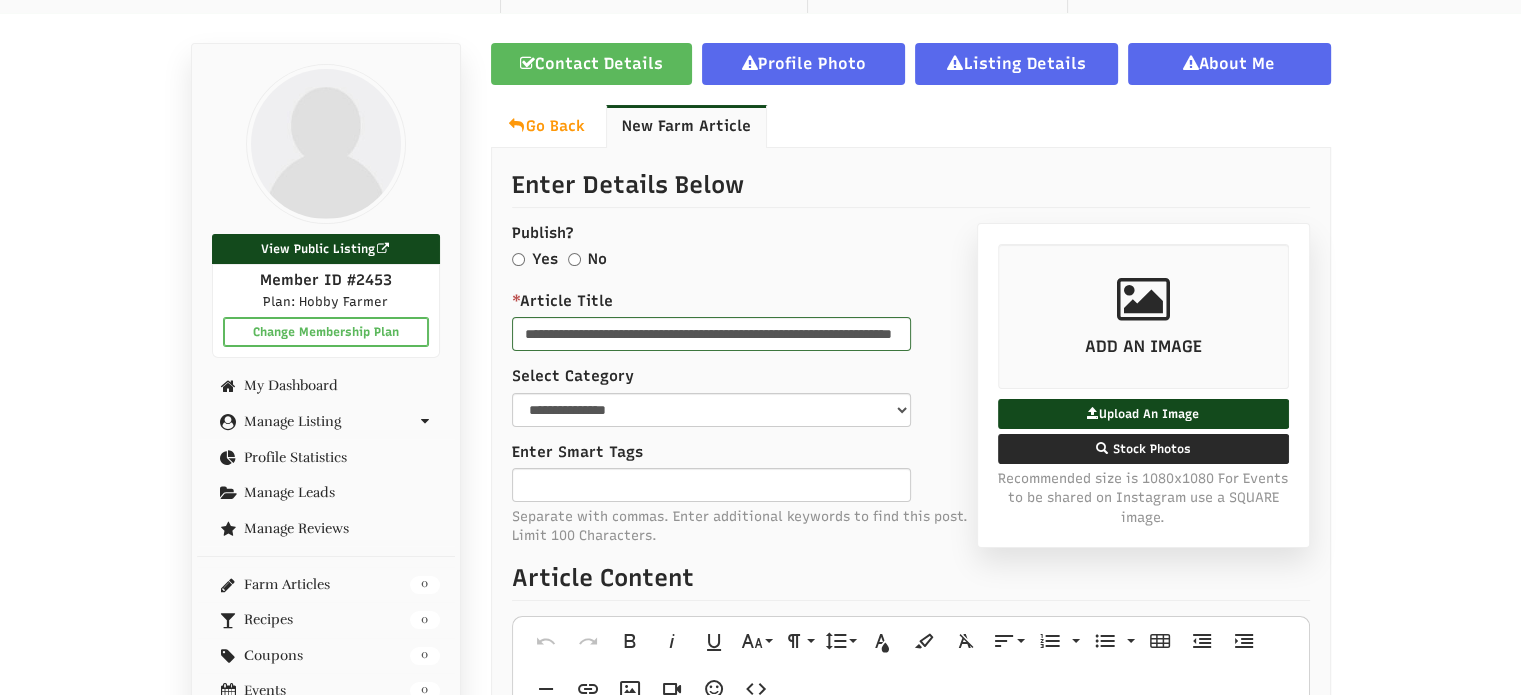 click on "**********" at bounding box center (911, 667) 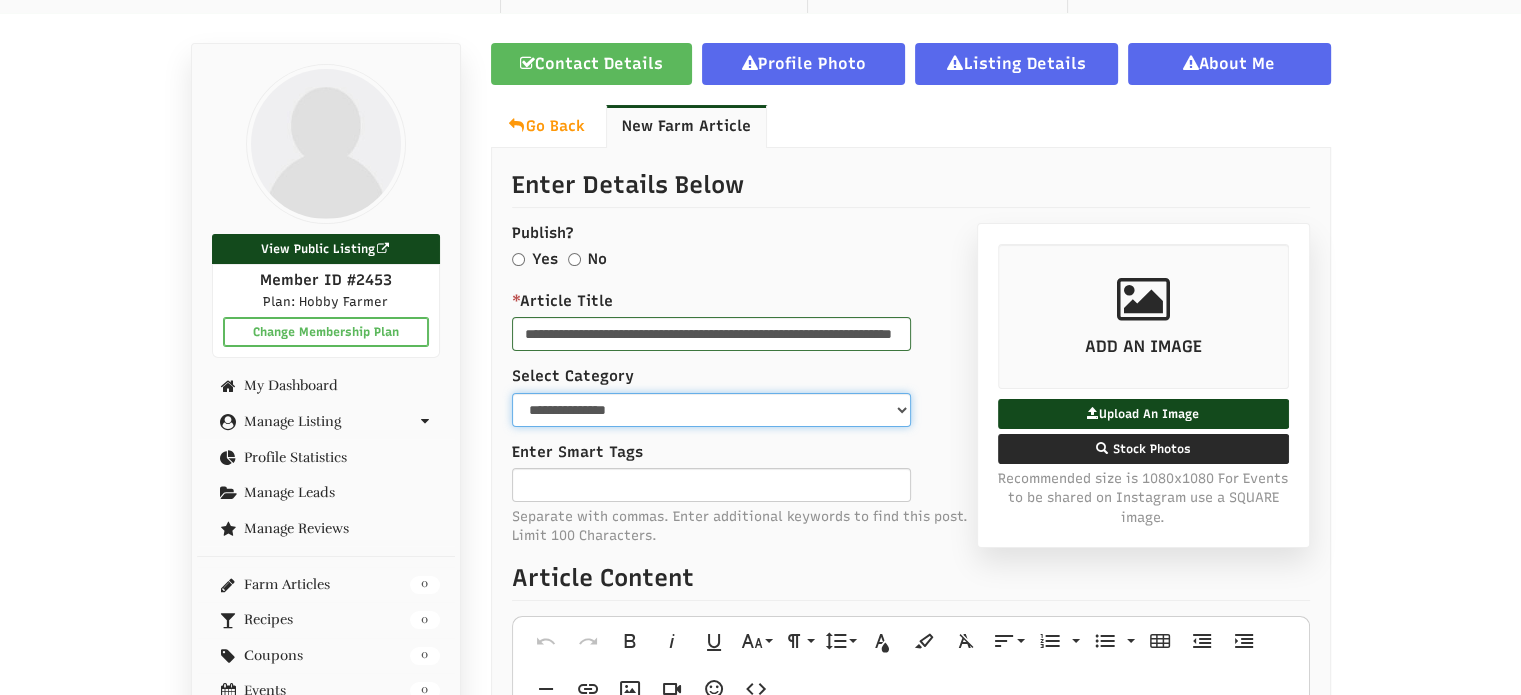 click on "**********" at bounding box center (711, 410) 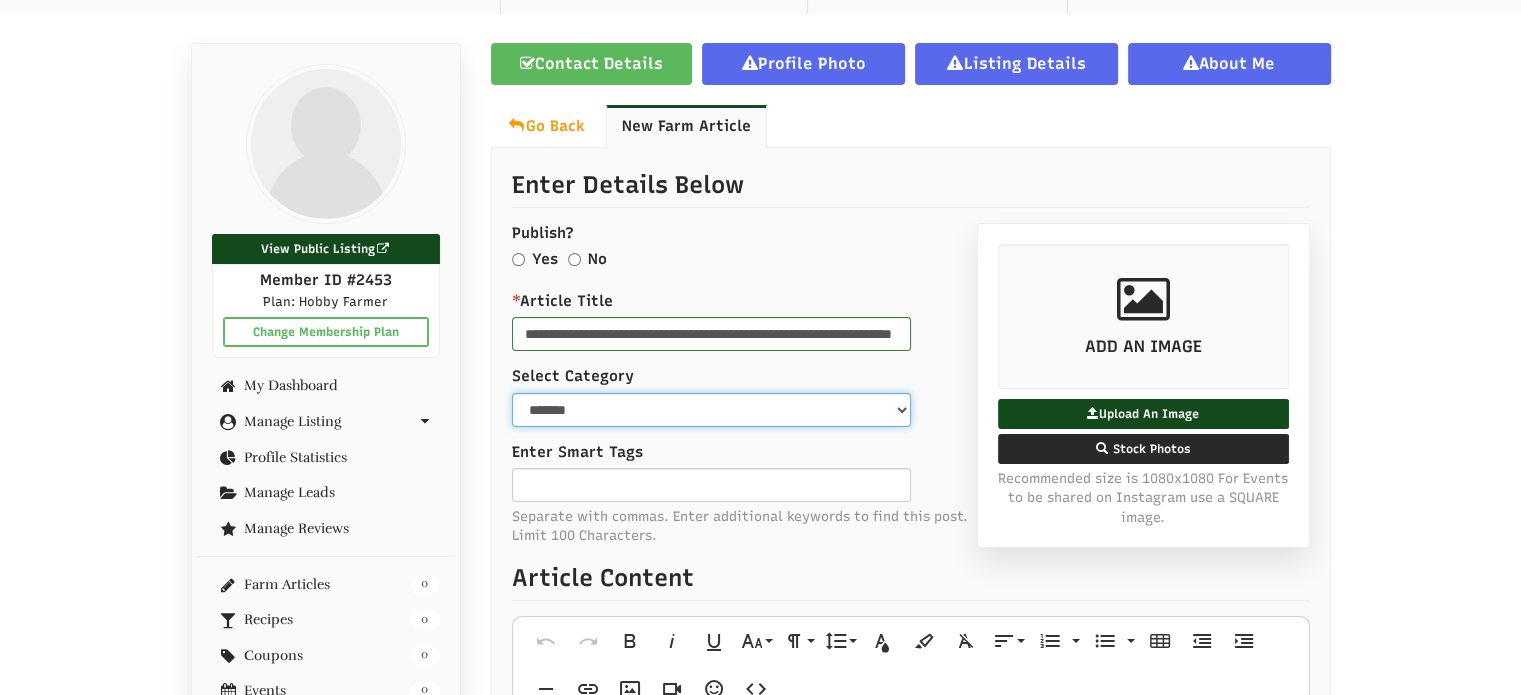 click on "**********" at bounding box center (711, 410) 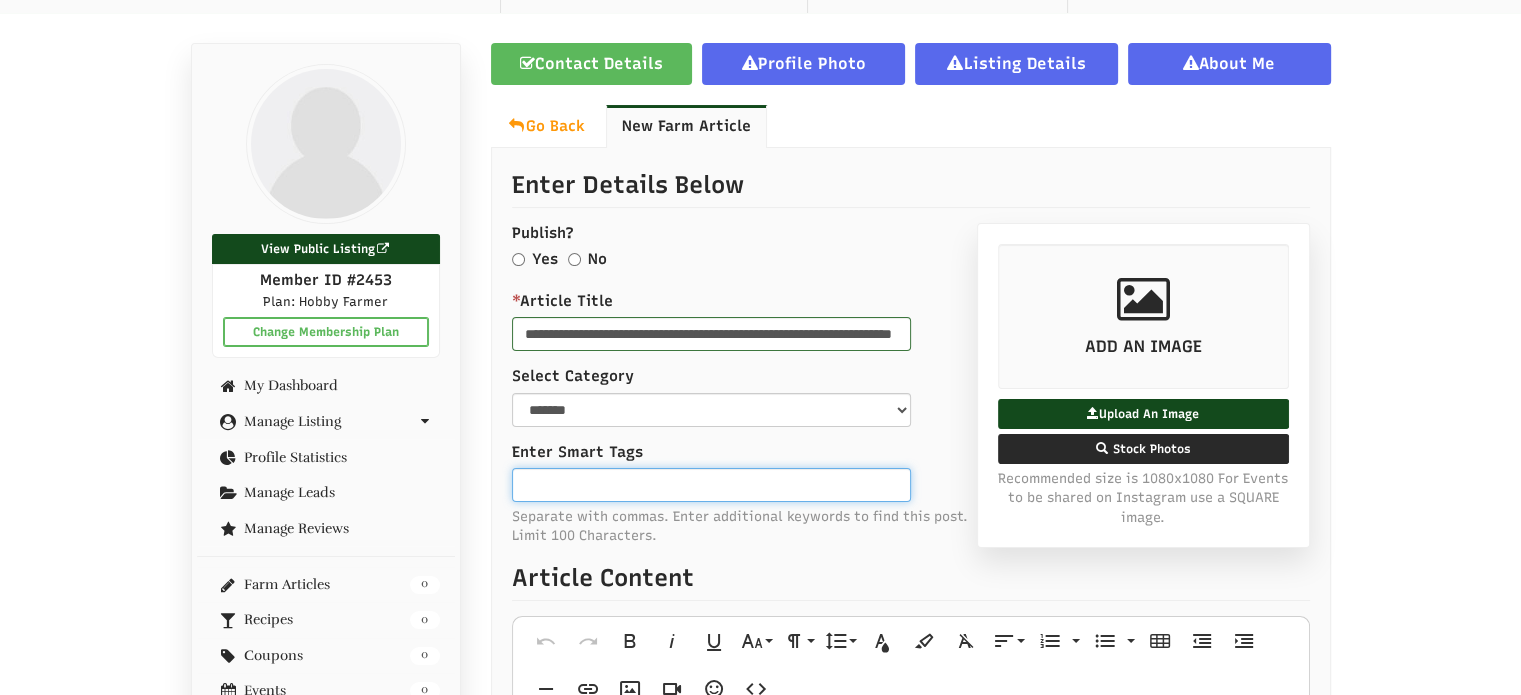 click on "Enter Smart Tags" at bounding box center [711, 485] 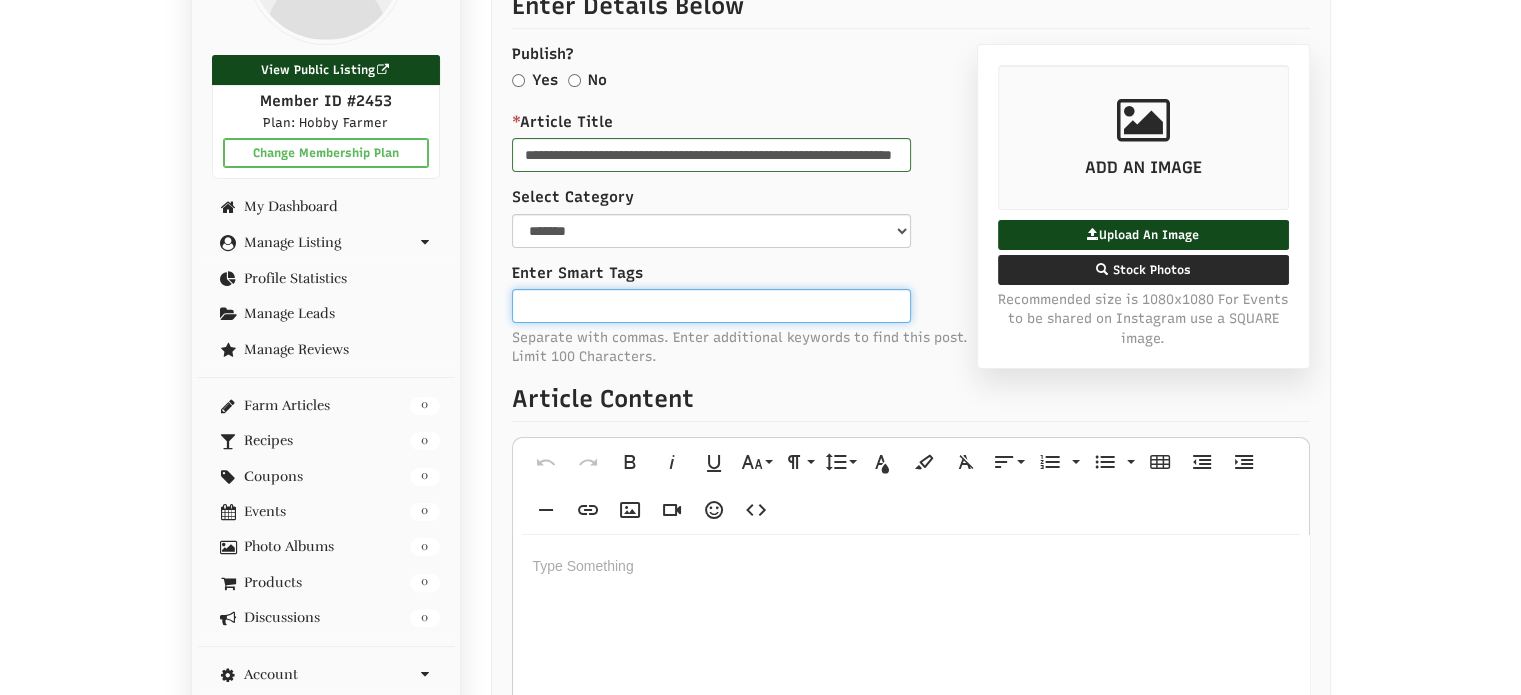 scroll, scrollTop: 502, scrollLeft: 0, axis: vertical 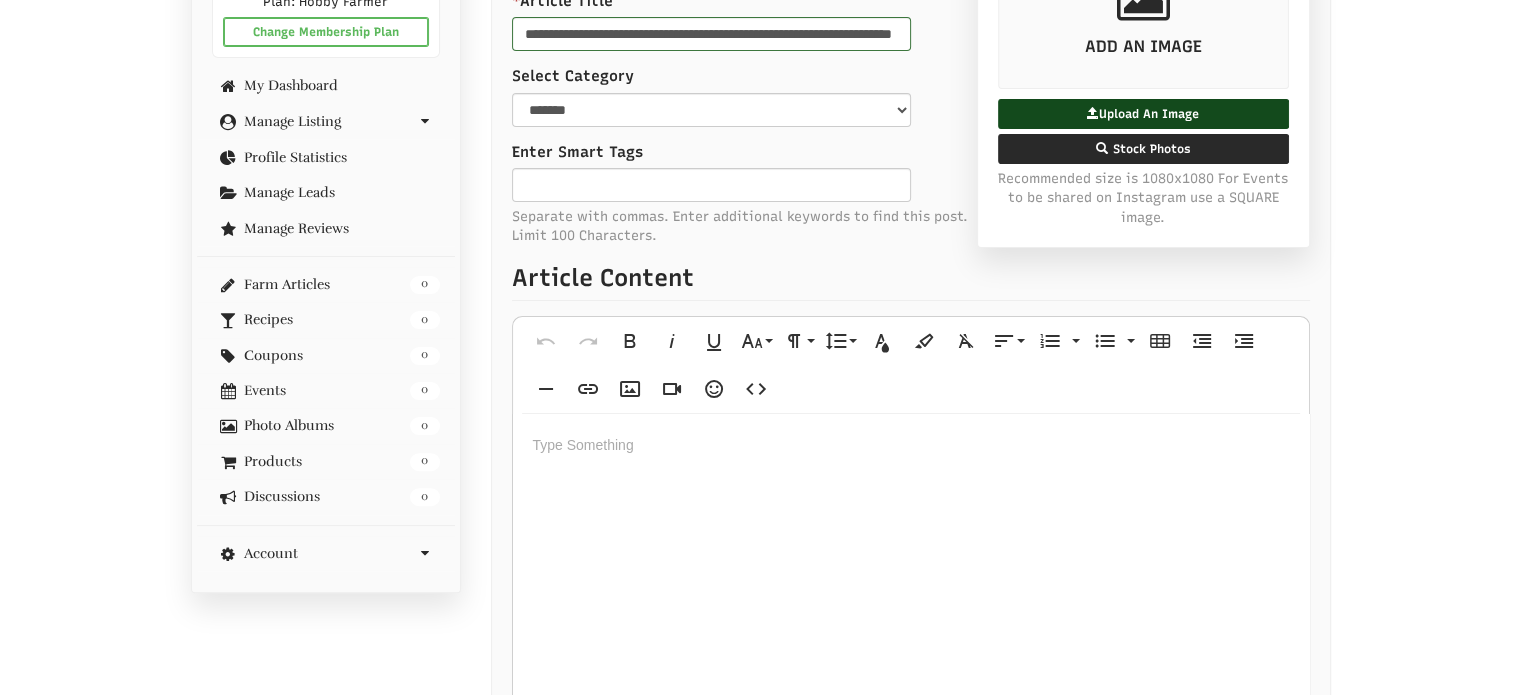click at bounding box center (911, 589) 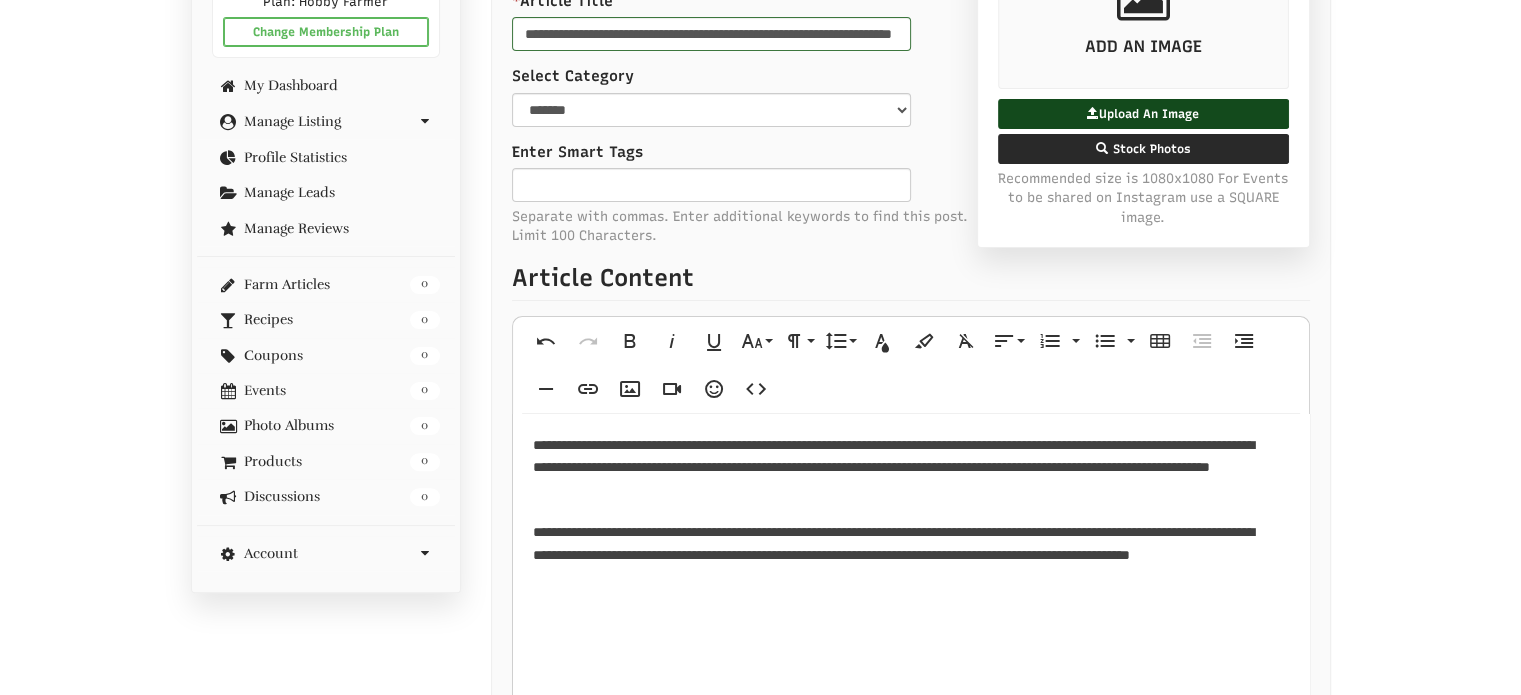 click on "**********" at bounding box center [904, 467] 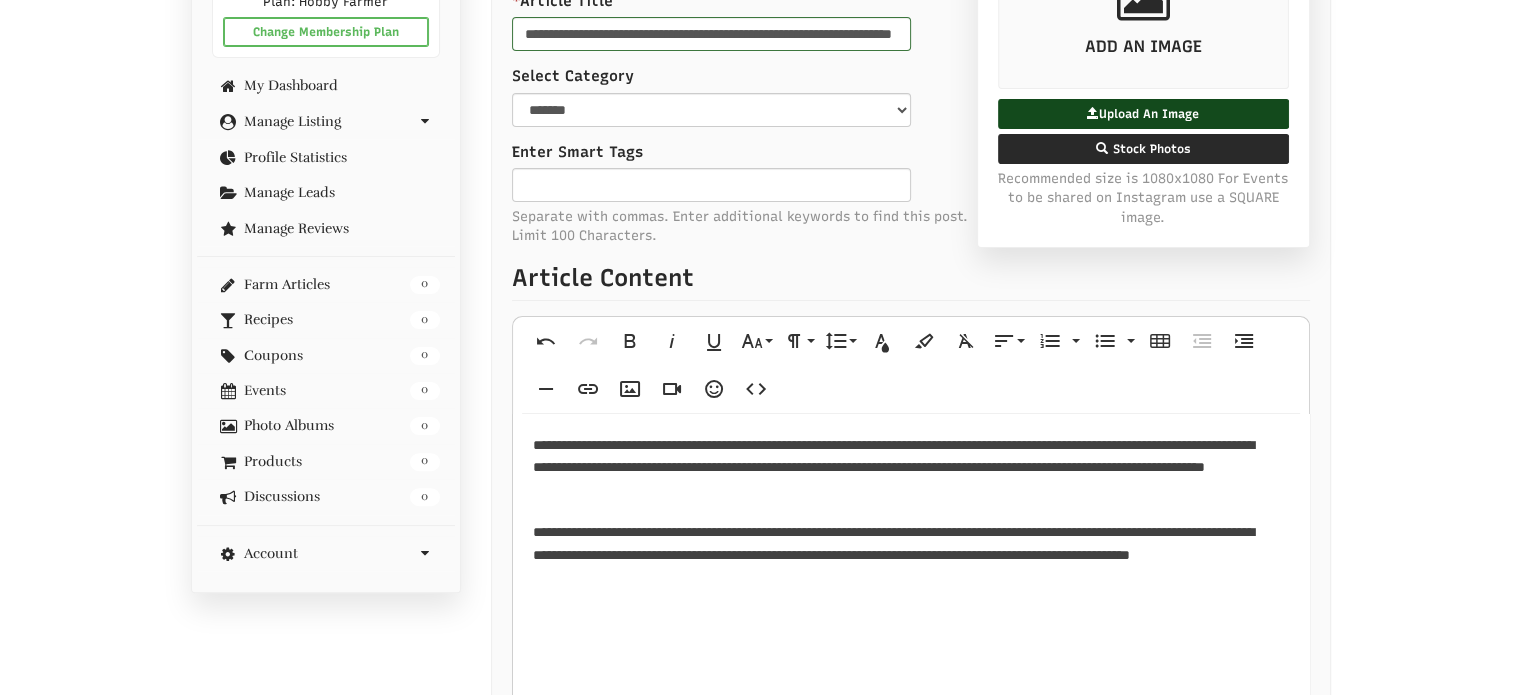 click on "**********" at bounding box center [904, 554] 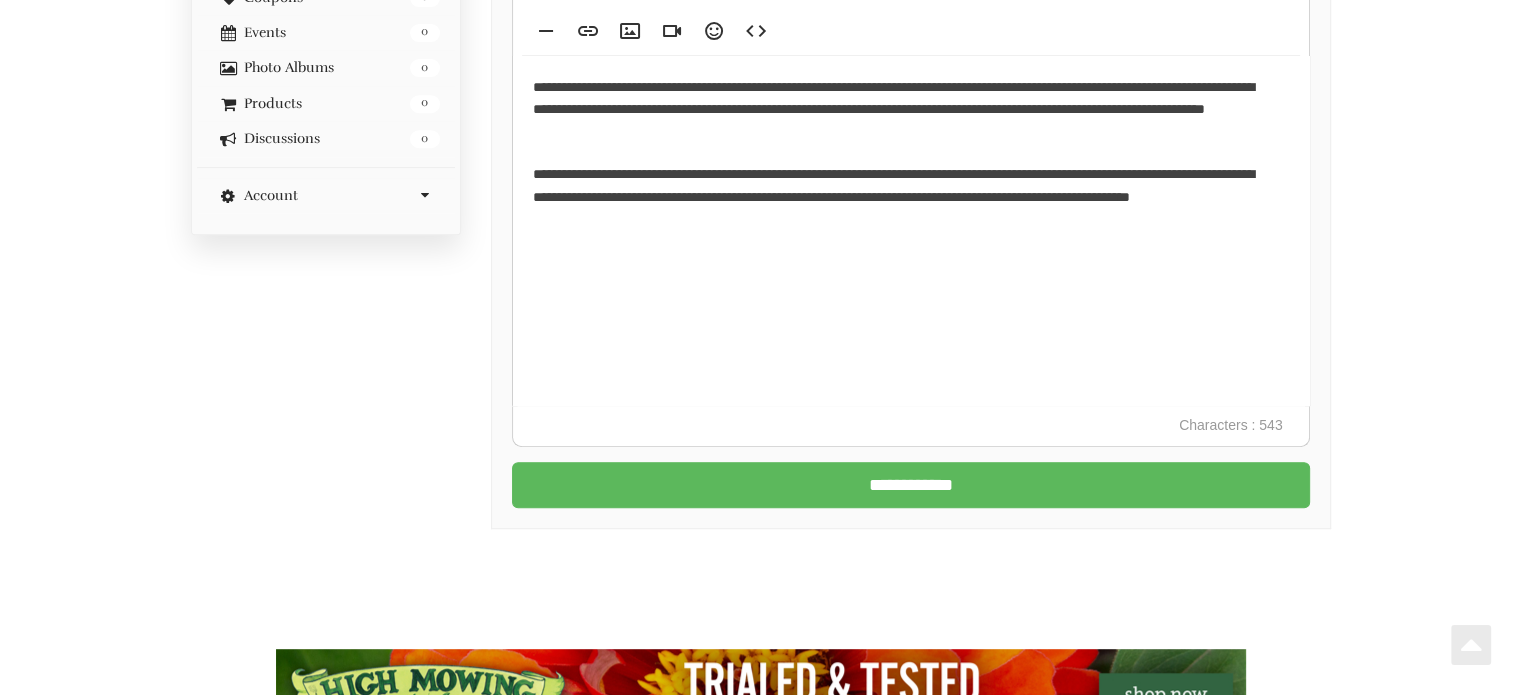 scroll, scrollTop: 1002, scrollLeft: 0, axis: vertical 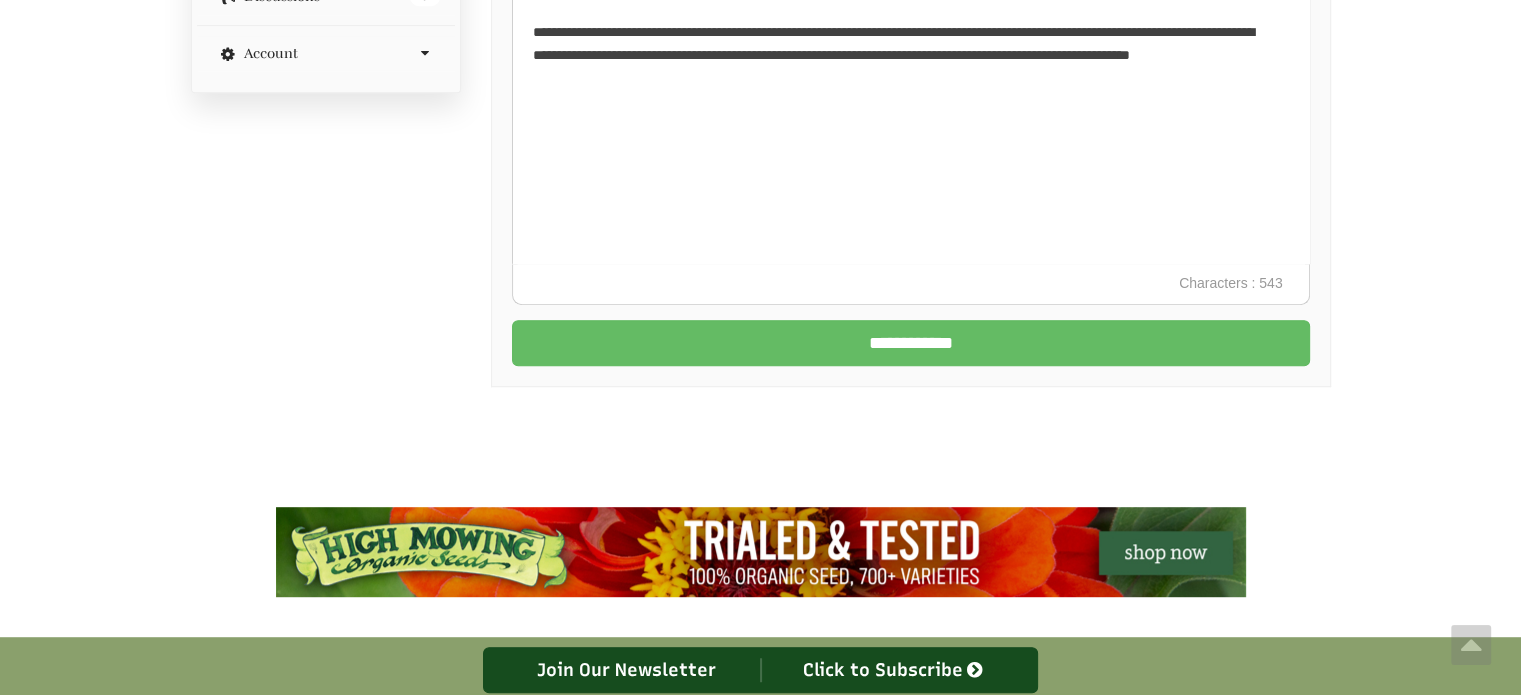 click on "**********" at bounding box center (911, 343) 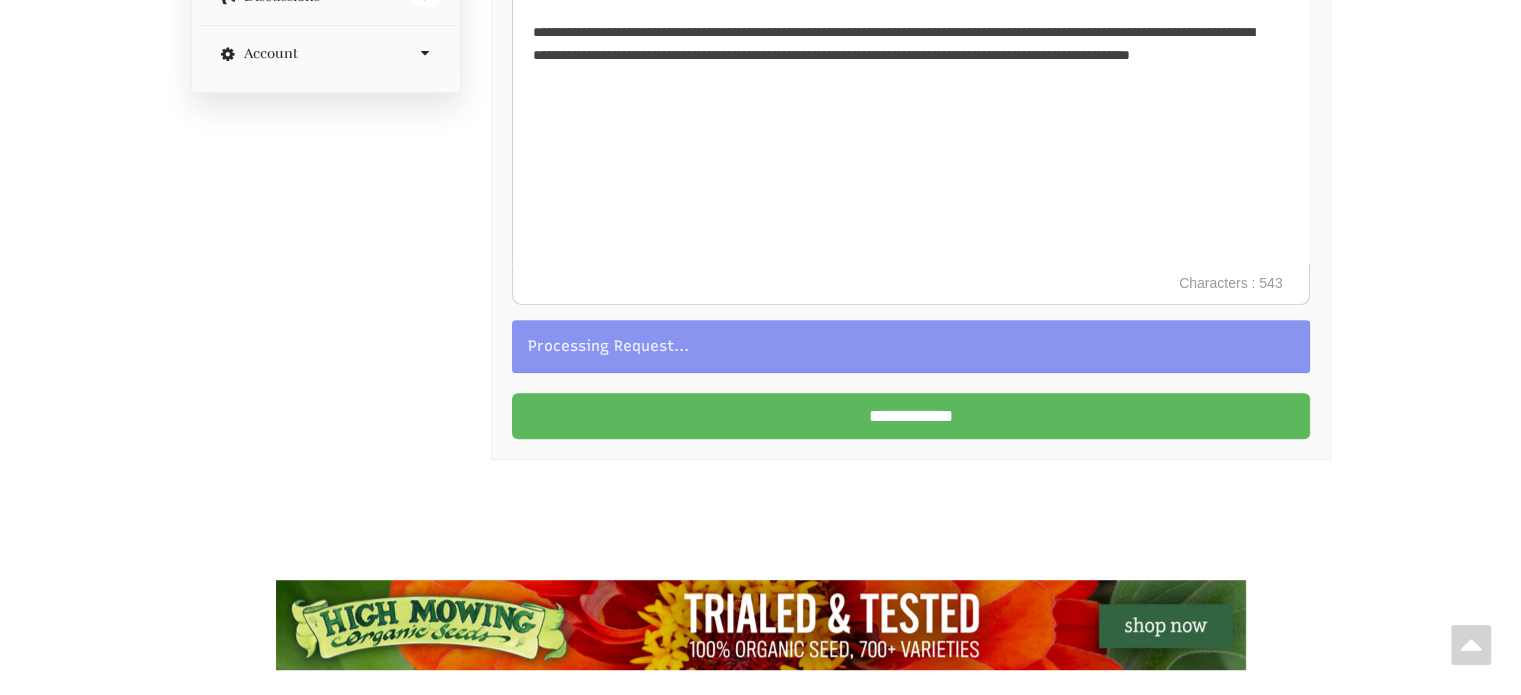 scroll, scrollTop: 902, scrollLeft: 0, axis: vertical 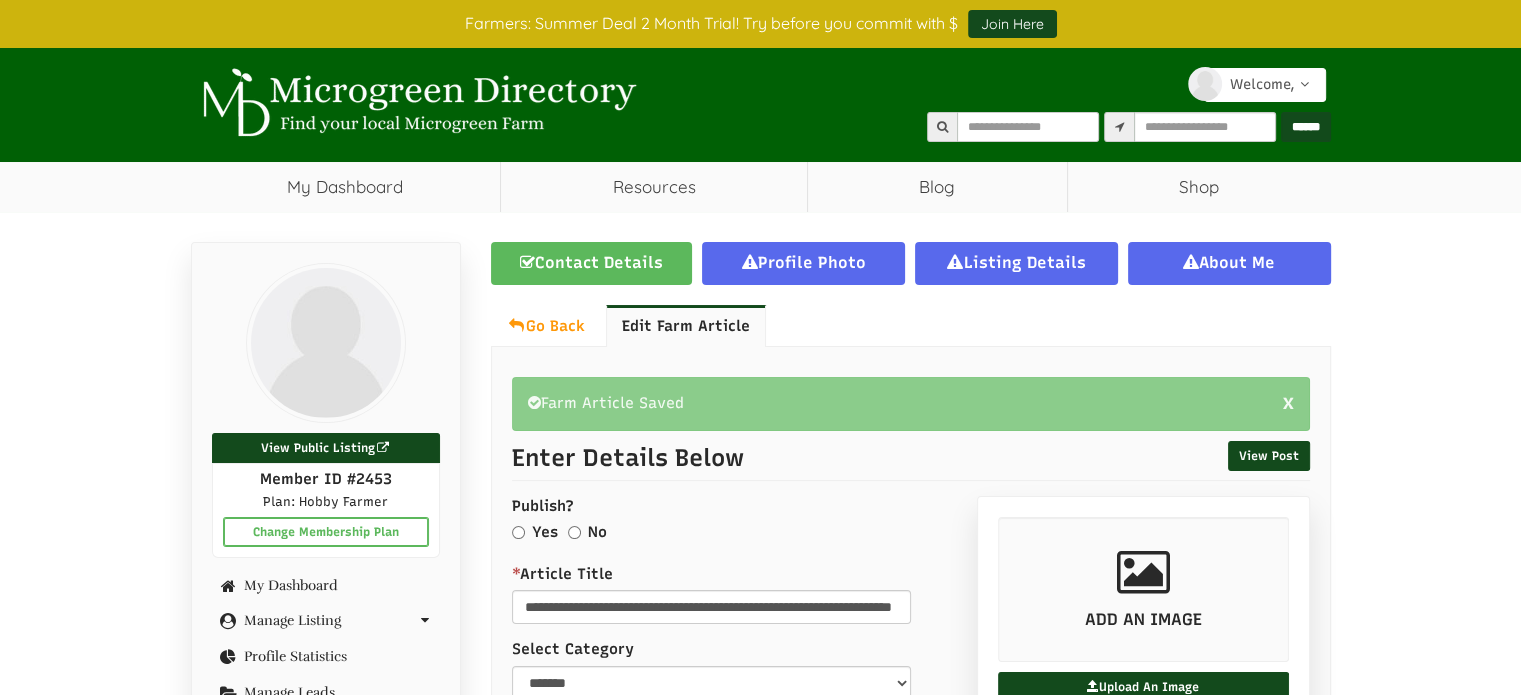 select 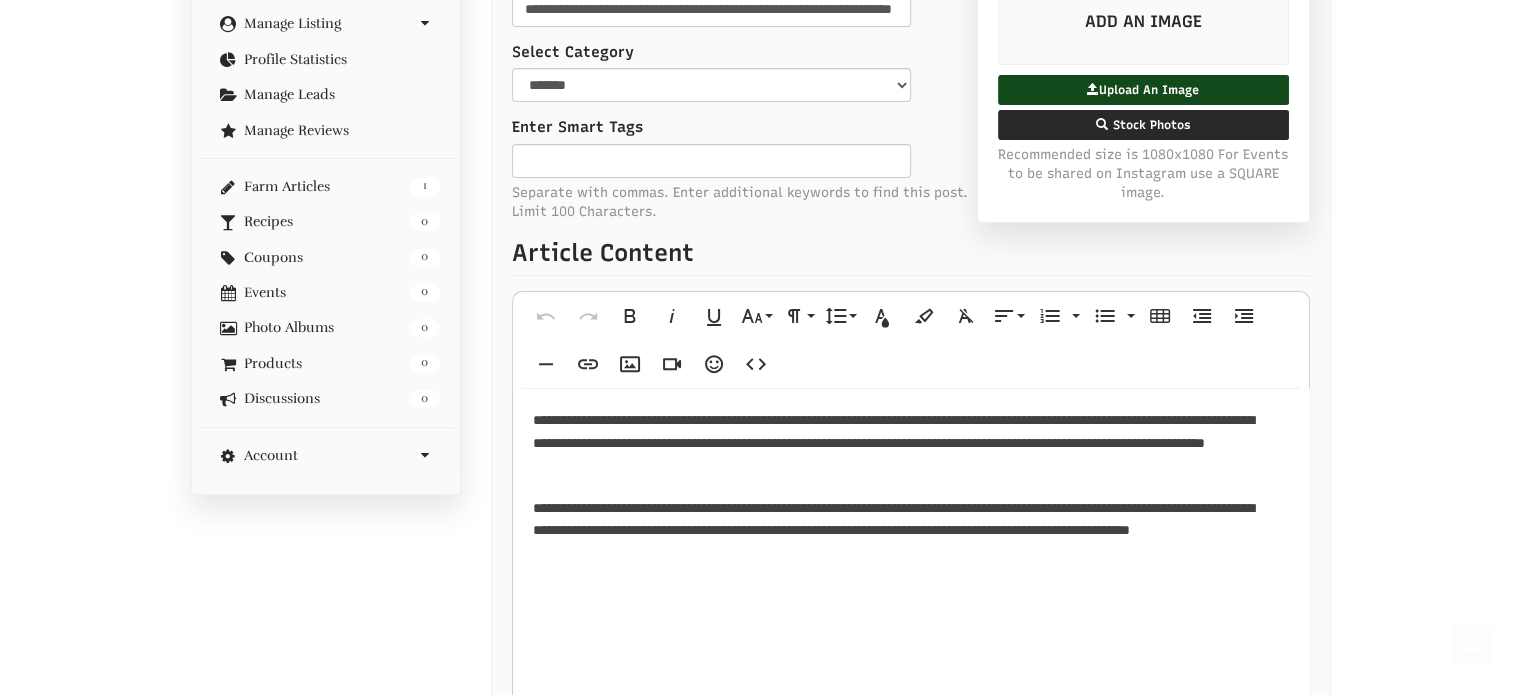 scroll, scrollTop: 300, scrollLeft: 0, axis: vertical 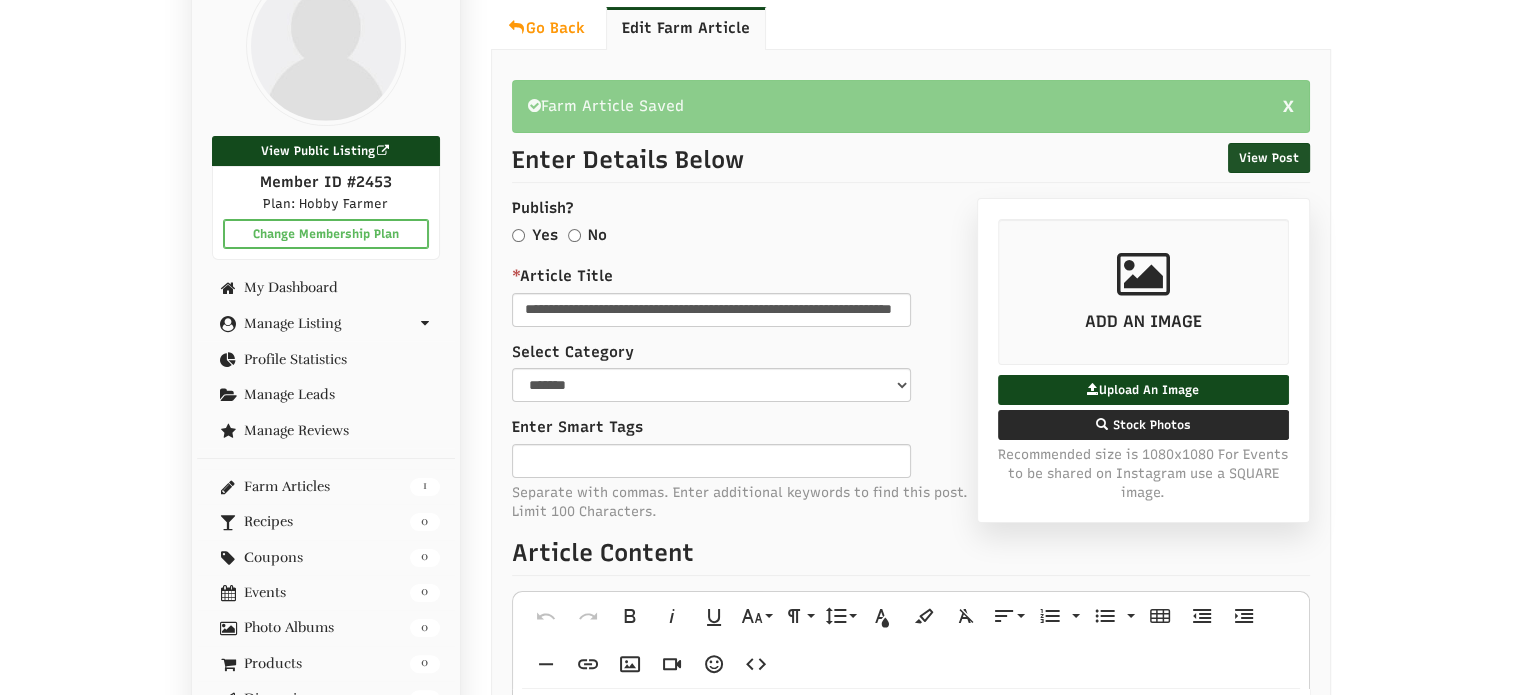 click on "View Post" at bounding box center (1269, 158) 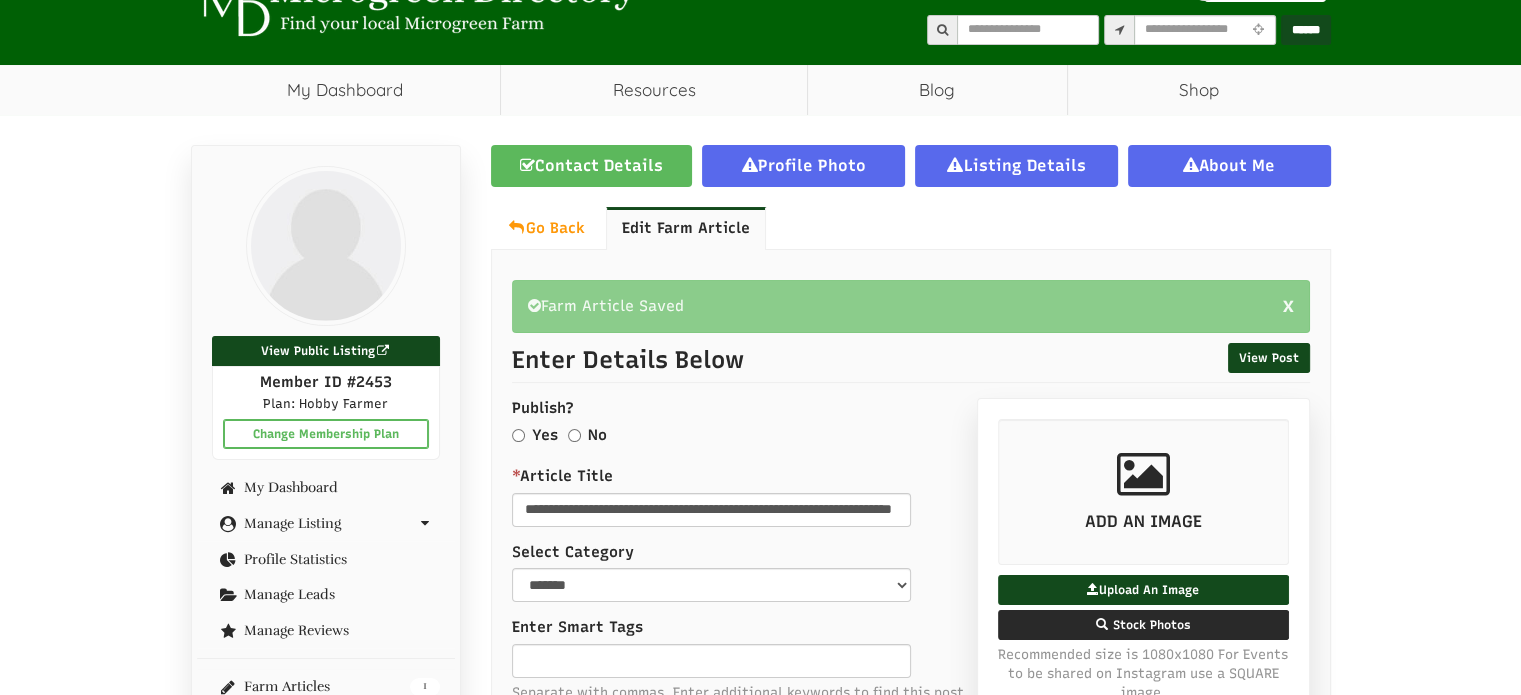 click at bounding box center (326, 246) 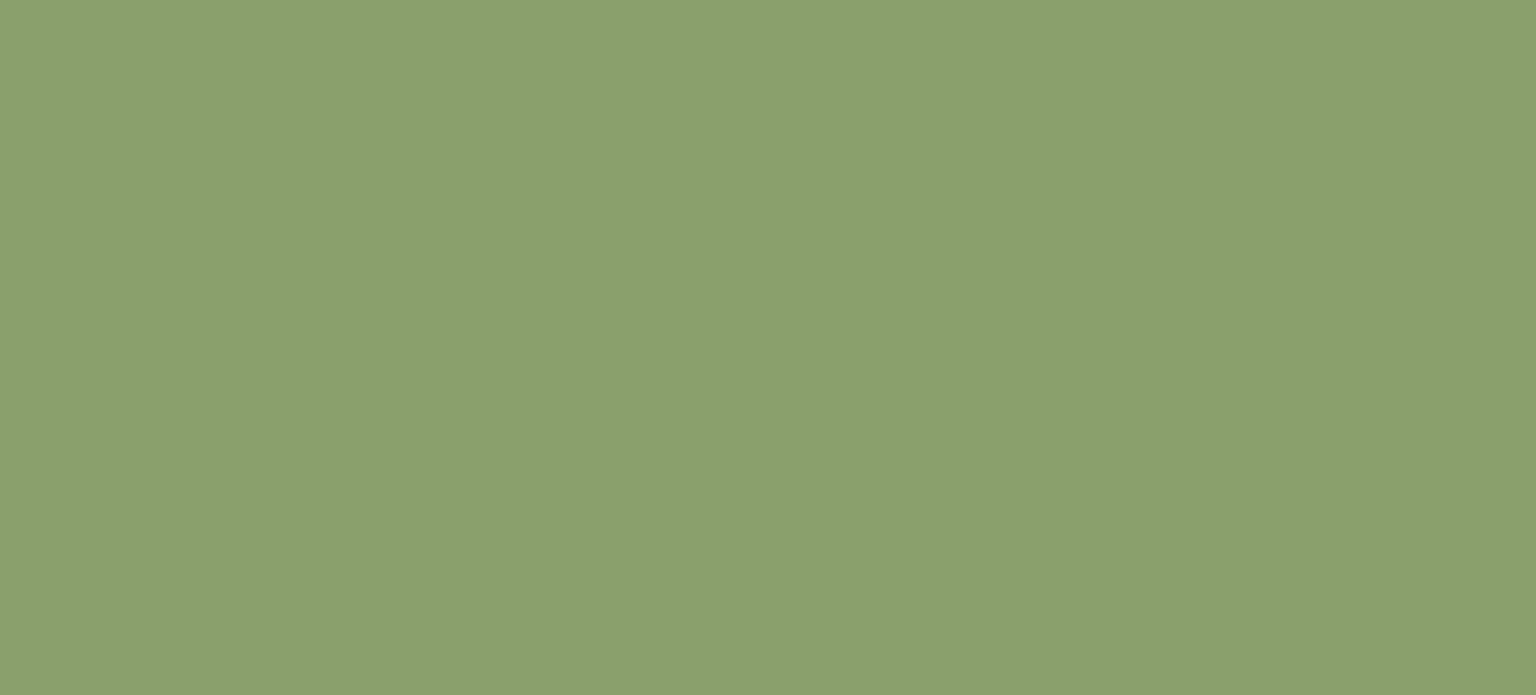 scroll, scrollTop: 0, scrollLeft: 0, axis: both 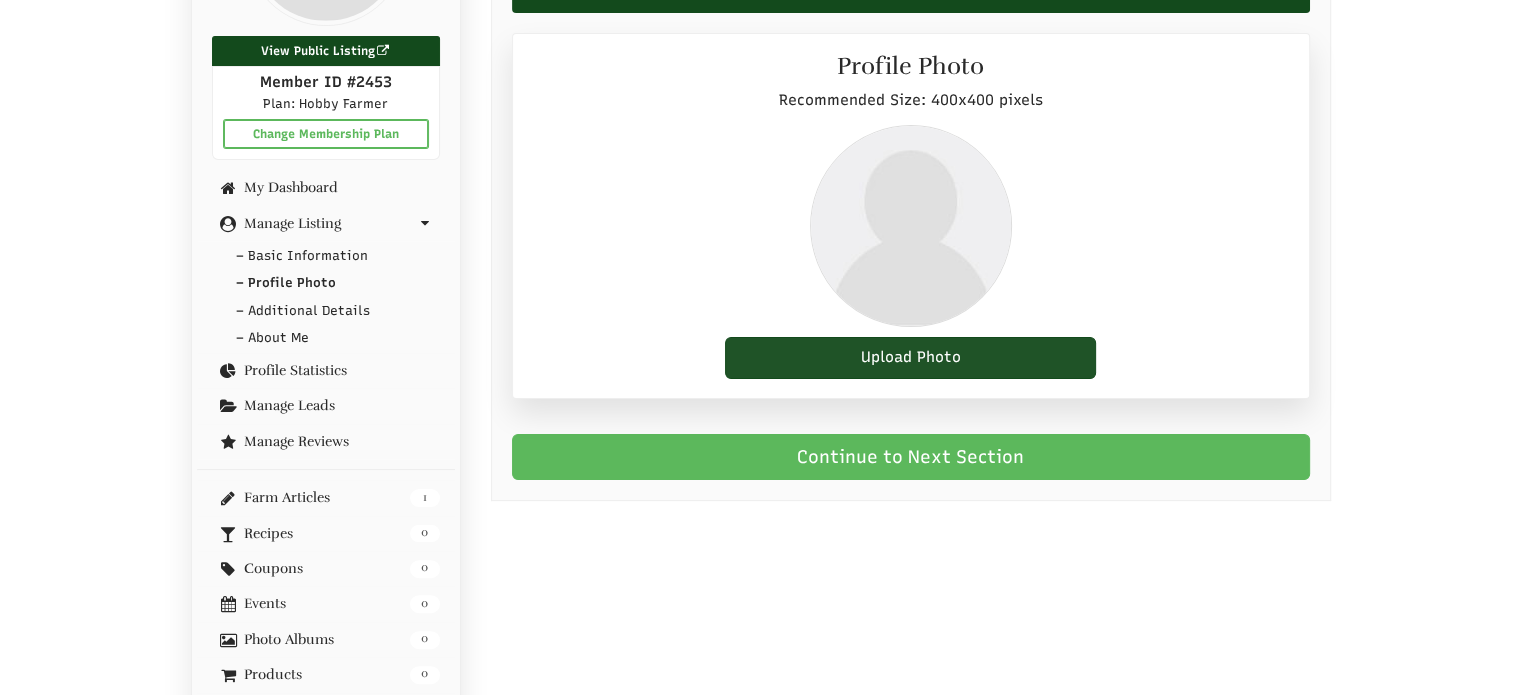 click on "Upload Photo" at bounding box center (910, 358) 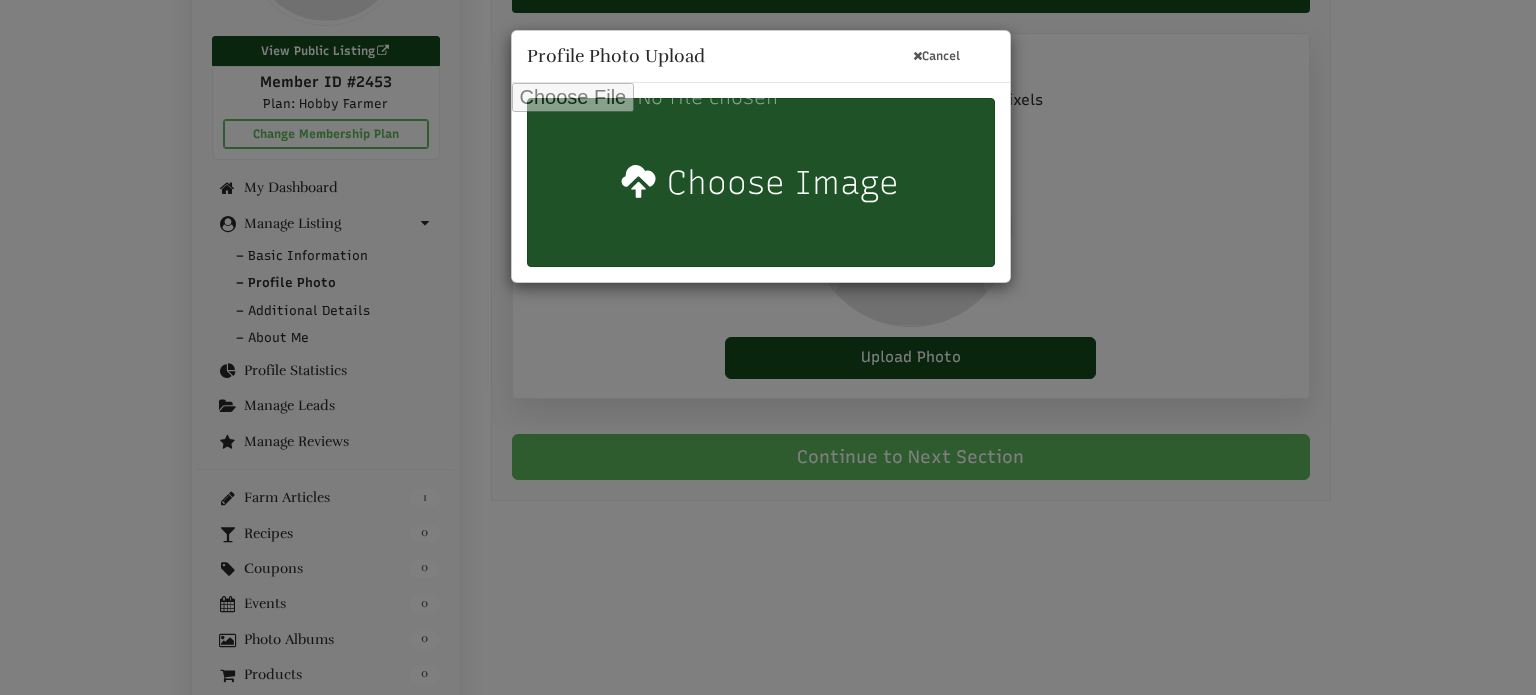 click at bounding box center (761, 182) 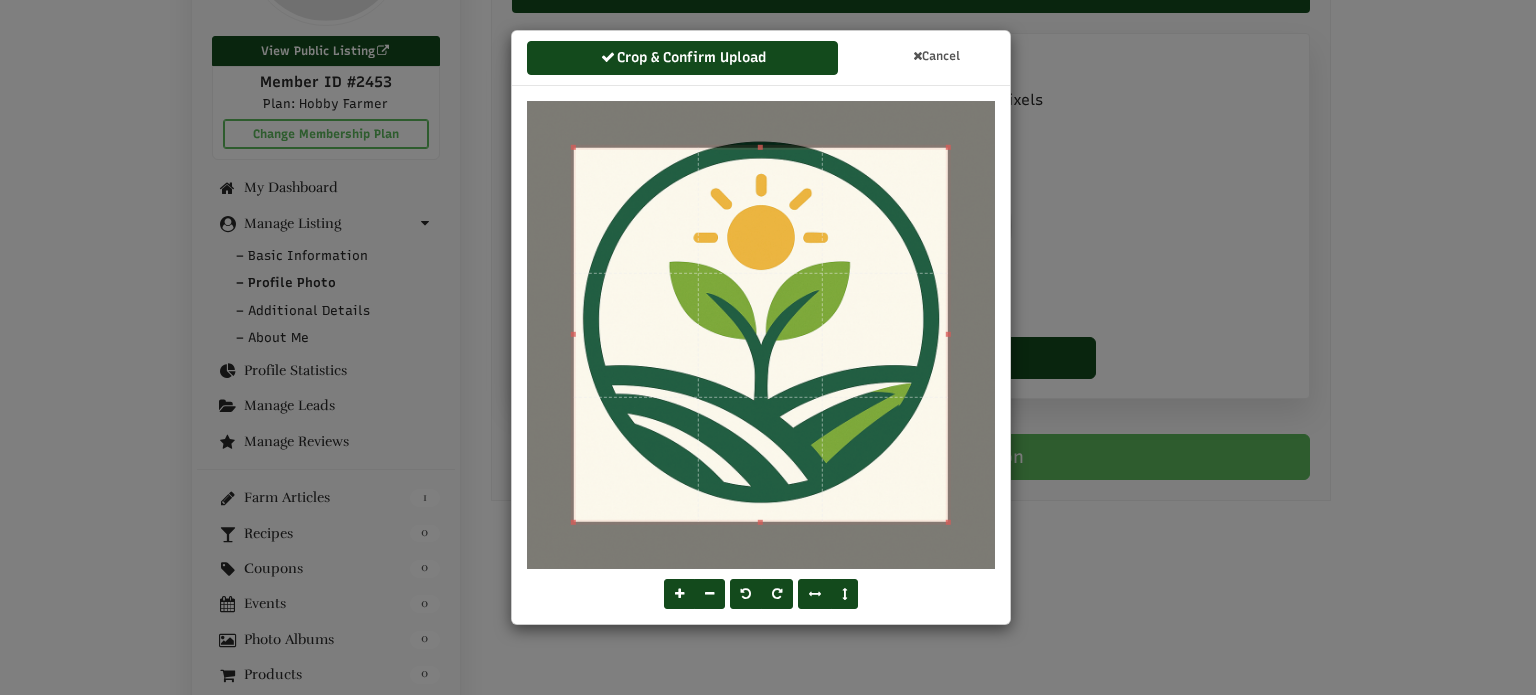 click on "Cancel
Crop & Confirm Upload
Profile Photo Upload" at bounding box center (761, 58) 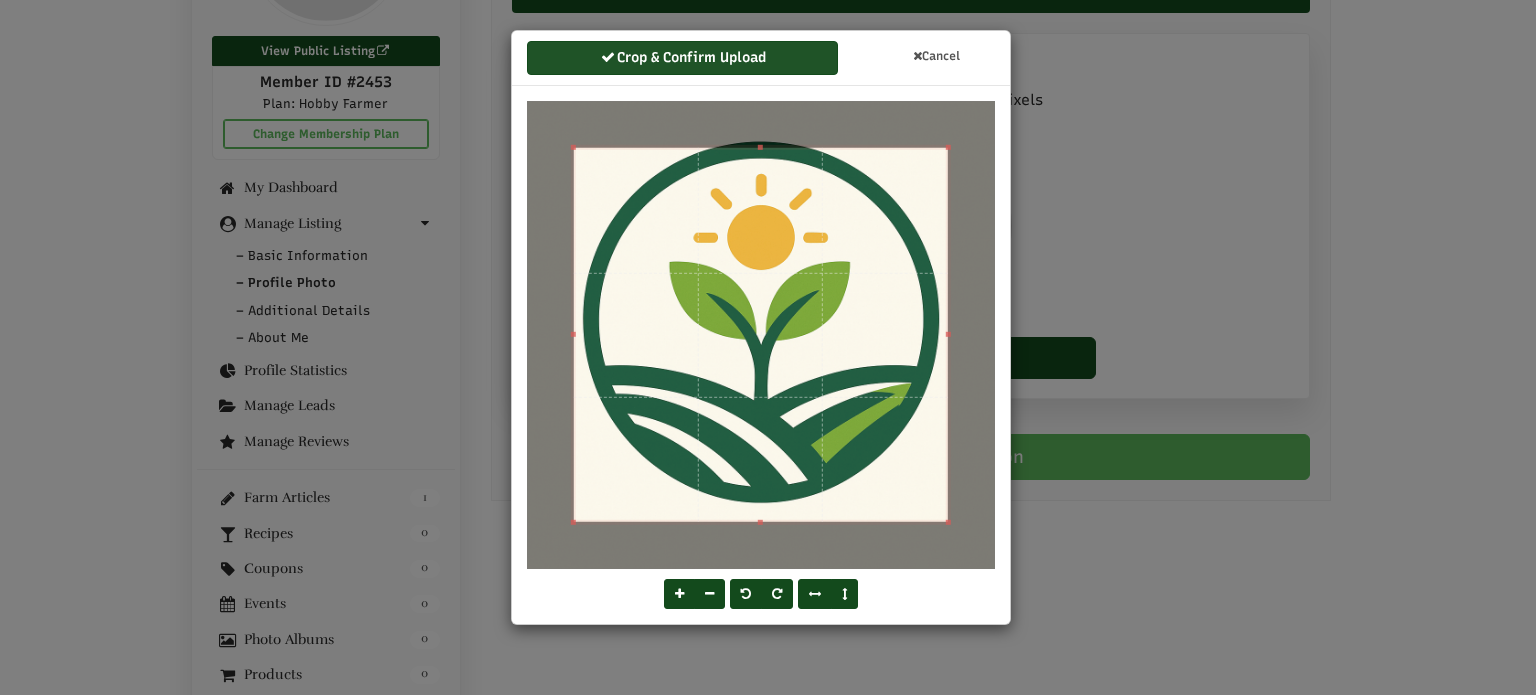 click on "Crop & Confirm Upload" at bounding box center (683, 58) 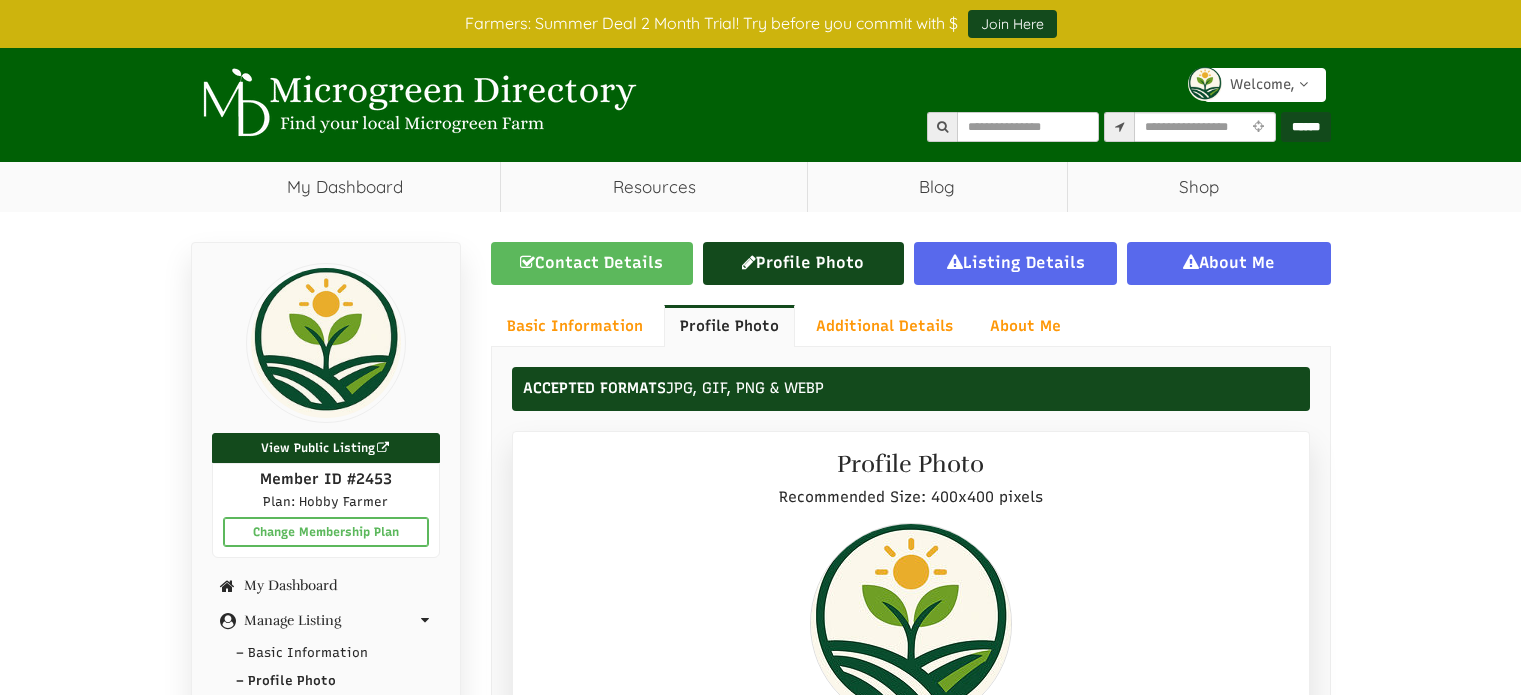 scroll, scrollTop: 0, scrollLeft: 0, axis: both 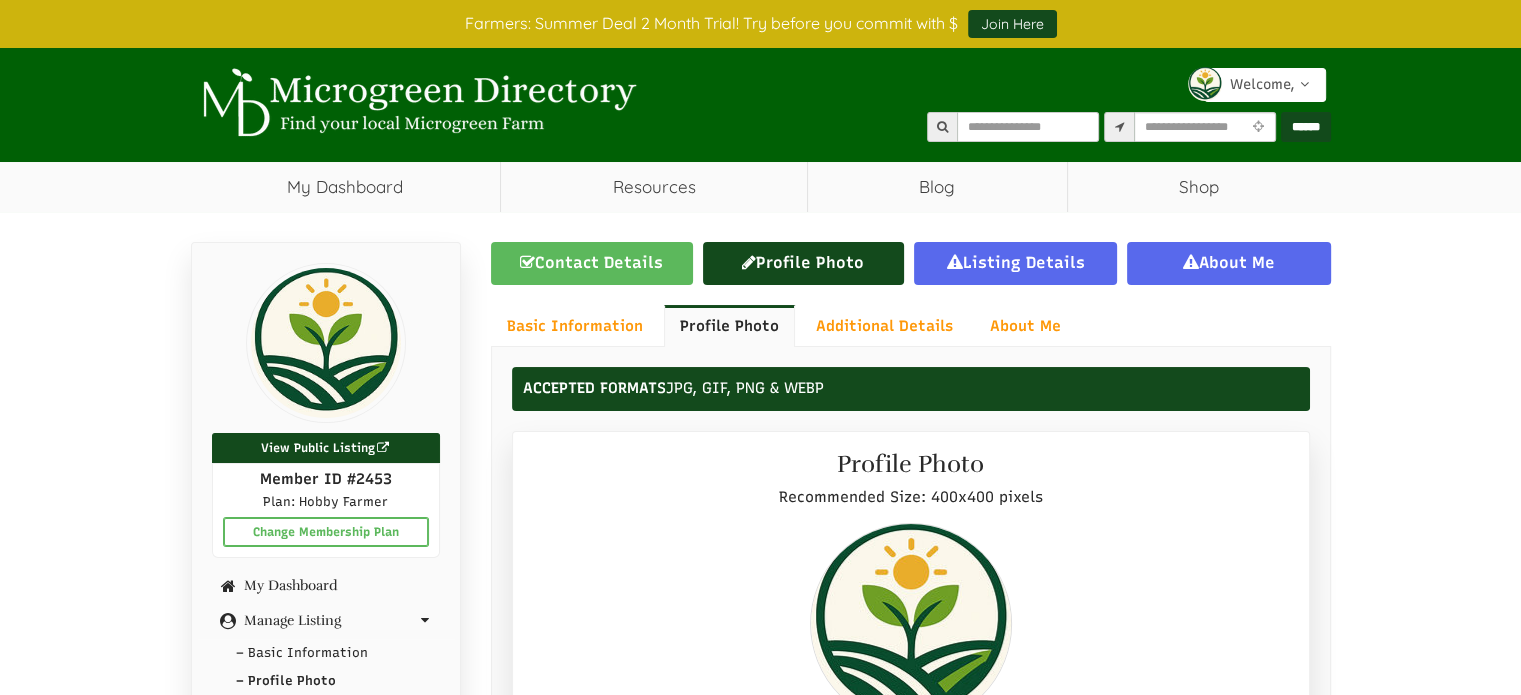select 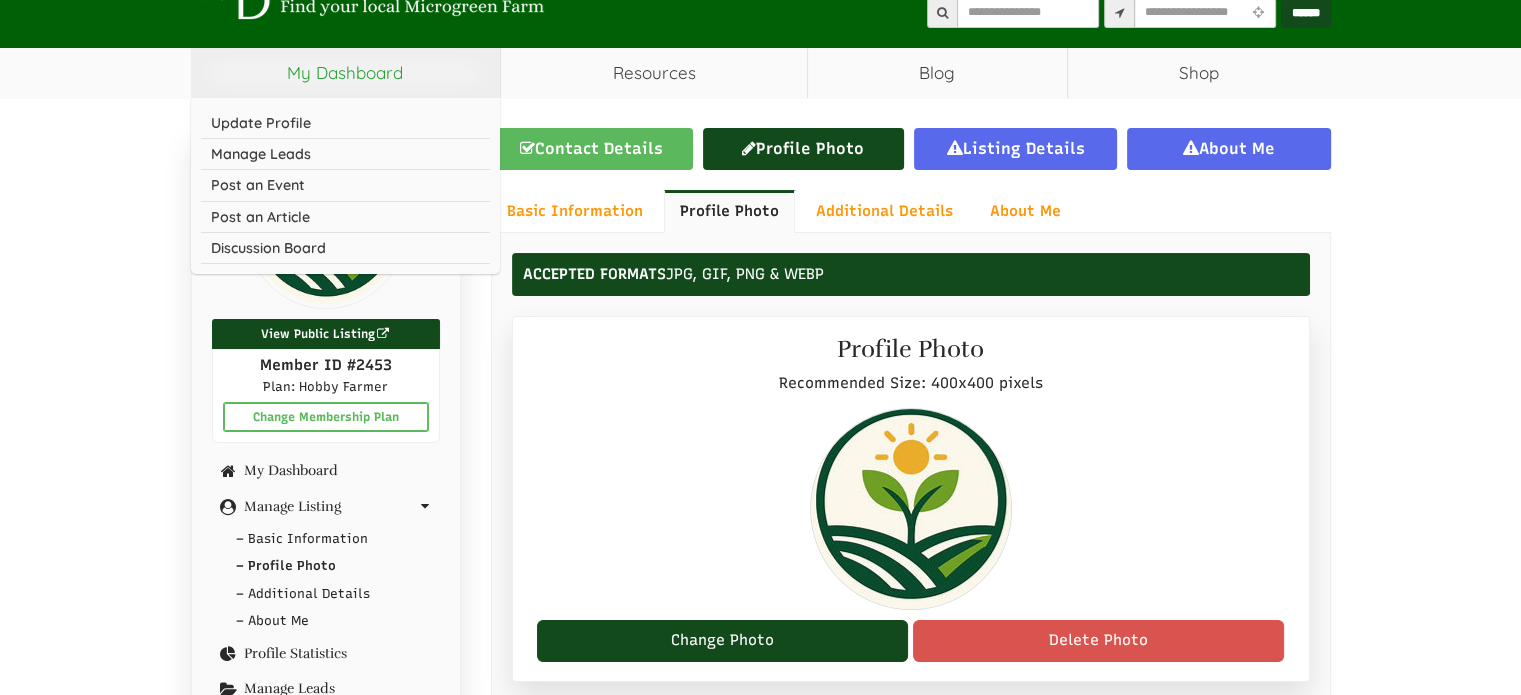 scroll, scrollTop: 0, scrollLeft: 0, axis: both 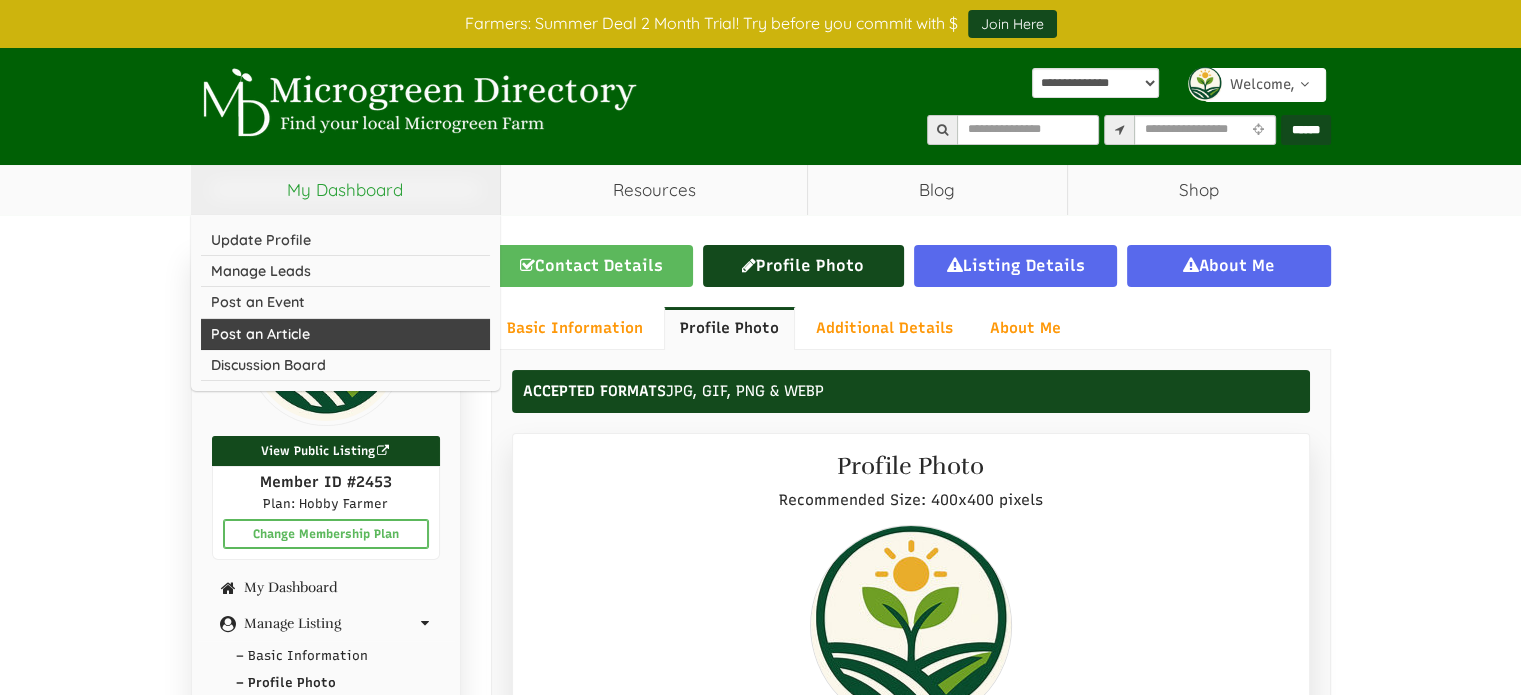 click on "Post an Article" at bounding box center [346, 334] 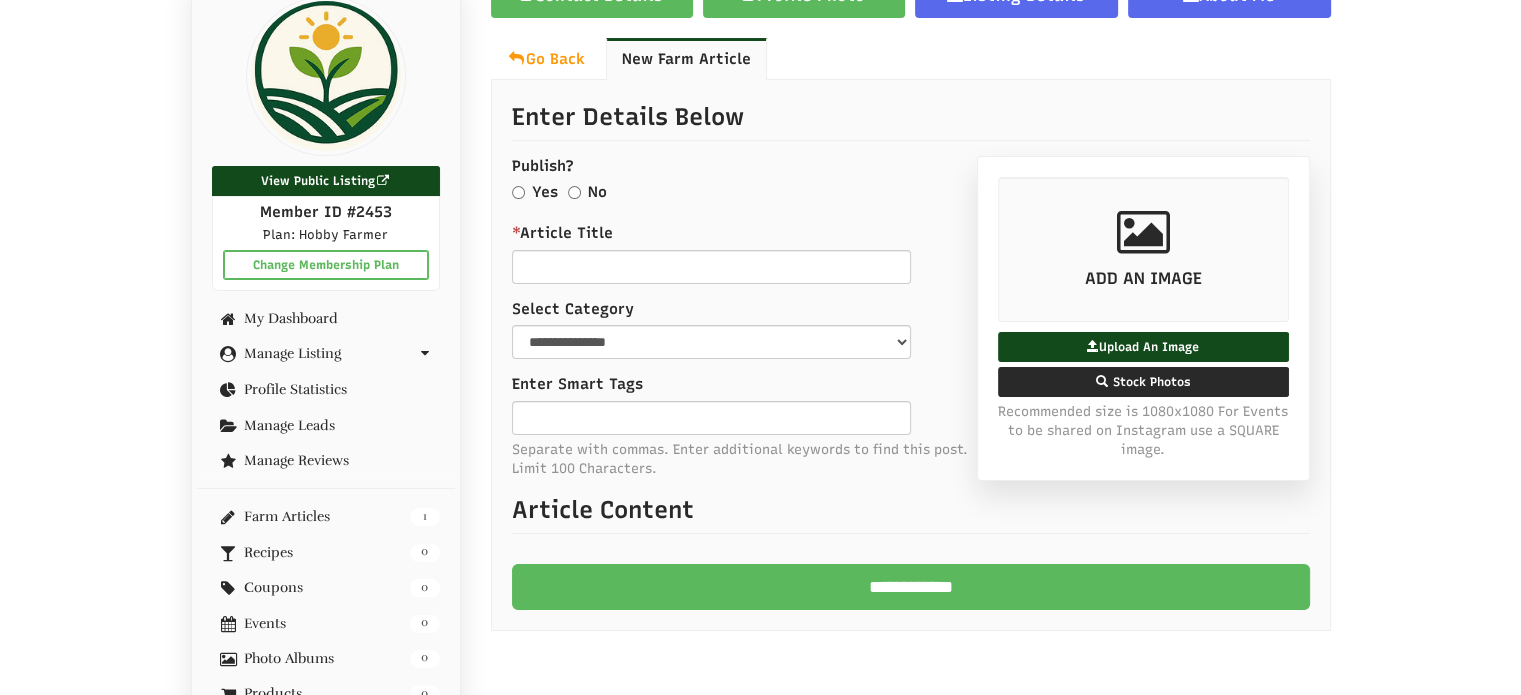 scroll, scrollTop: 0, scrollLeft: 0, axis: both 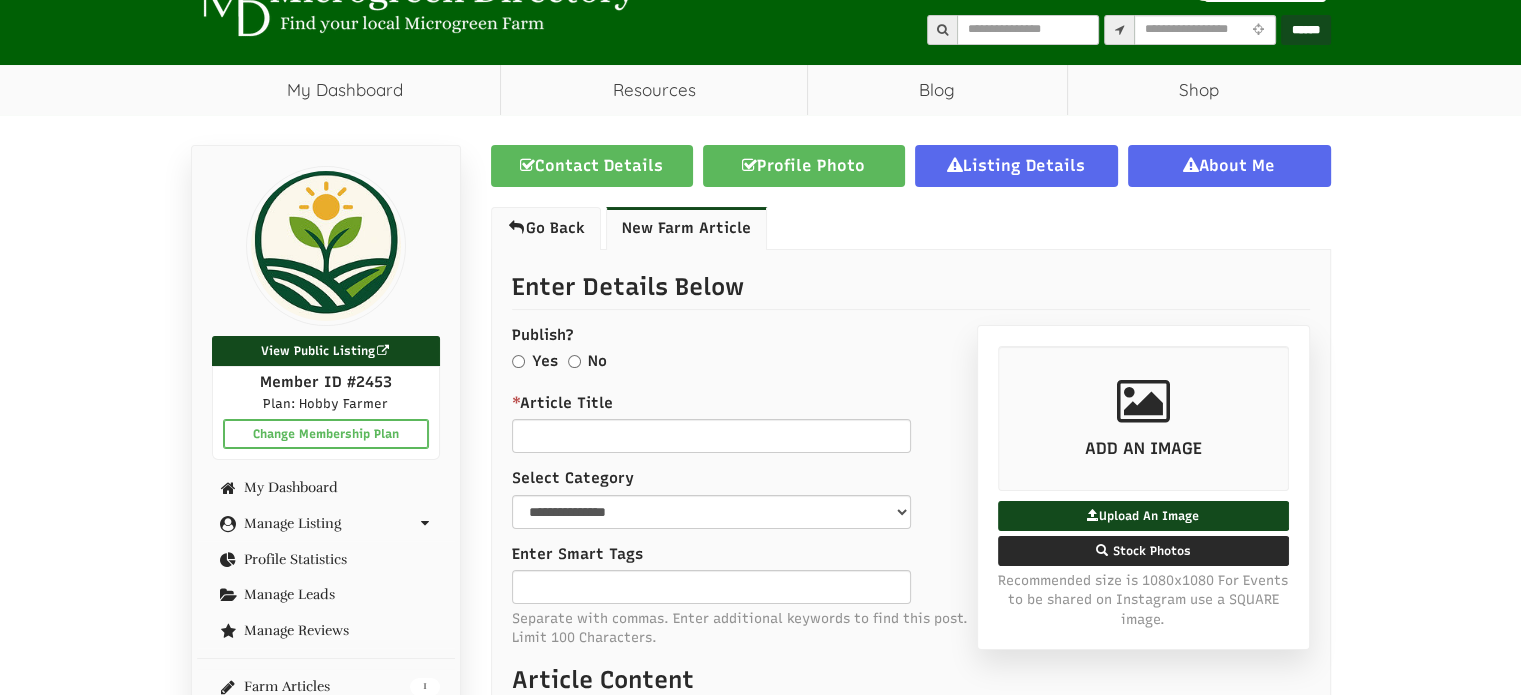 click on "Go Back" at bounding box center [546, 228] 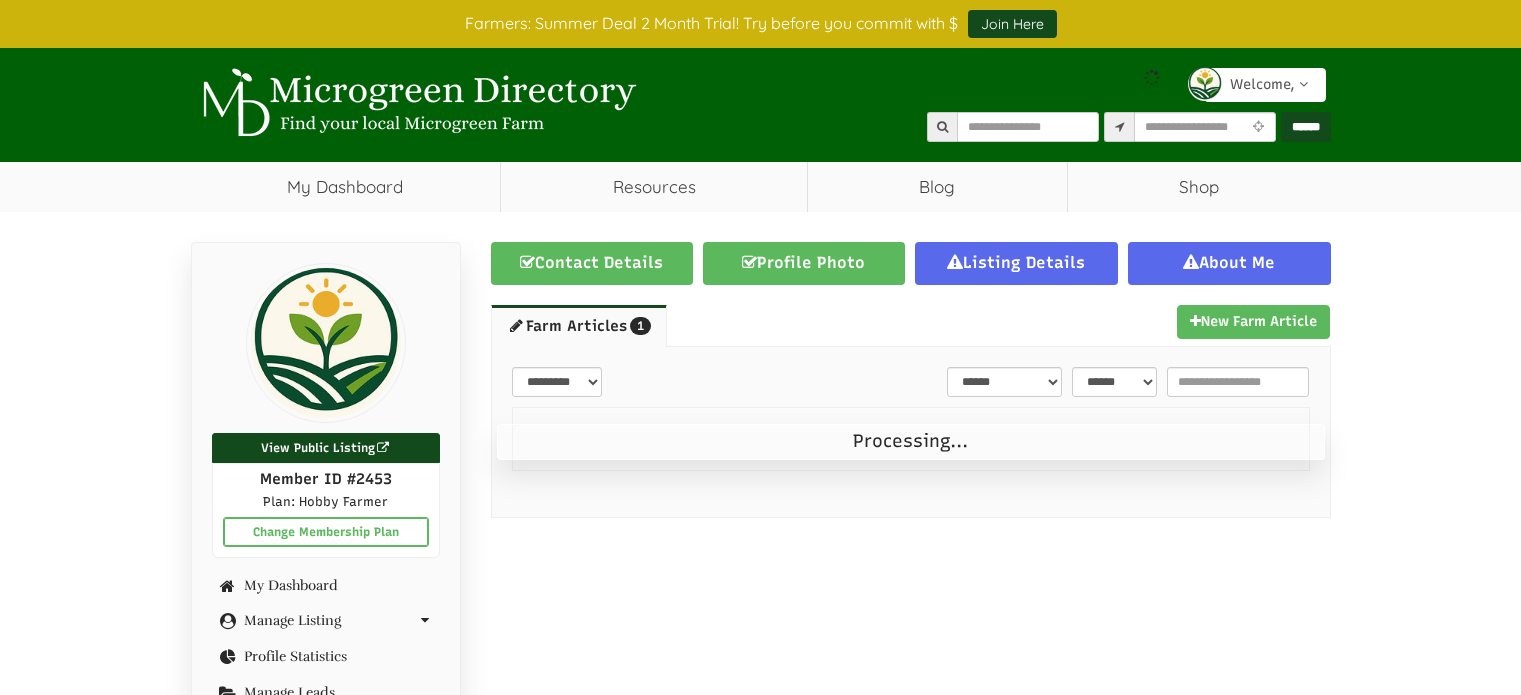 scroll, scrollTop: 0, scrollLeft: 0, axis: both 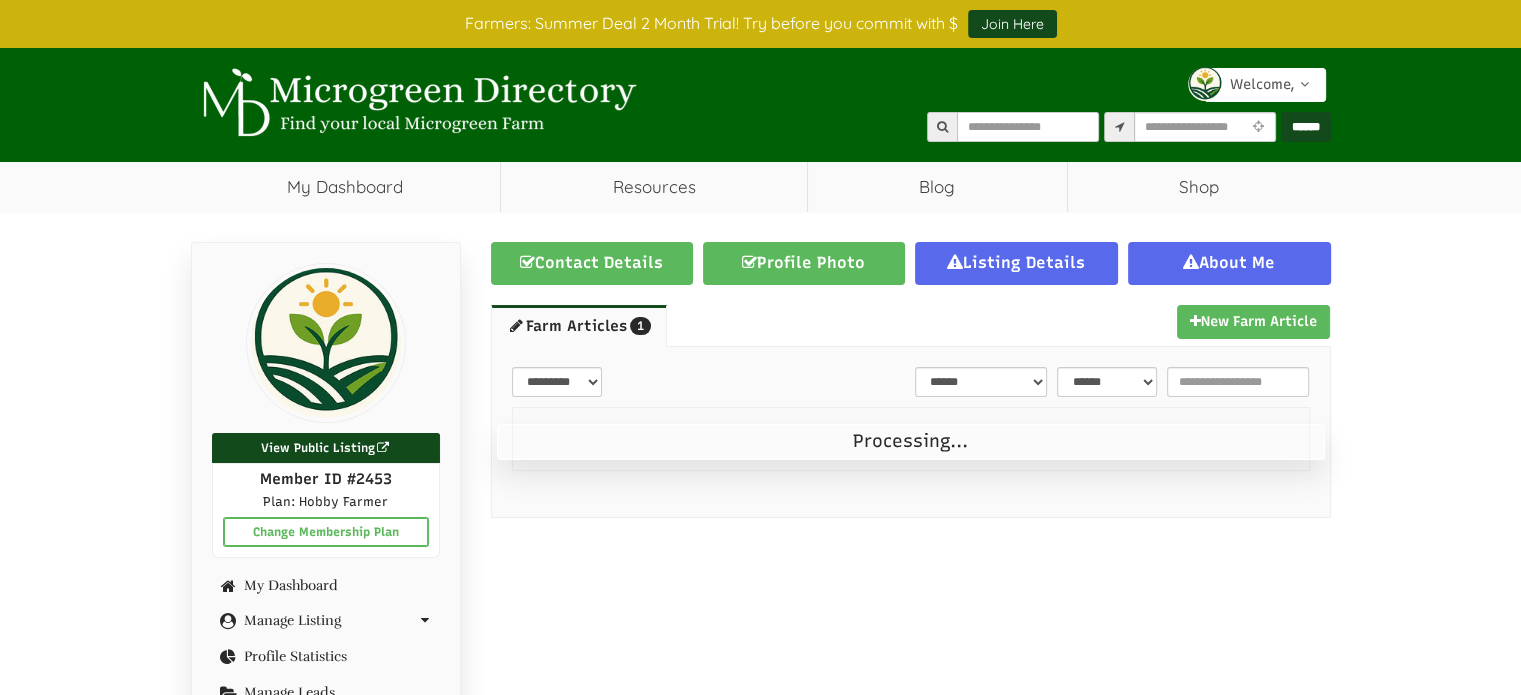 select 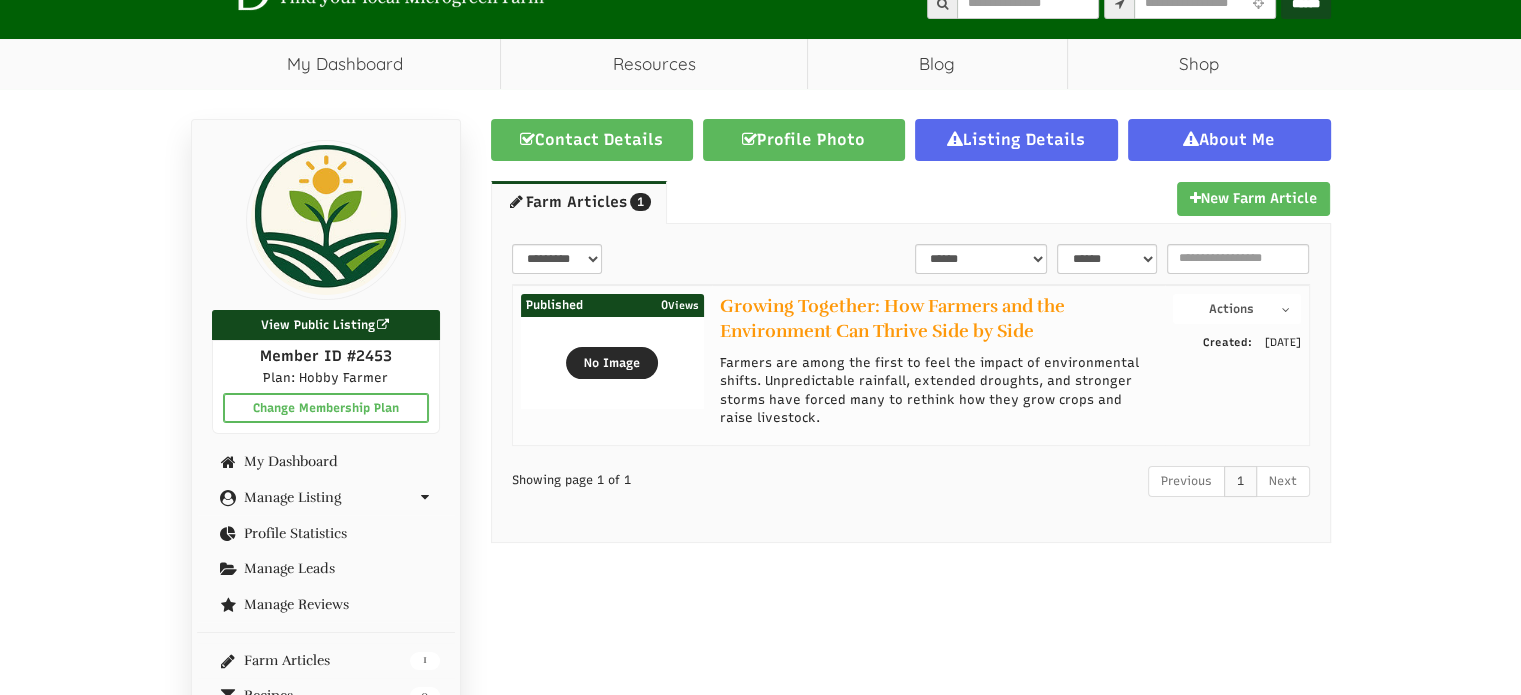 scroll, scrollTop: 300, scrollLeft: 0, axis: vertical 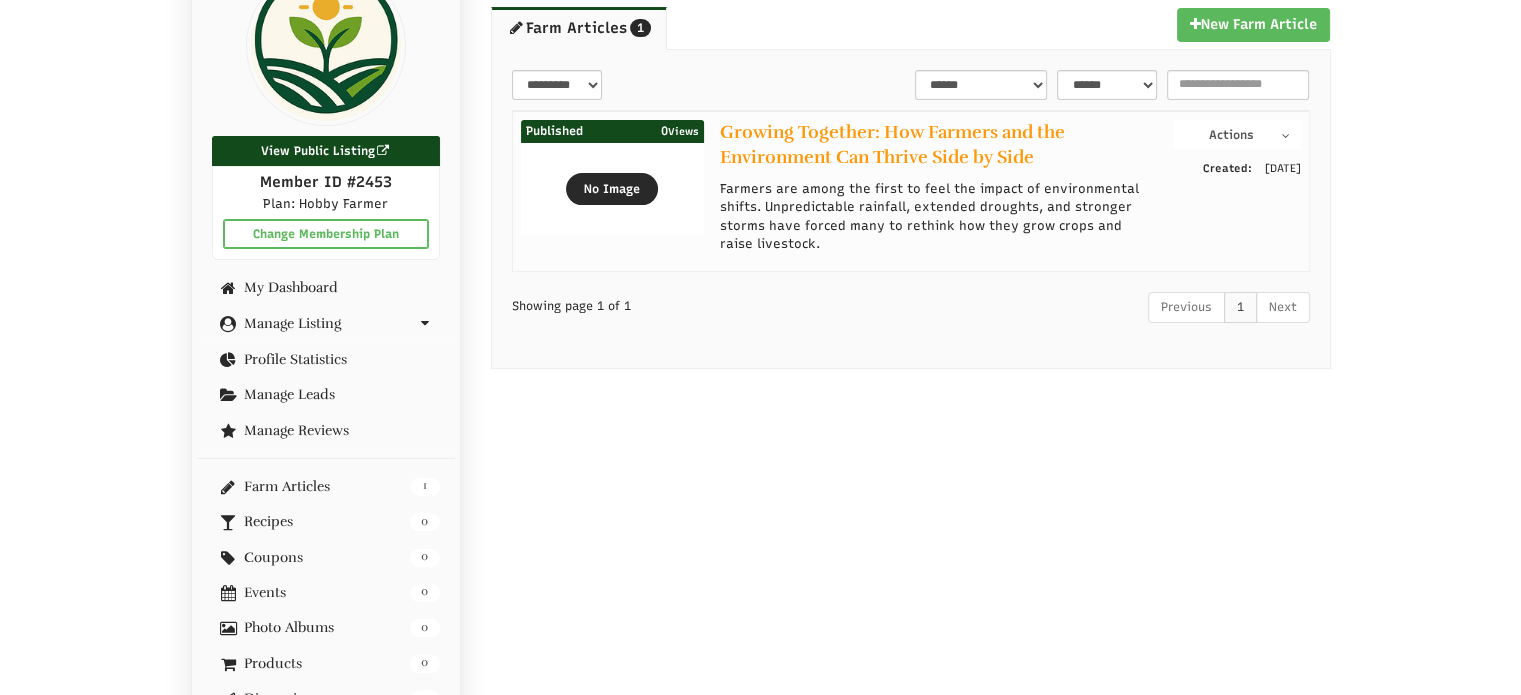 click on "Farmers are among the first to feel the impact of environmental shifts. Unpredictable rainfall, extended droughts, and stronger storms have forced many to rethink how they grow crops and raise livestock." at bounding box center [939, 216] 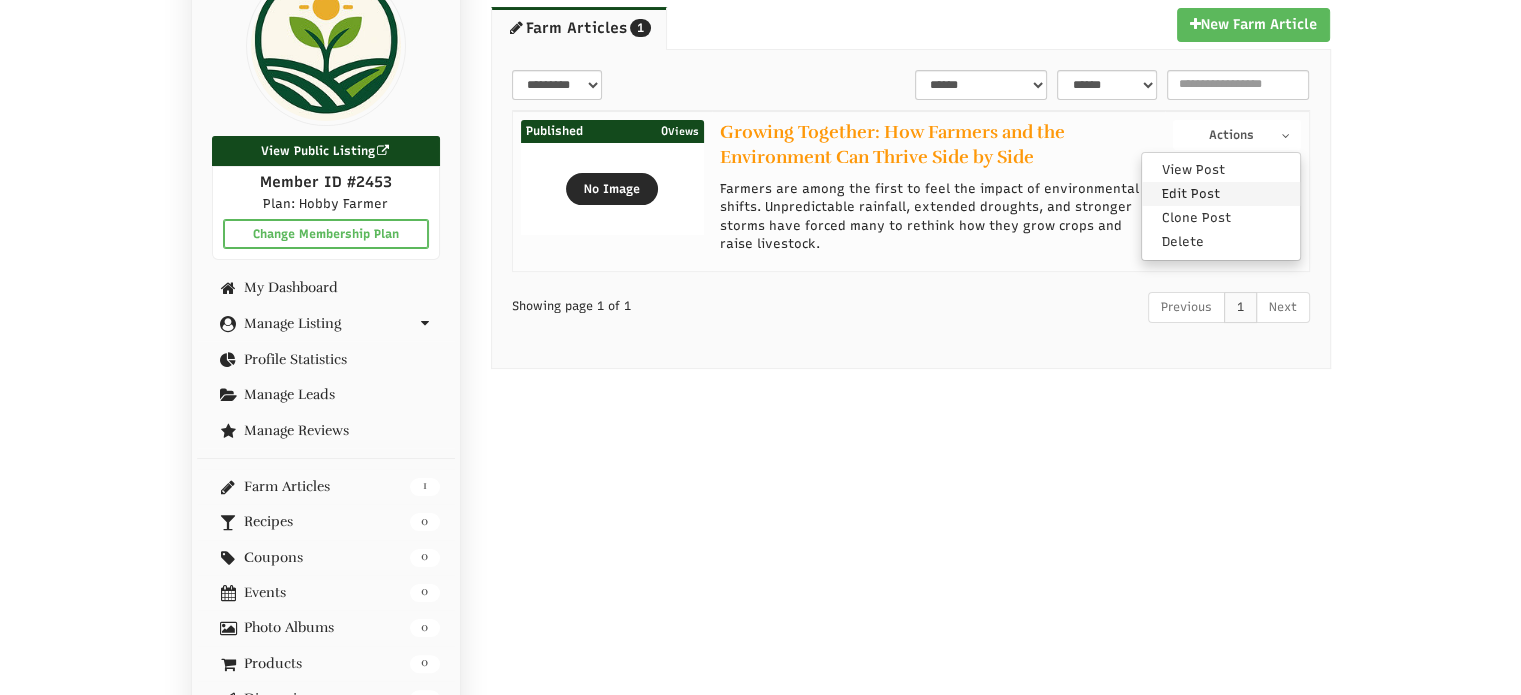 click on "Edit Post" at bounding box center (1221, 194) 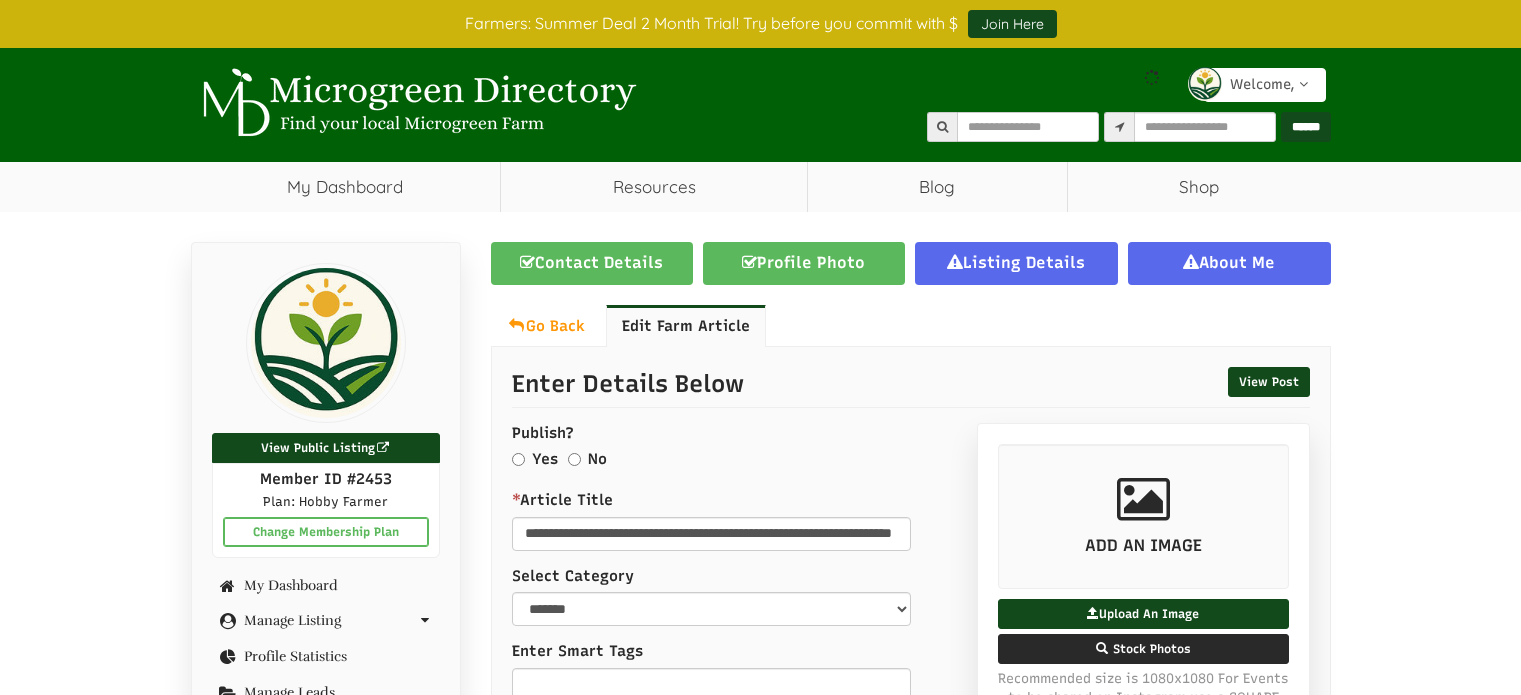 scroll, scrollTop: 0, scrollLeft: 0, axis: both 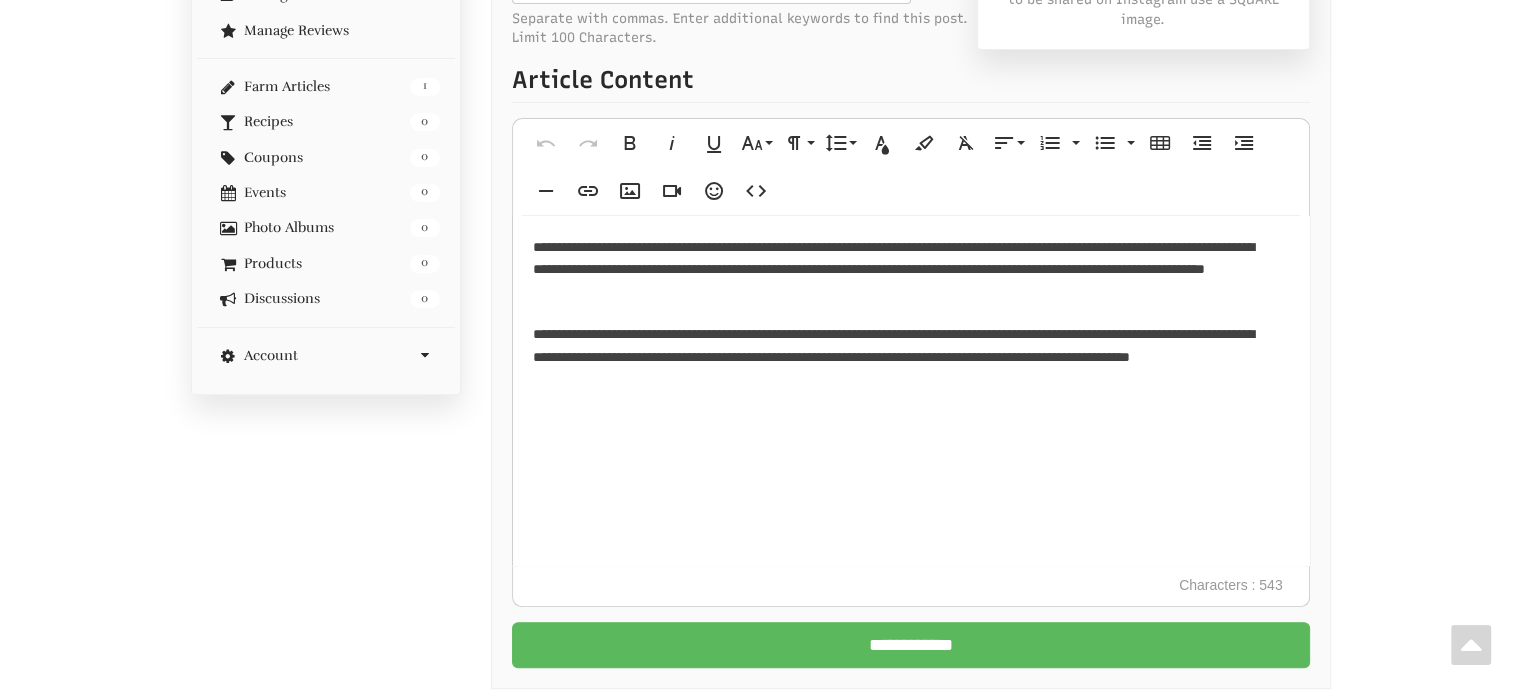 click on "**********" at bounding box center [911, 391] 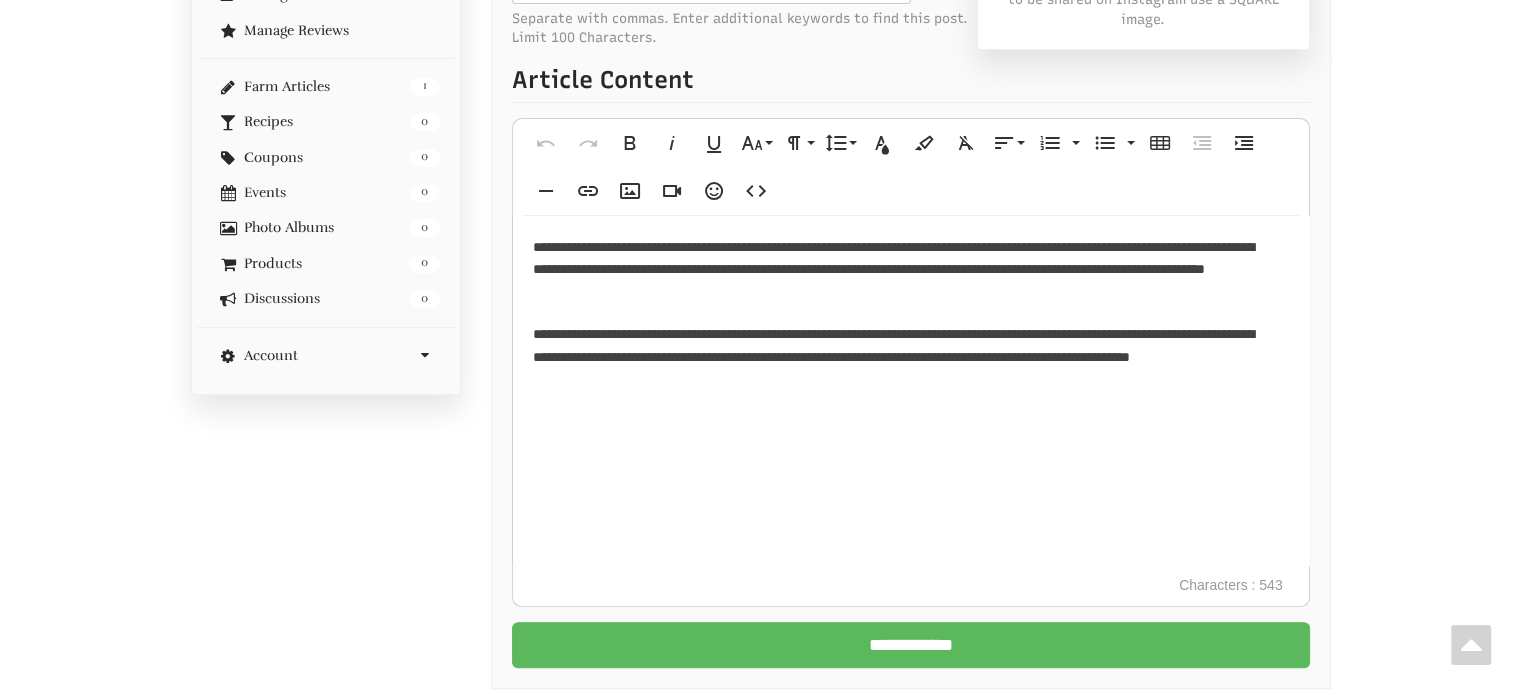 click on "**********" at bounding box center (911, 391) 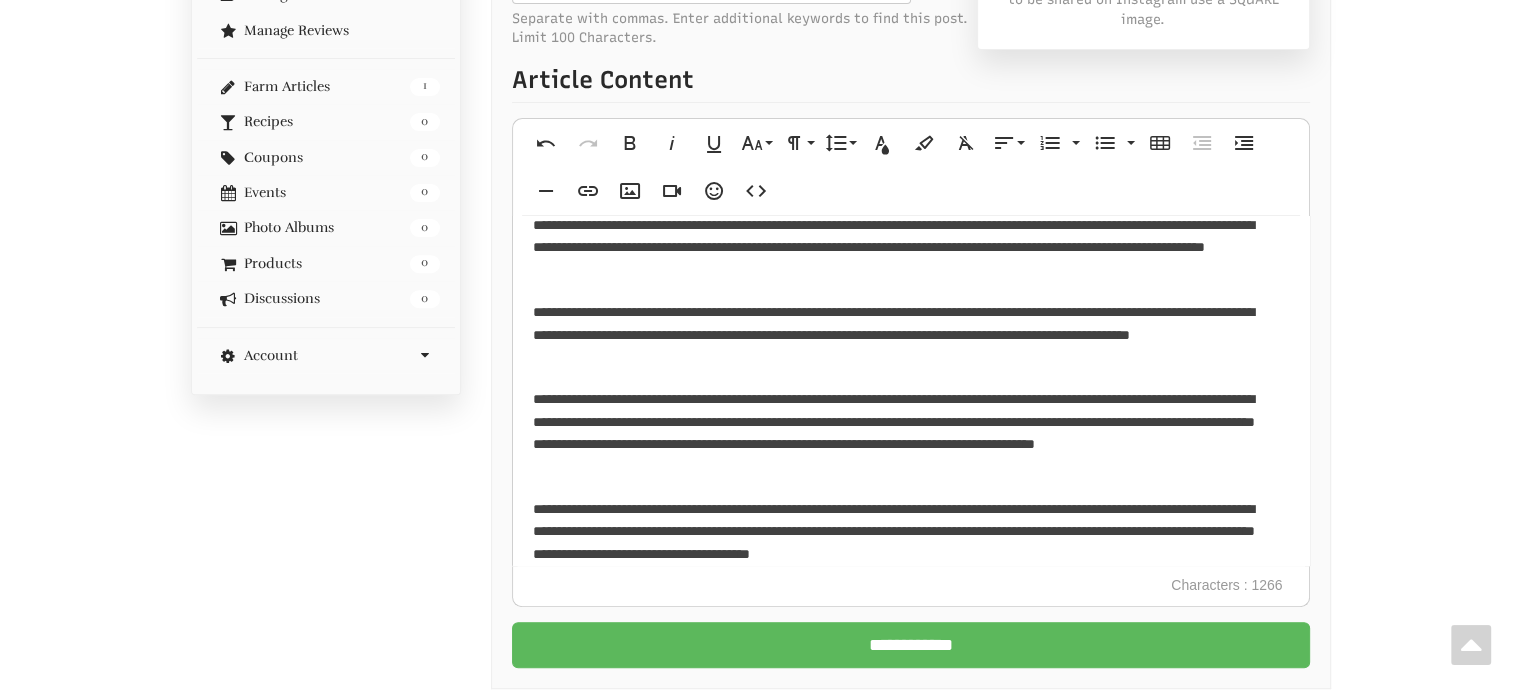 click on "**********" at bounding box center (911, 399) 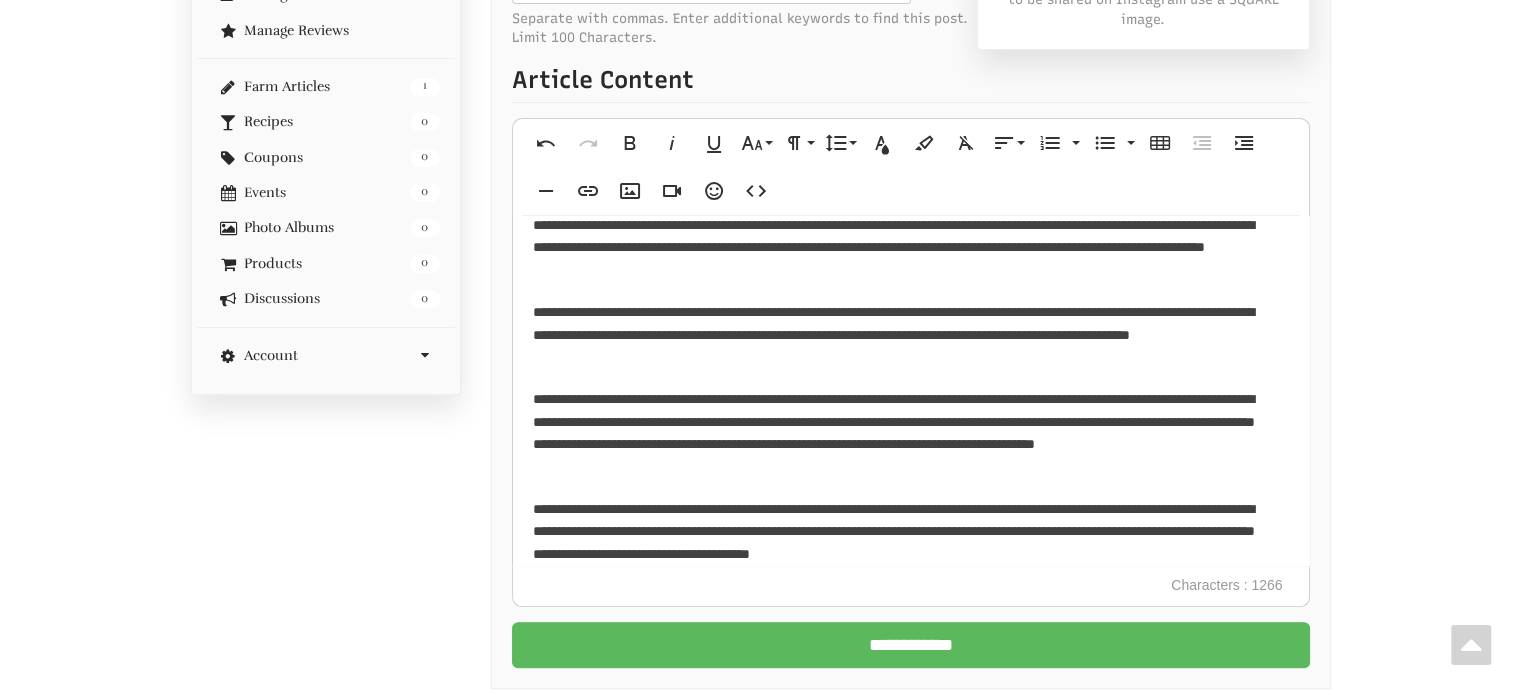 click on "**********" at bounding box center (911, 399) 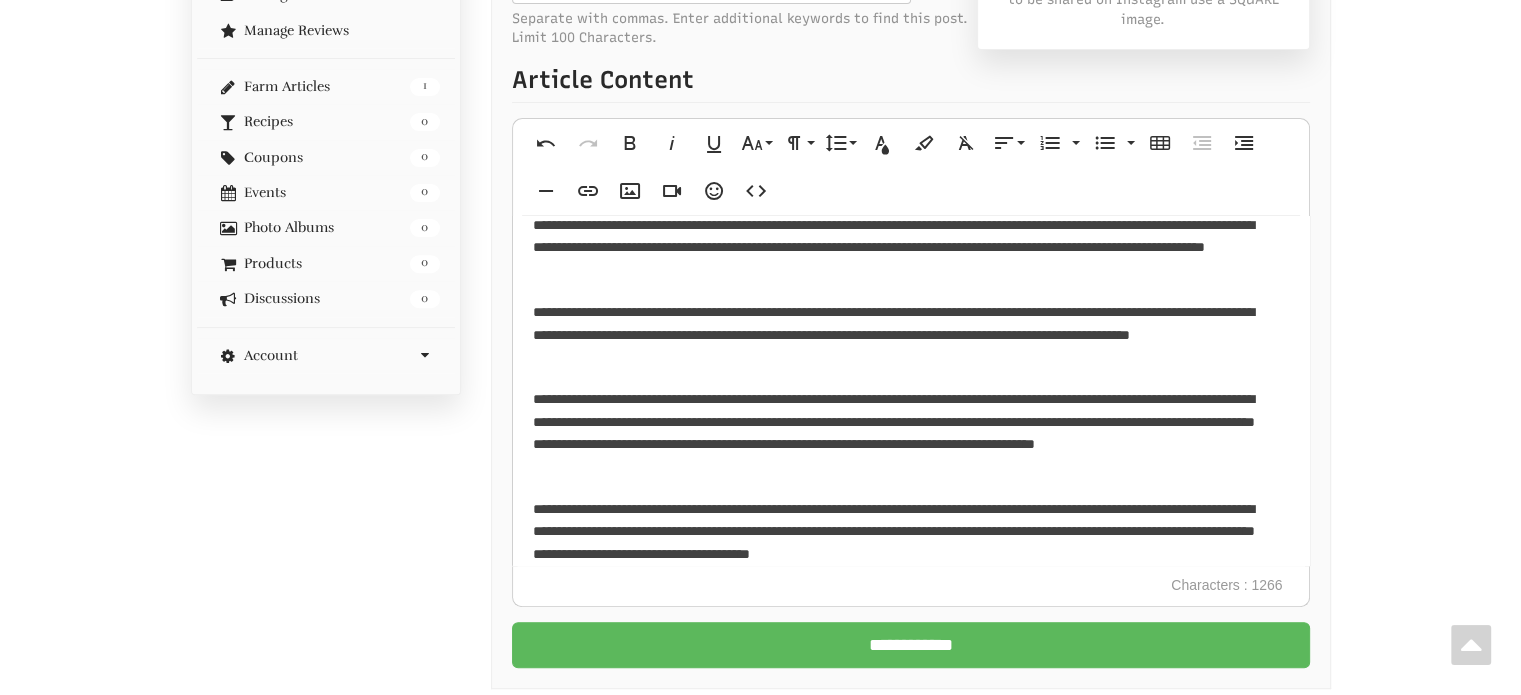 click on "**********" at bounding box center [904, 433] 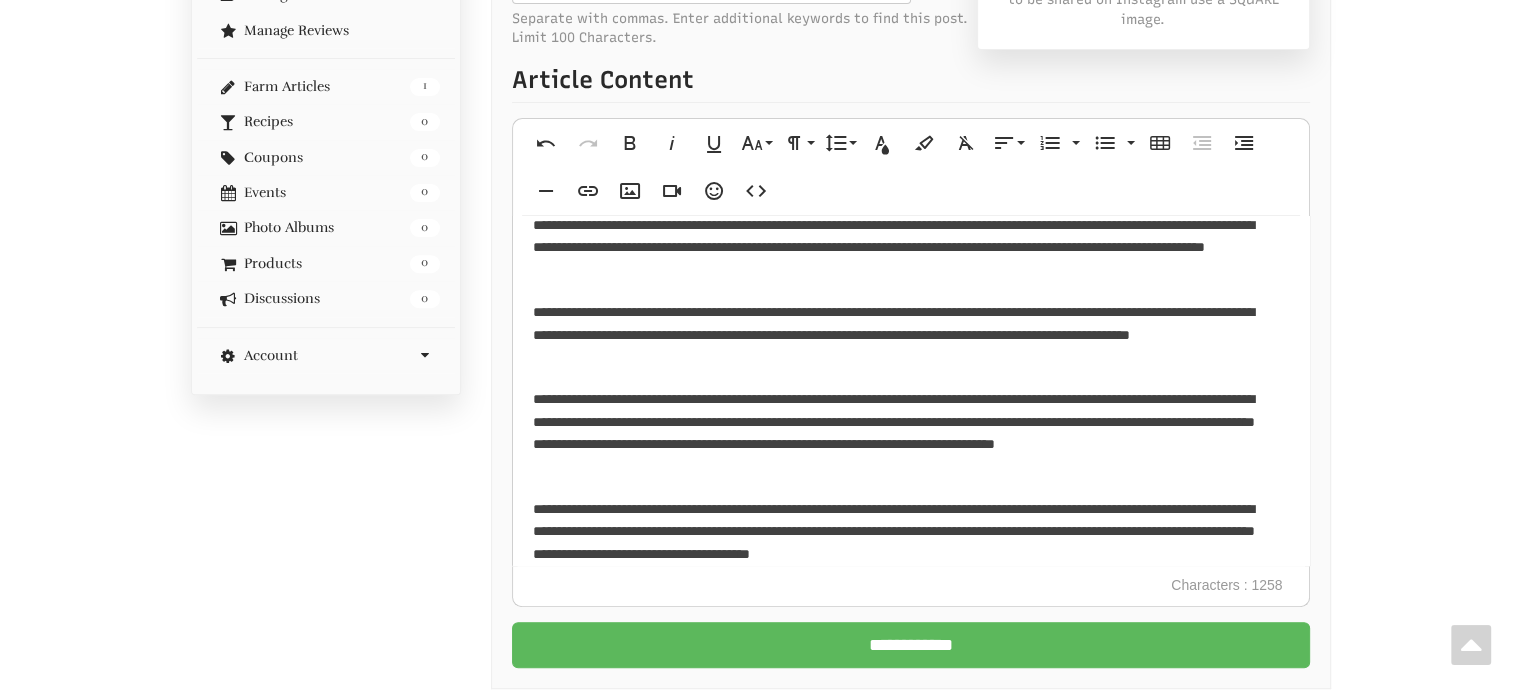 type 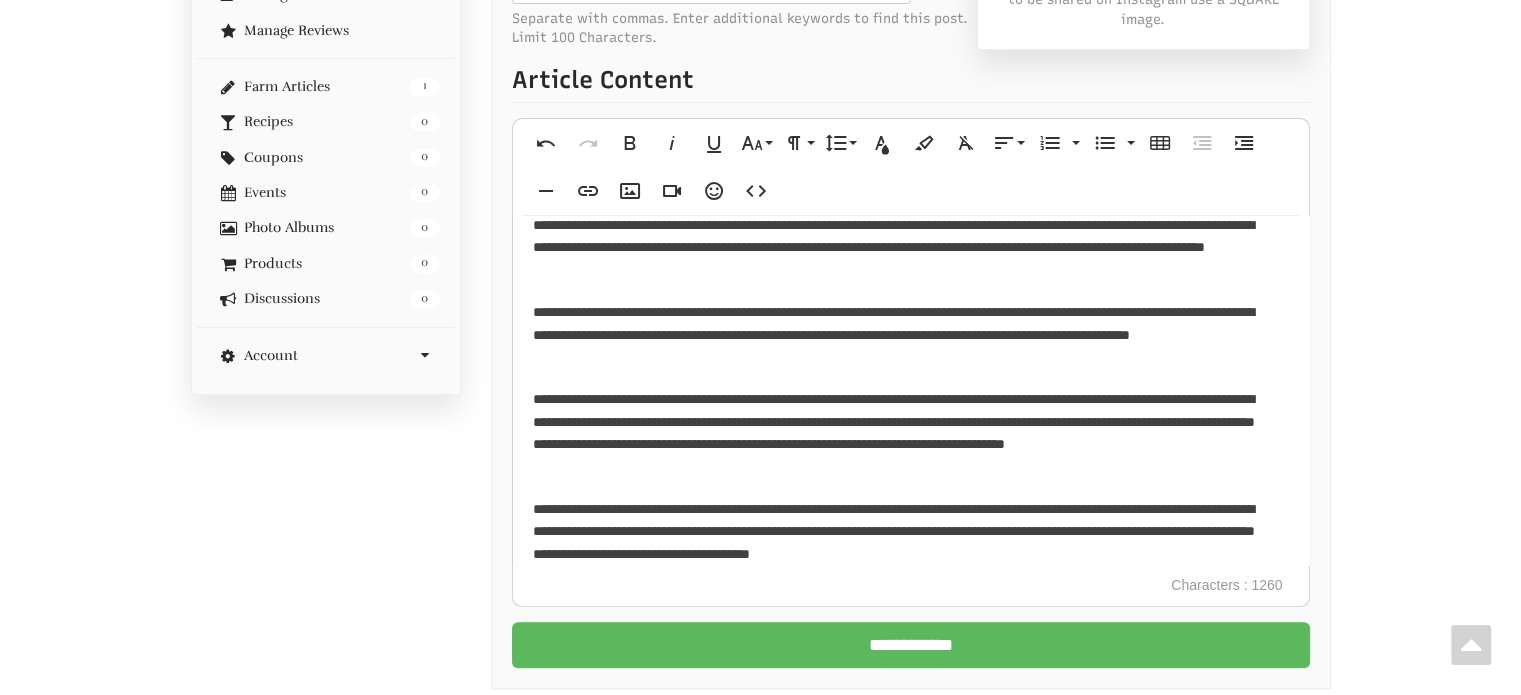 click on "**********" at bounding box center [904, 433] 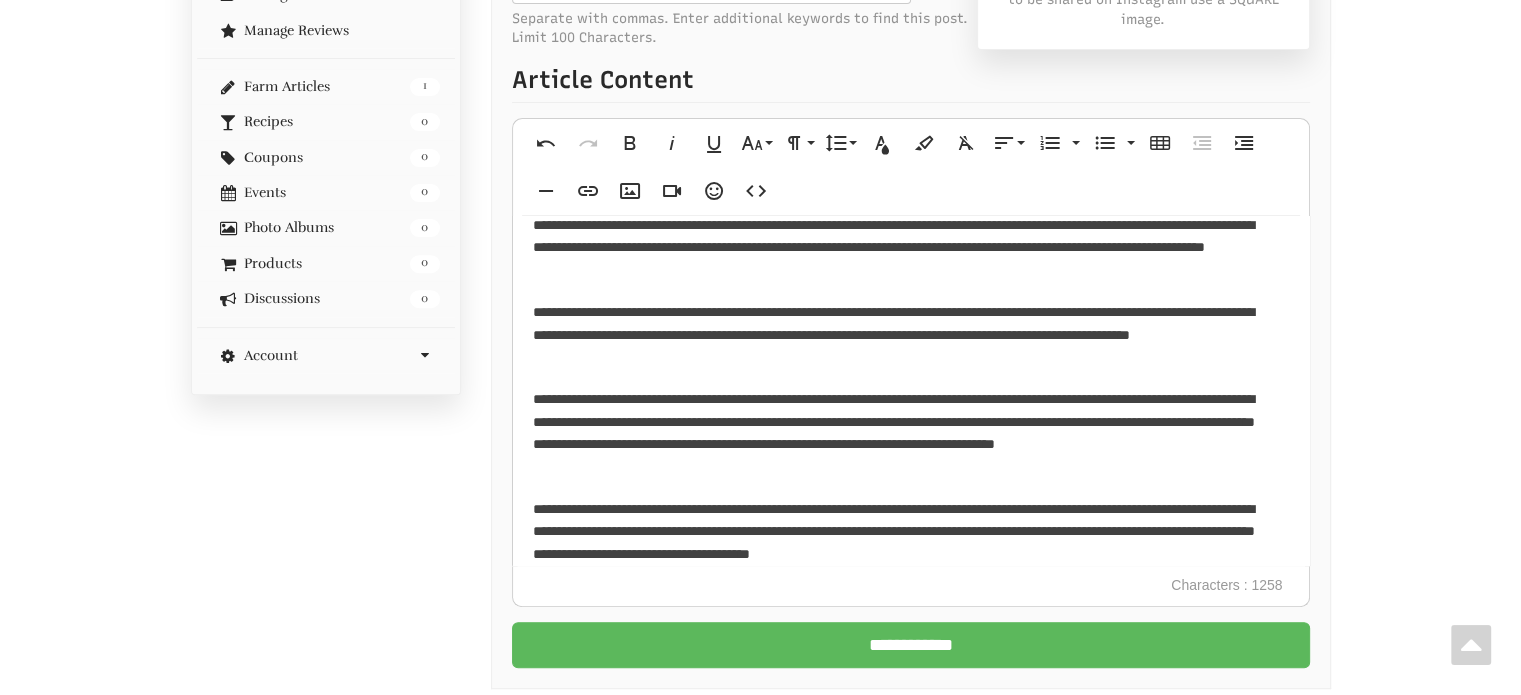scroll, scrollTop: 61, scrollLeft: 0, axis: vertical 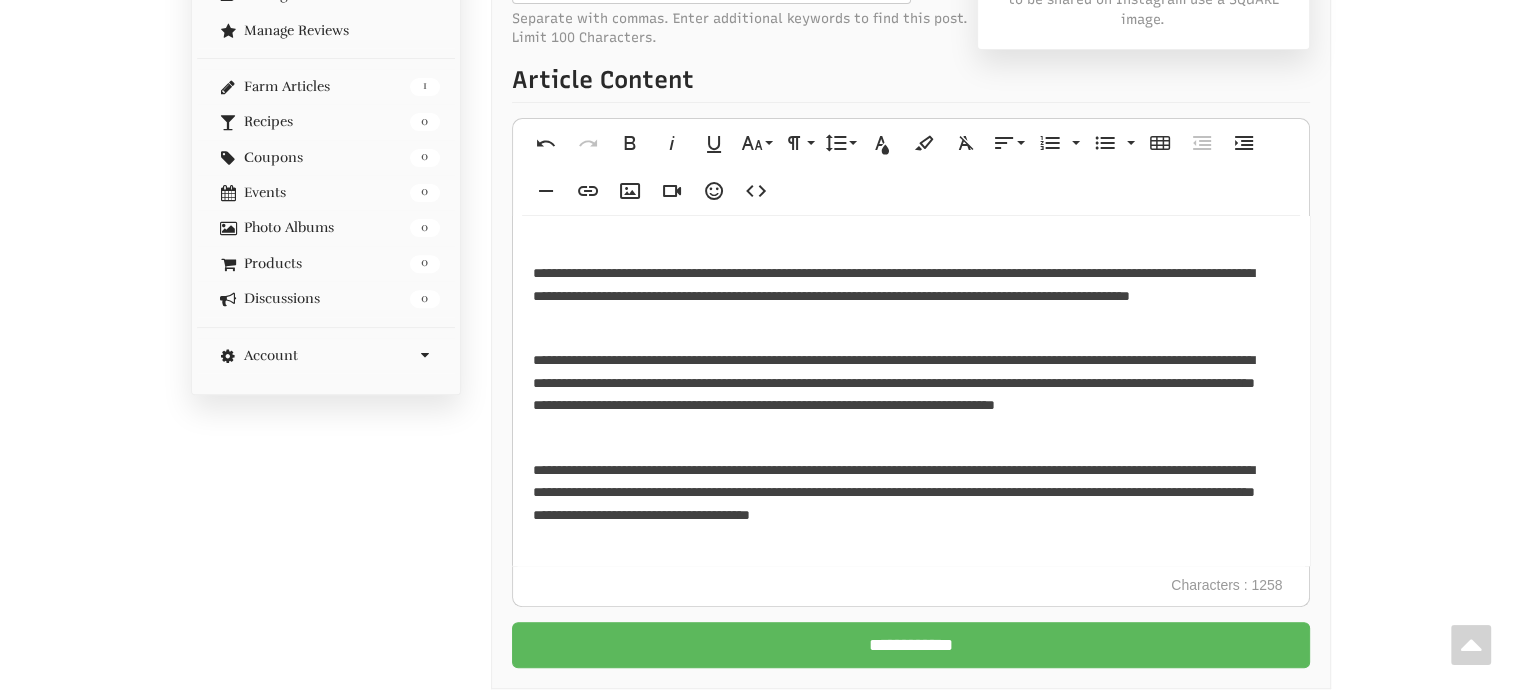 drag, startPoint x: 941, startPoint y: 463, endPoint x: 1067, endPoint y: 473, distance: 126.3962 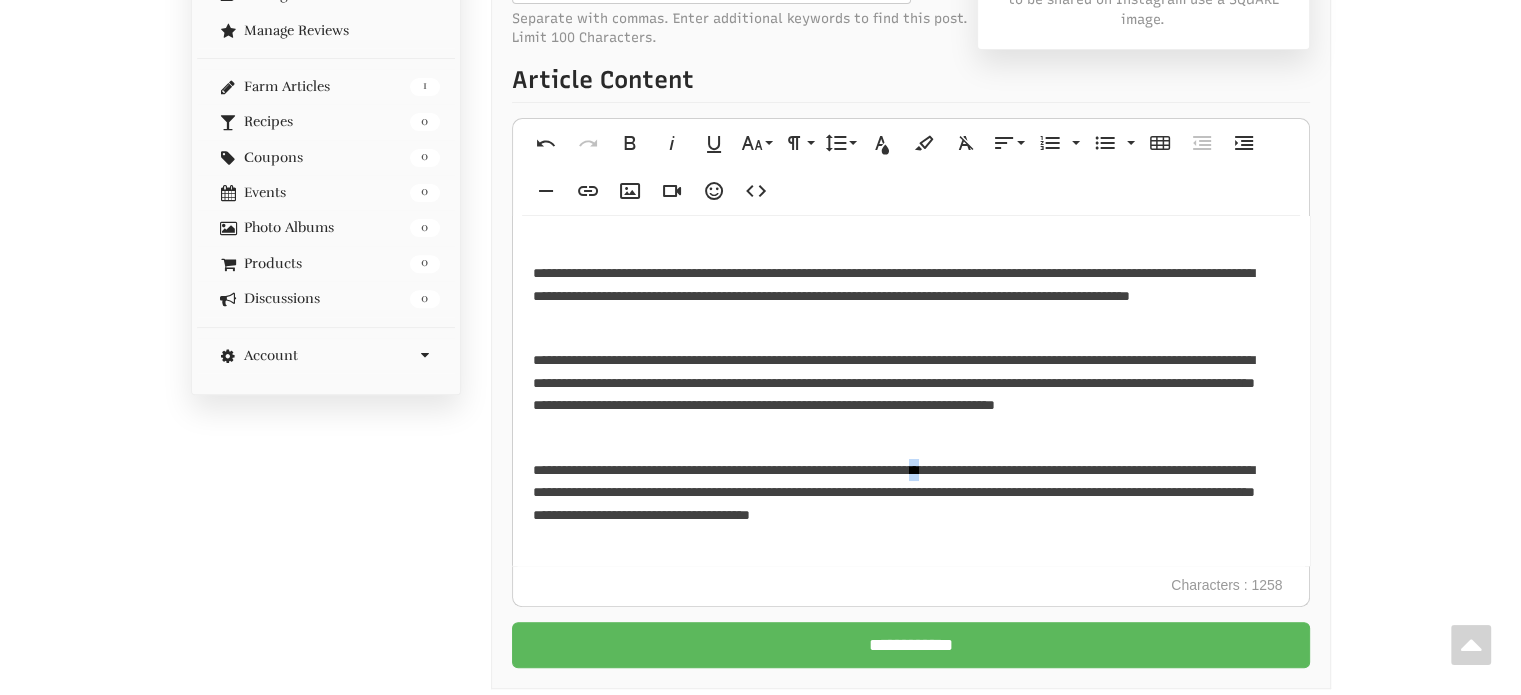 drag, startPoint x: 1028, startPoint y: 469, endPoint x: 1013, endPoint y: 464, distance: 15.811388 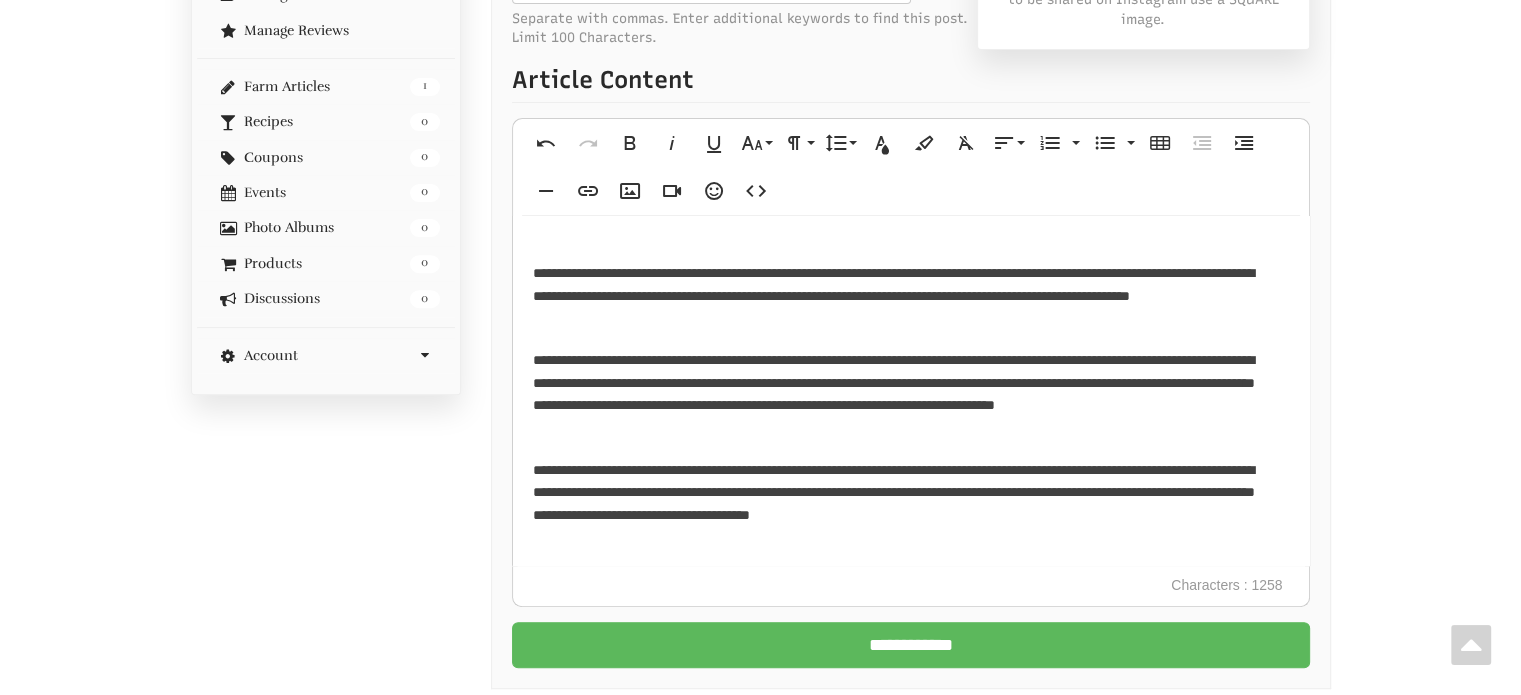 click on "**********" at bounding box center (904, 492) 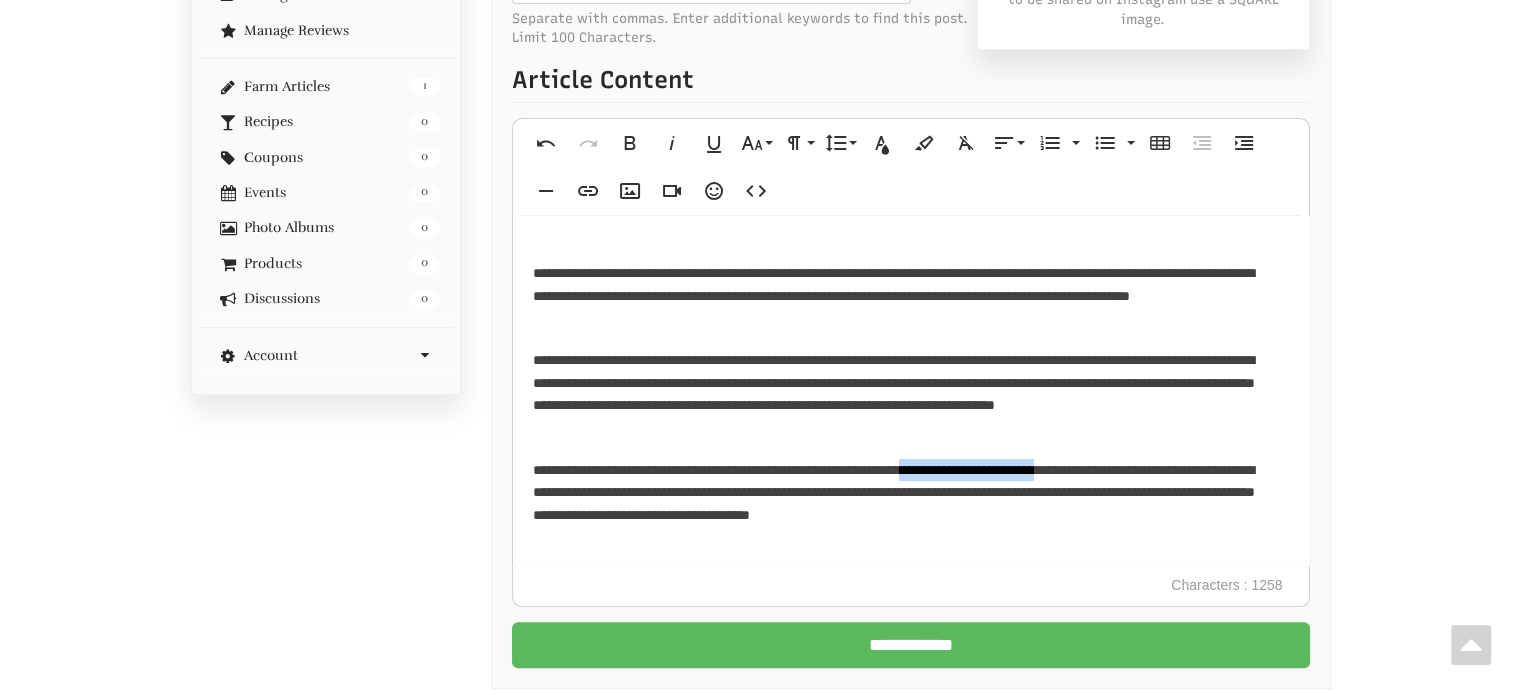 drag, startPoint x: 988, startPoint y: 461, endPoint x: 1175, endPoint y: 466, distance: 187.06683 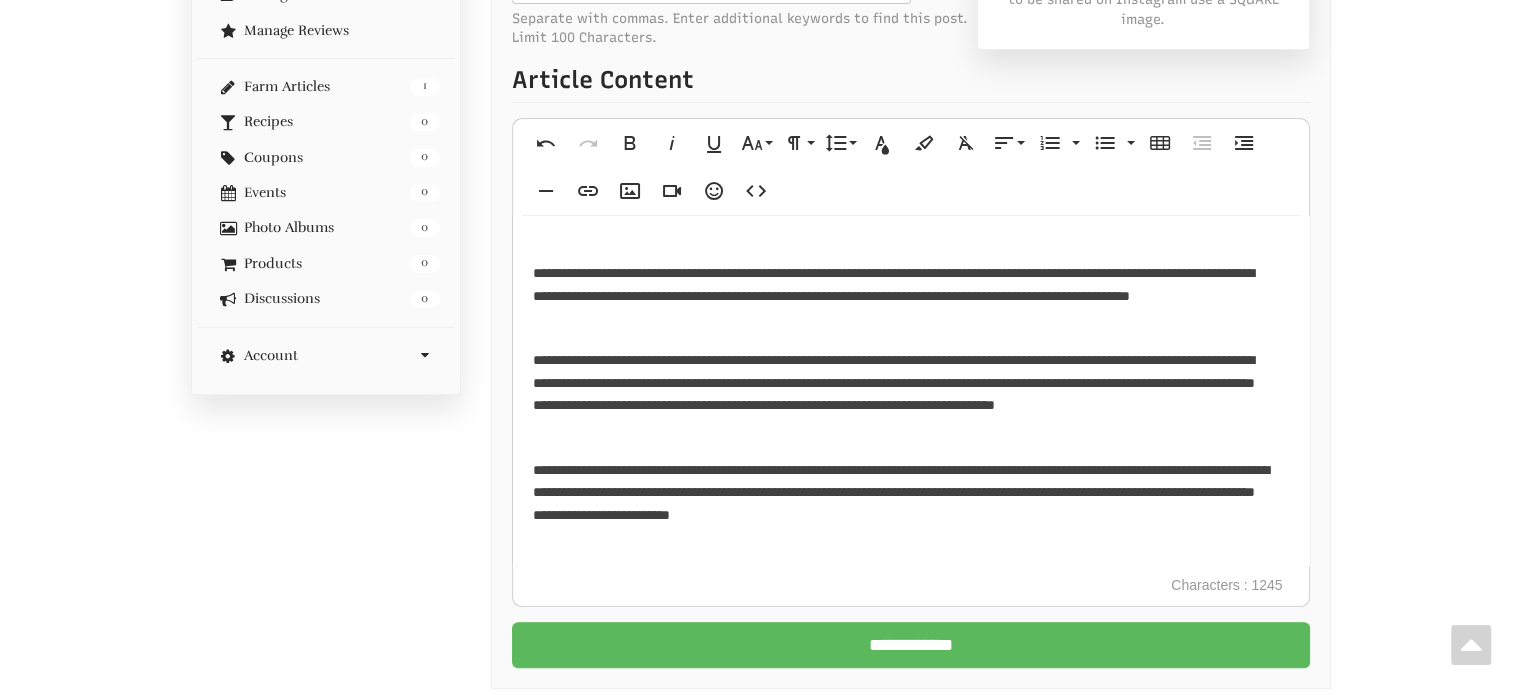 click on "**********" at bounding box center (904, 492) 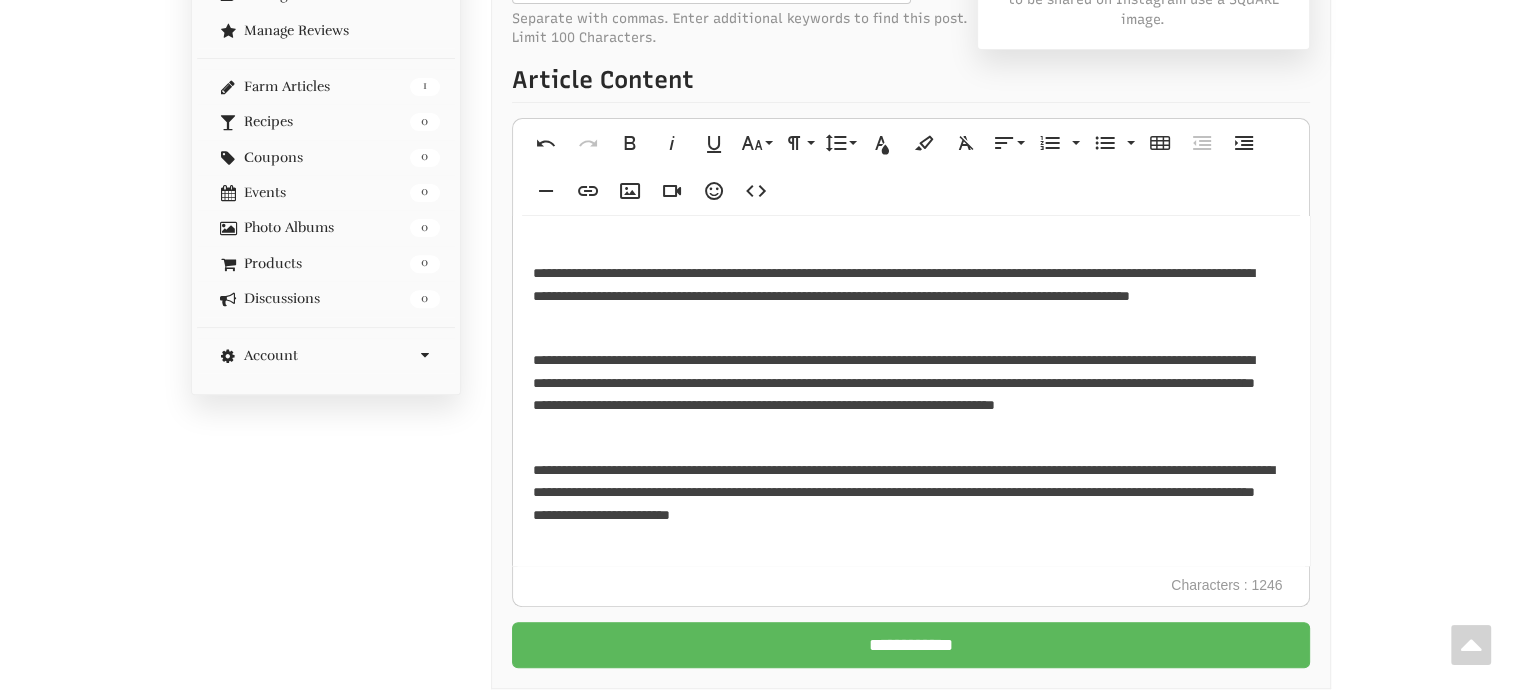click on "**********" at bounding box center (904, 492) 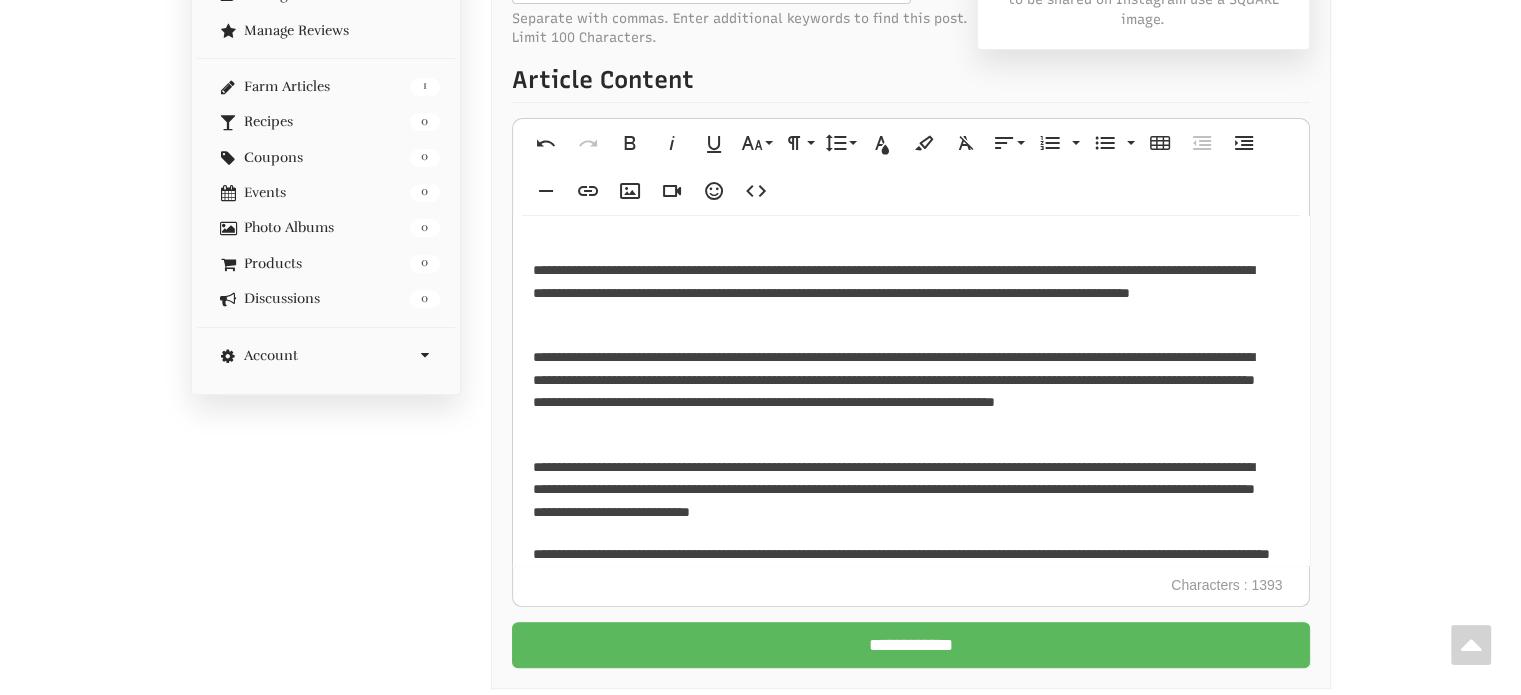 scroll, scrollTop: 87, scrollLeft: 0, axis: vertical 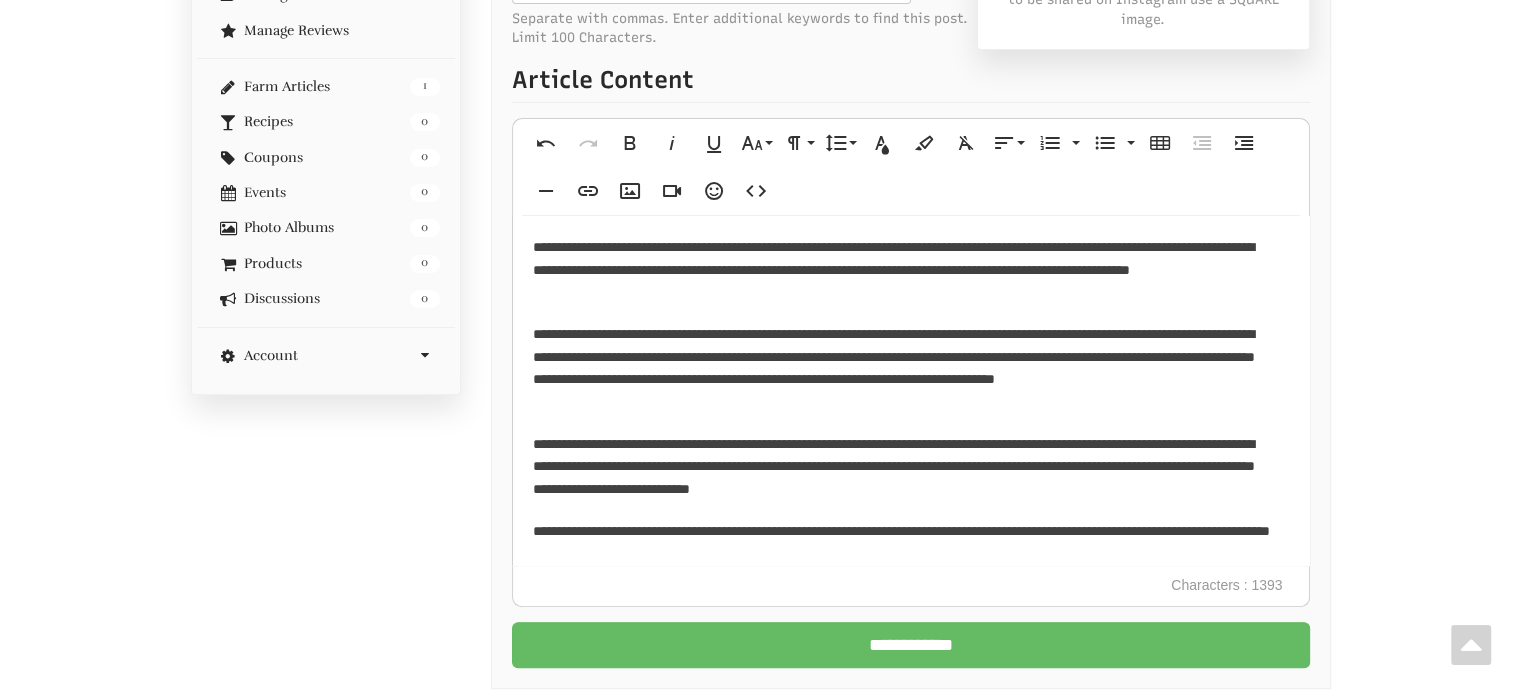 click on "**********" at bounding box center (911, 645) 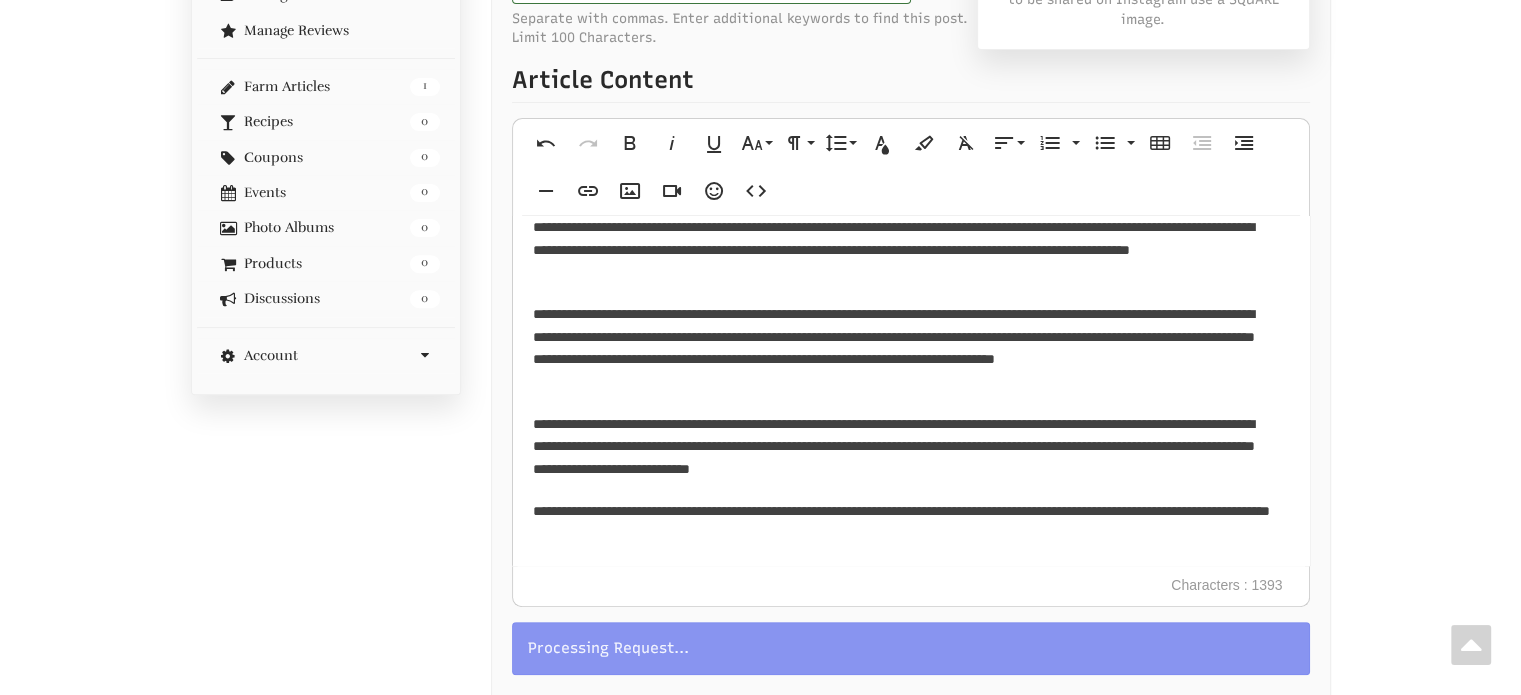 scroll, scrollTop: 126, scrollLeft: 0, axis: vertical 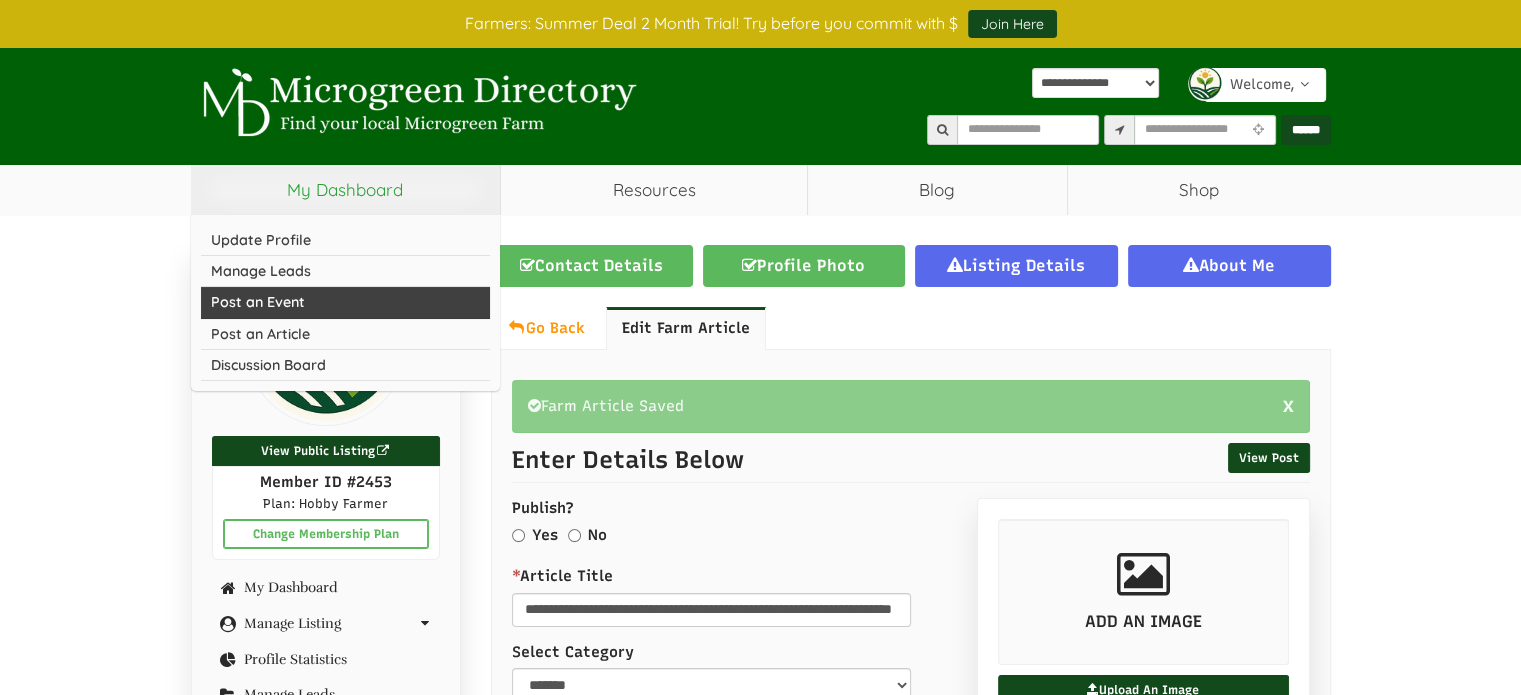 click on "Post an Event" at bounding box center (346, 302) 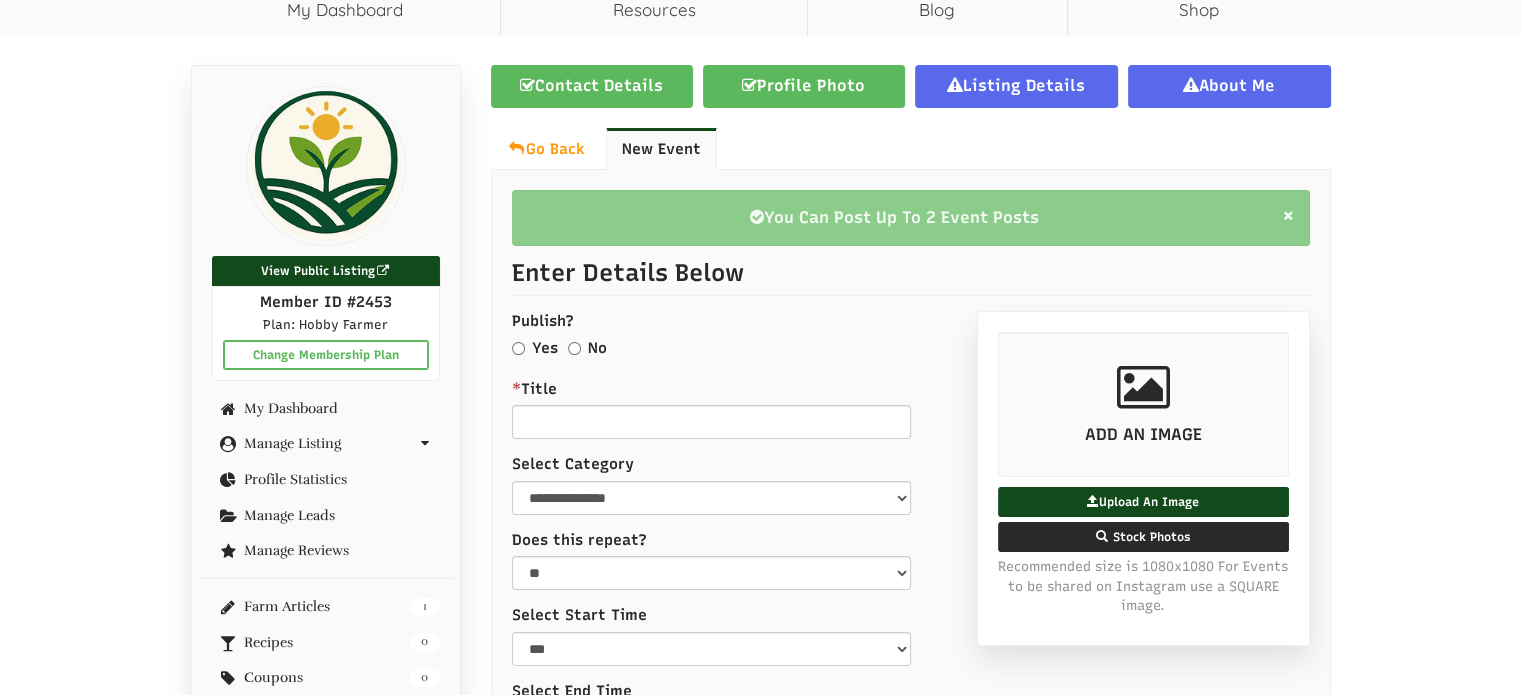scroll, scrollTop: 0, scrollLeft: 0, axis: both 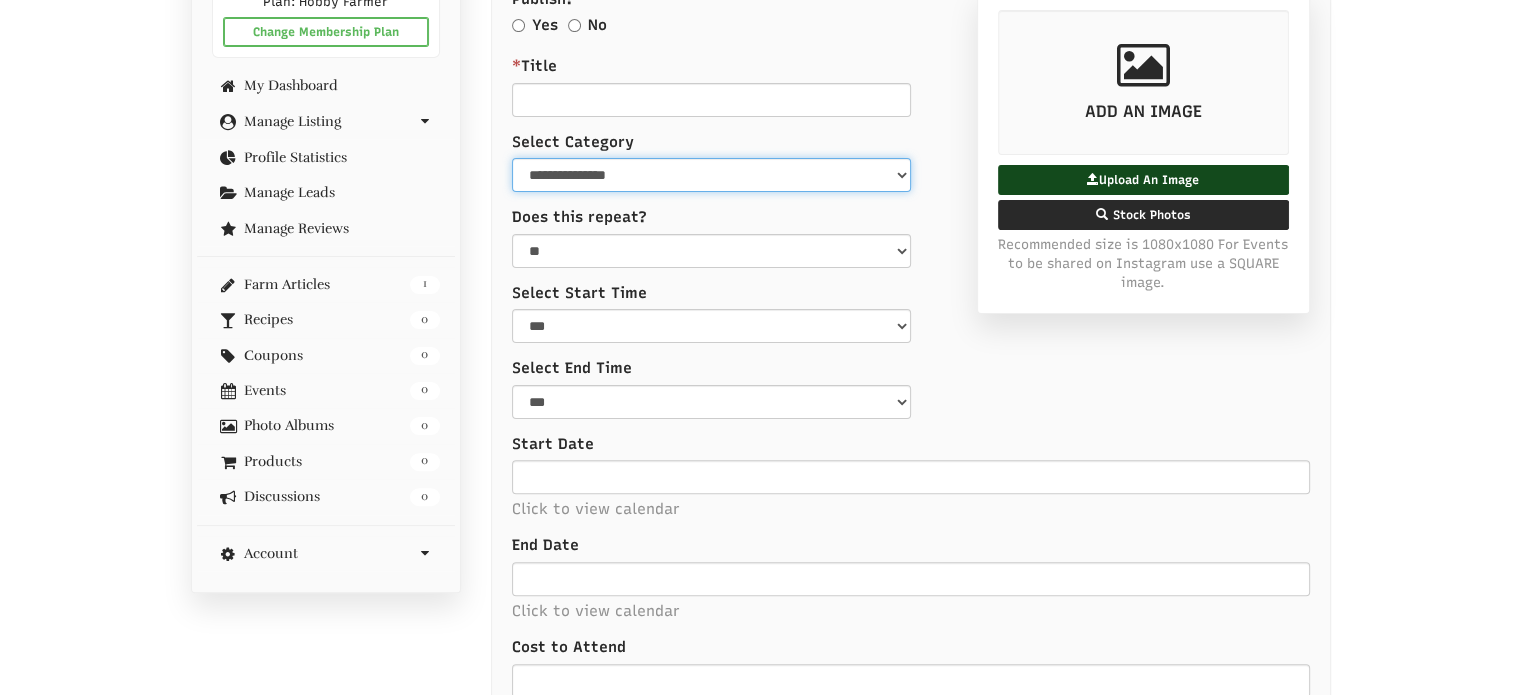 click on "**********" at bounding box center [711, 175] 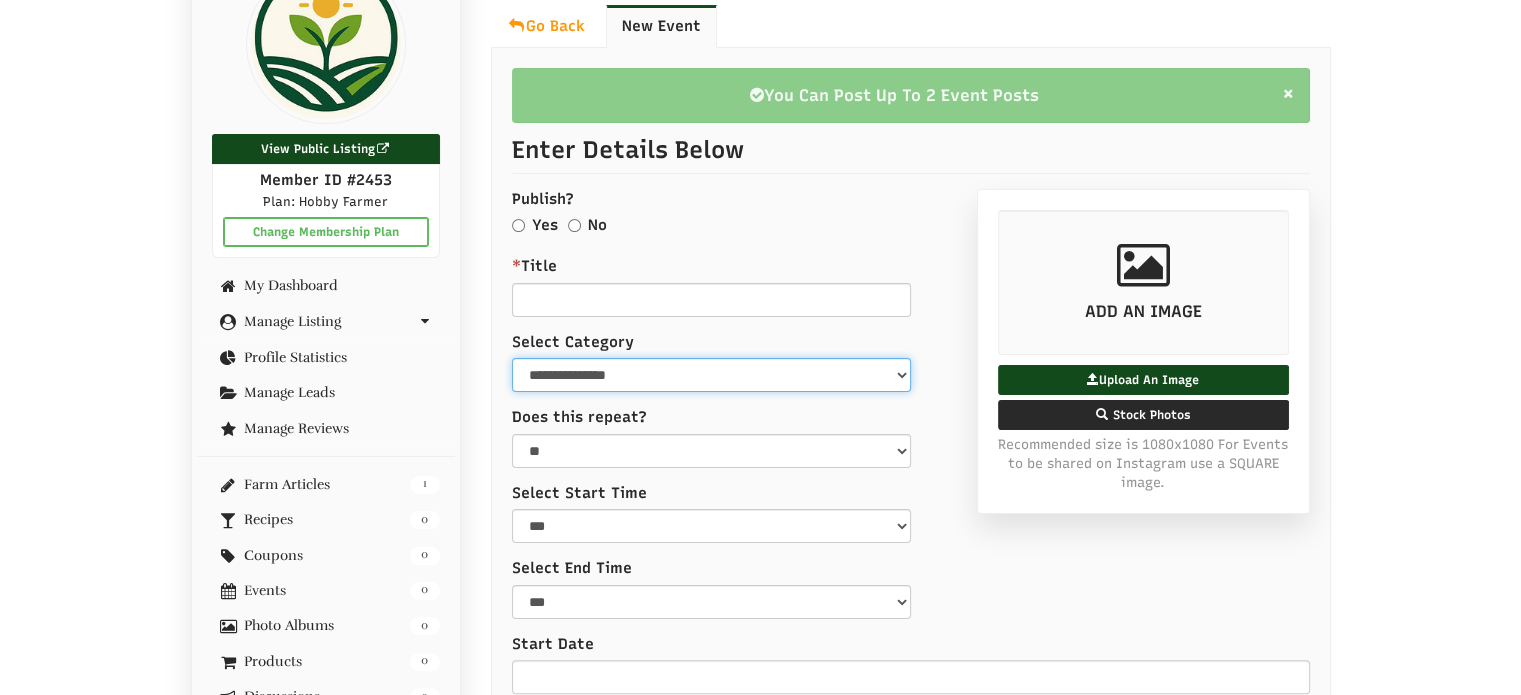 click on "**********" at bounding box center (711, 375) 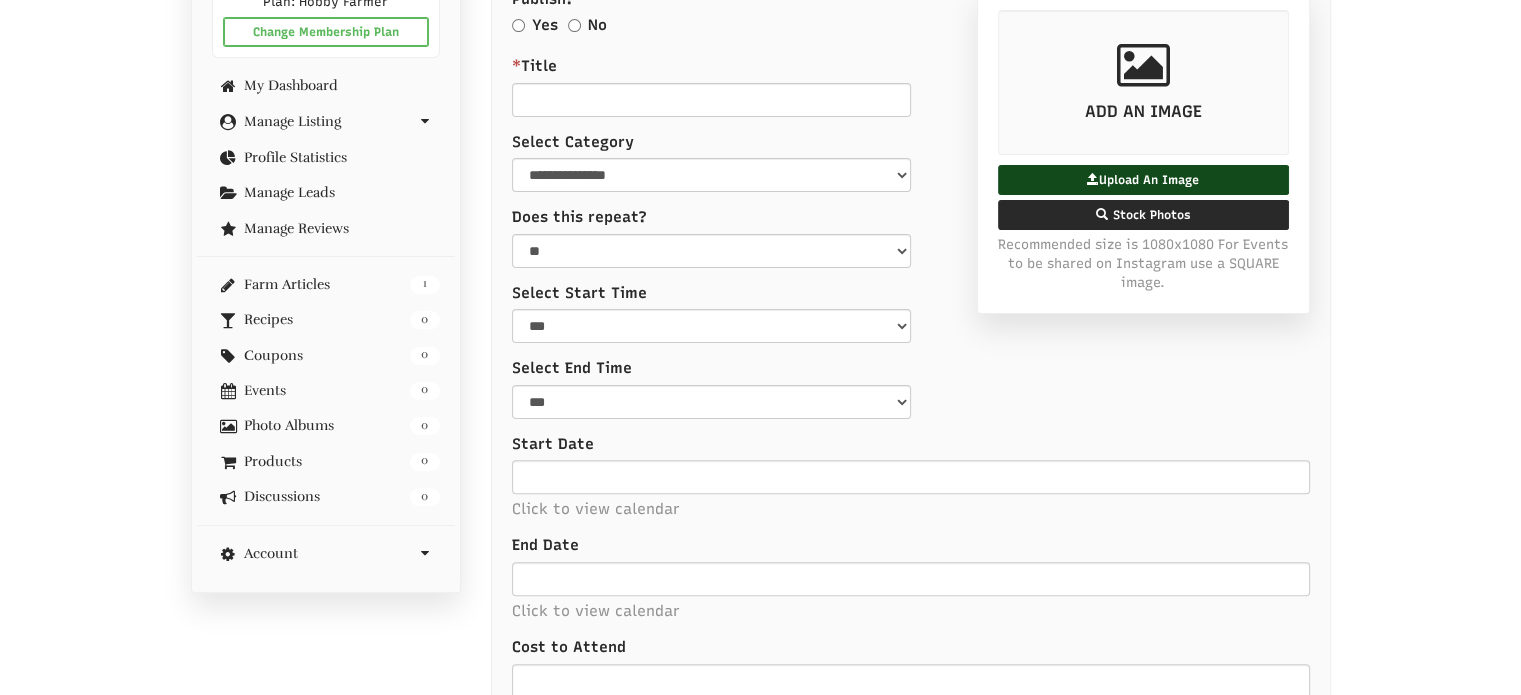drag, startPoint x: 747, startPoint y: 219, endPoint x: 760, endPoint y: 233, distance: 19.104973 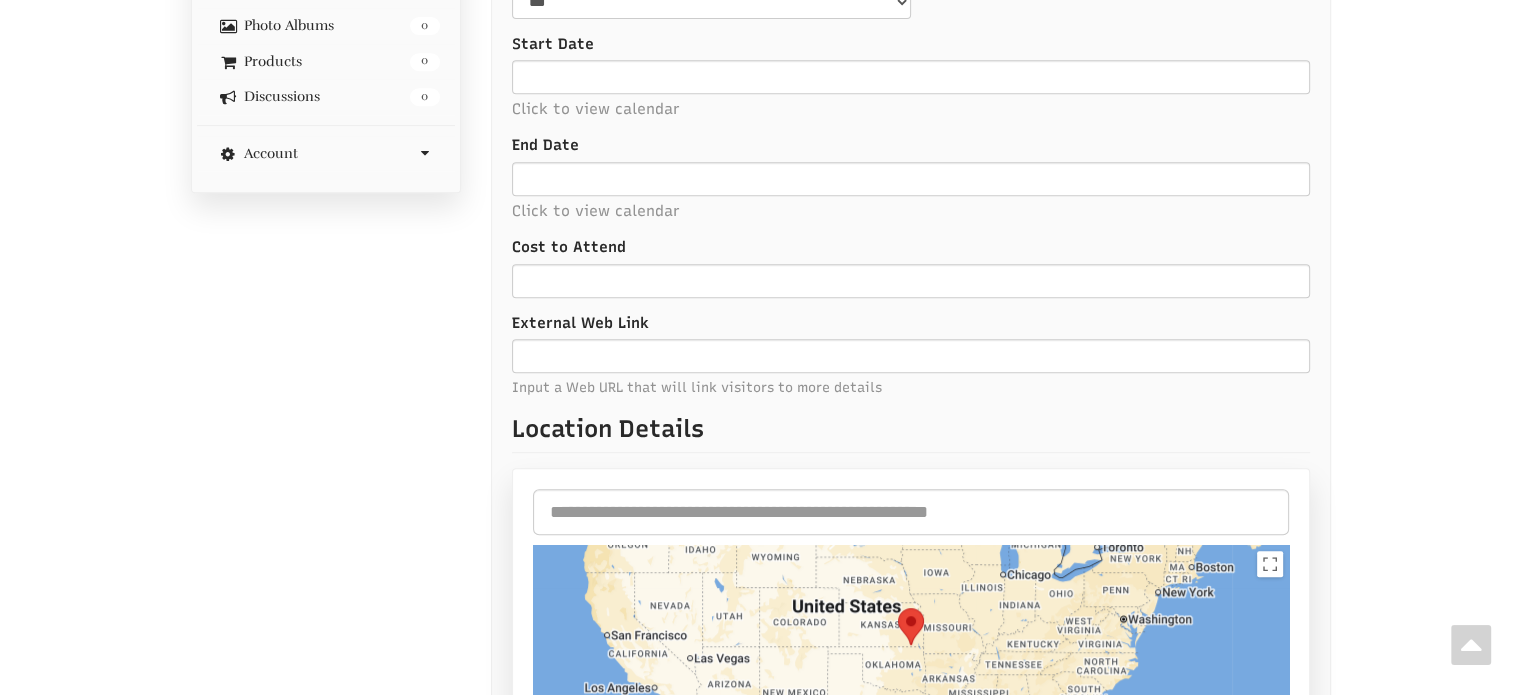 scroll, scrollTop: 802, scrollLeft: 0, axis: vertical 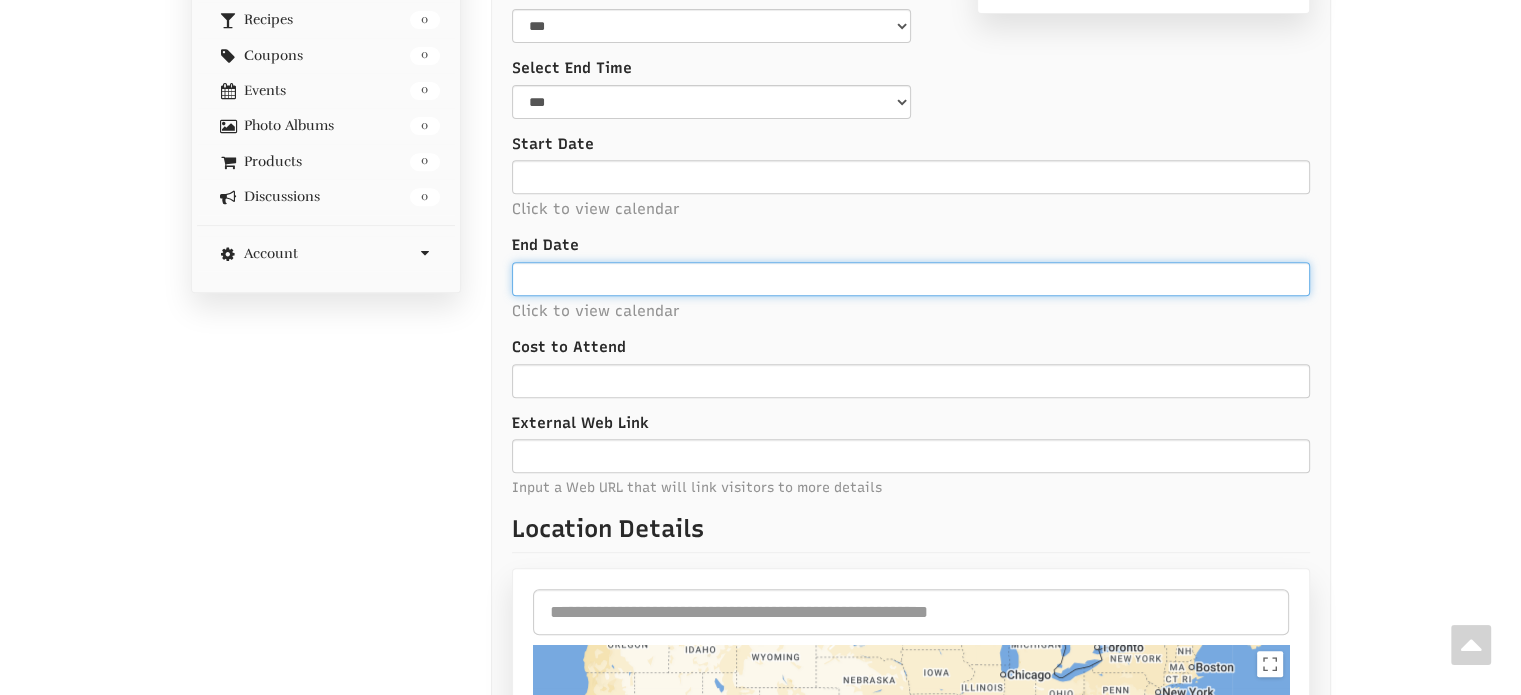 type on "**********" 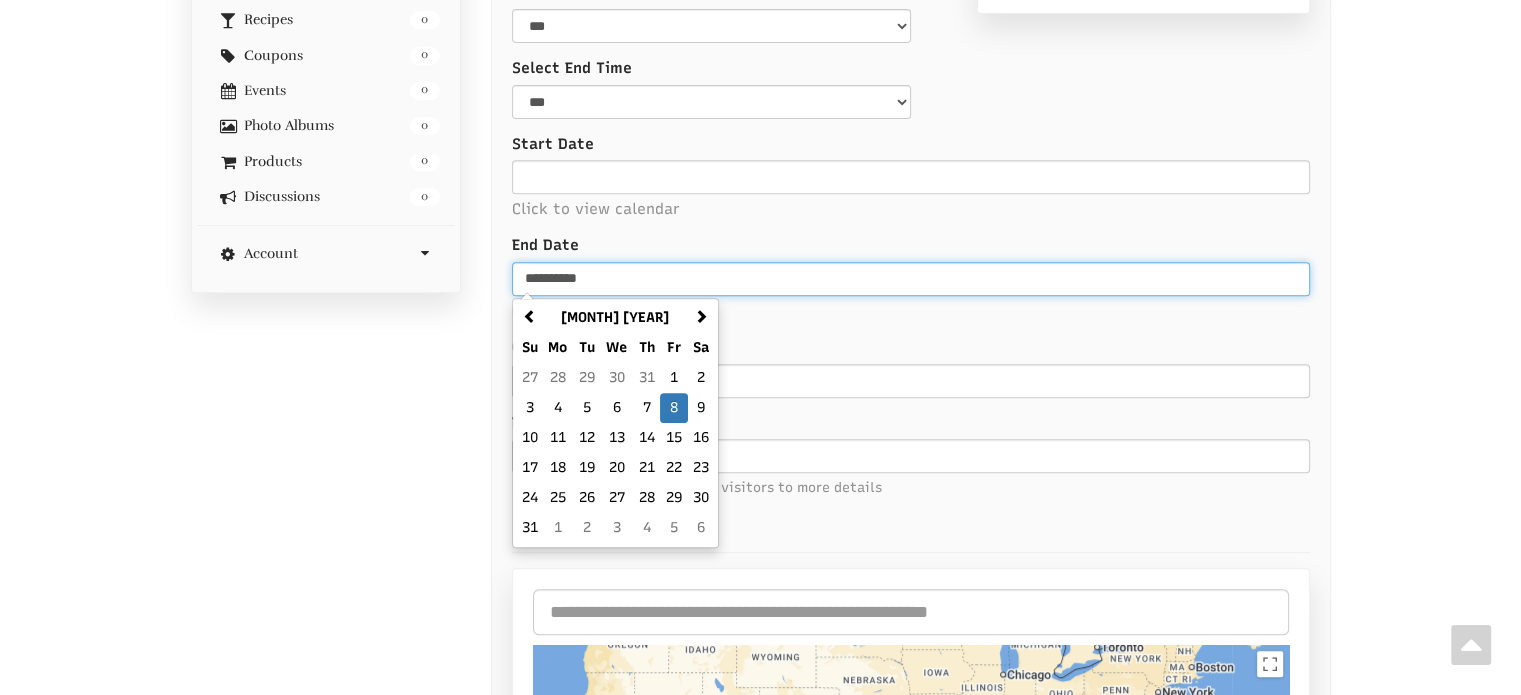 click on "**********" at bounding box center [911, 279] 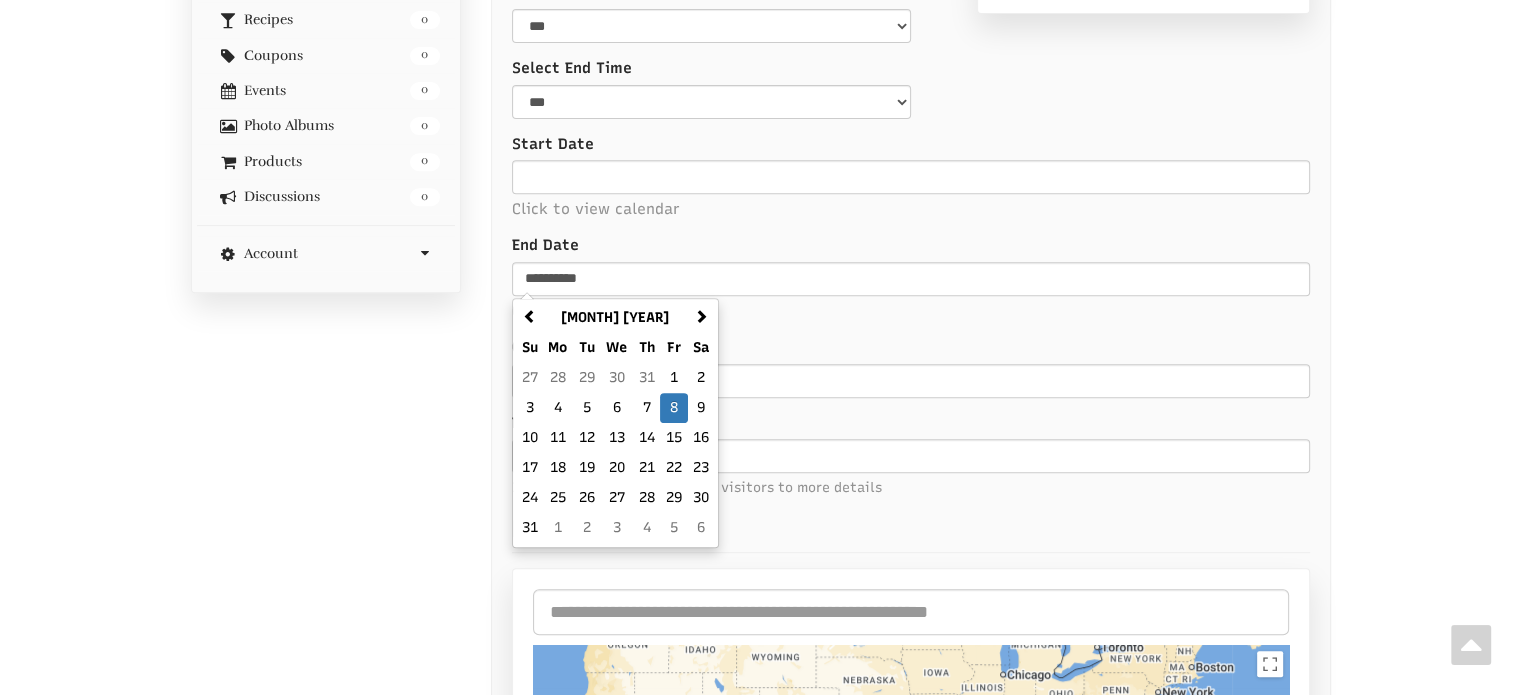 click on "Click to view calendar" at bounding box center (911, 311) 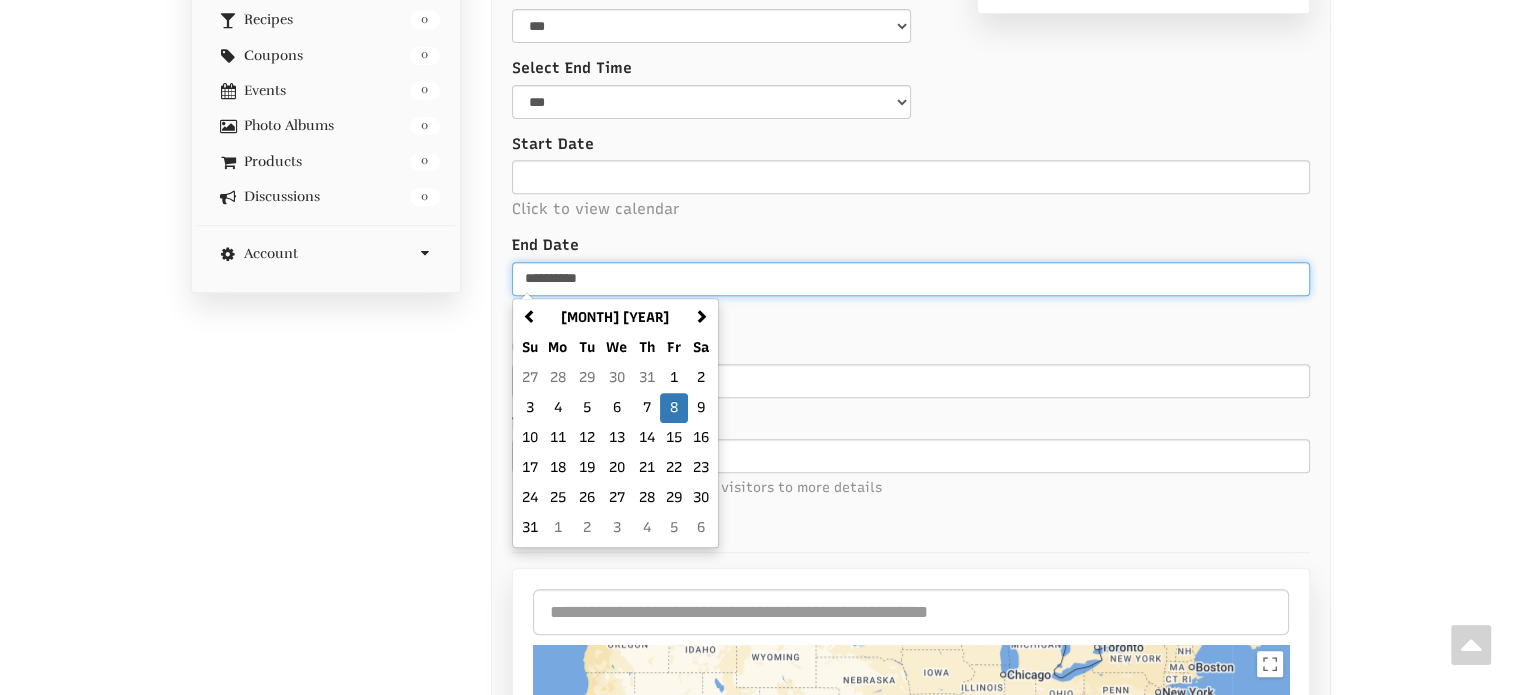 click on "**********" at bounding box center (911, 279) 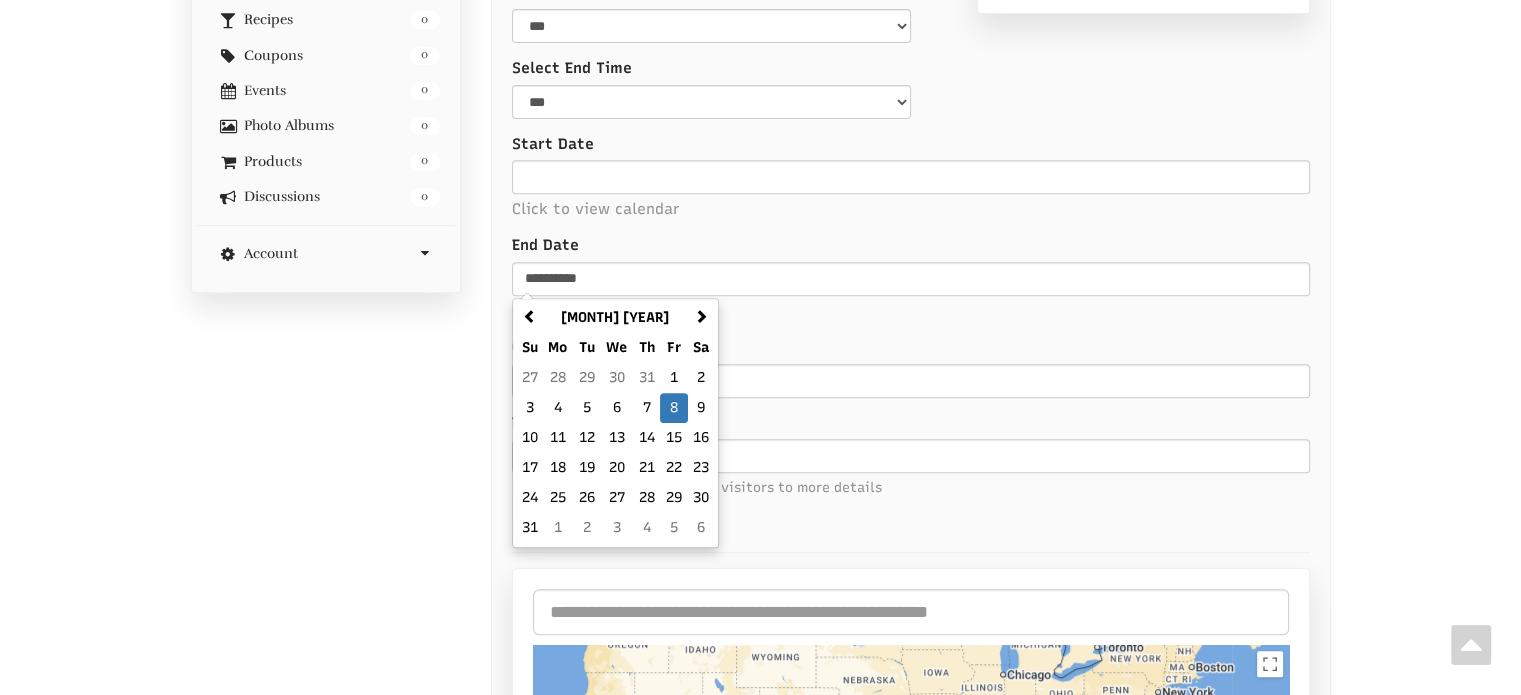 click on "**********" at bounding box center [911, 702] 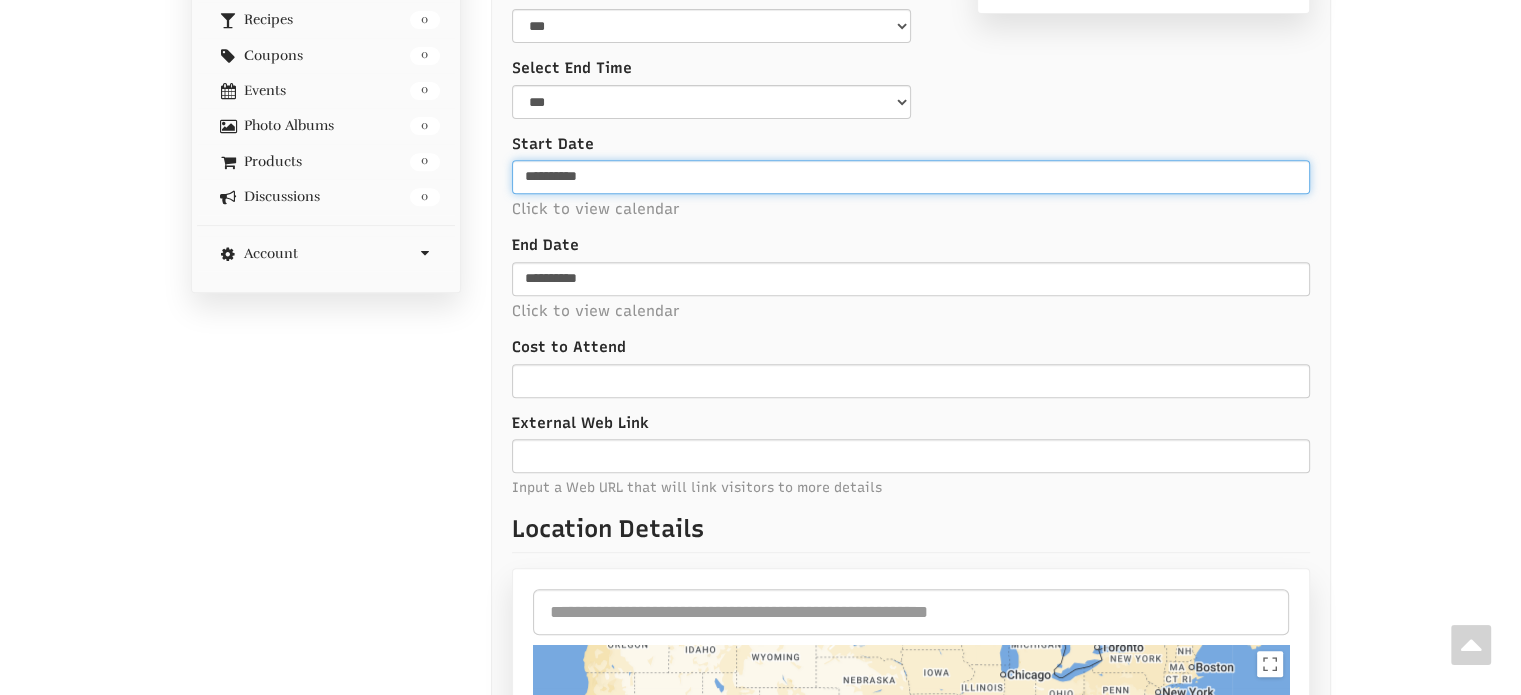 click on "**********" at bounding box center [911, 177] 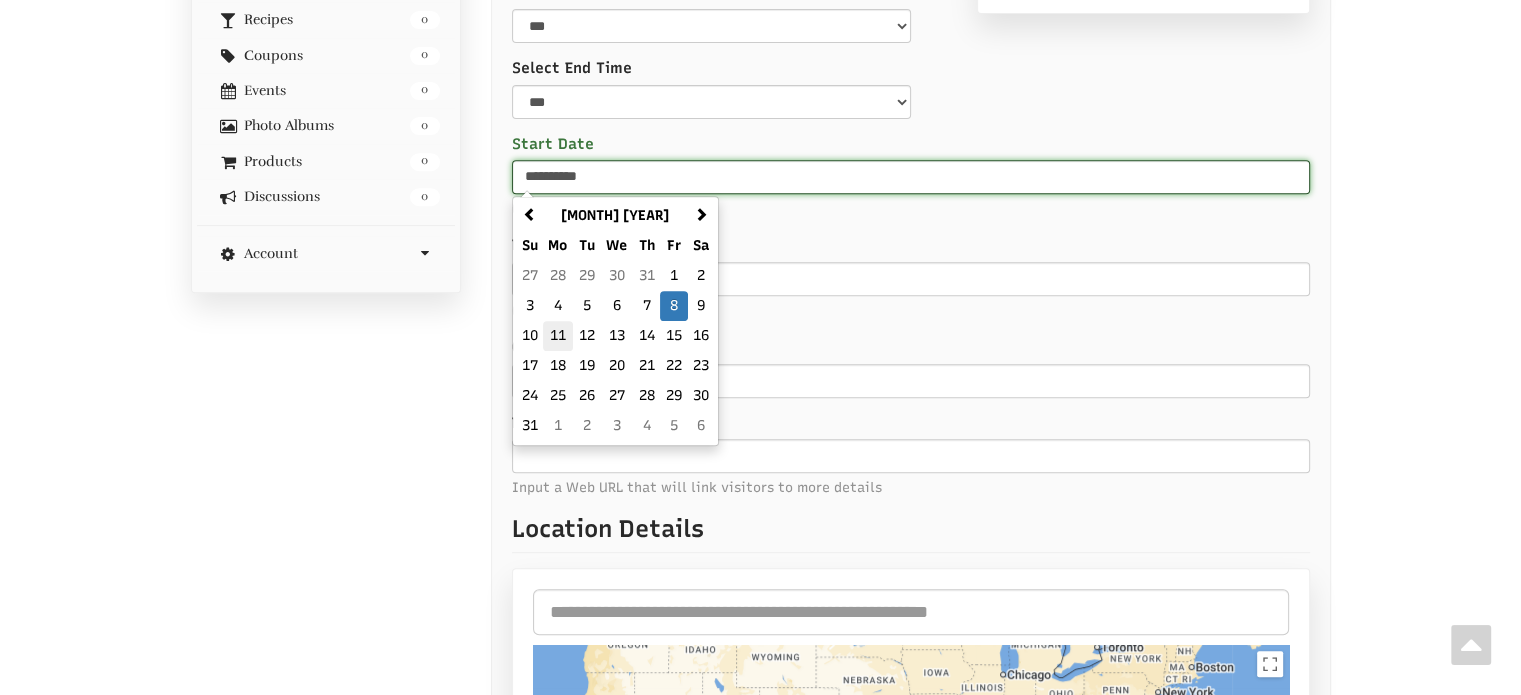 click on "11" at bounding box center [558, 336] 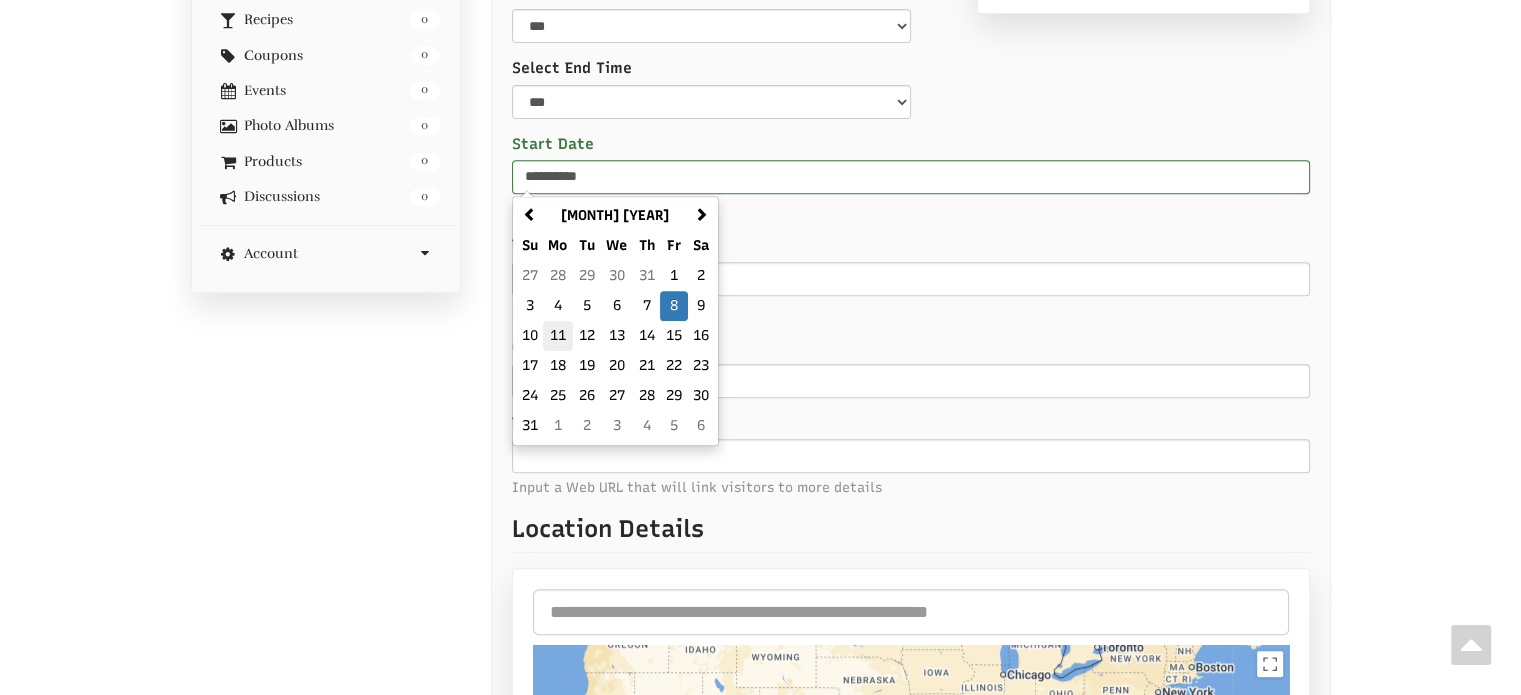 type on "**********" 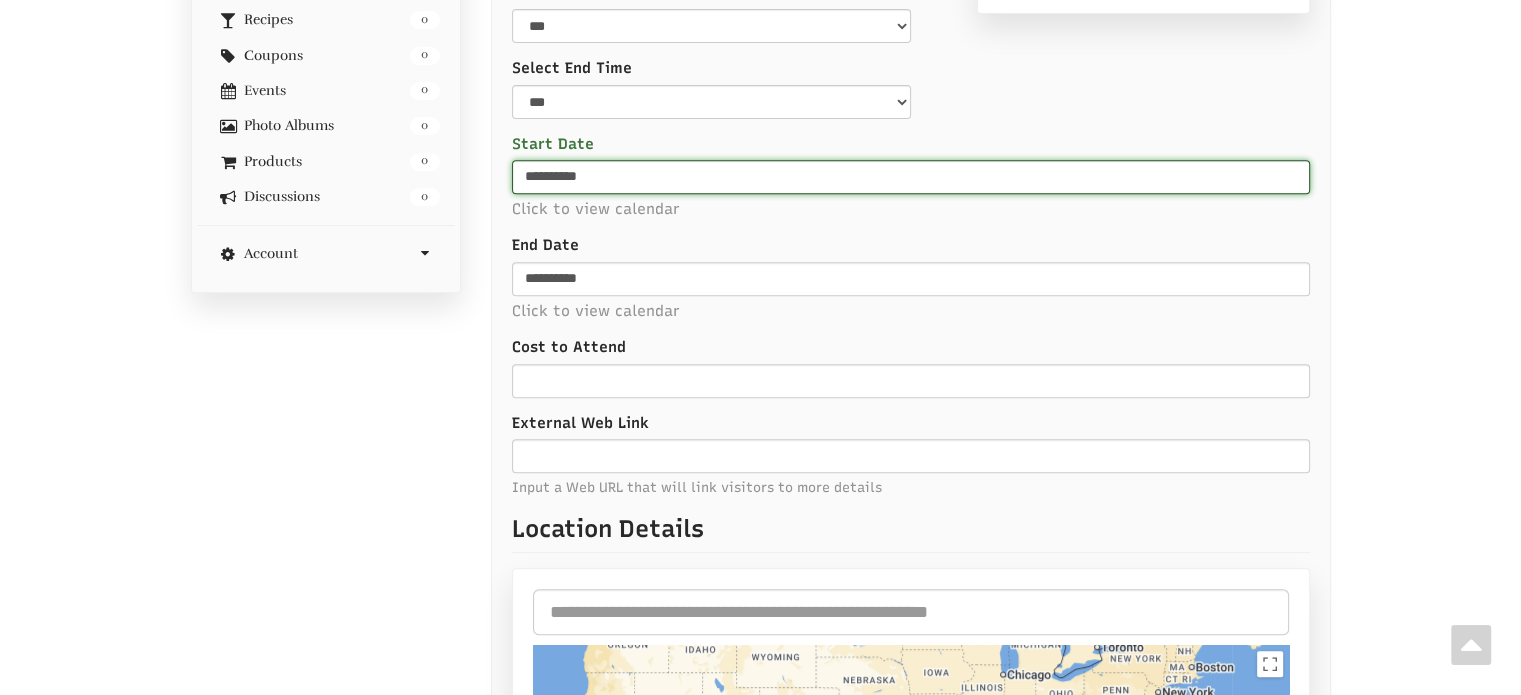 click on "**********" at bounding box center (911, 177) 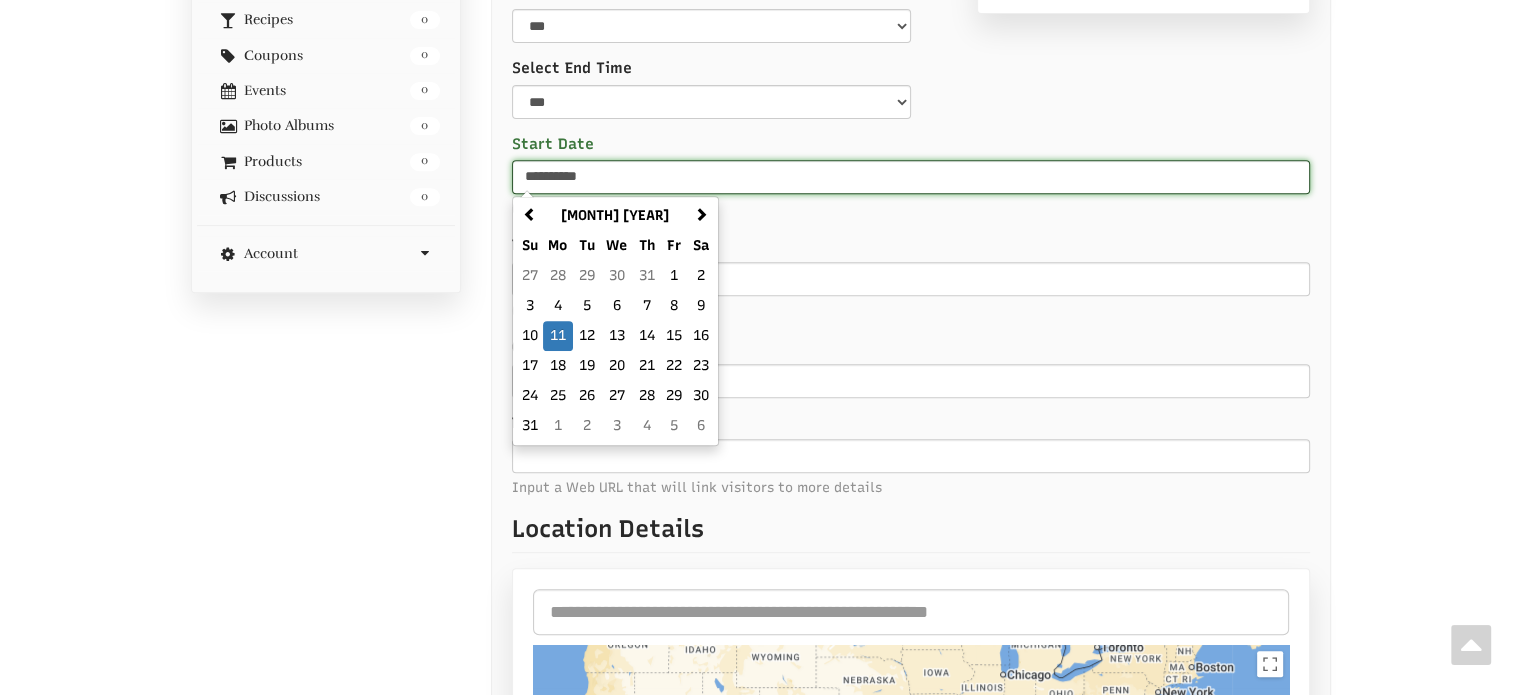 click on "11" at bounding box center (558, 336) 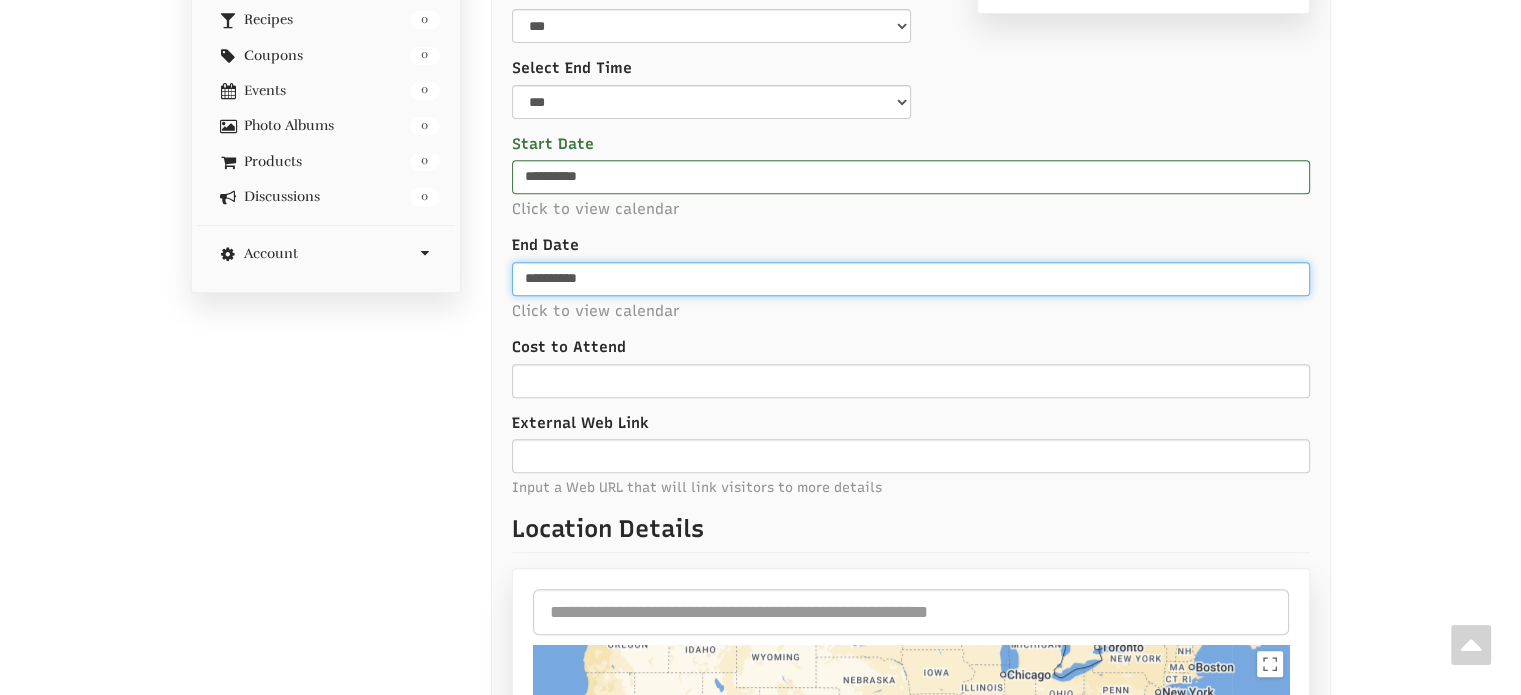 click on "**********" at bounding box center [911, 279] 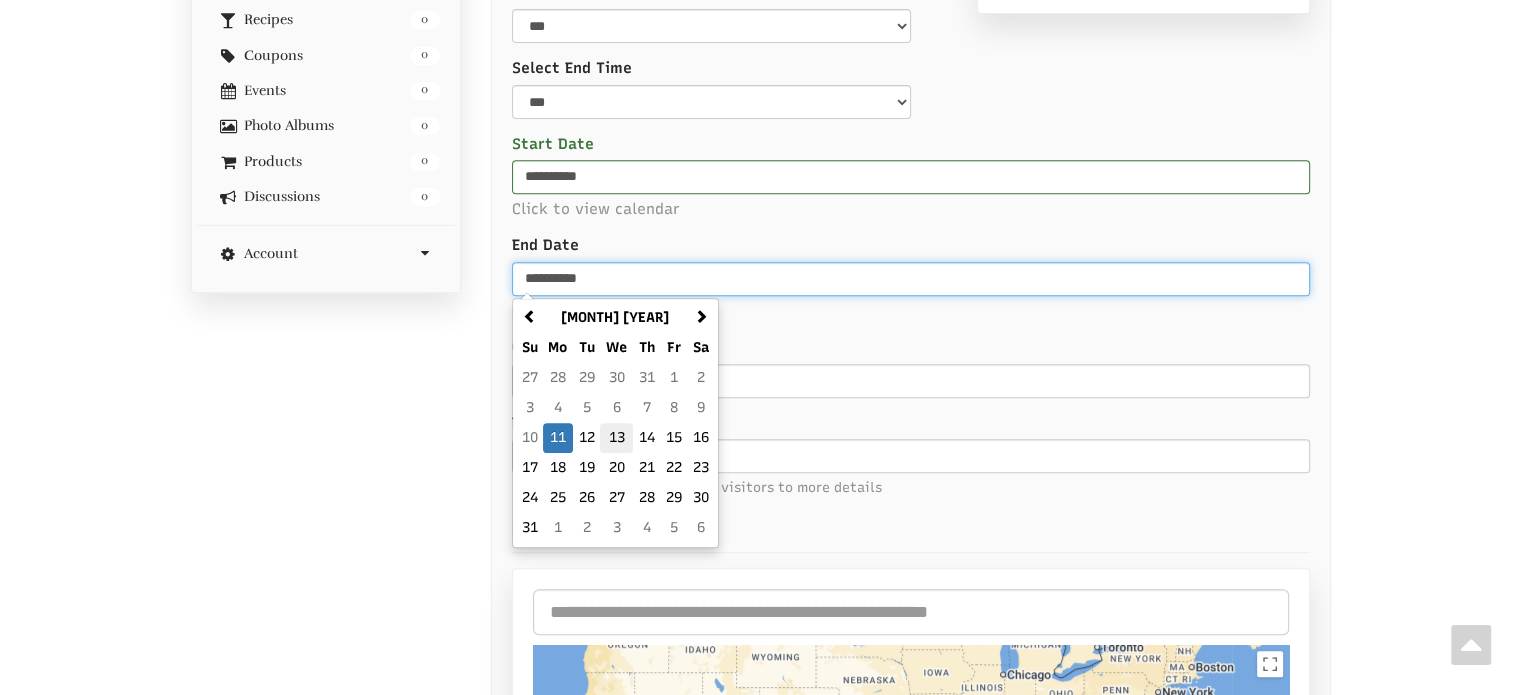 click on "13" at bounding box center (616, 438) 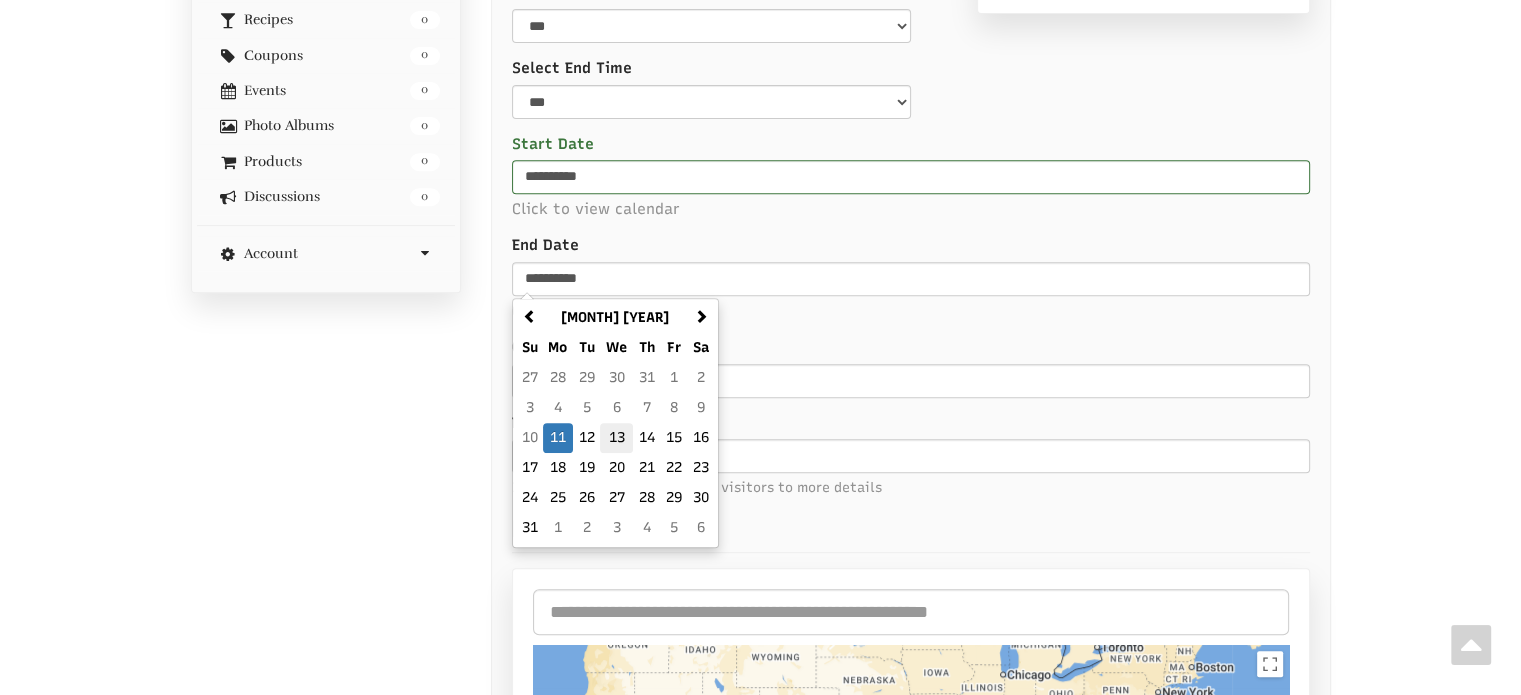 type on "**********" 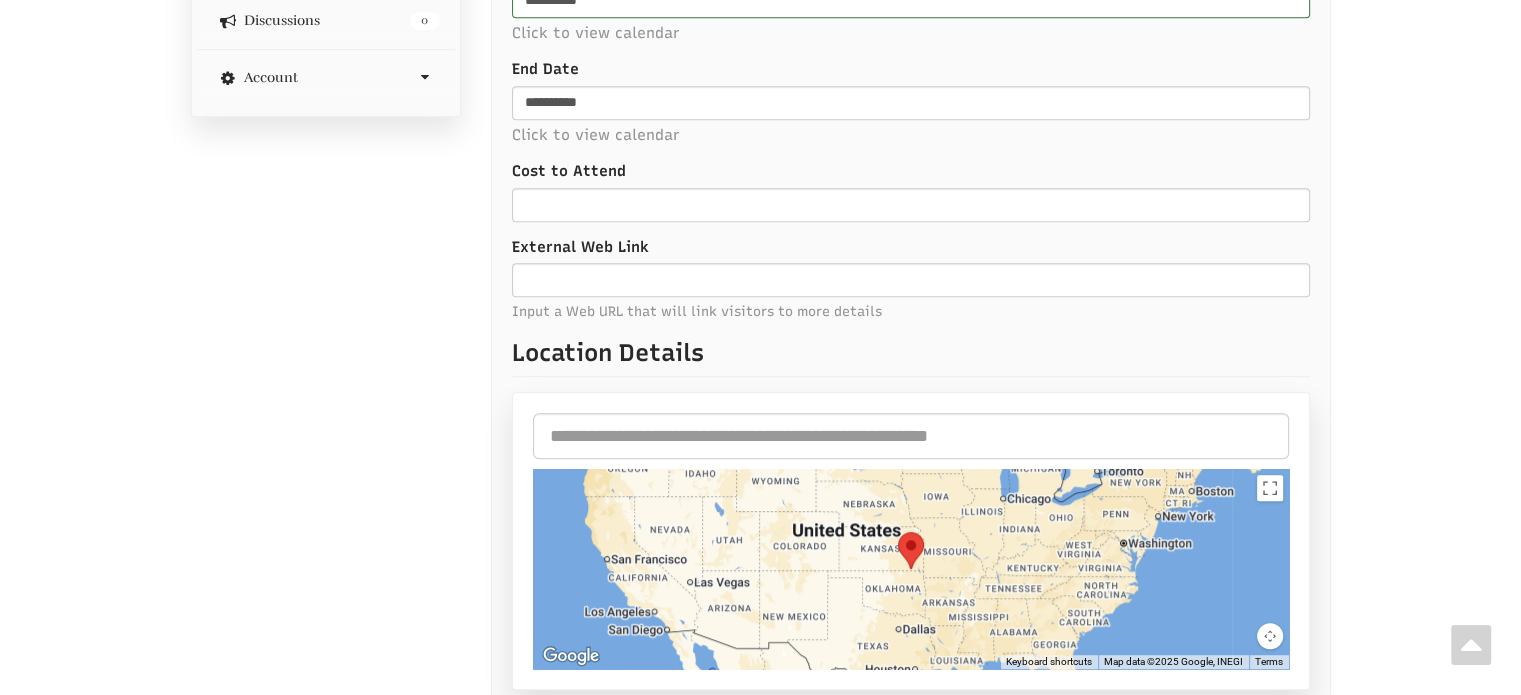 scroll, scrollTop: 1002, scrollLeft: 0, axis: vertical 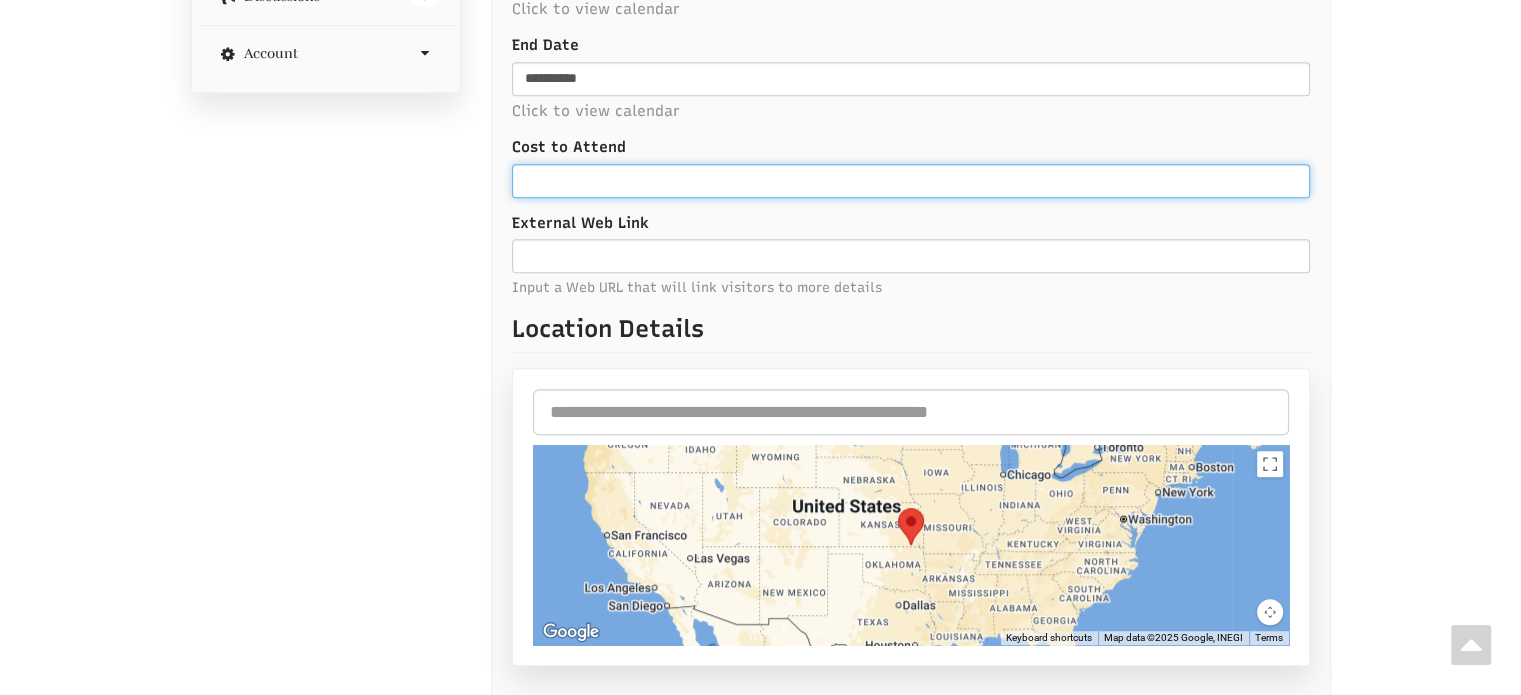 click on "Cost to Attend" at bounding box center [911, 181] 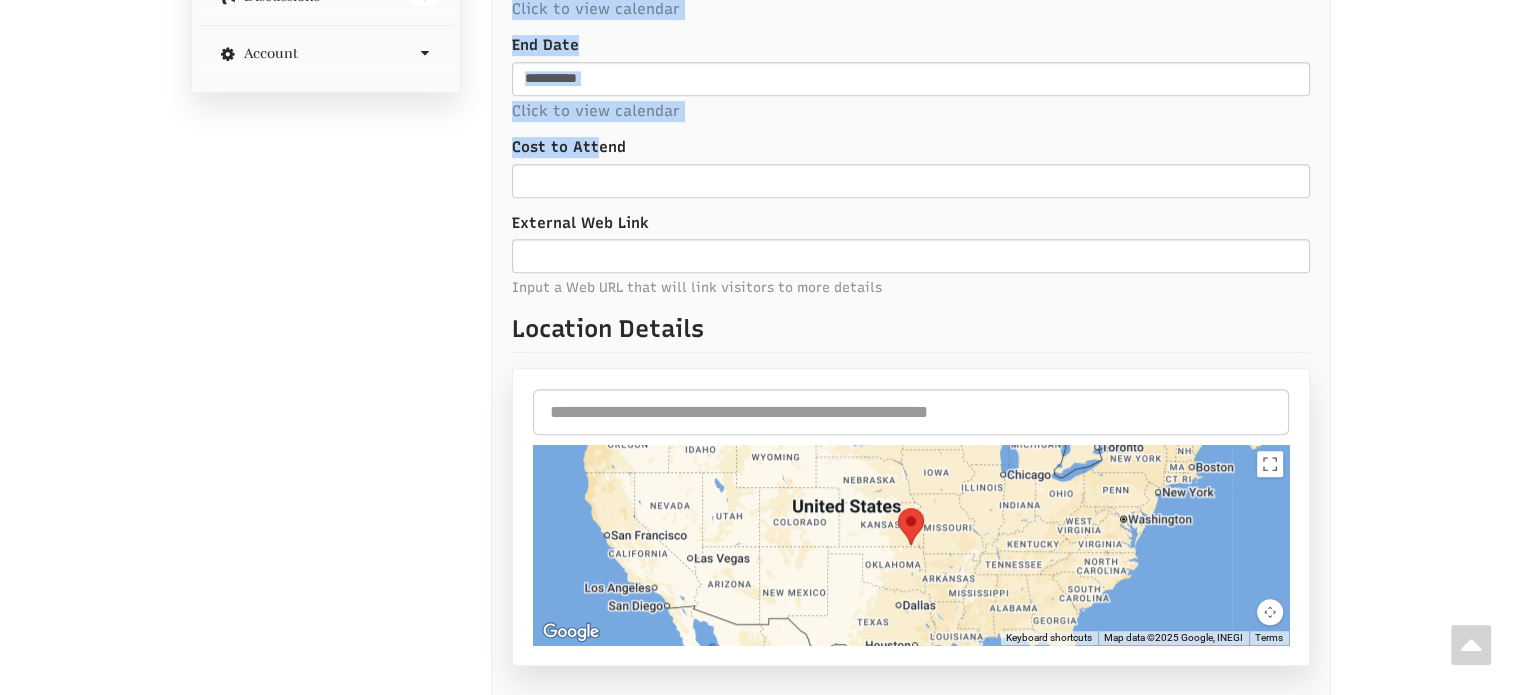 drag, startPoint x: 509, startPoint y: 142, endPoint x: 597, endPoint y: 148, distance: 88.20431 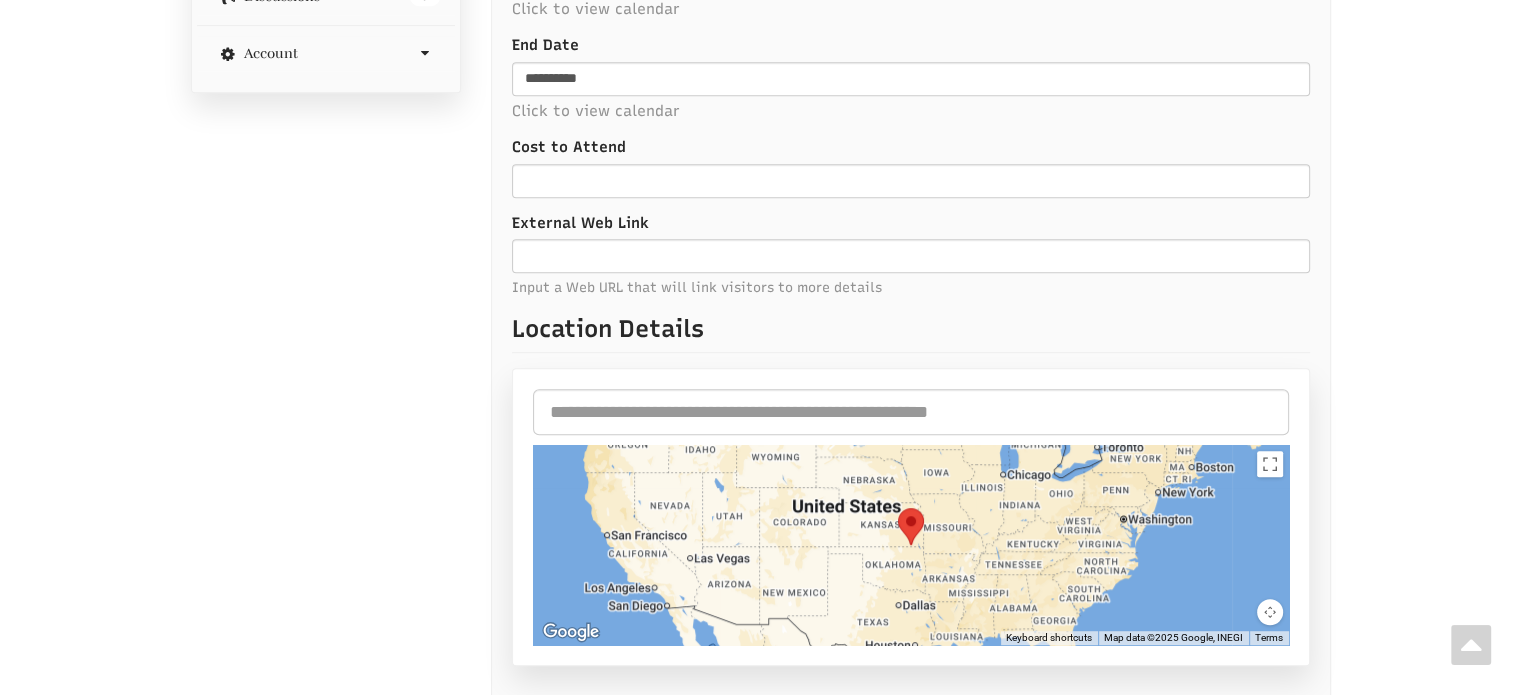 click on "Cost to Attend" at bounding box center (911, 147) 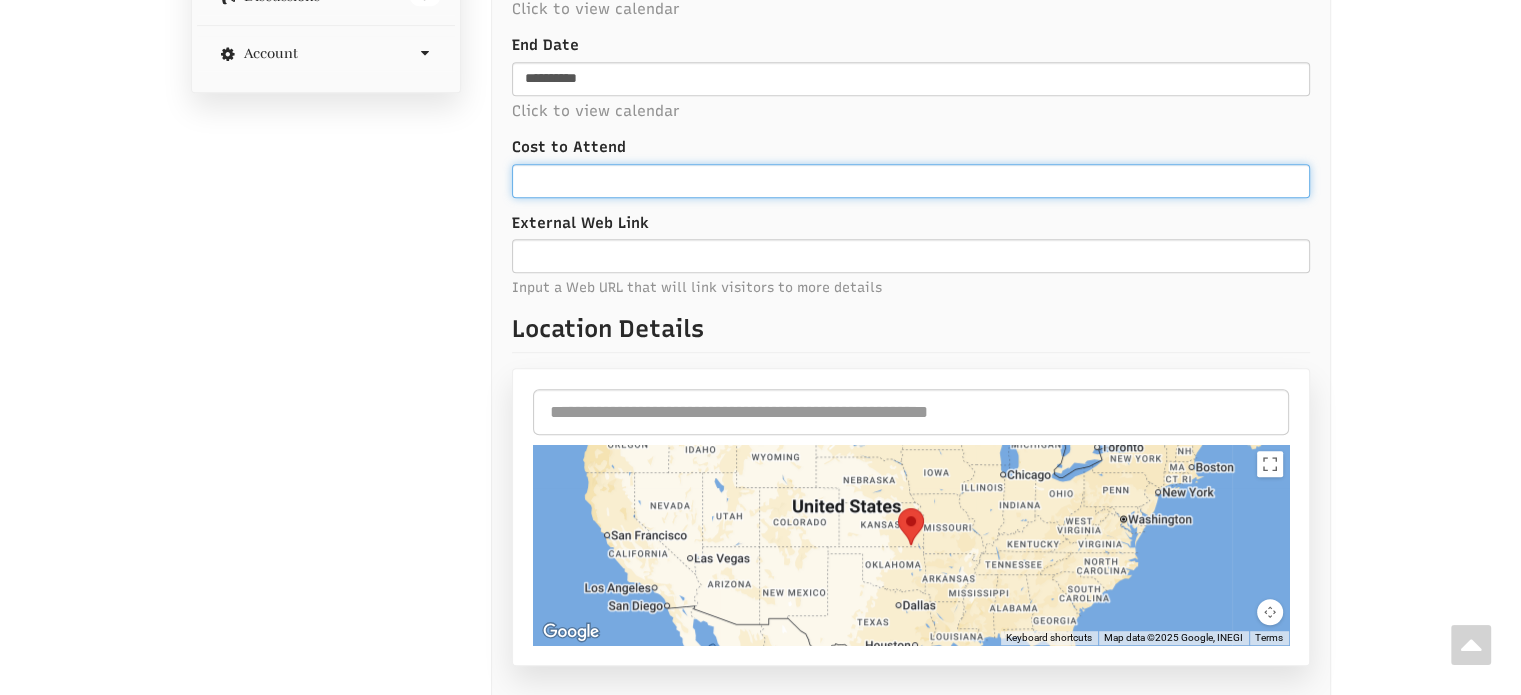 click on "Cost to Attend" at bounding box center (911, 181) 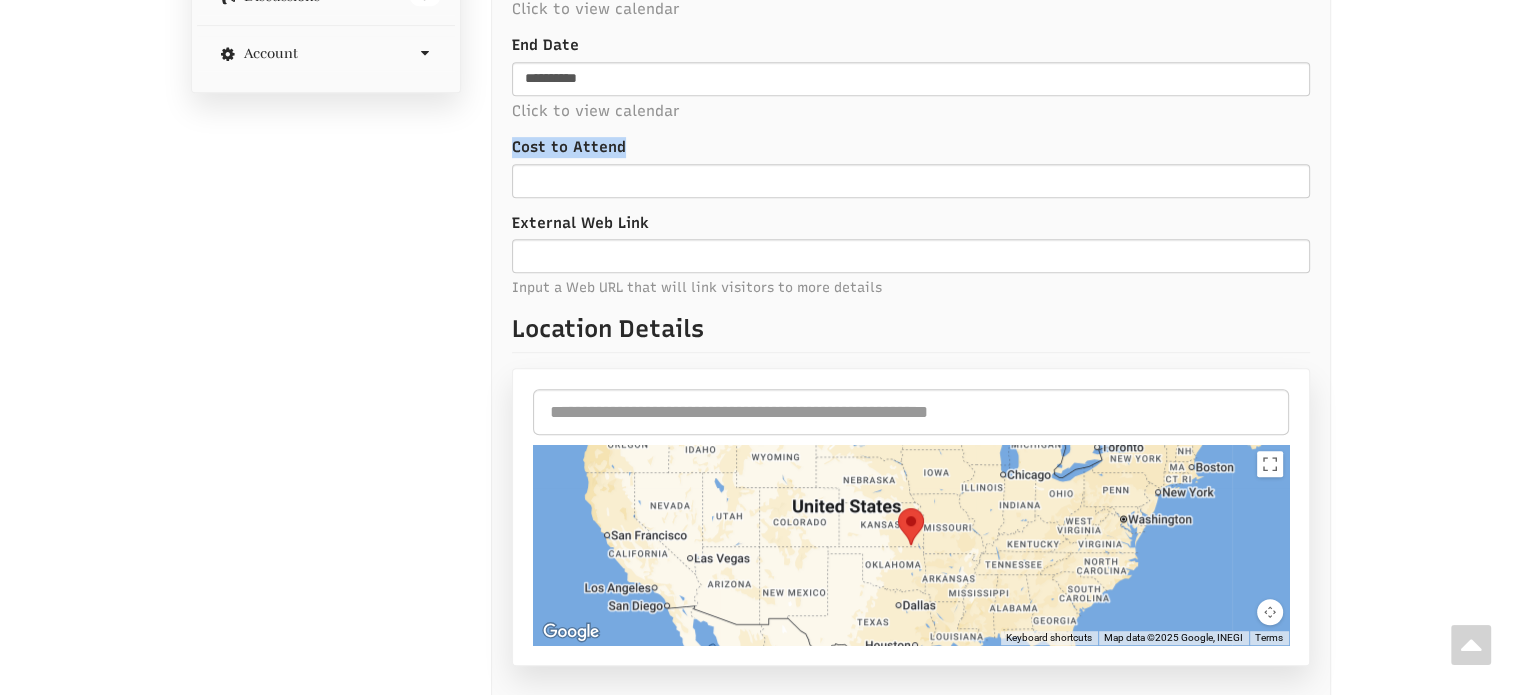 drag, startPoint x: 618, startPoint y: 147, endPoint x: 523, endPoint y: 139, distance: 95.33625 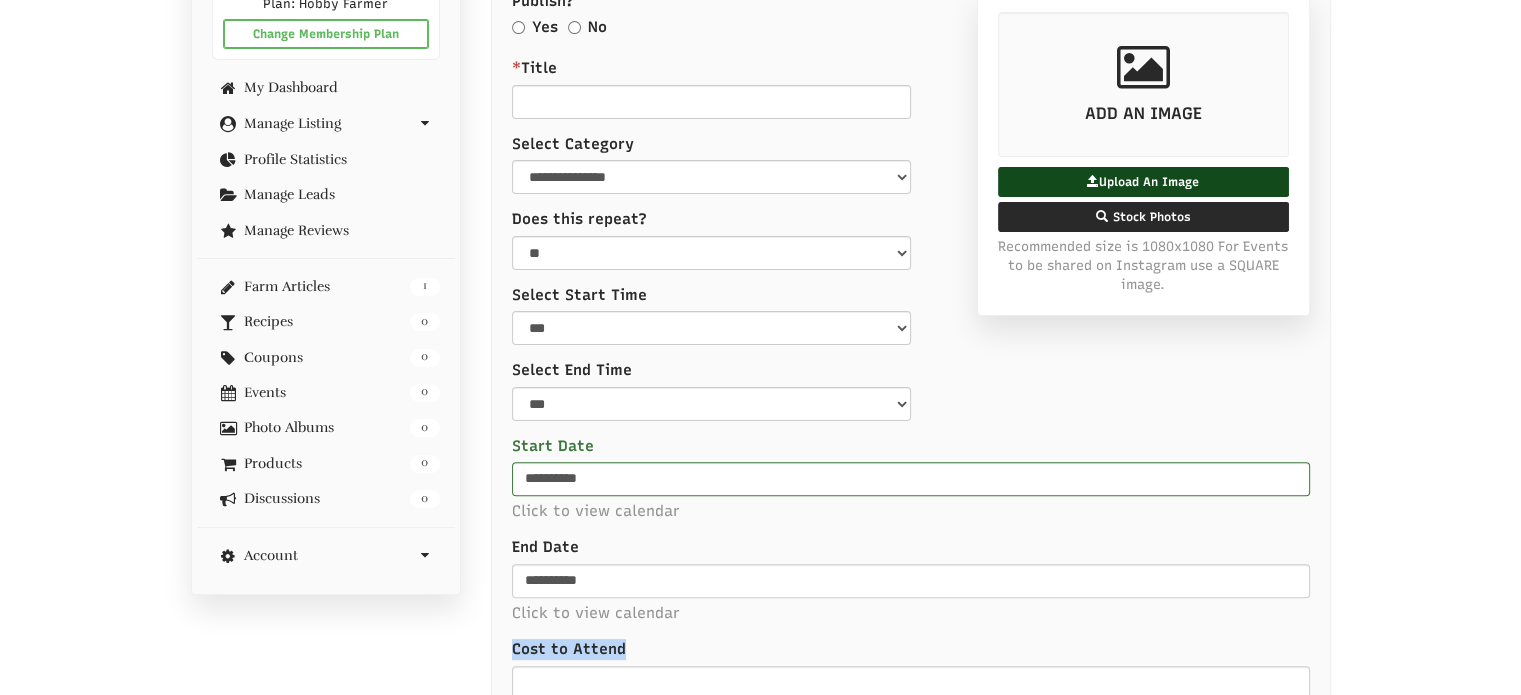 scroll, scrollTop: 600, scrollLeft: 0, axis: vertical 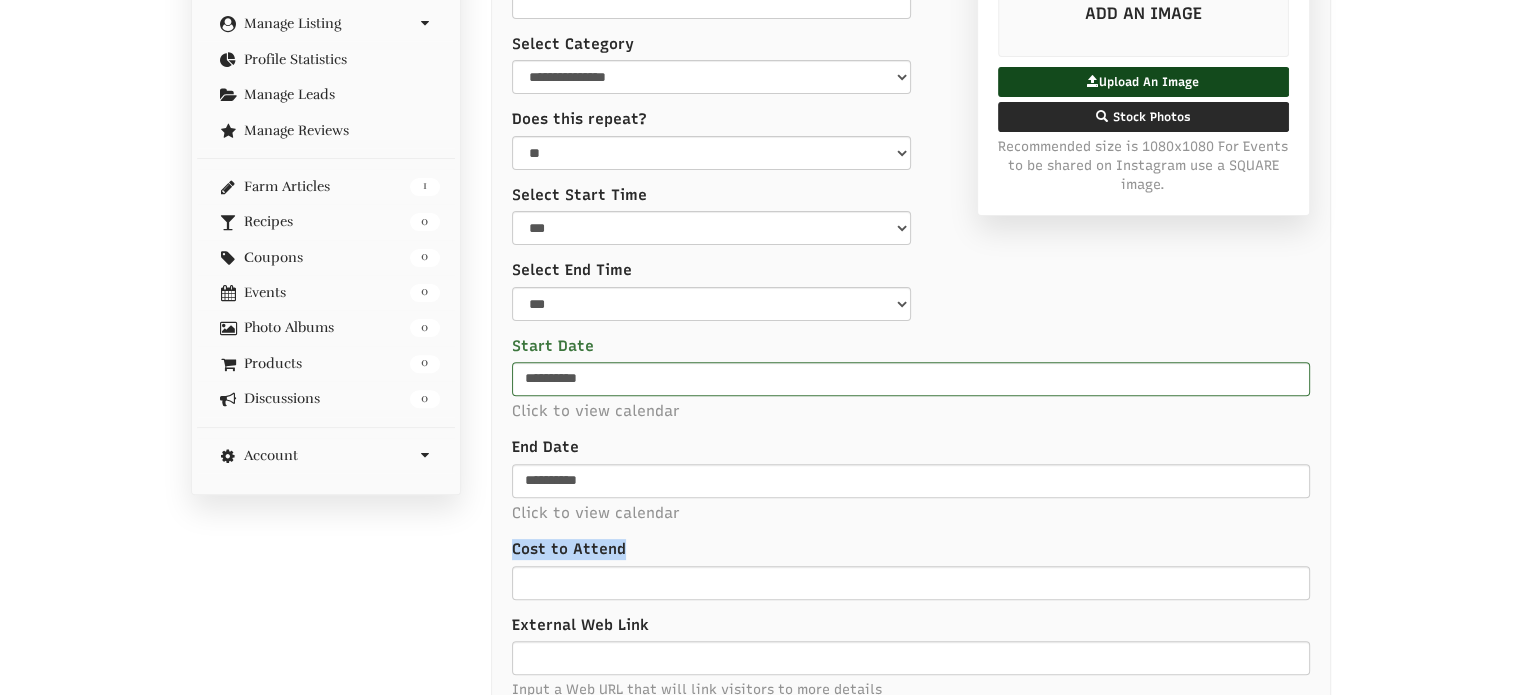 copy on "Cost to Attend" 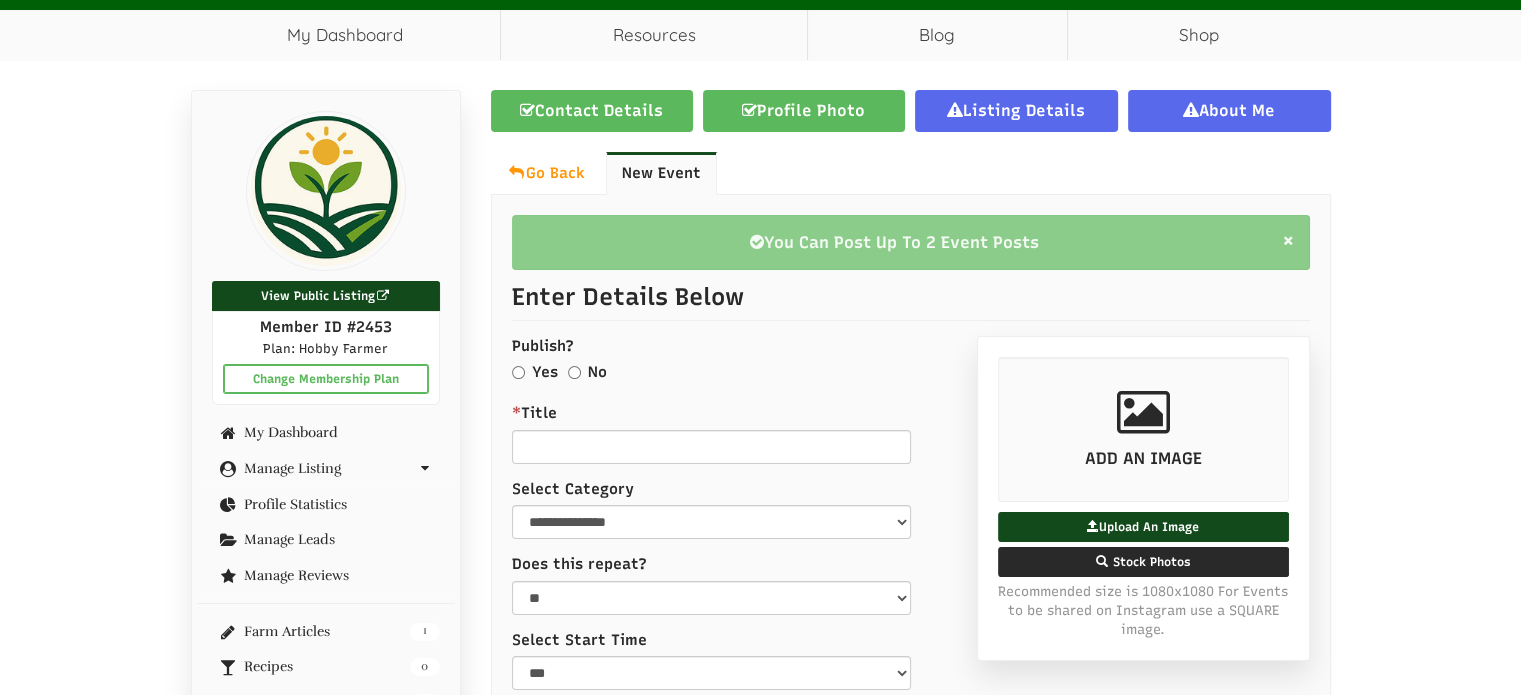 scroll, scrollTop: 100, scrollLeft: 0, axis: vertical 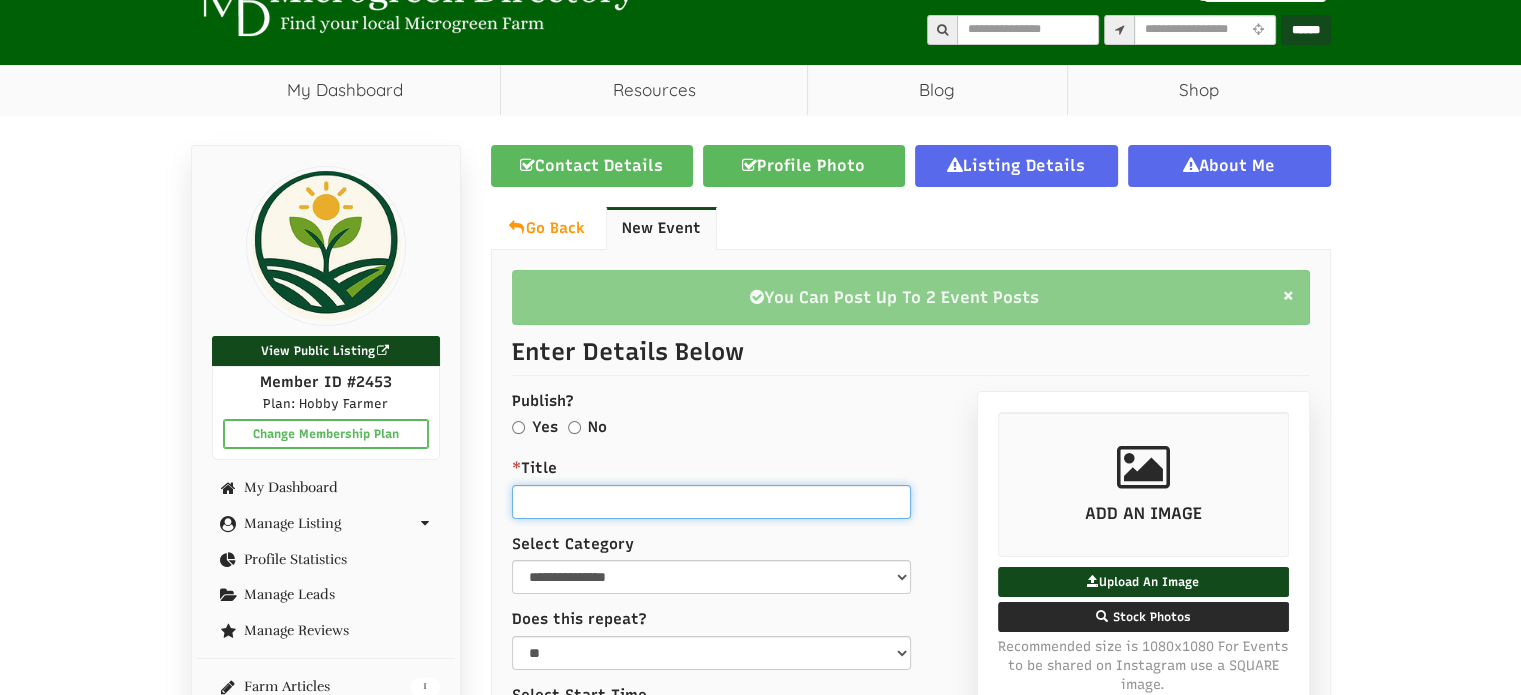 click on "*  Title" at bounding box center (711, 502) 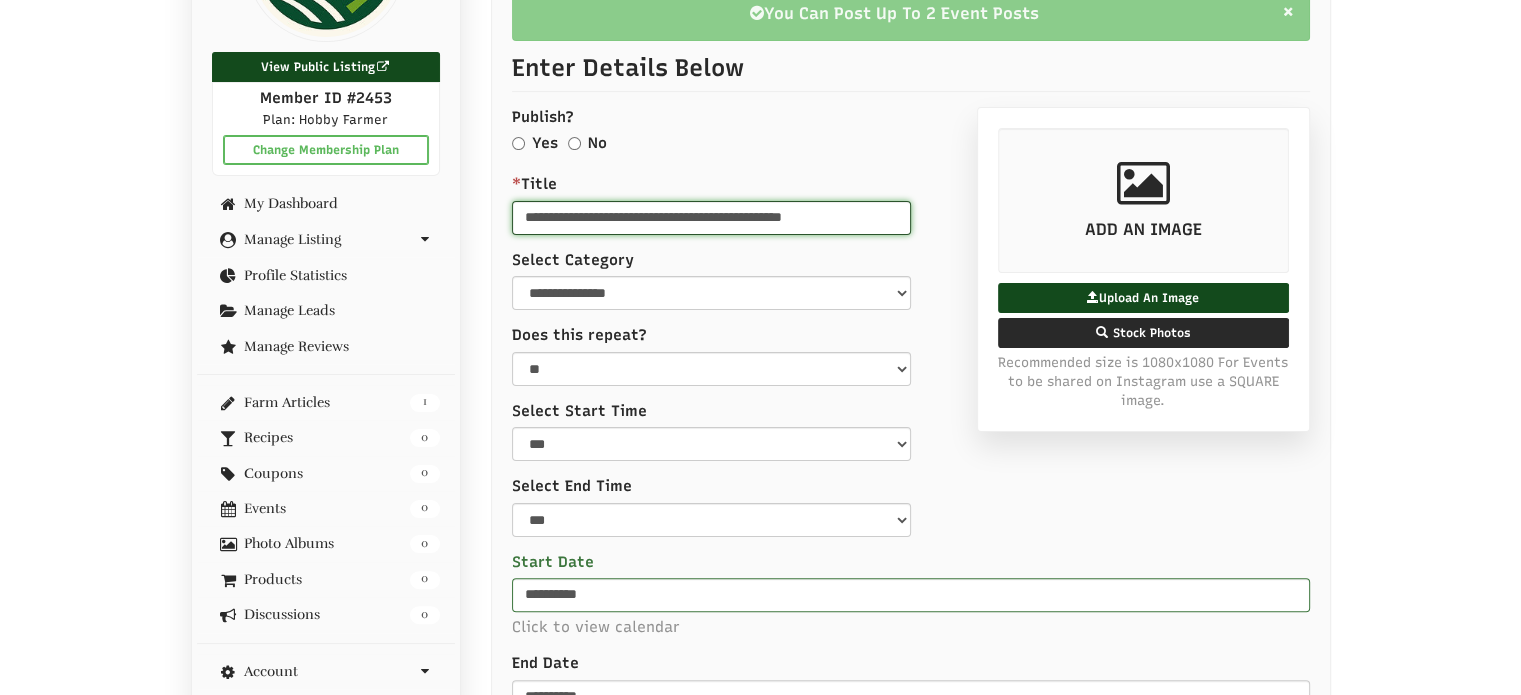 scroll, scrollTop: 400, scrollLeft: 0, axis: vertical 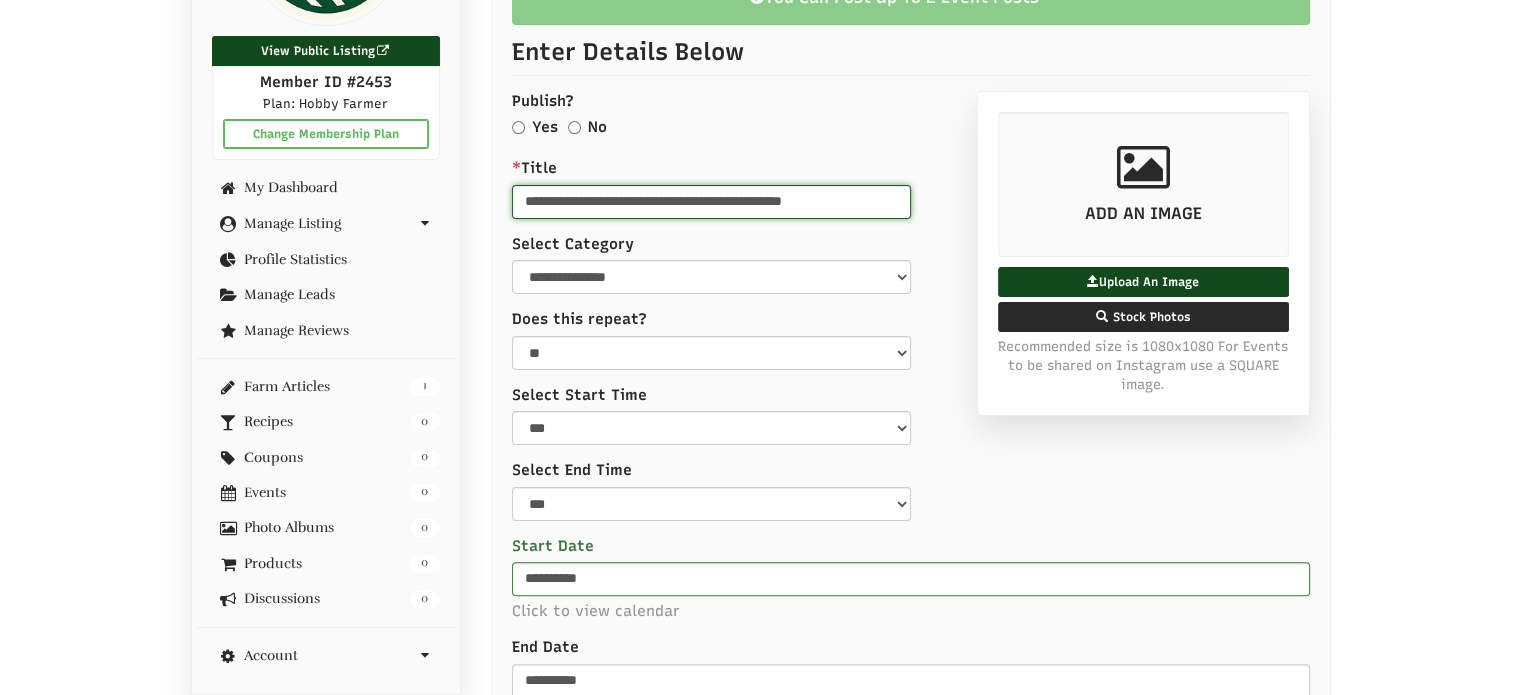 click on "**********" at bounding box center [711, 202] 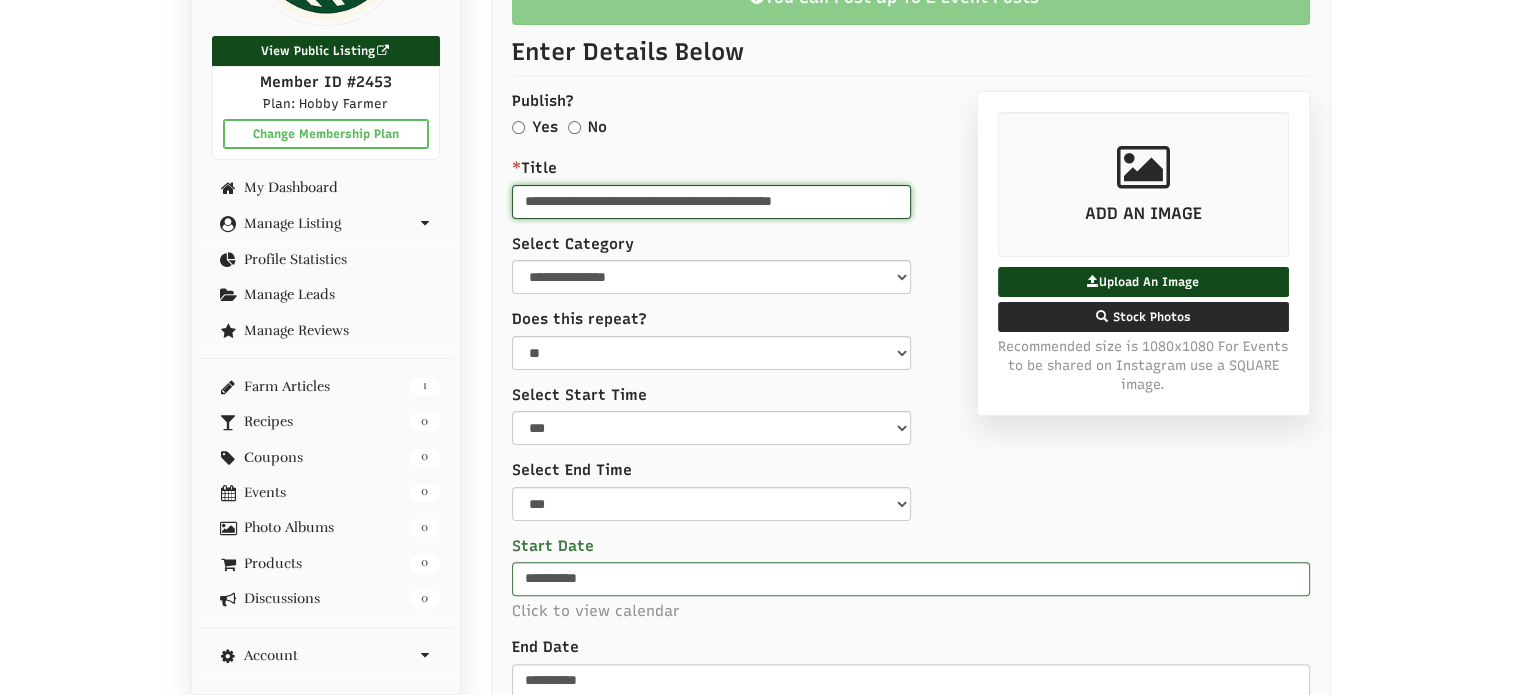 type on "**********" 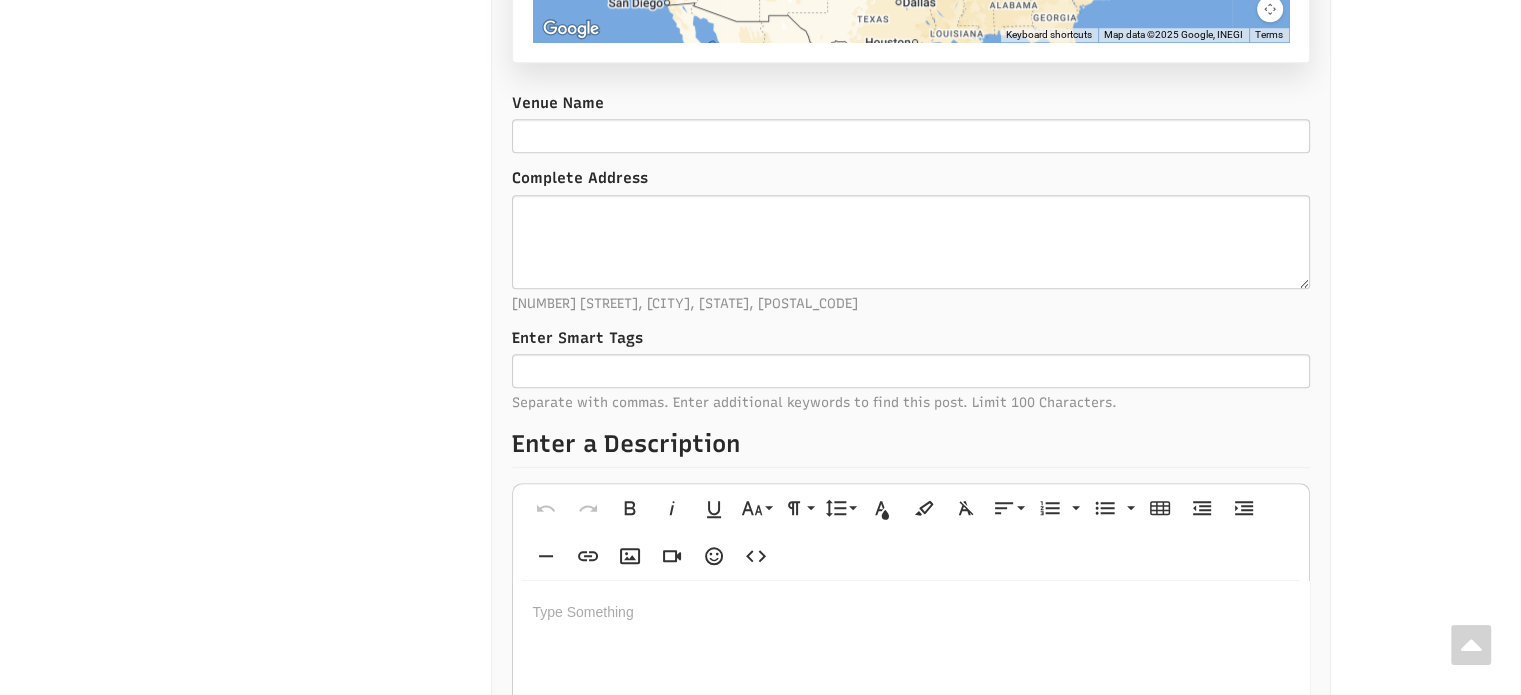 scroll, scrollTop: 1900, scrollLeft: 0, axis: vertical 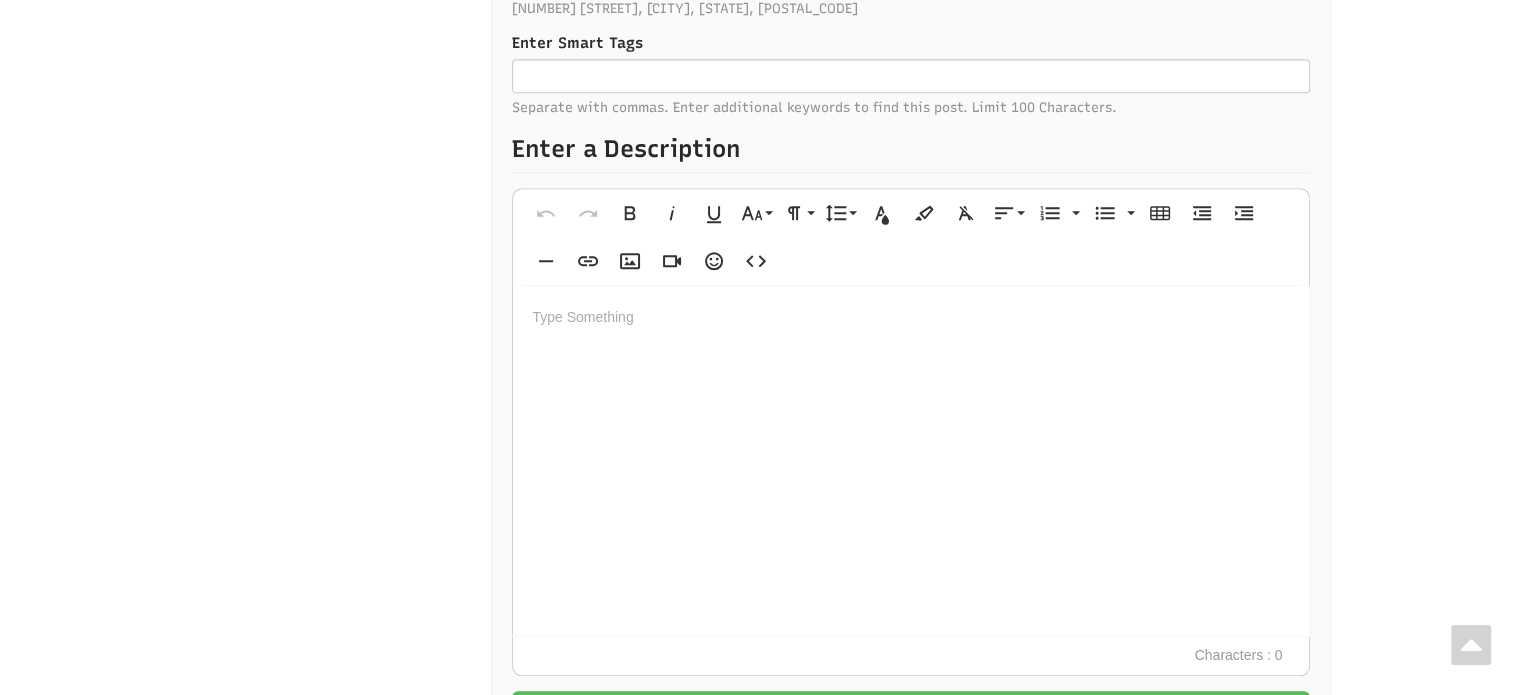 click at bounding box center (911, 461) 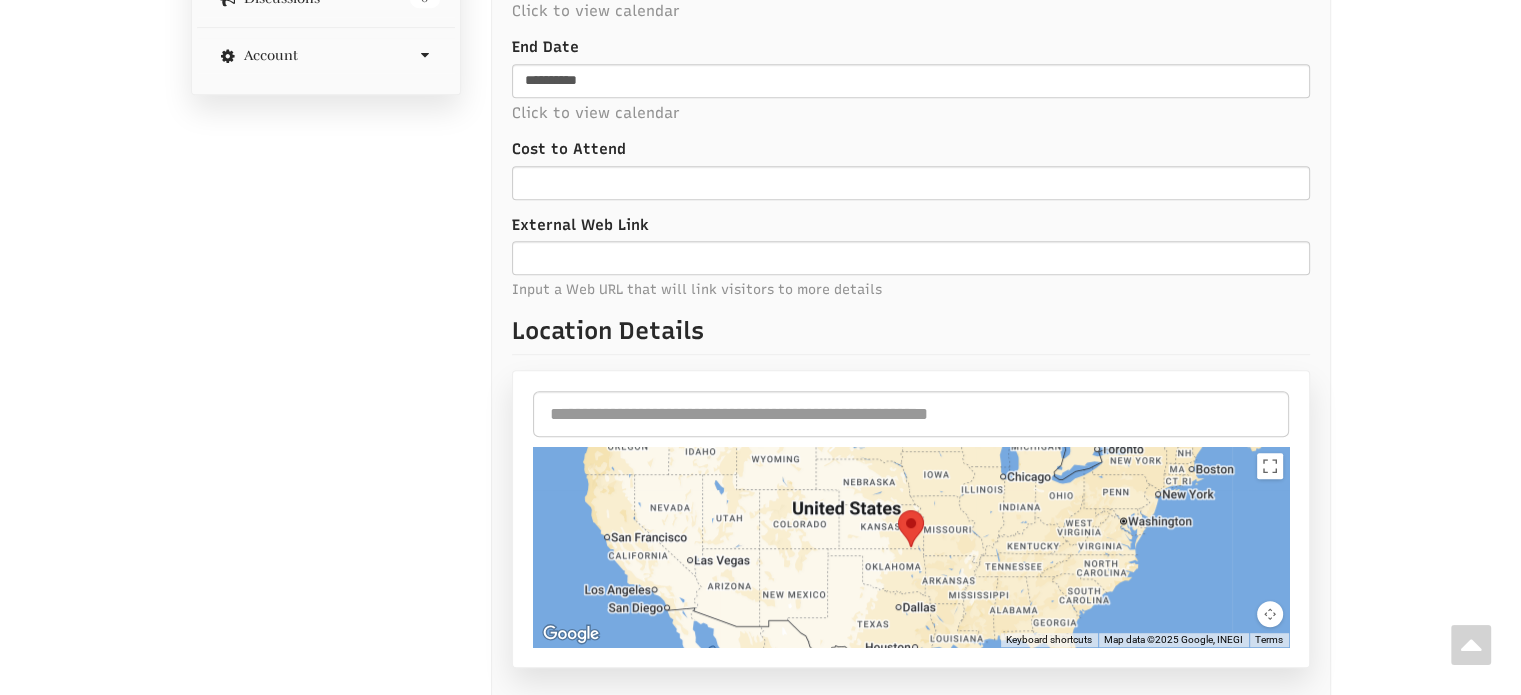 scroll, scrollTop: 700, scrollLeft: 0, axis: vertical 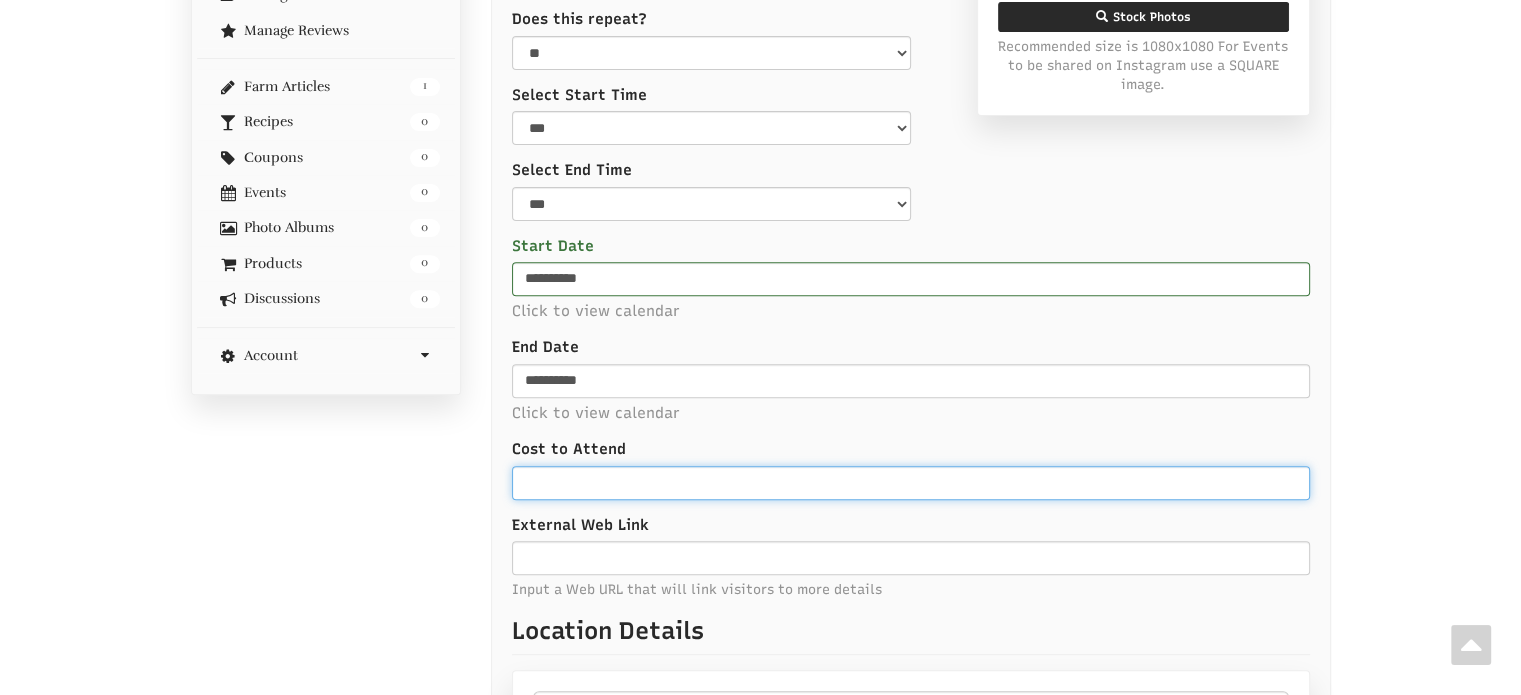 click on "Cost to Attend" at bounding box center (911, 483) 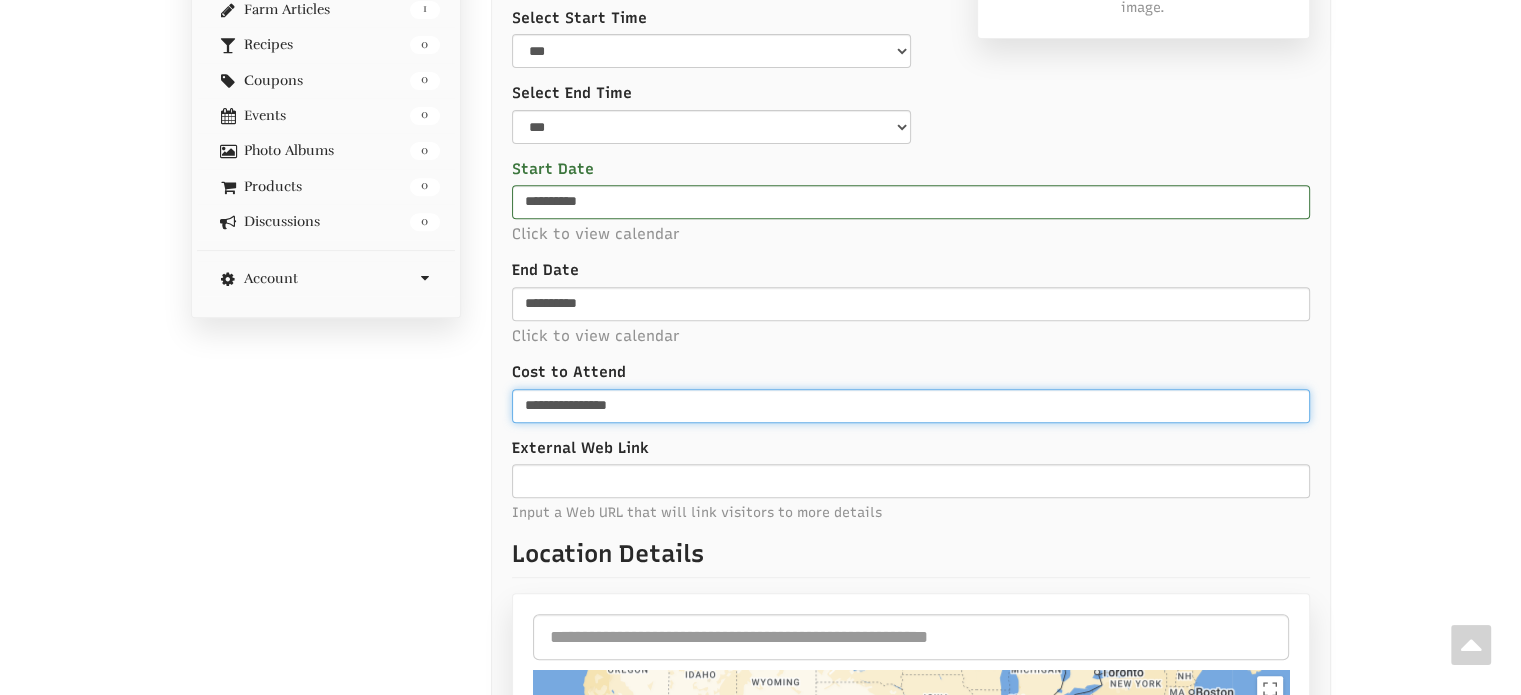 scroll, scrollTop: 900, scrollLeft: 0, axis: vertical 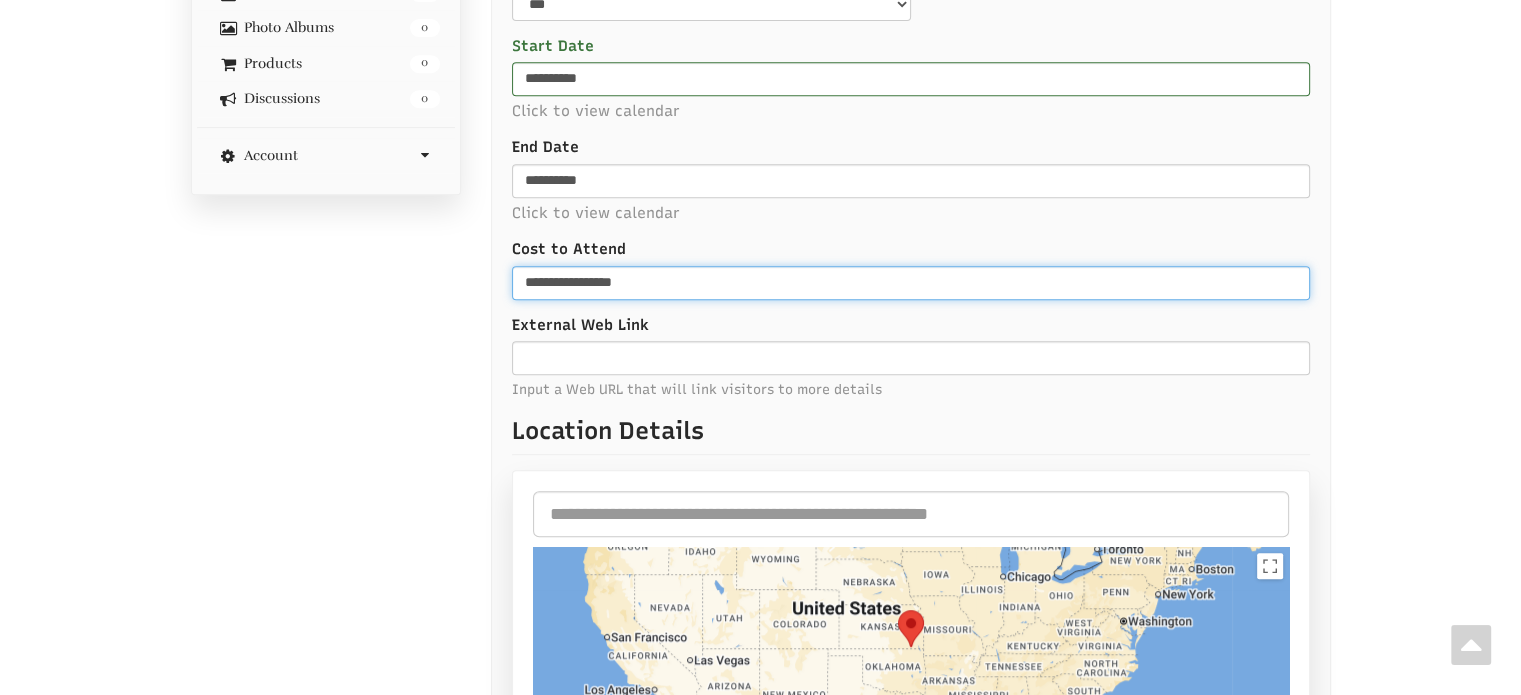 click on "**********" at bounding box center (911, 283) 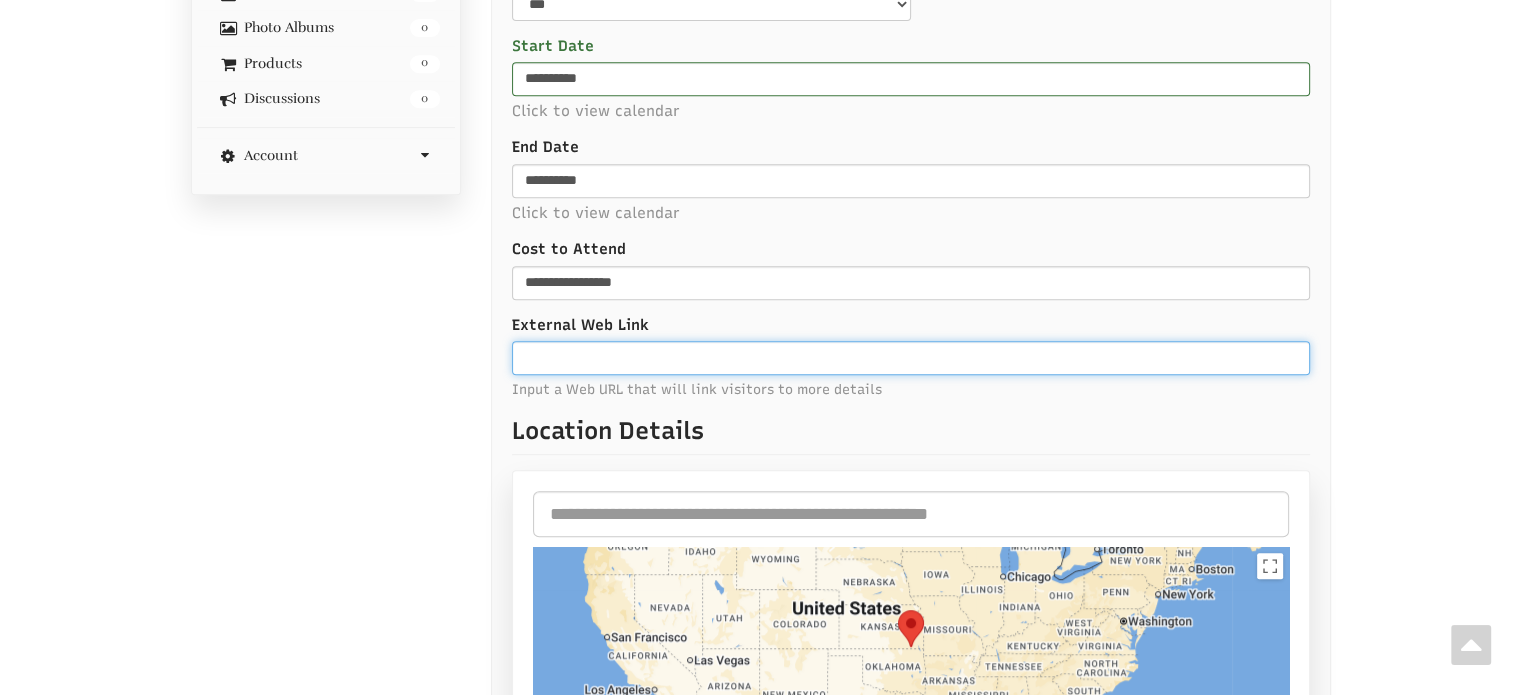 click on "External Web Link" at bounding box center [911, 358] 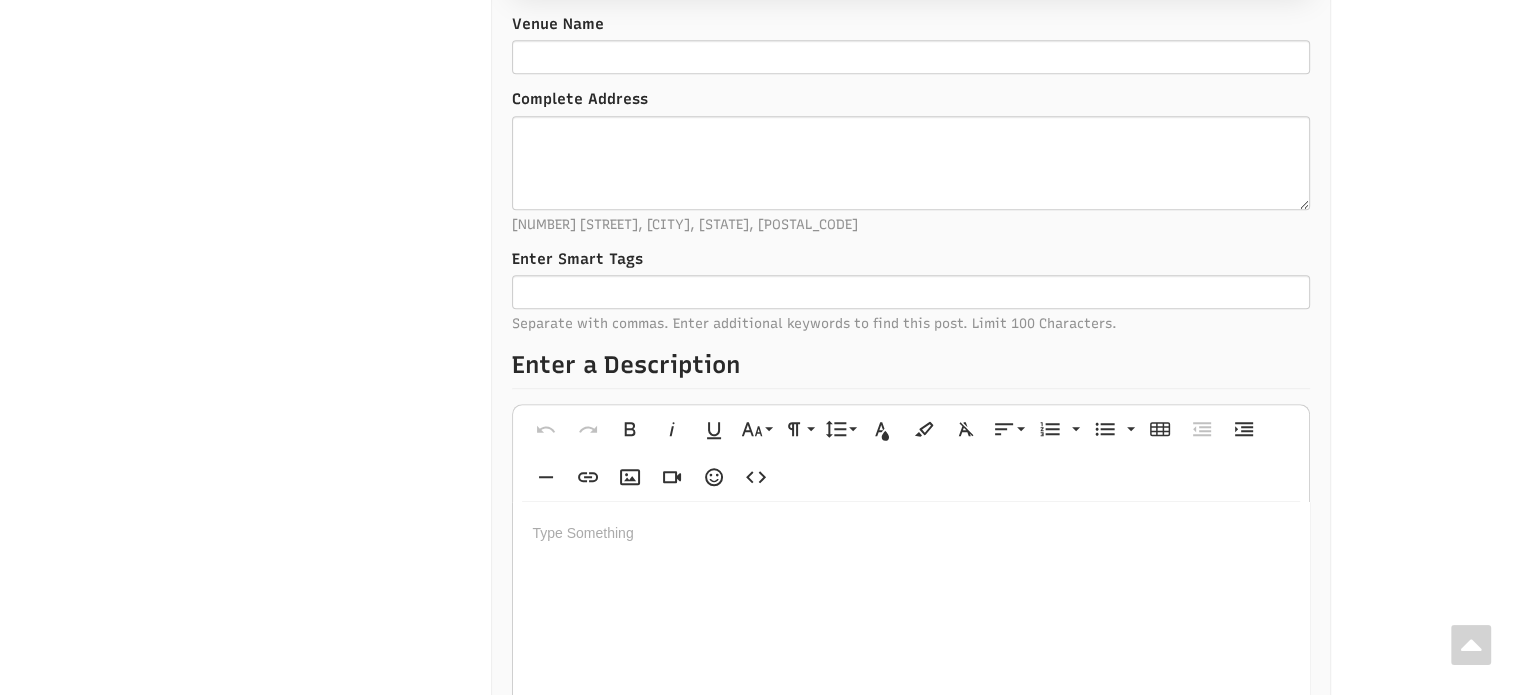 scroll, scrollTop: 1900, scrollLeft: 0, axis: vertical 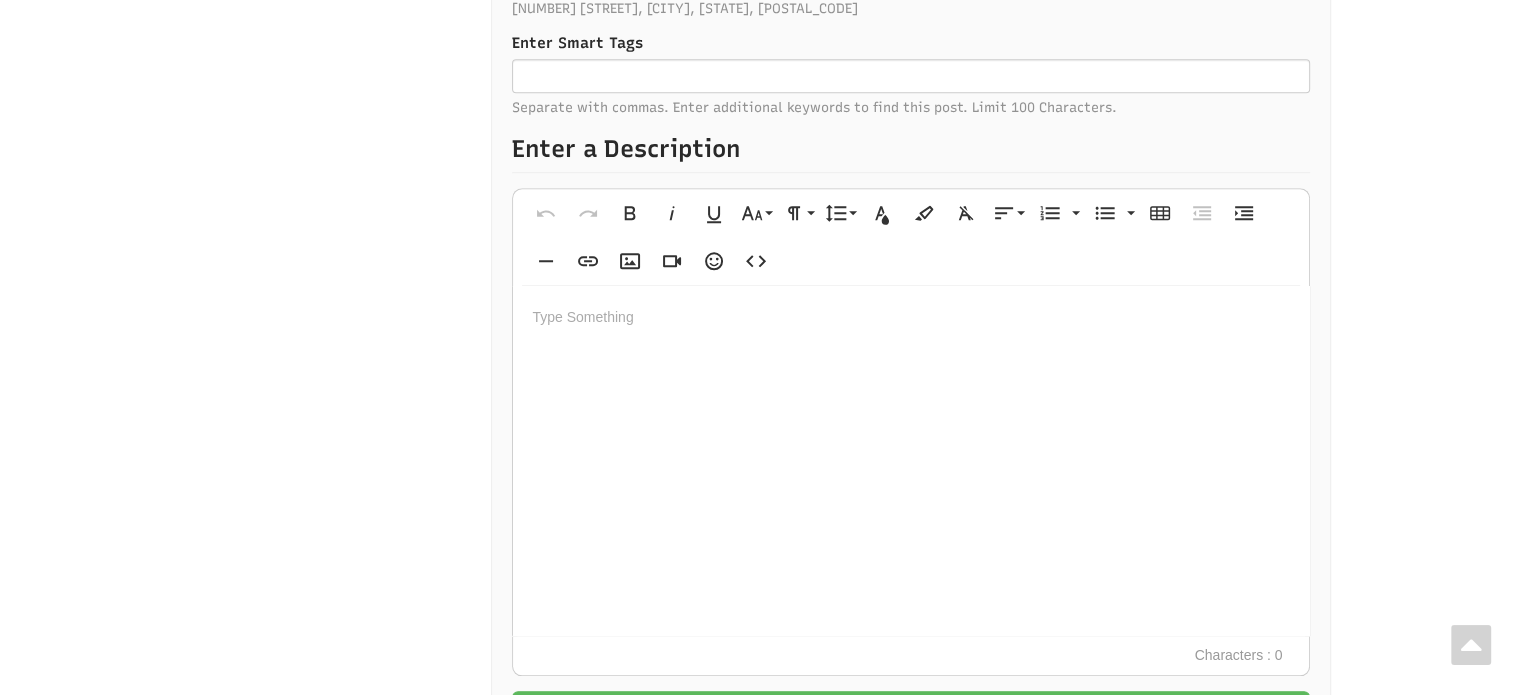 click at bounding box center [911, 461] 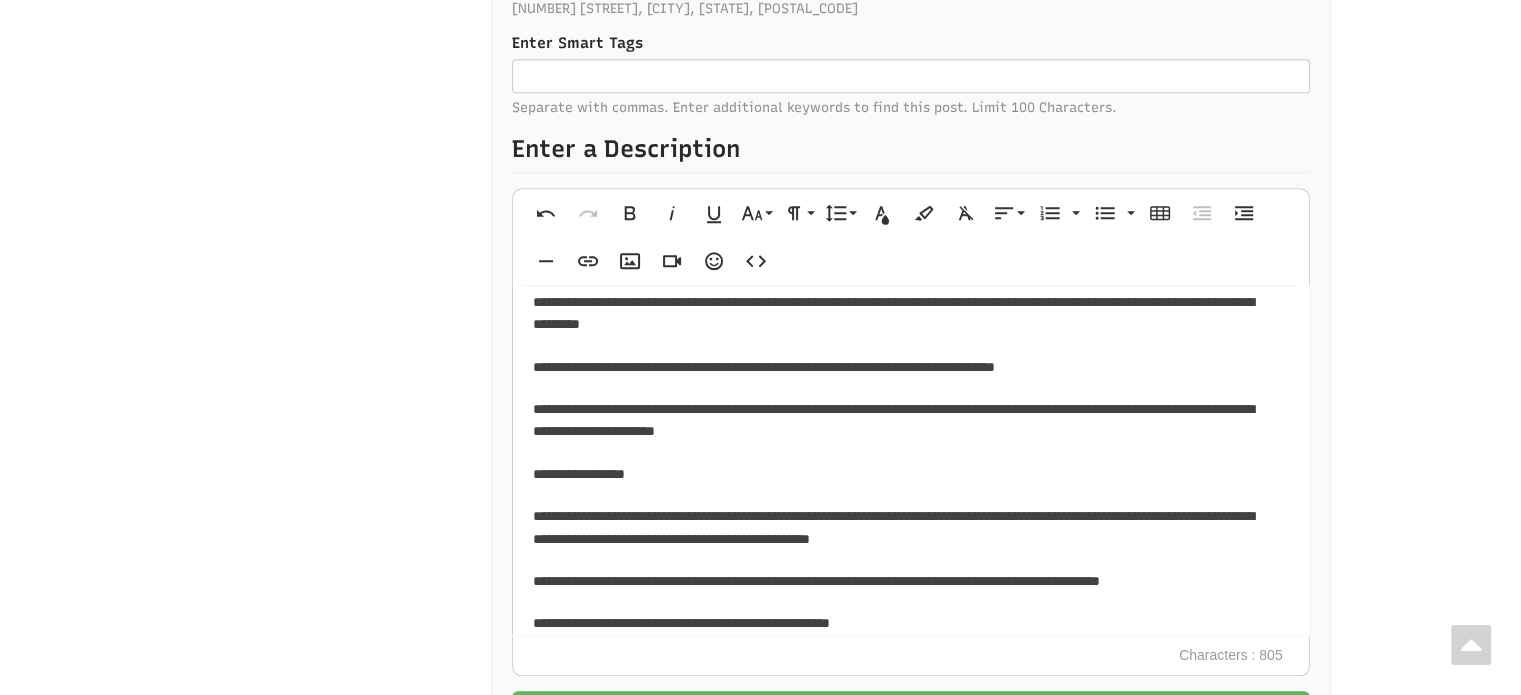scroll, scrollTop: 0, scrollLeft: 0, axis: both 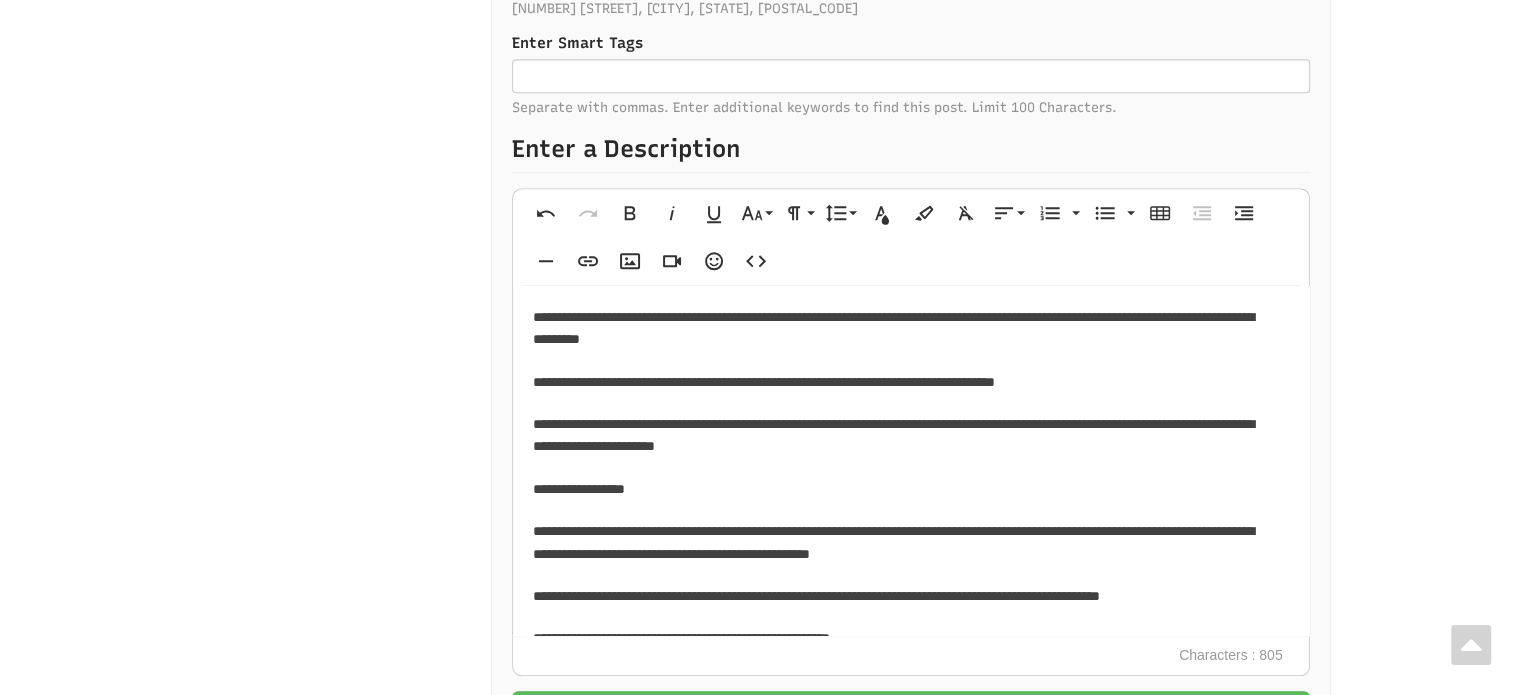 click on "**********" at bounding box center [904, 328] 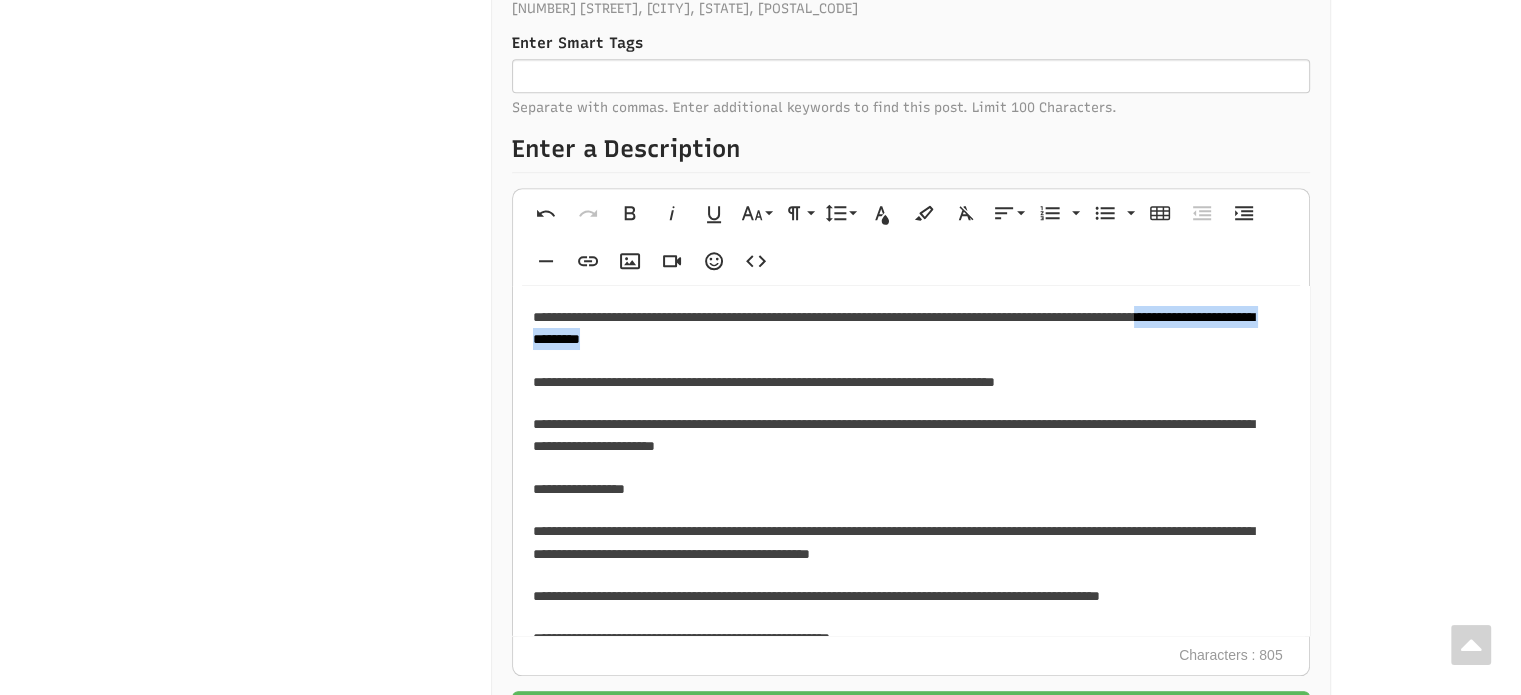 drag, startPoint x: 796, startPoint y: 329, endPoint x: 530, endPoint y: 336, distance: 266.0921 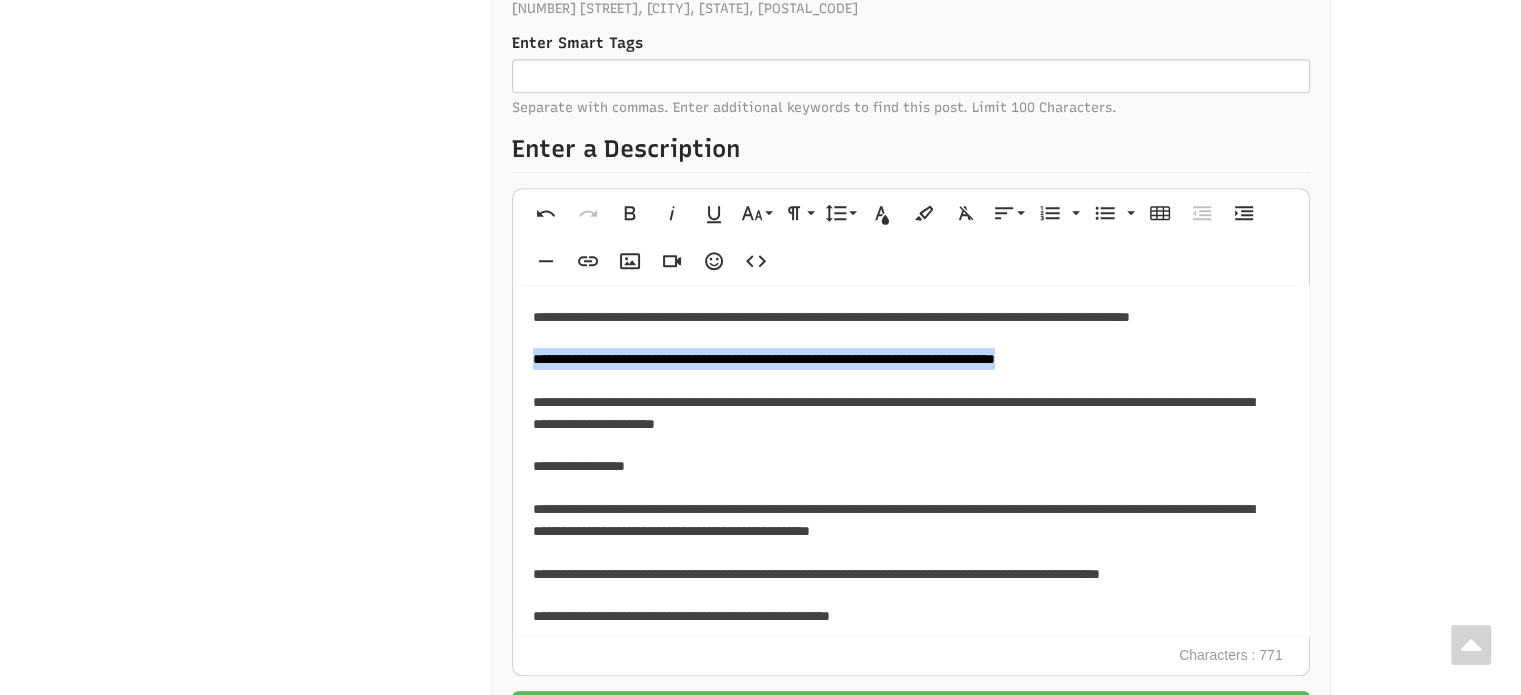 drag, startPoint x: 1134, startPoint y: 351, endPoint x: 523, endPoint y: 356, distance: 611.02045 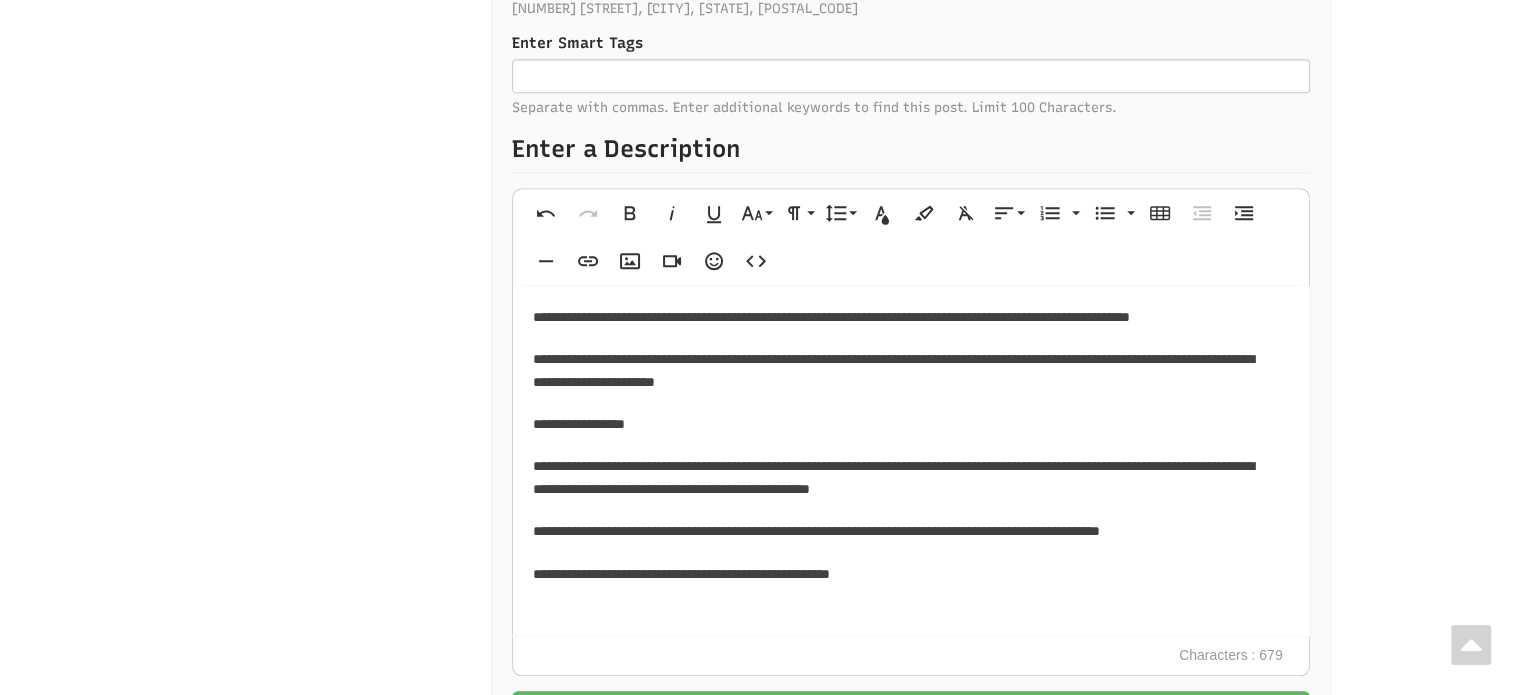 click on "**********" at bounding box center [904, 370] 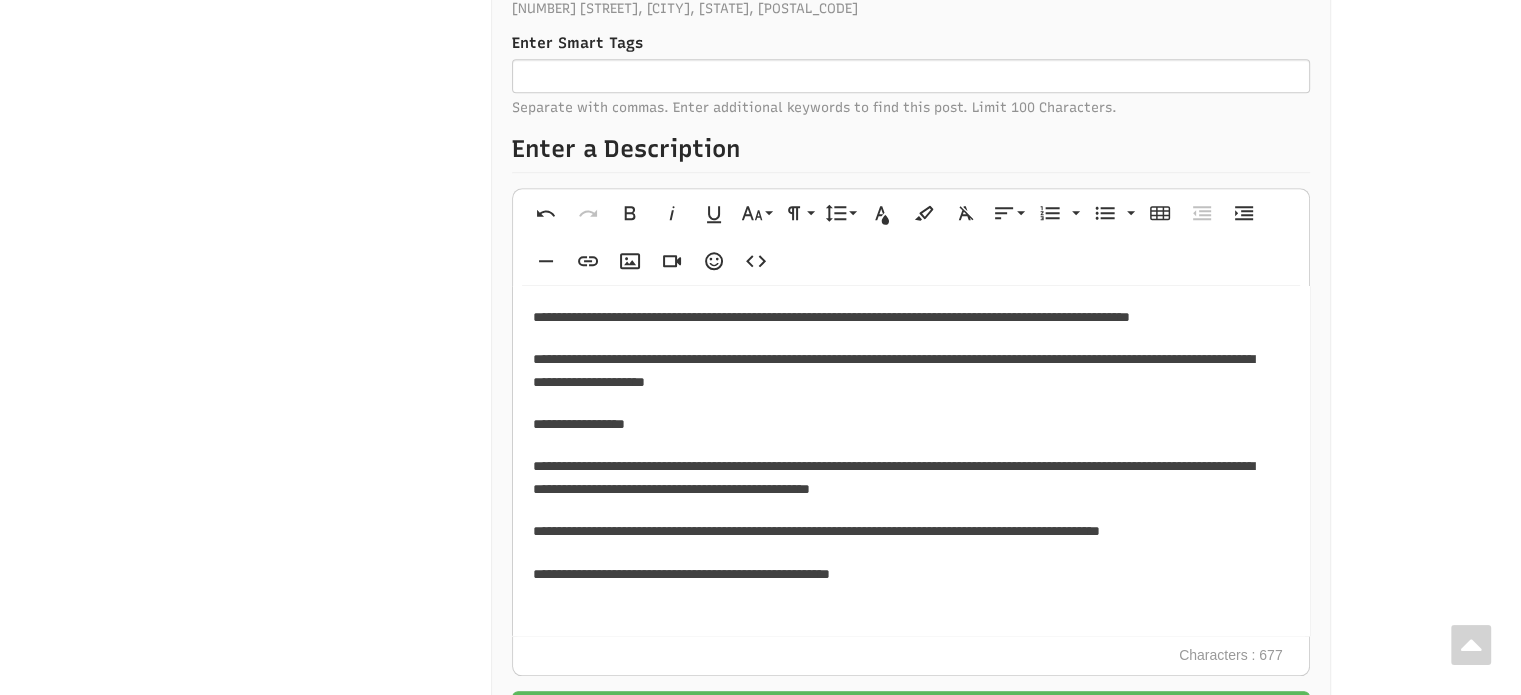 click on "**********" at bounding box center [904, 477] 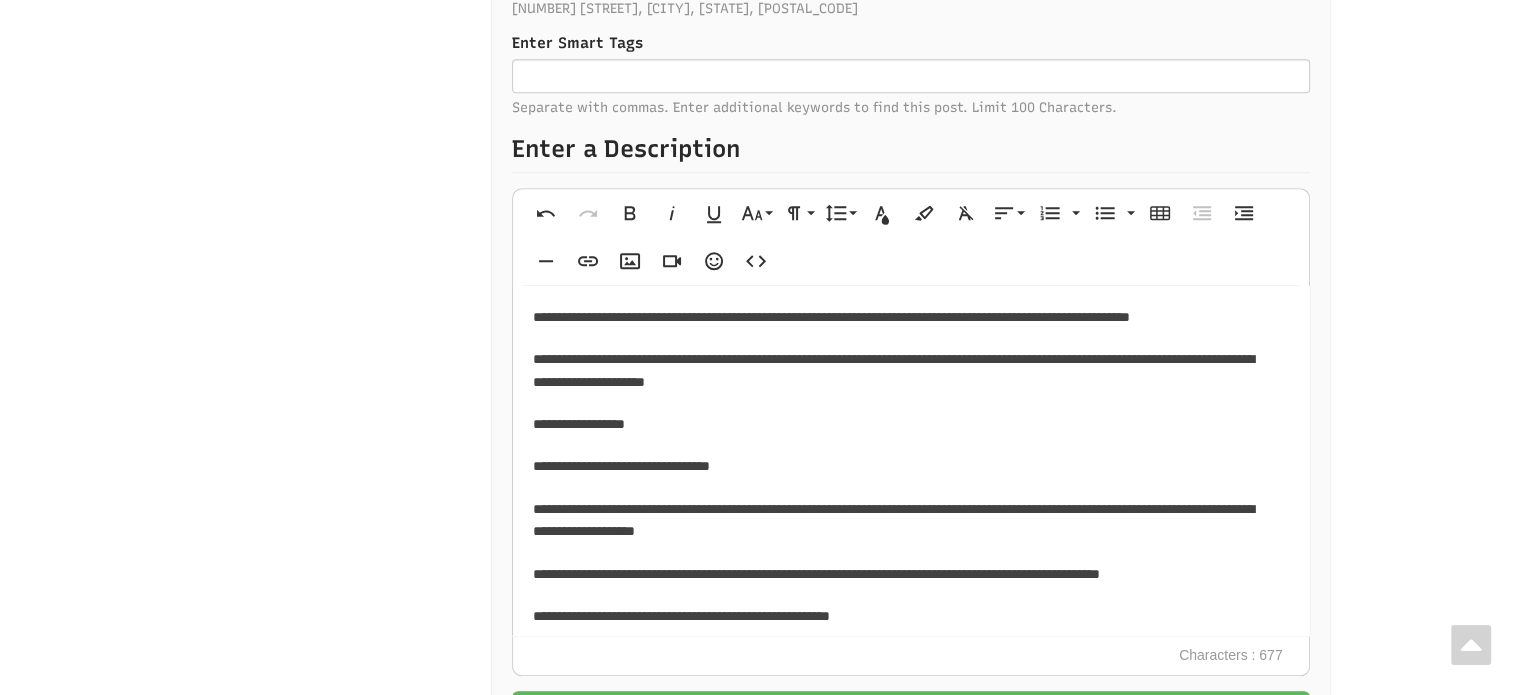 click on "**********" at bounding box center [904, 520] 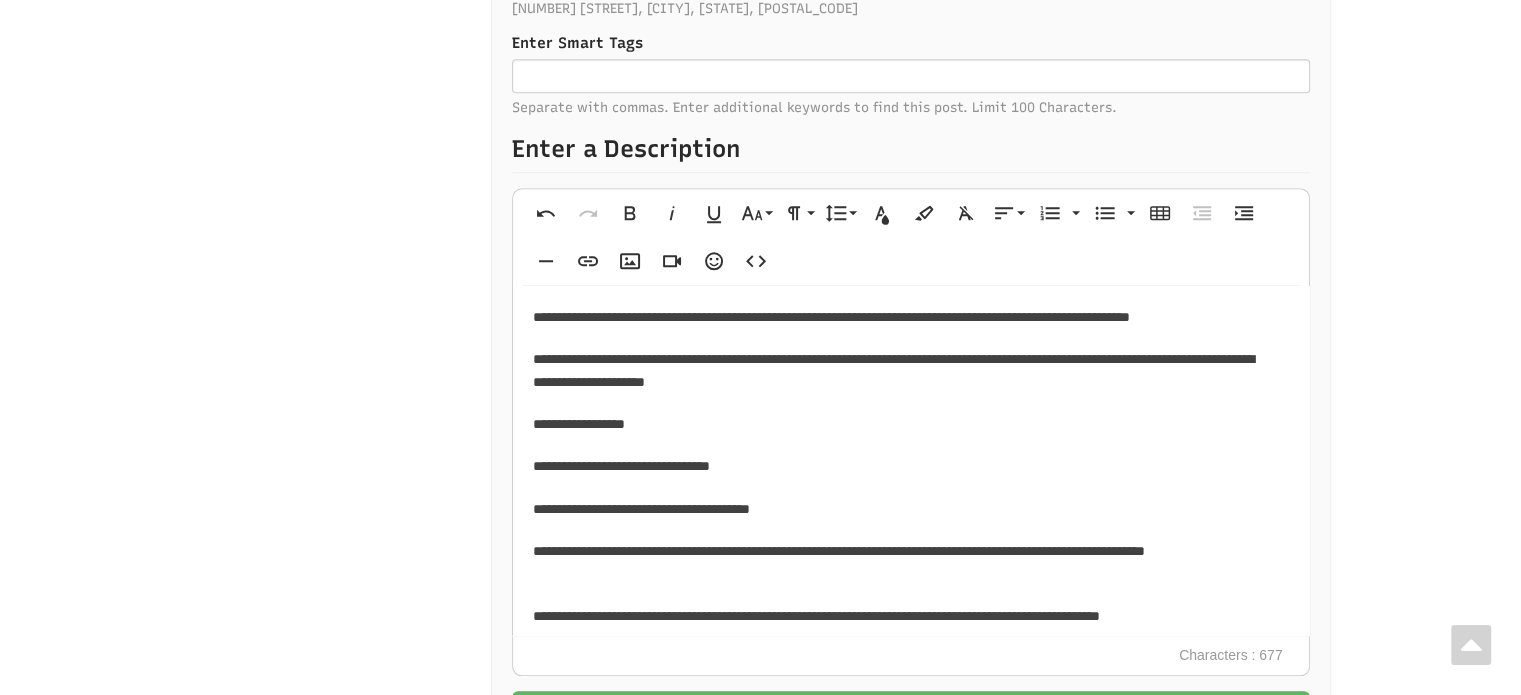 click on "**********" at bounding box center [904, 562] 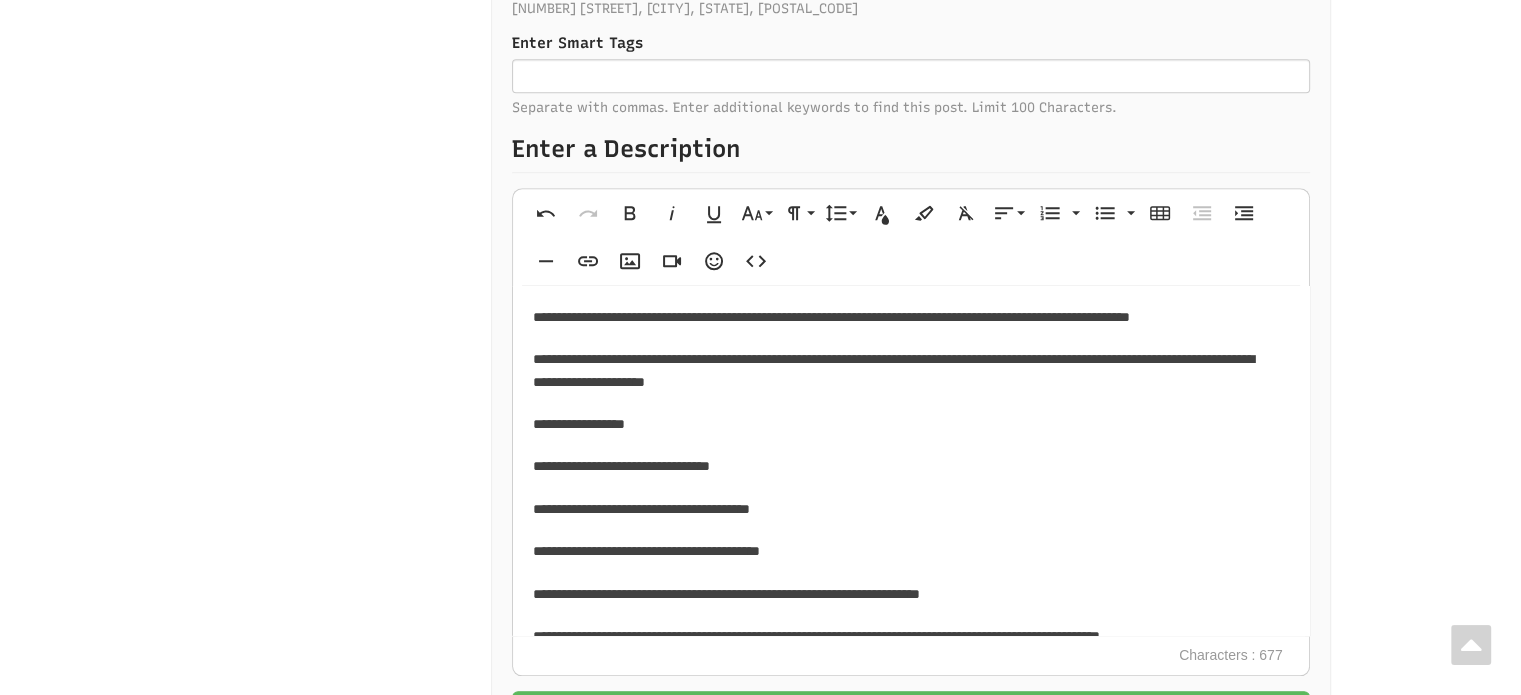 click on "**********" at bounding box center (904, 594) 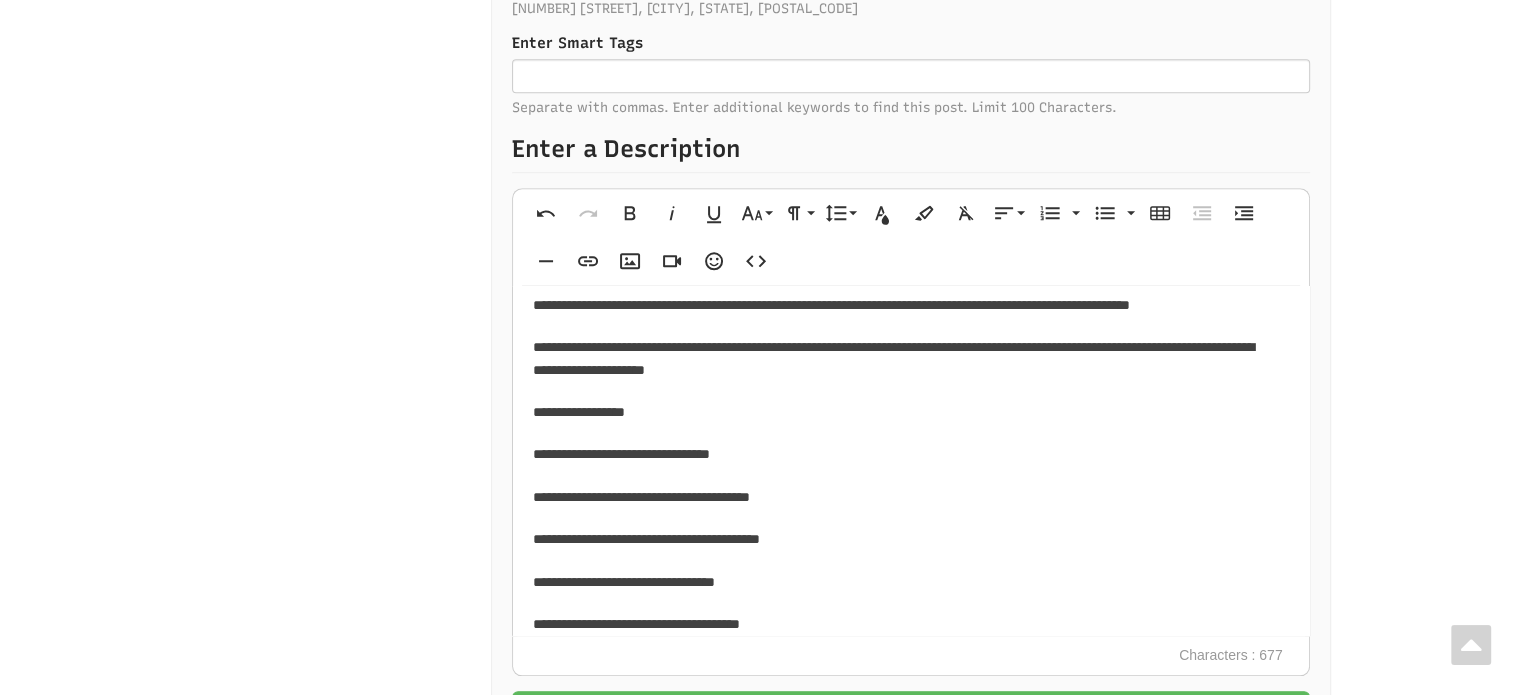 scroll, scrollTop: 136, scrollLeft: 0, axis: vertical 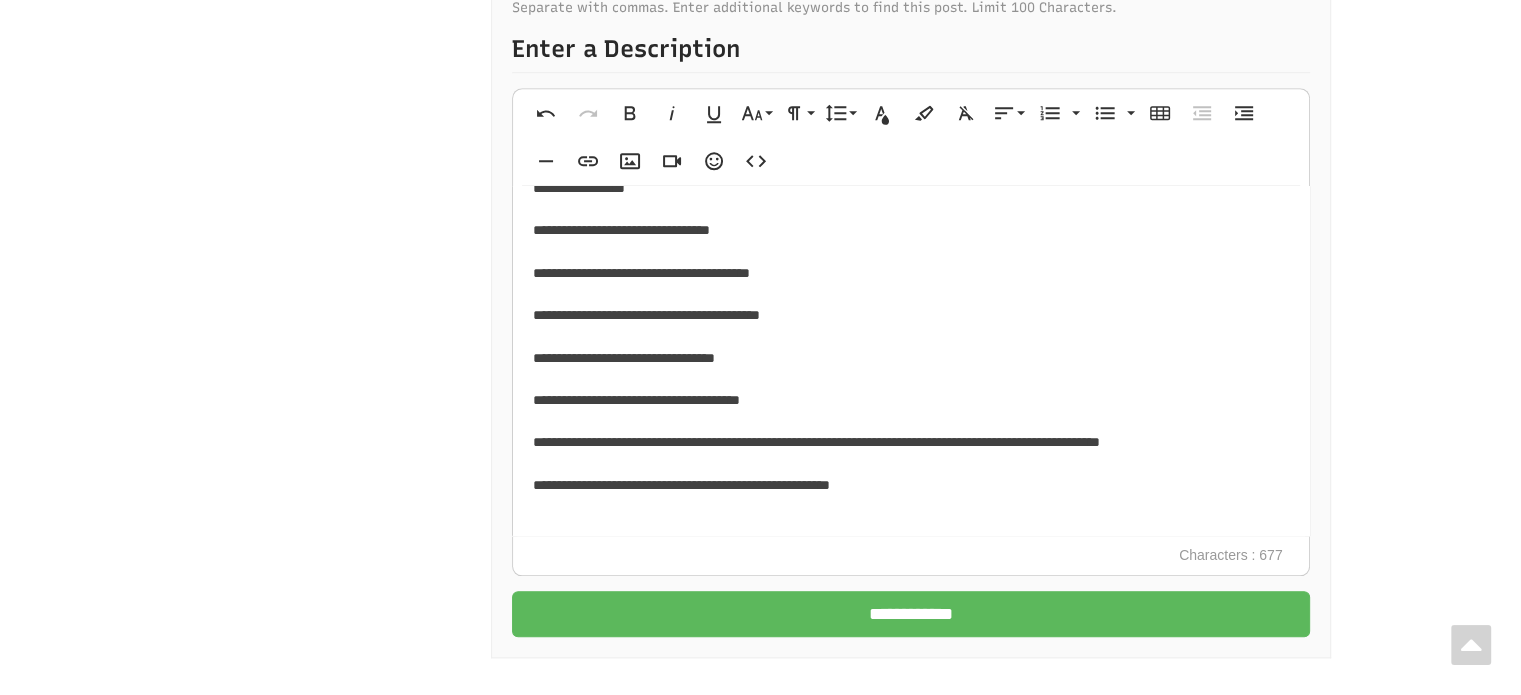 click on "**********" at bounding box center [904, 485] 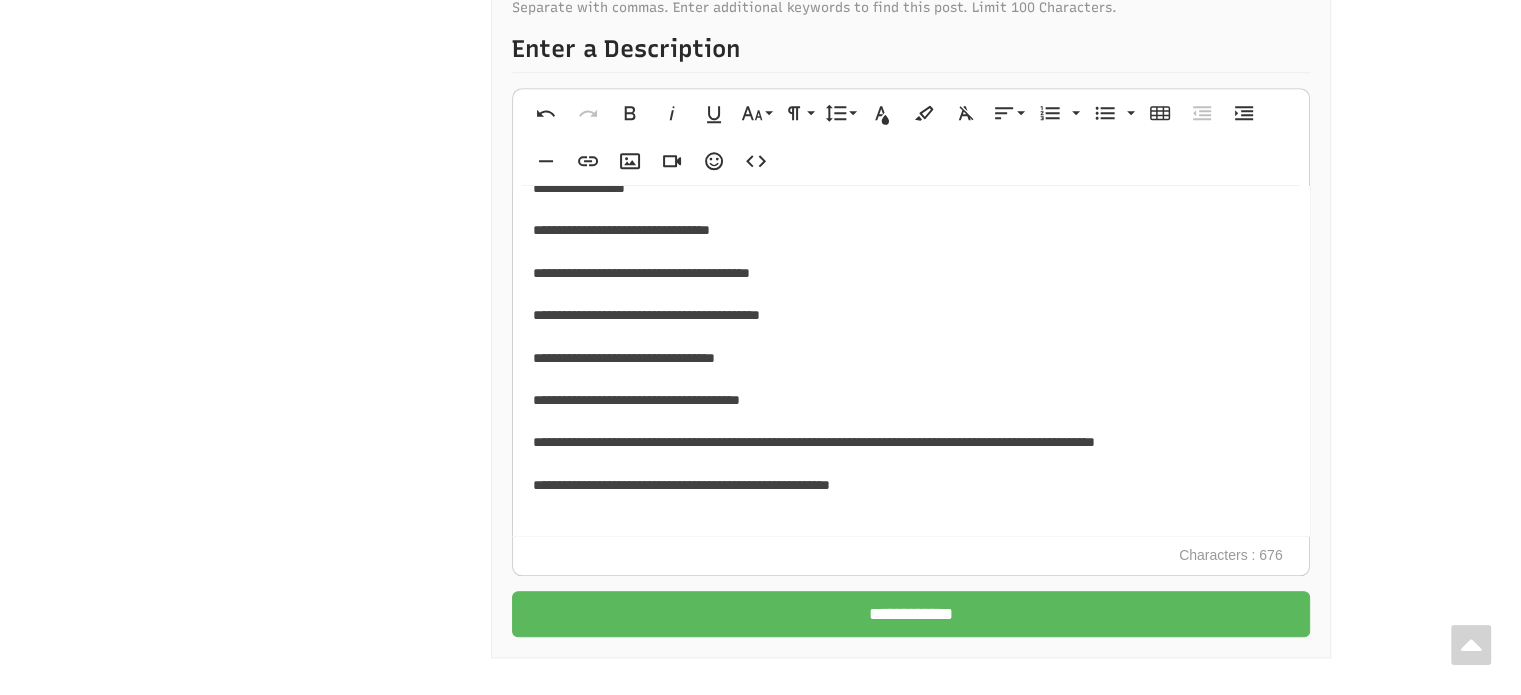 click on "**********" at bounding box center [904, 485] 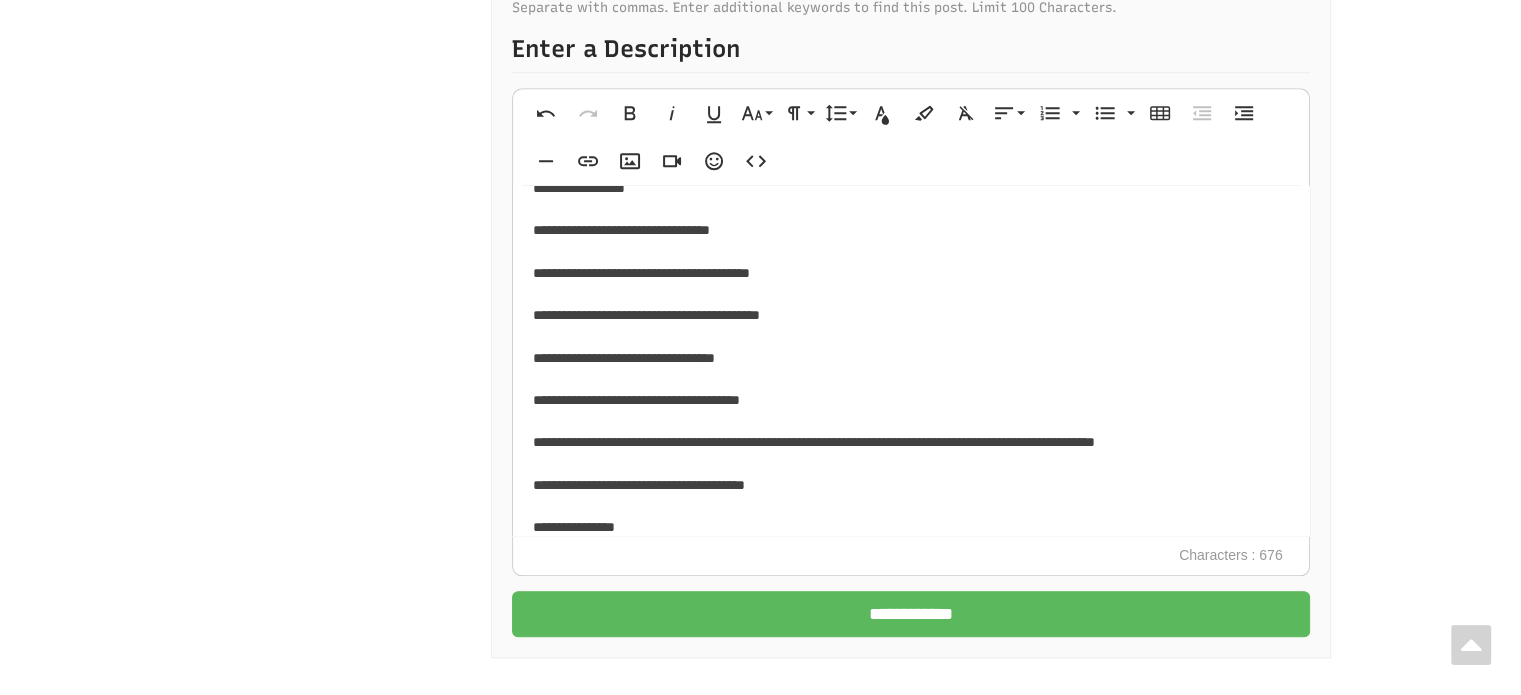 scroll, scrollTop: 140, scrollLeft: 0, axis: vertical 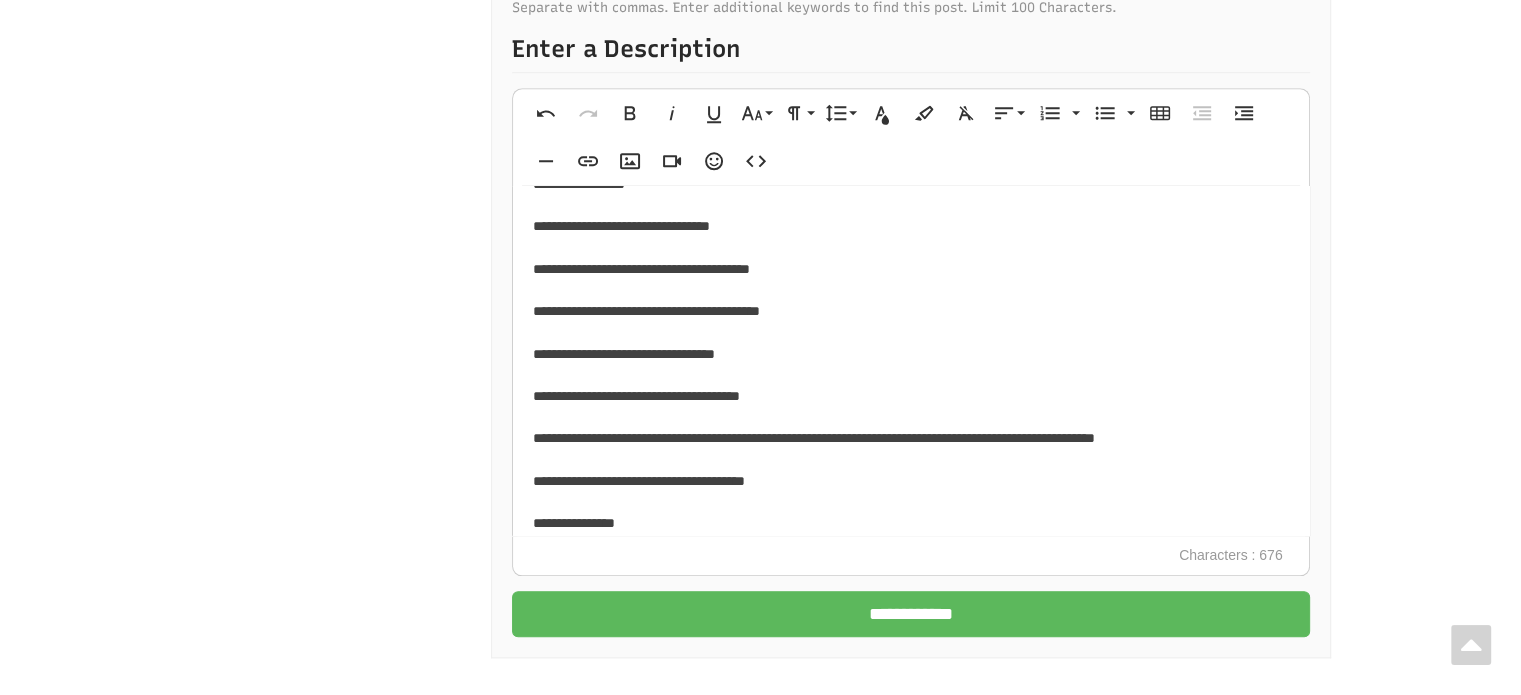 click on "**********" at bounding box center (904, 523) 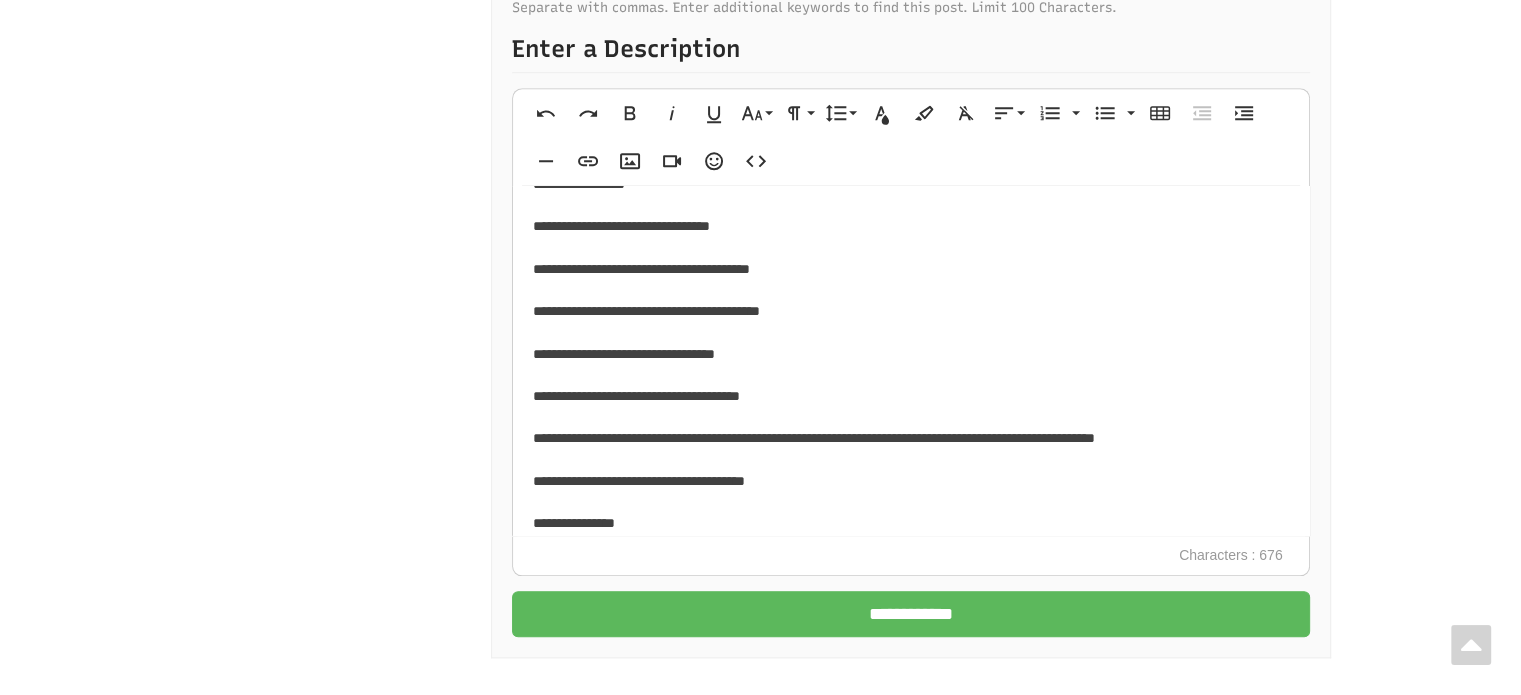 scroll, scrollTop: 136, scrollLeft: 0, axis: vertical 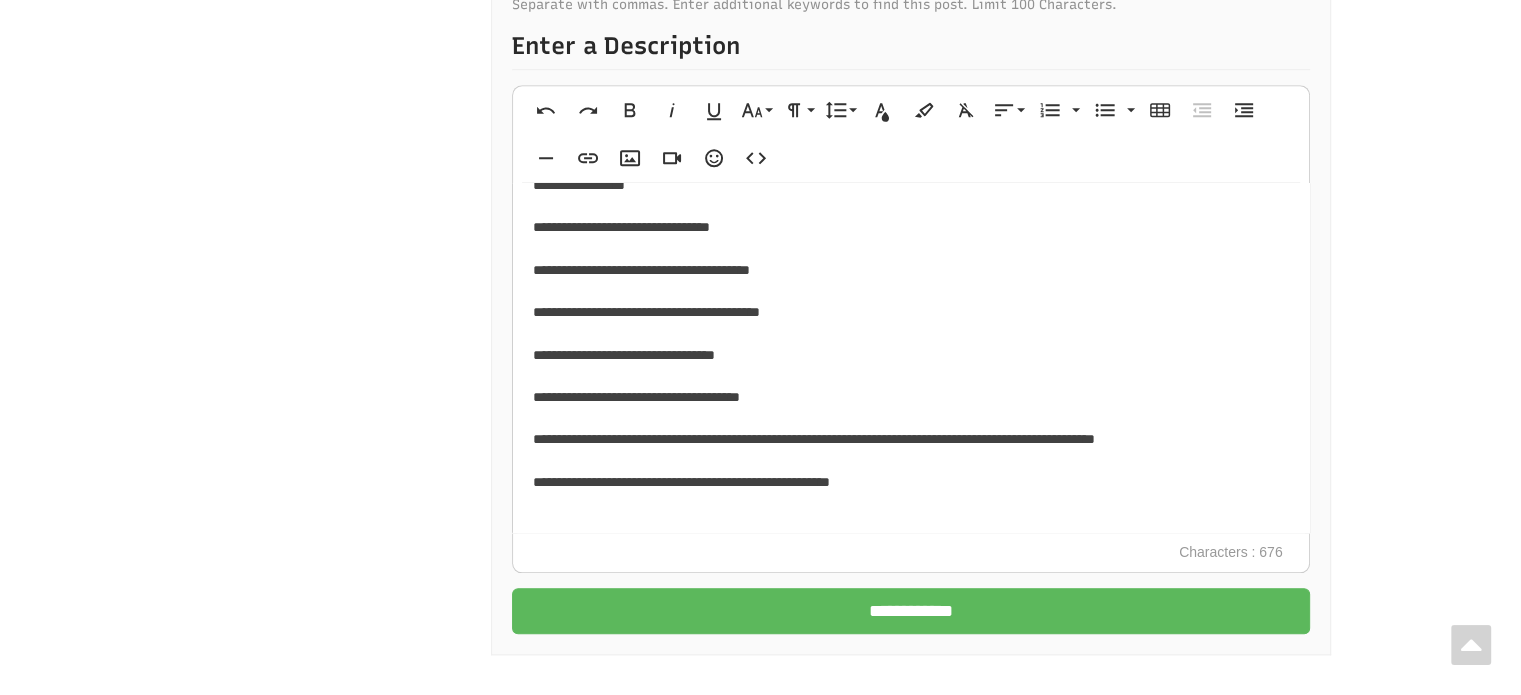 click on "**********" at bounding box center [904, 482] 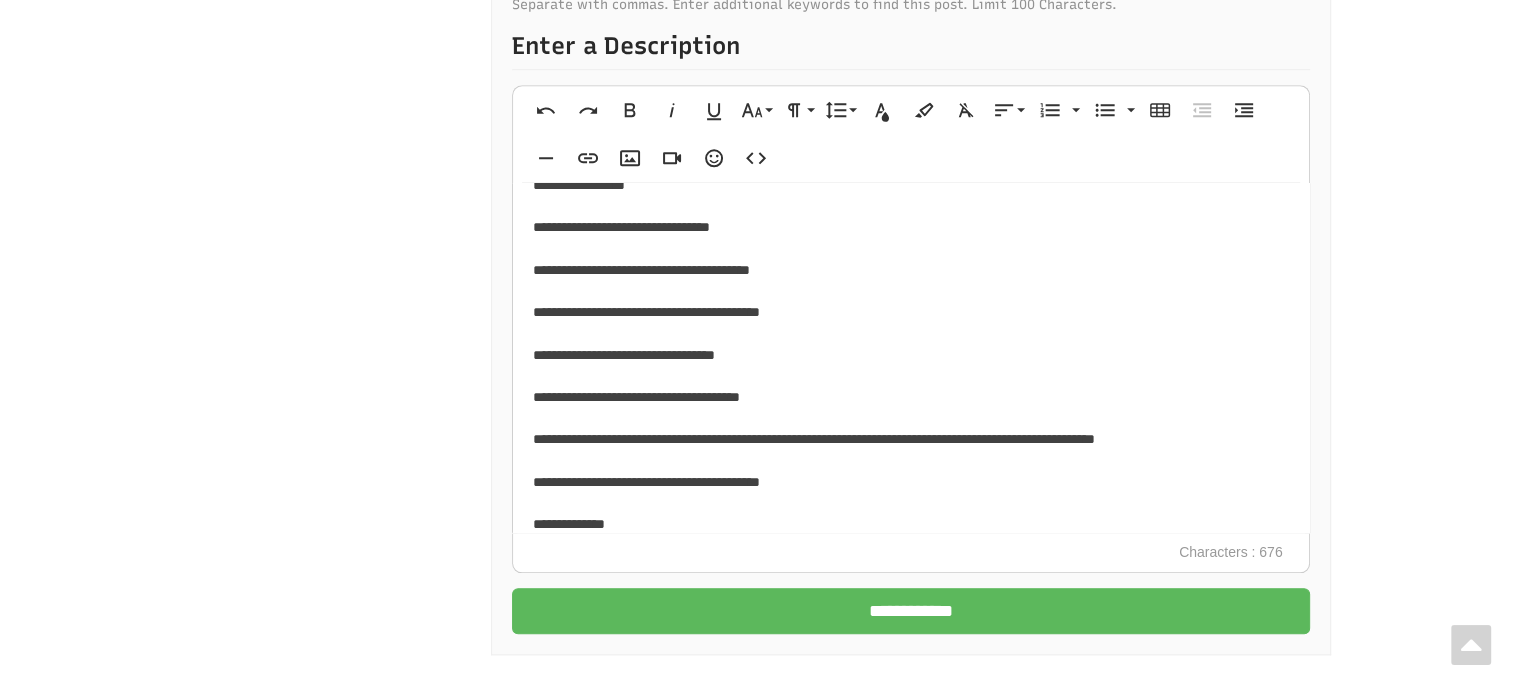 scroll, scrollTop: 2000, scrollLeft: 0, axis: vertical 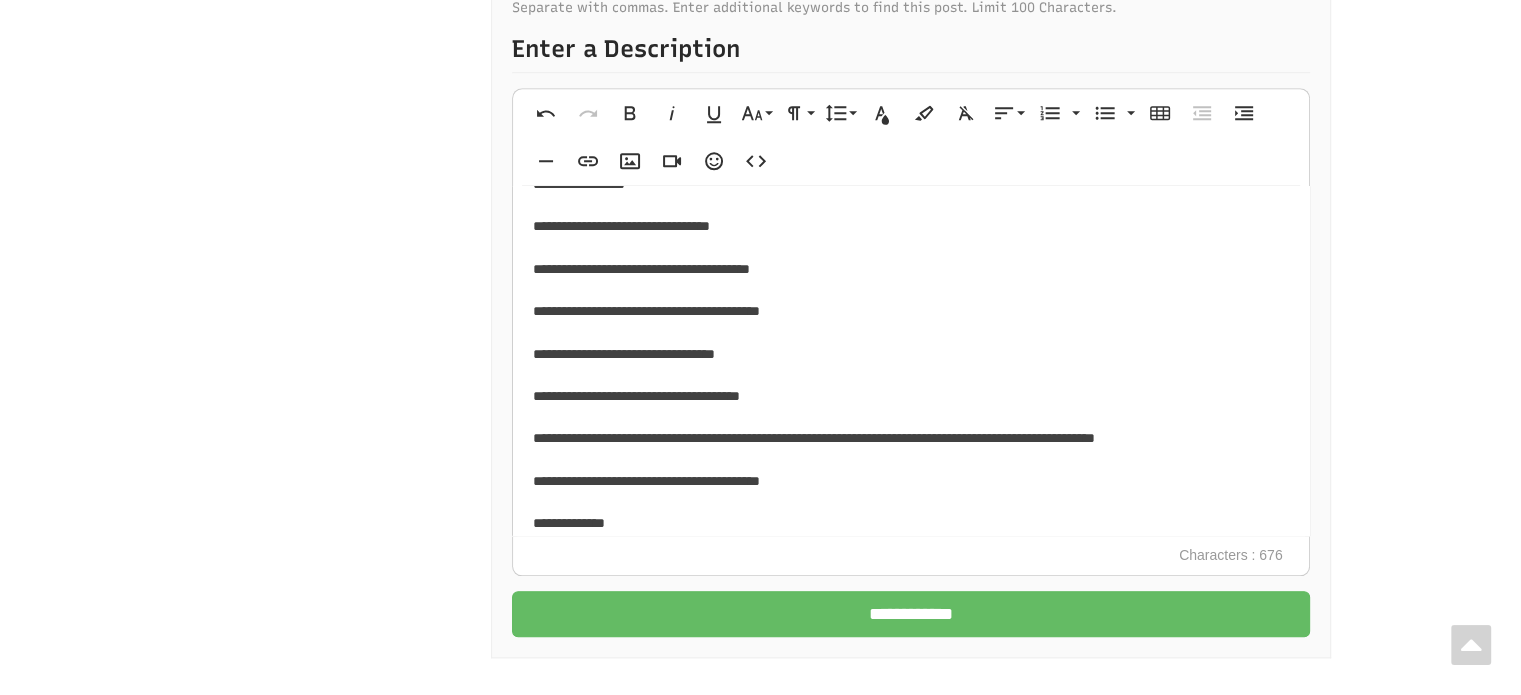 click on "**********" at bounding box center (911, 614) 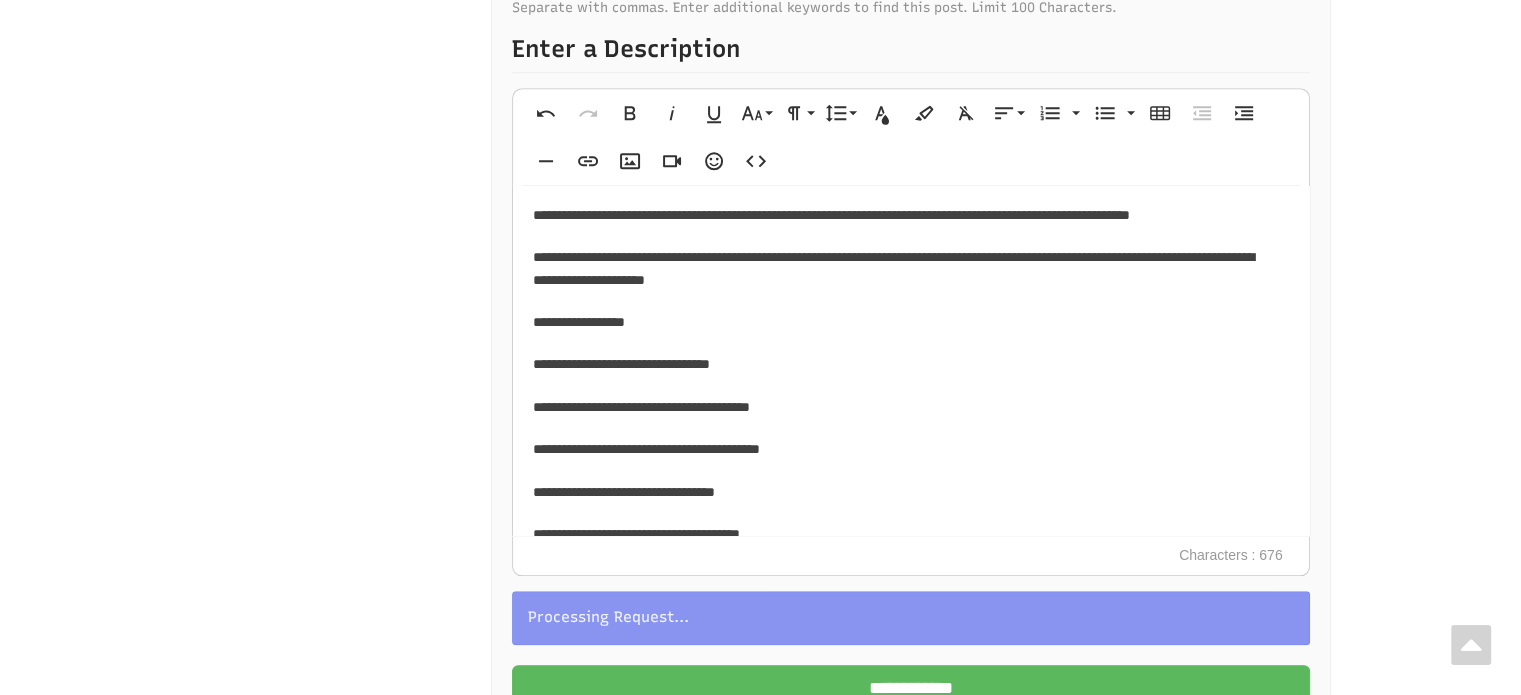 scroll, scrollTop: 0, scrollLeft: 0, axis: both 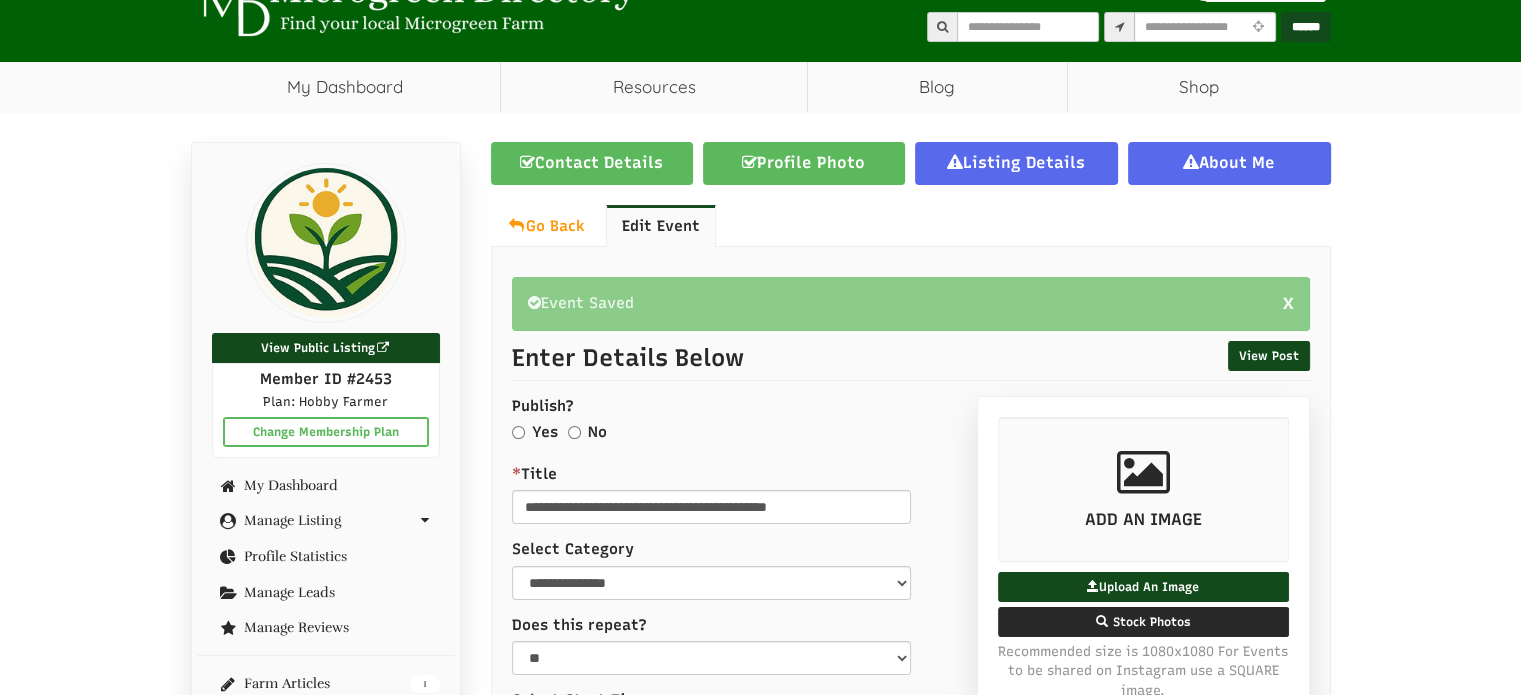 select 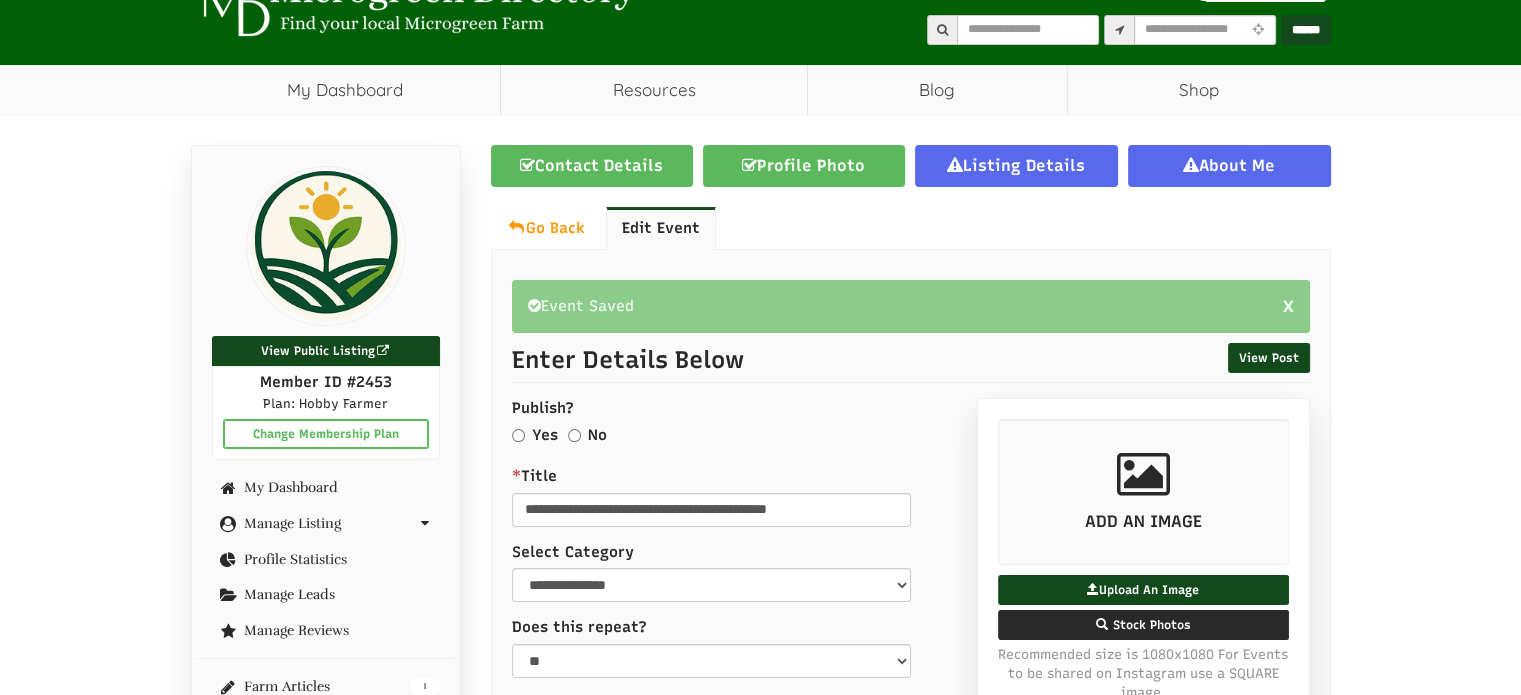 click on "Yes" at bounding box center (545, 435) 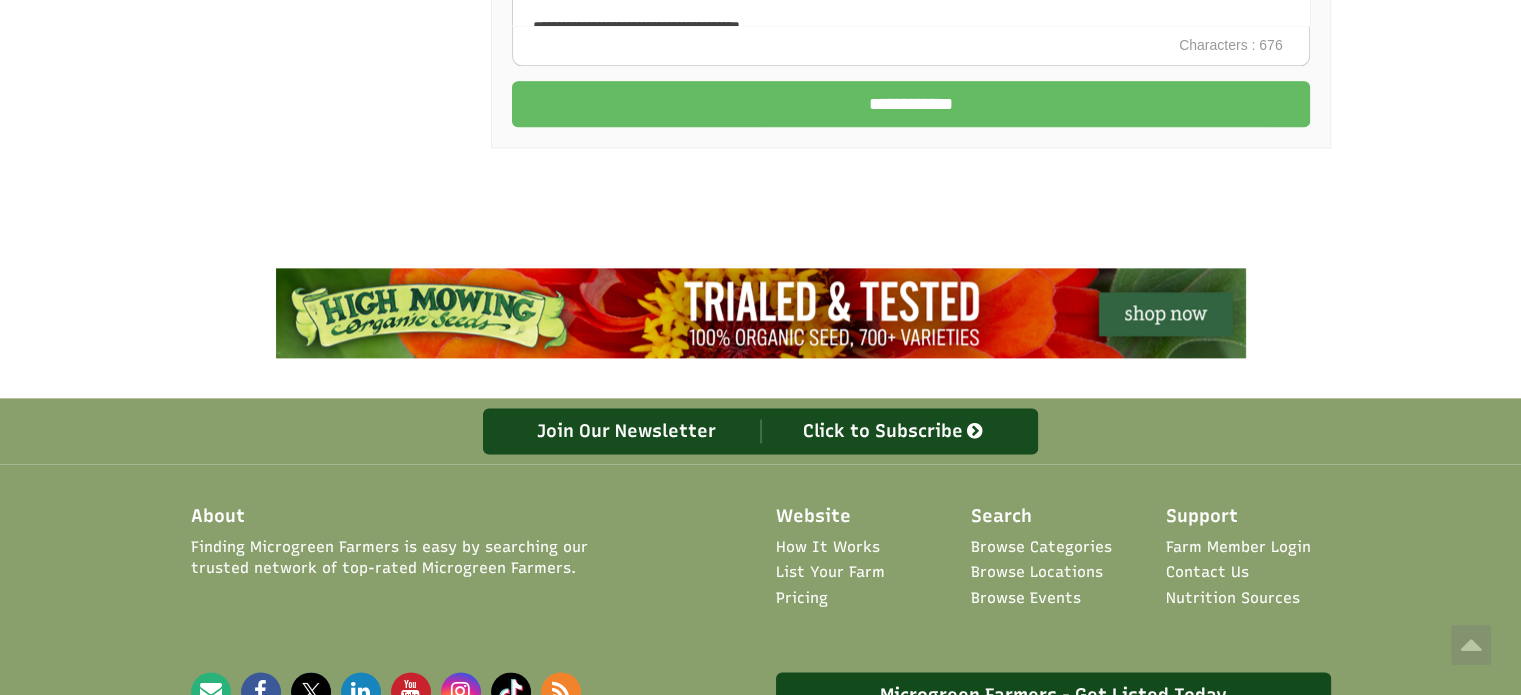 scroll, scrollTop: 2400, scrollLeft: 0, axis: vertical 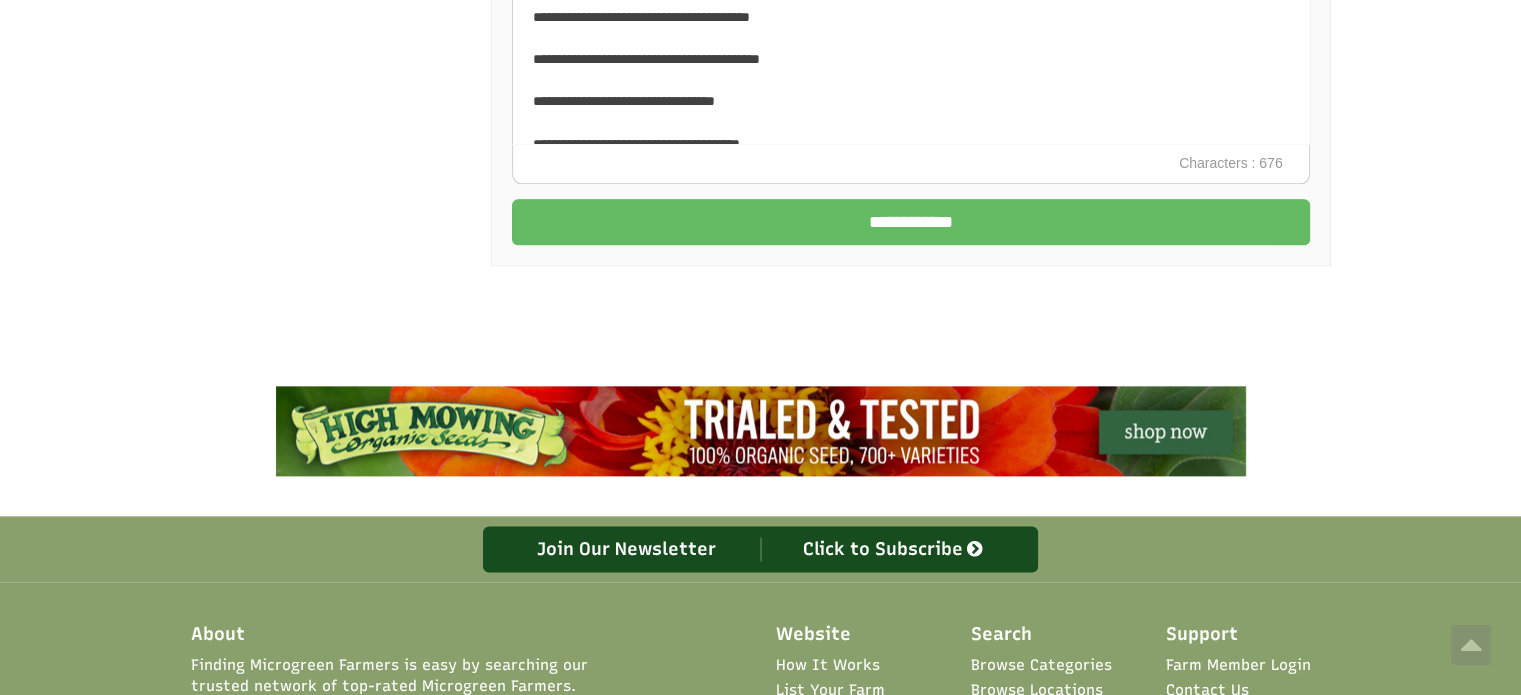 click on "**********" at bounding box center (911, 222) 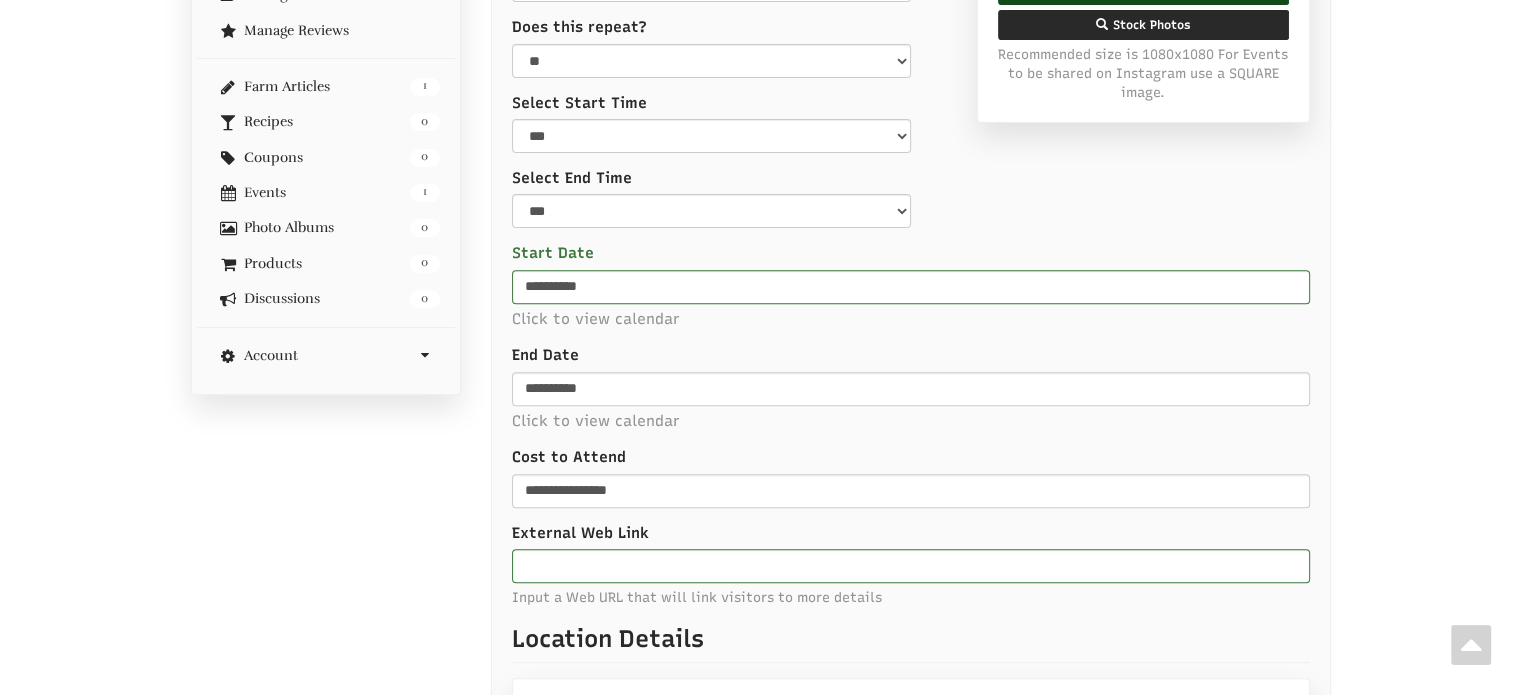 scroll, scrollTop: 200, scrollLeft: 0, axis: vertical 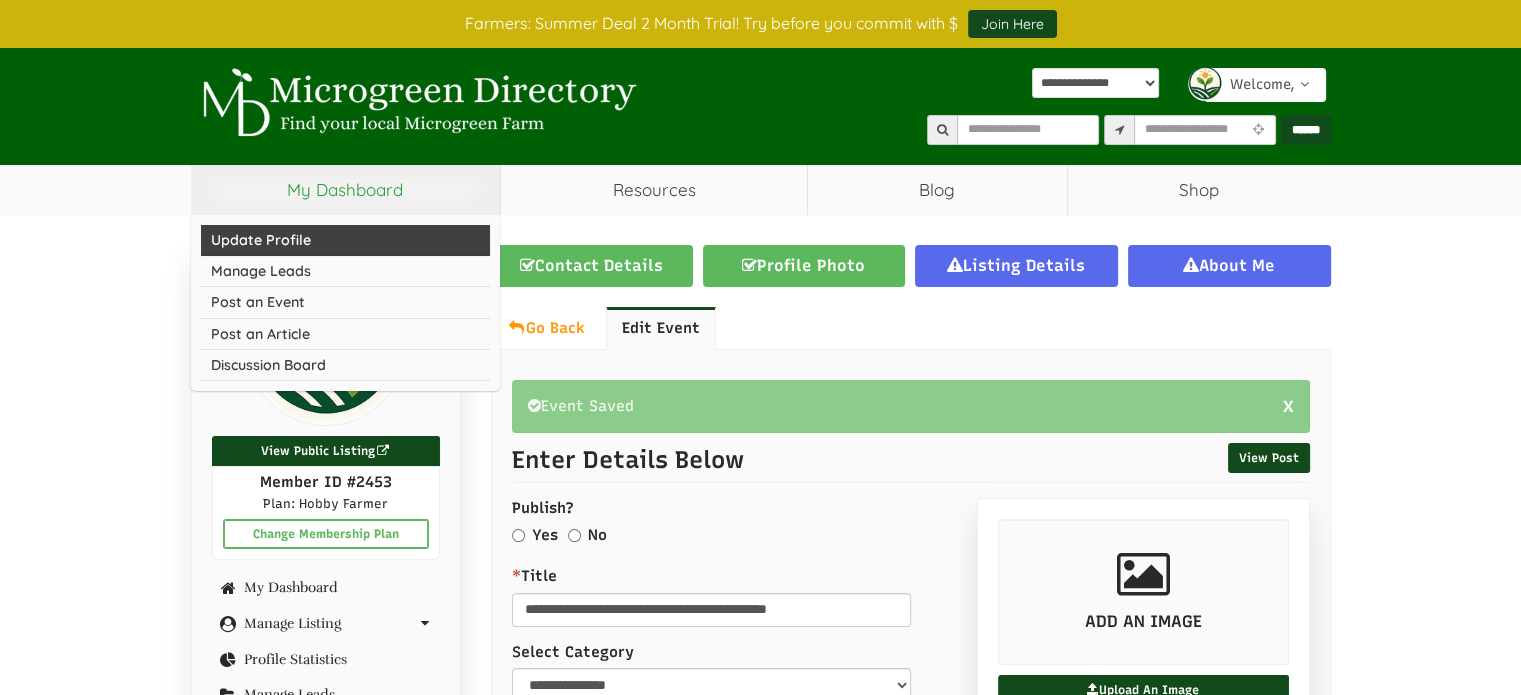click on "Update Profile" at bounding box center [346, 240] 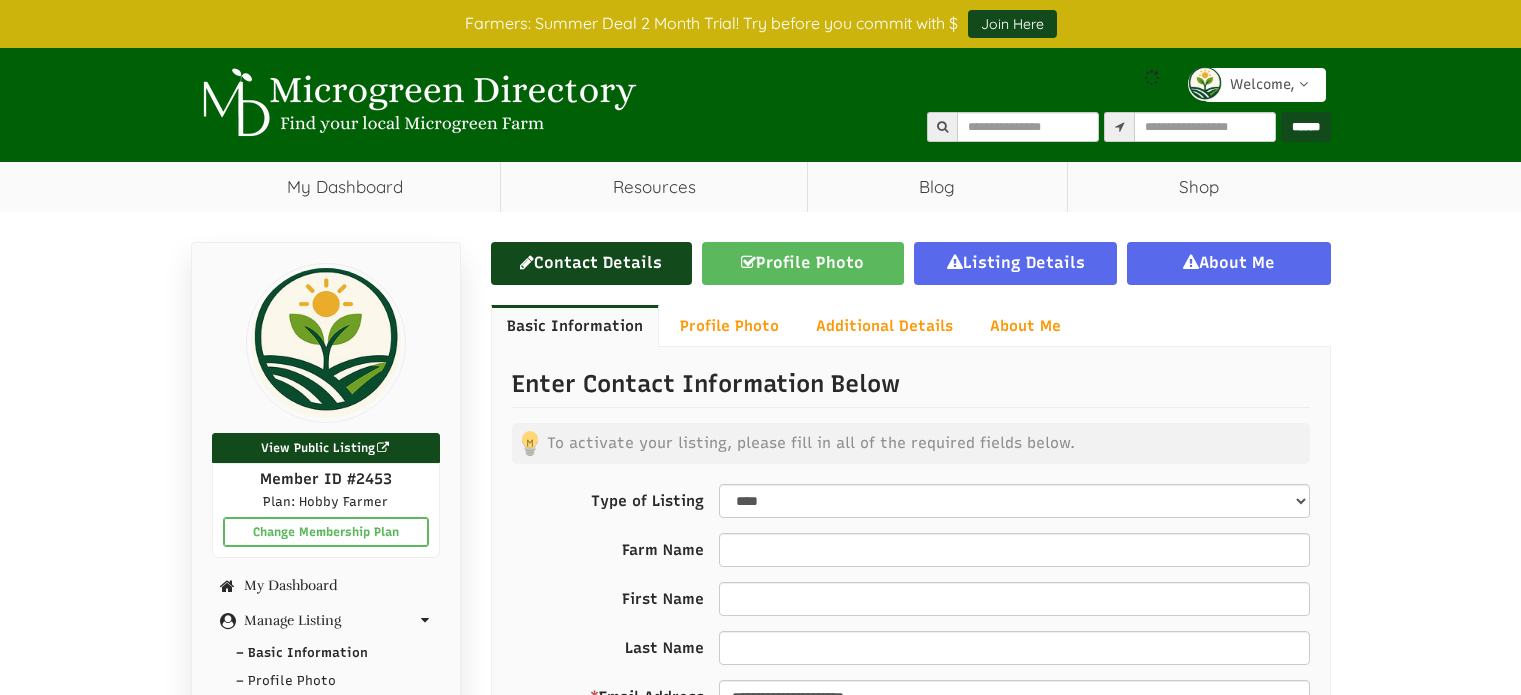 scroll, scrollTop: 300, scrollLeft: 0, axis: vertical 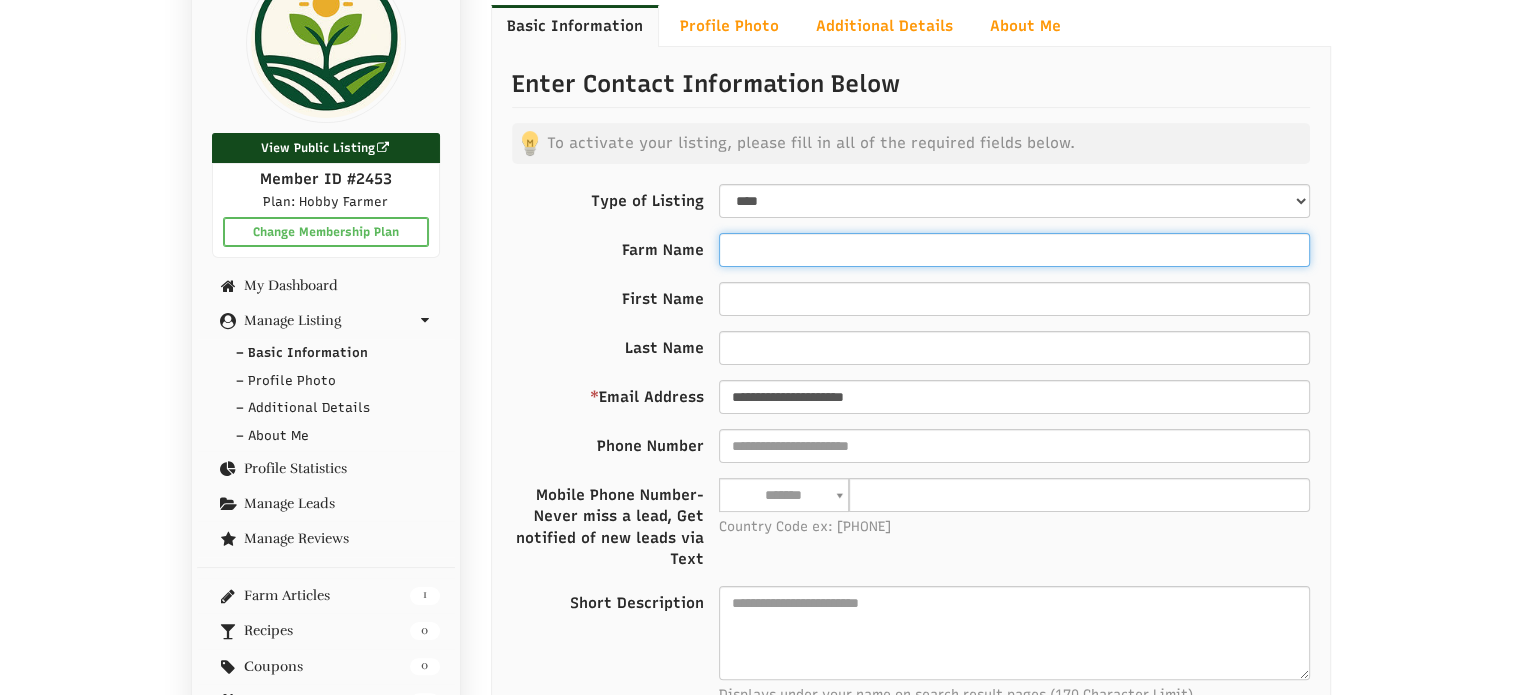 click on "Farm Name" at bounding box center [1014, 250] 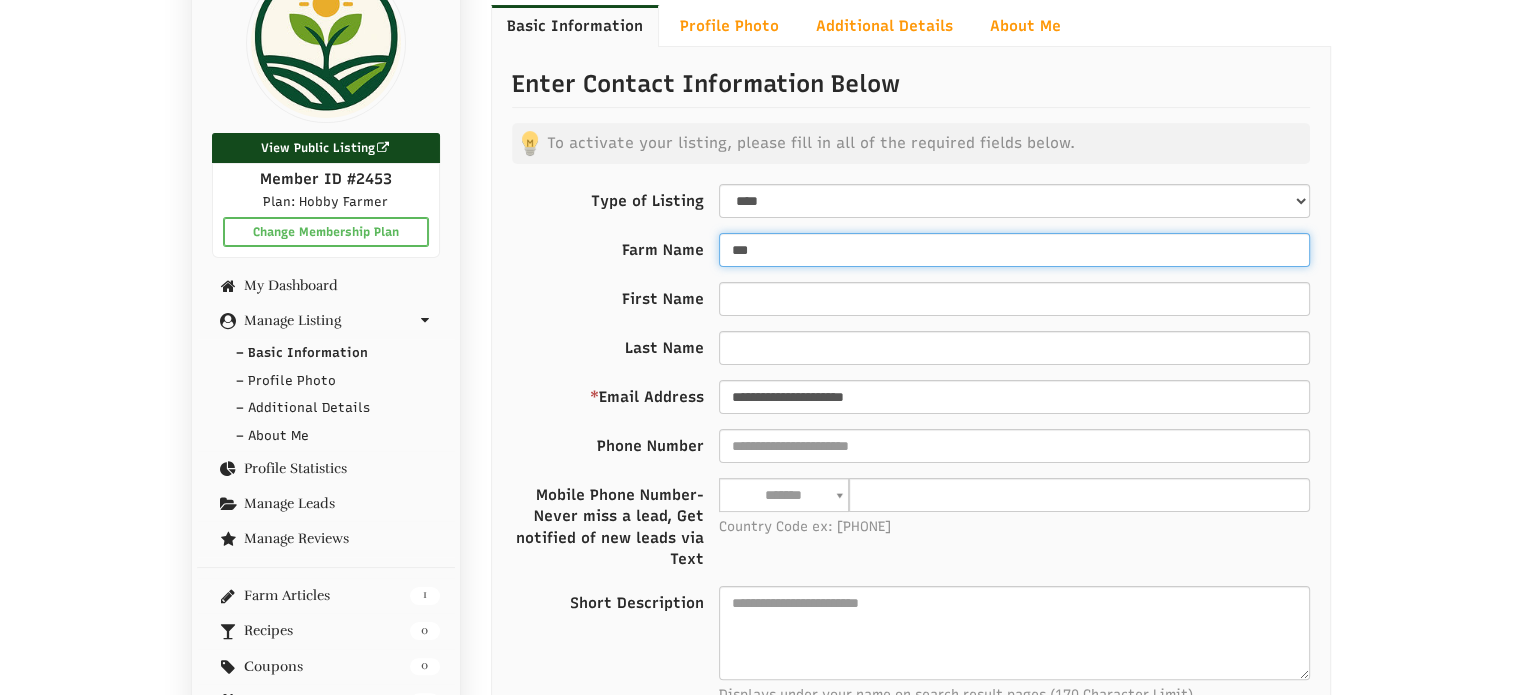 type on "****" 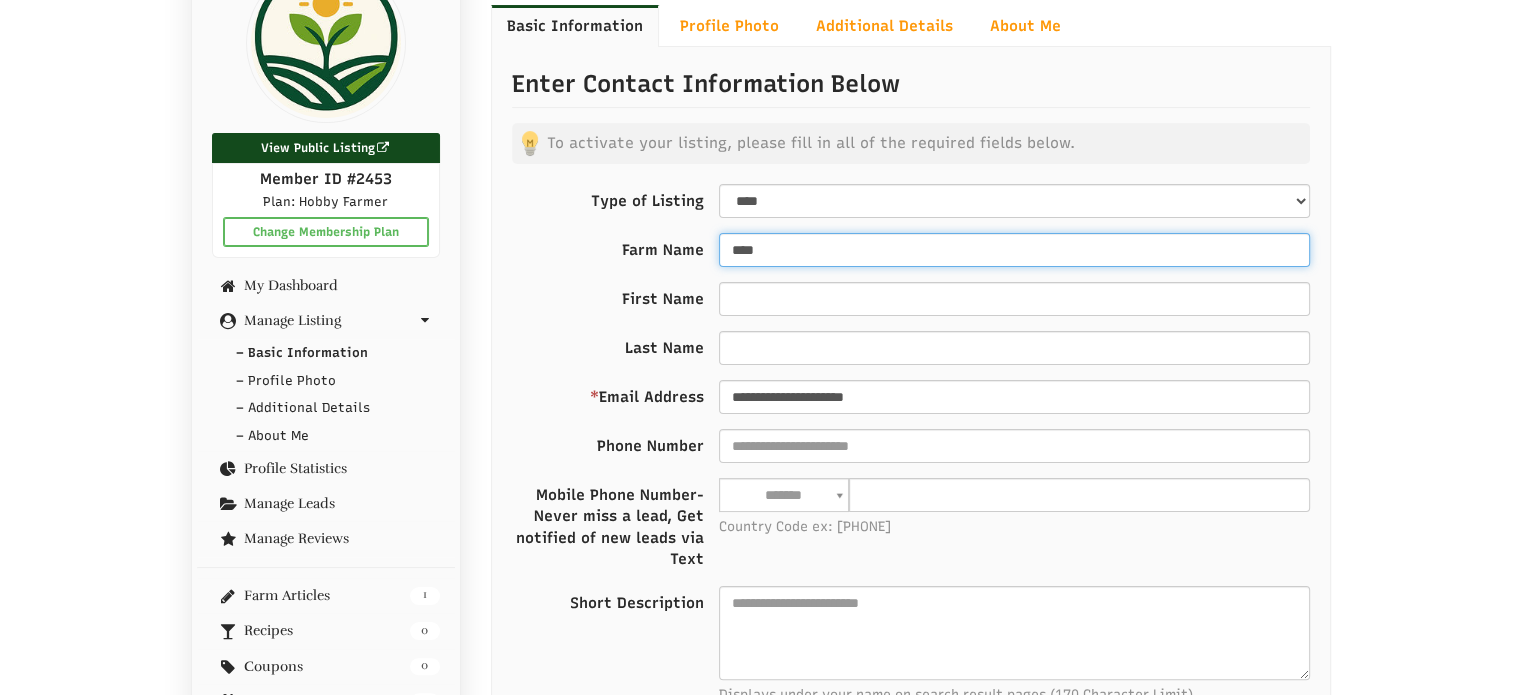 scroll, scrollTop: 302, scrollLeft: 0, axis: vertical 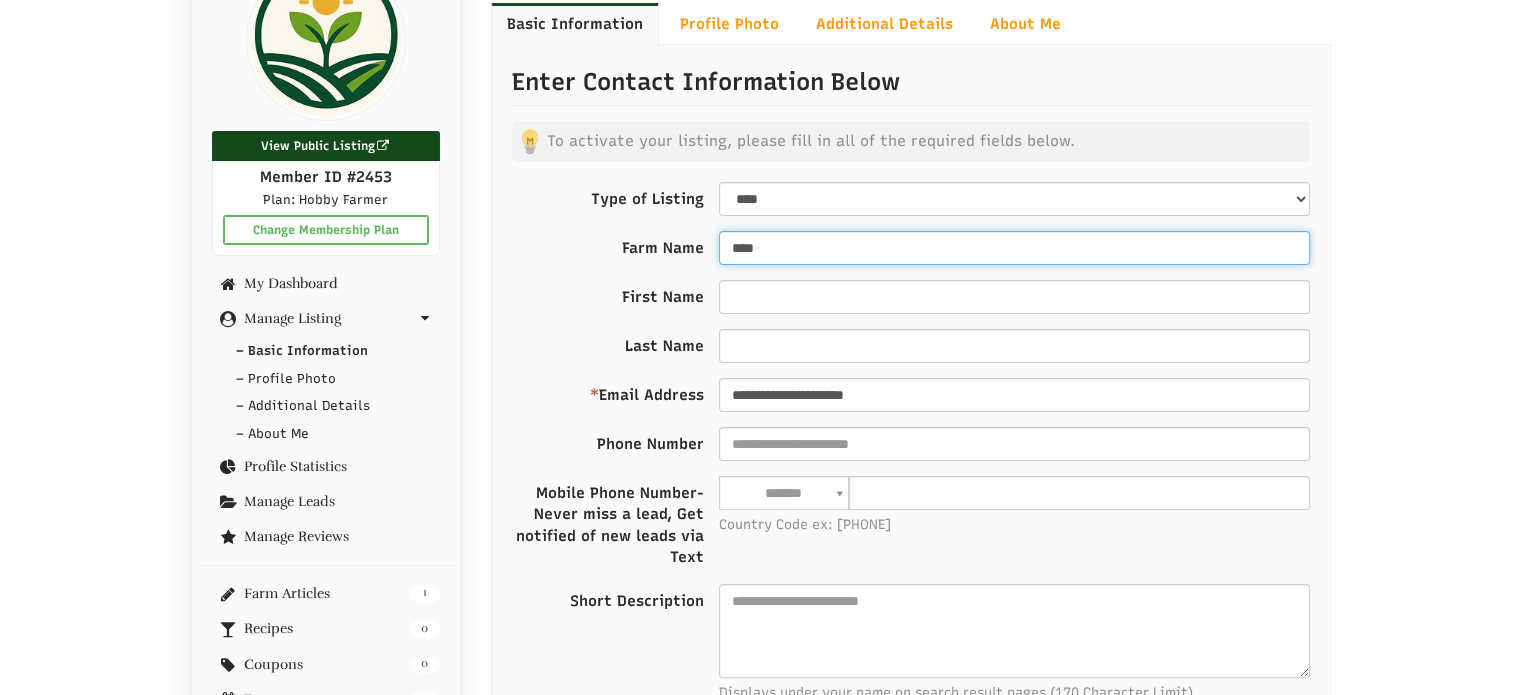 select 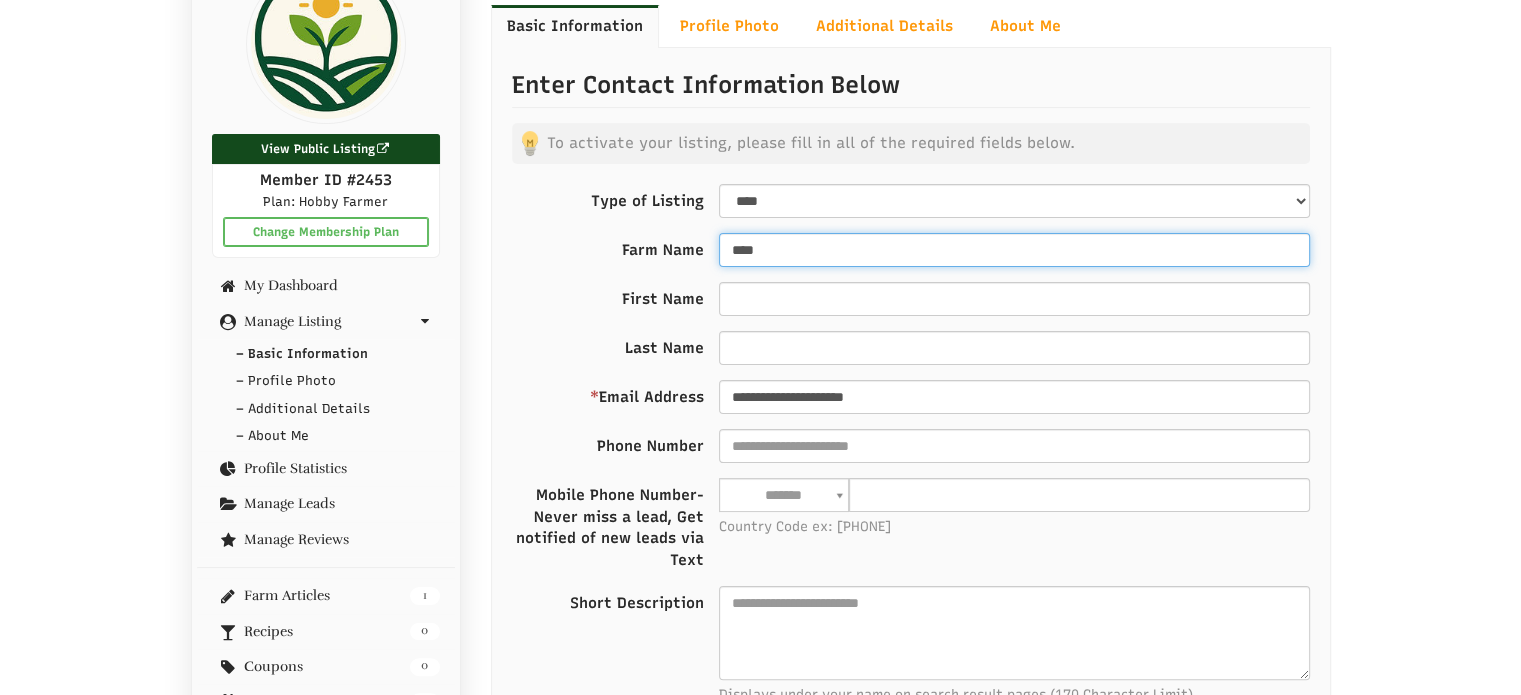 type on "****" 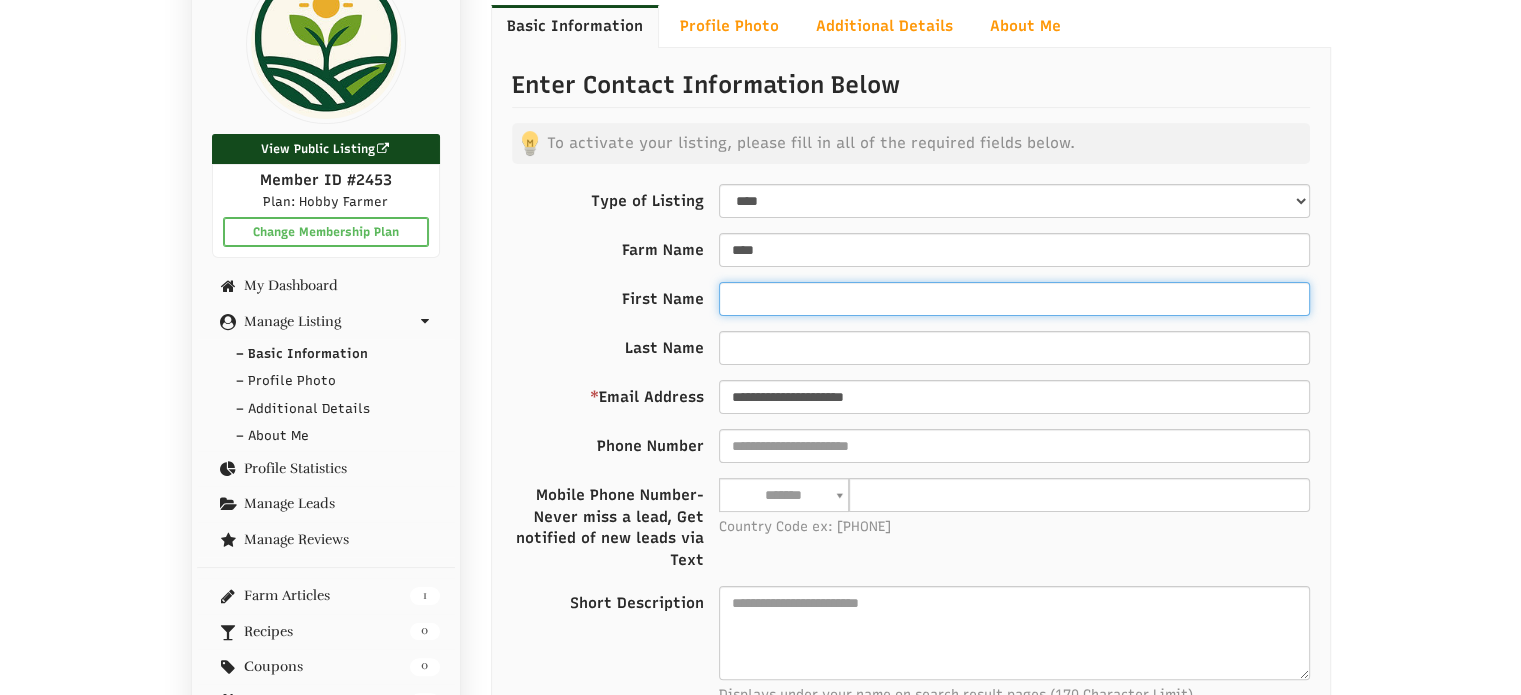 click on "First Name" at bounding box center [1014, 299] 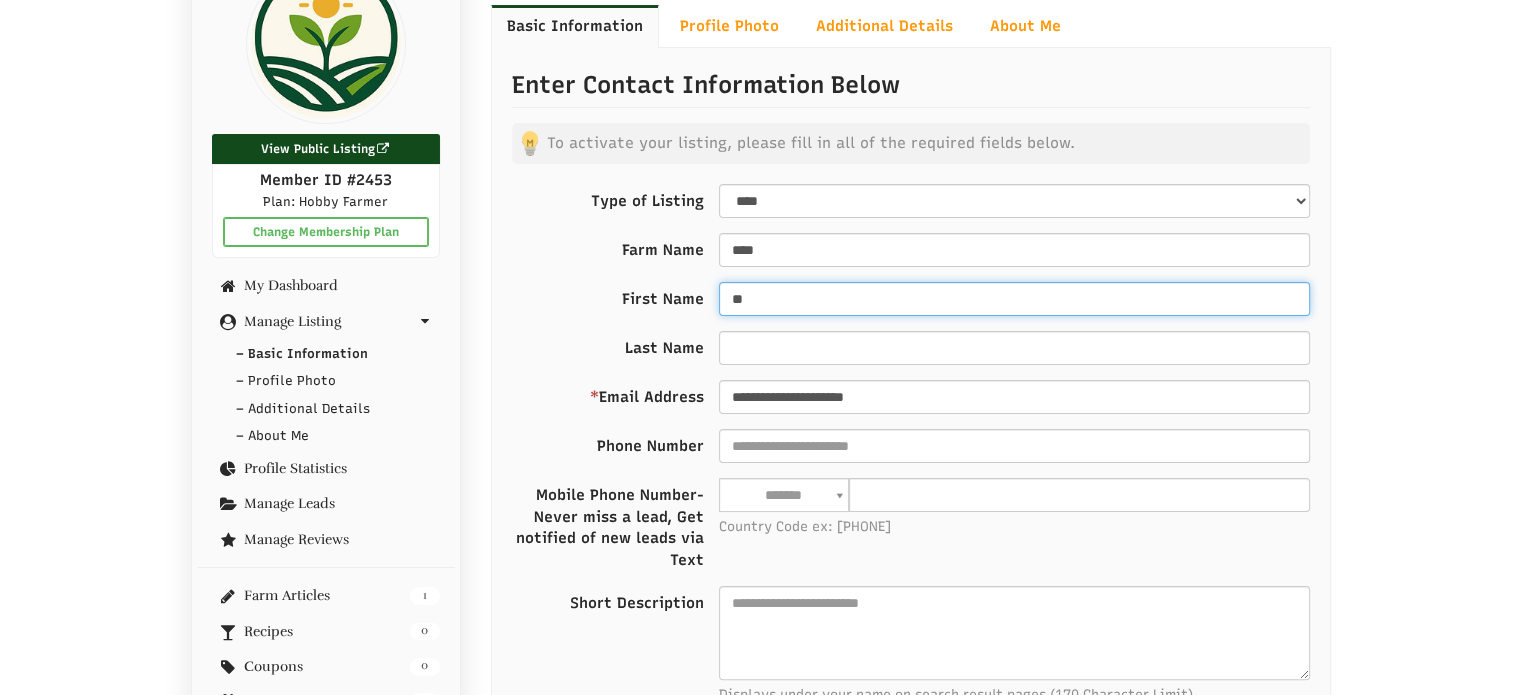 type on "*" 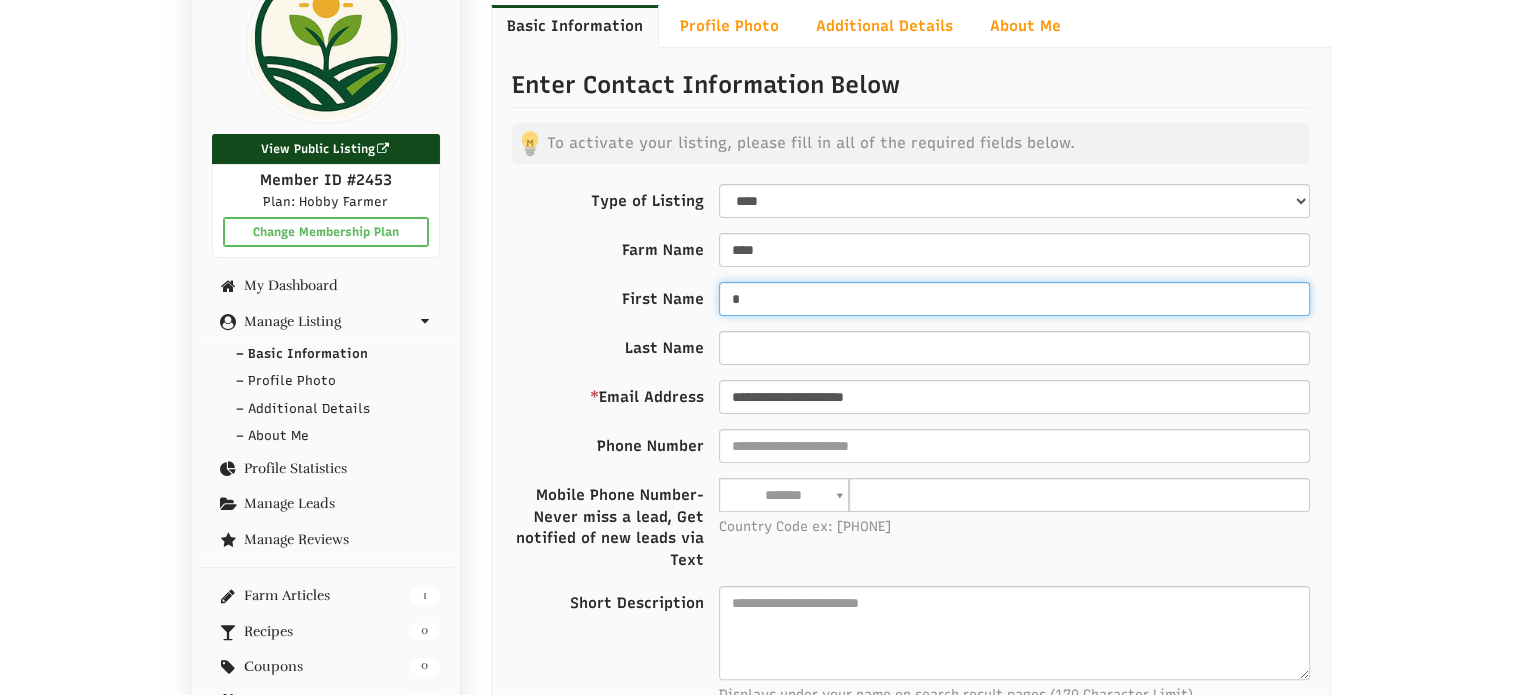 type 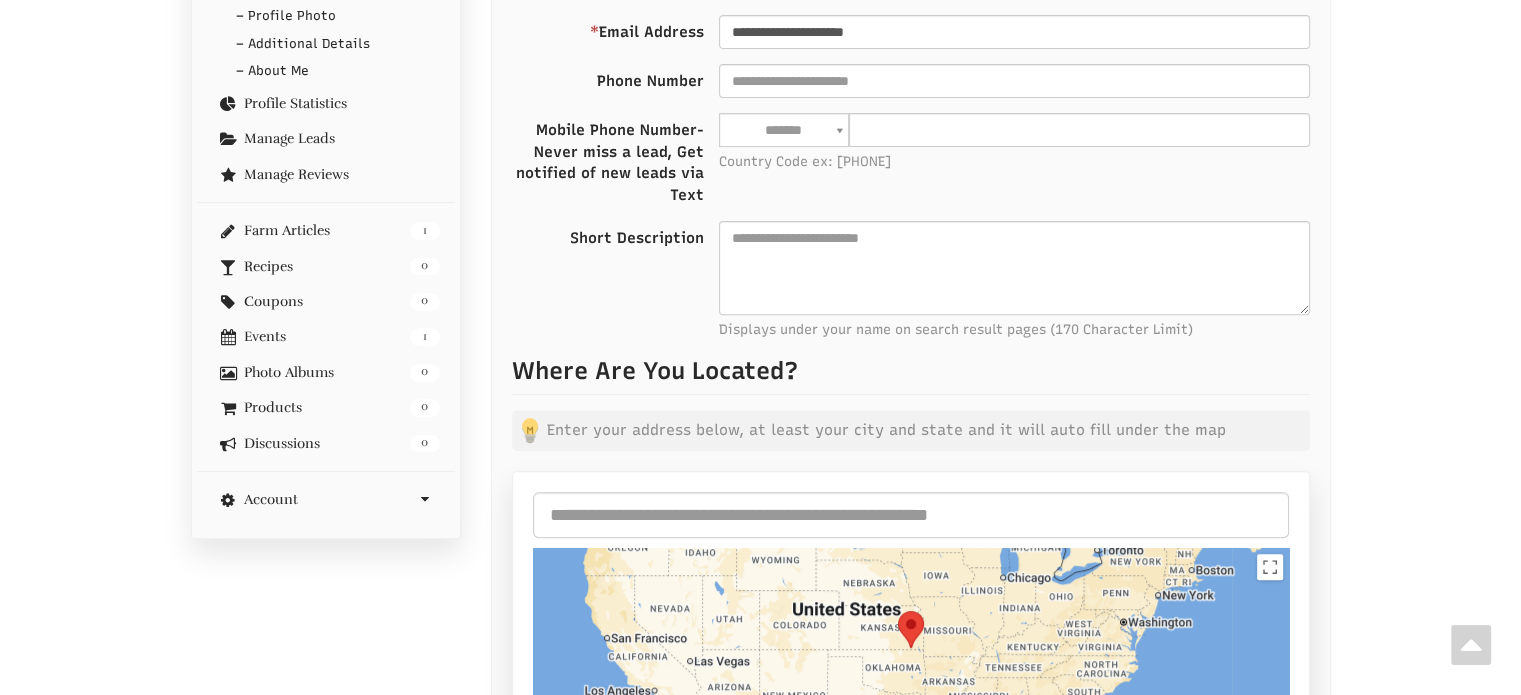 scroll, scrollTop: 702, scrollLeft: 0, axis: vertical 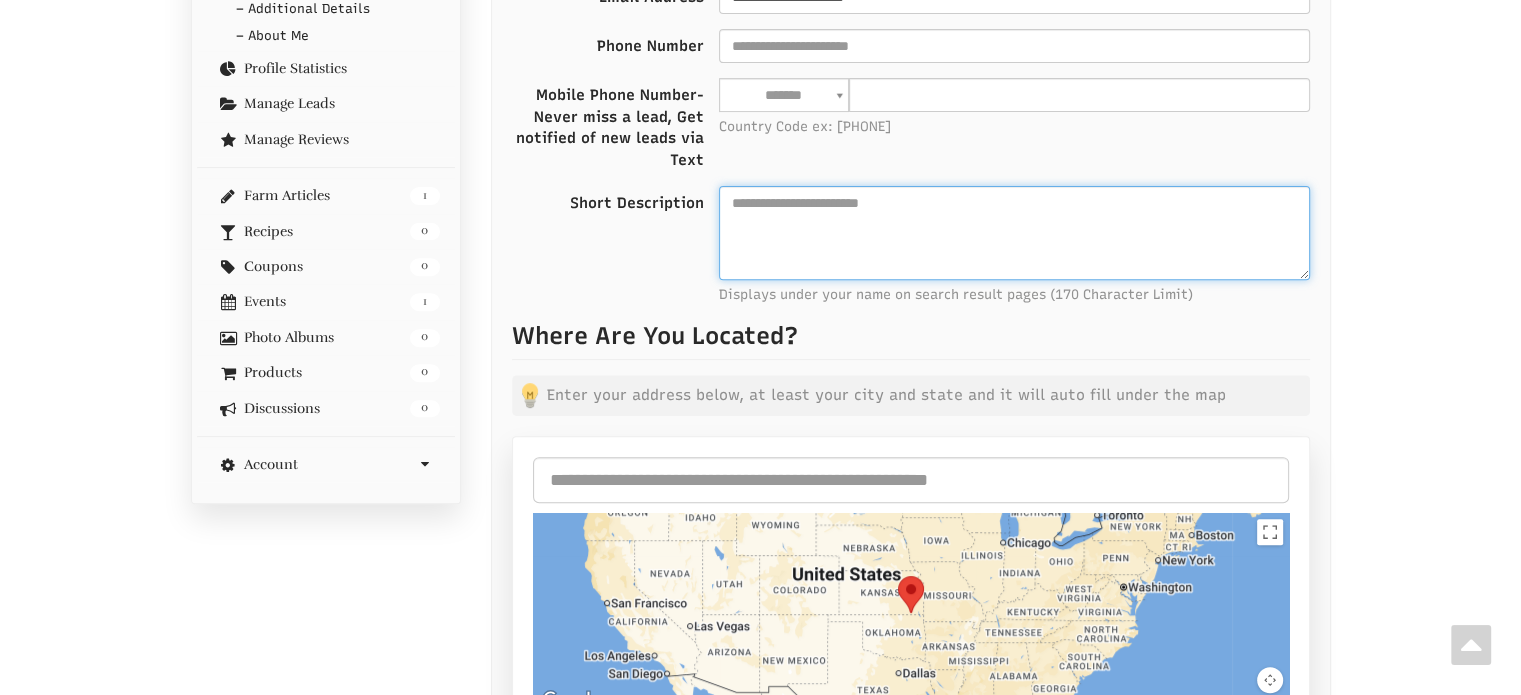 click on "Short Description" at bounding box center (1014, 233) 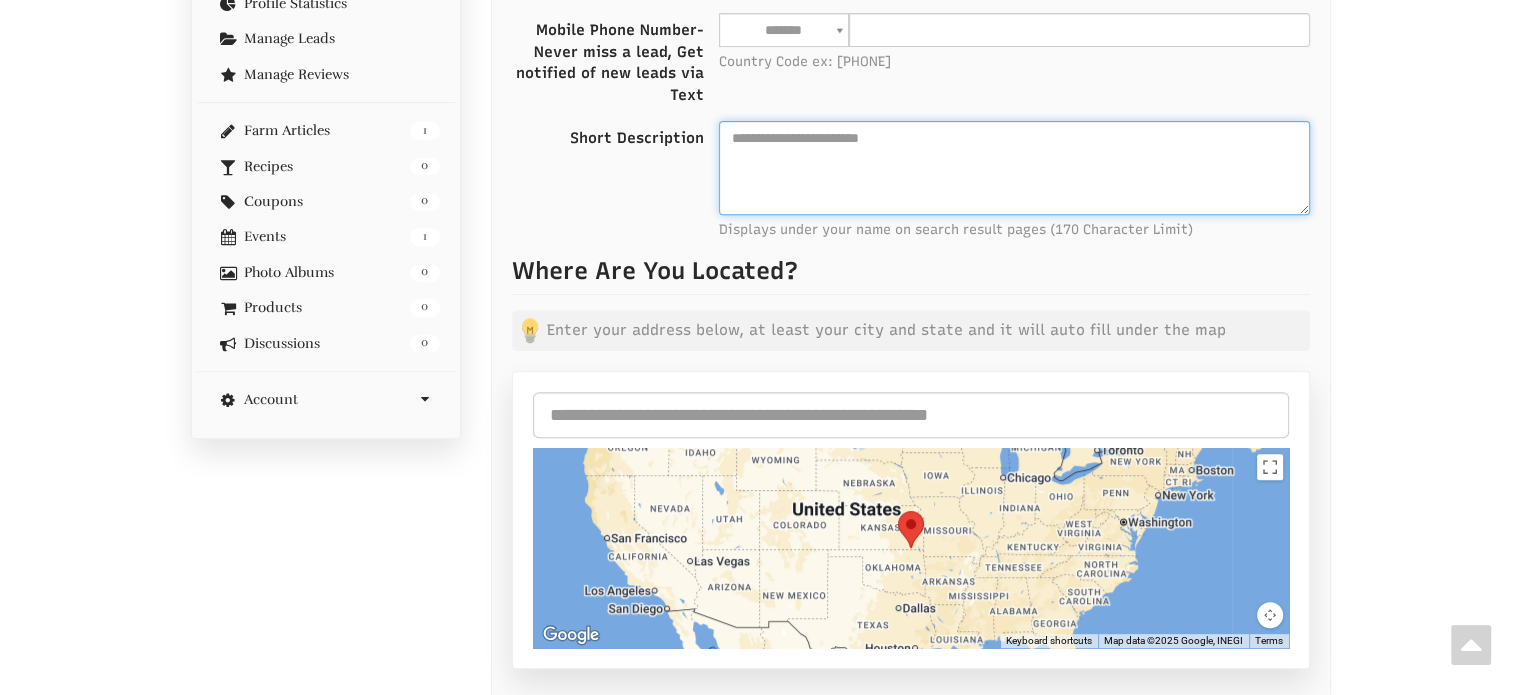 scroll, scrollTop: 602, scrollLeft: 0, axis: vertical 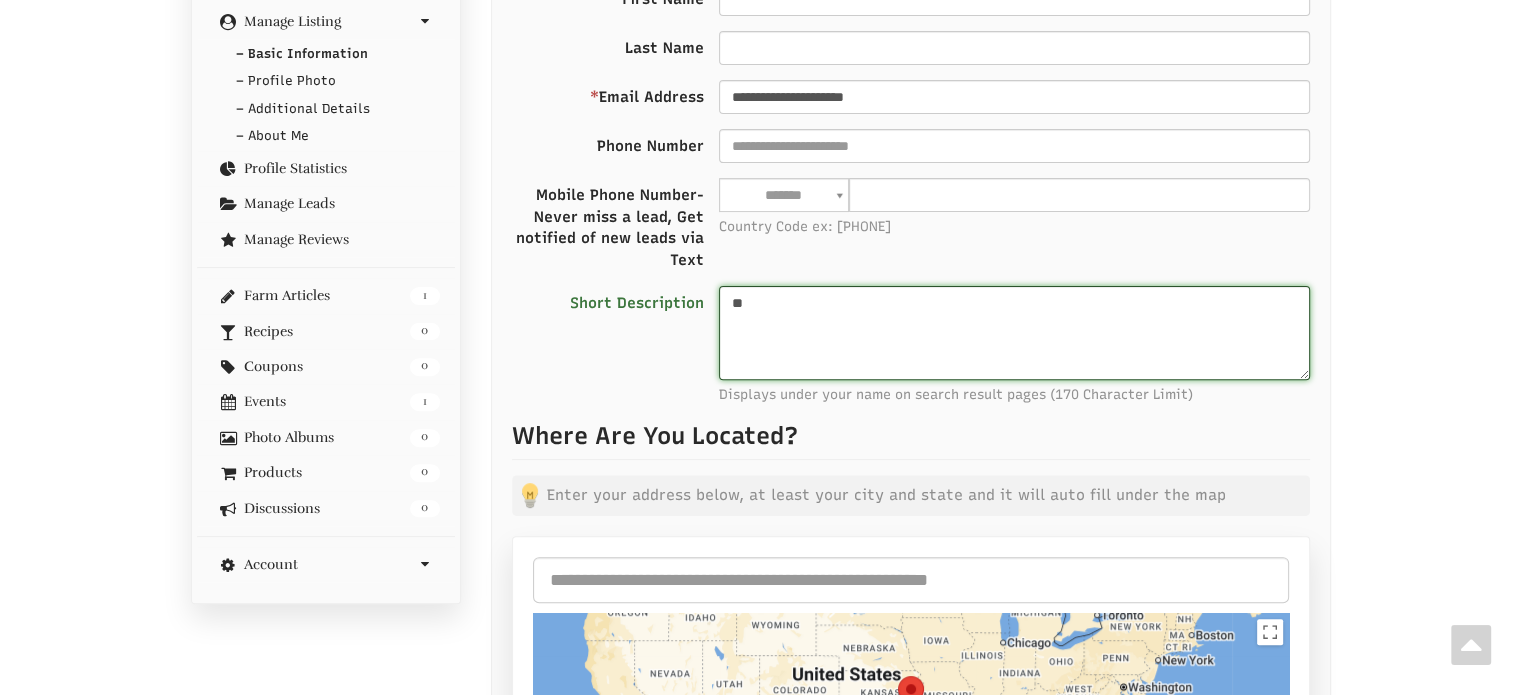 type on "*" 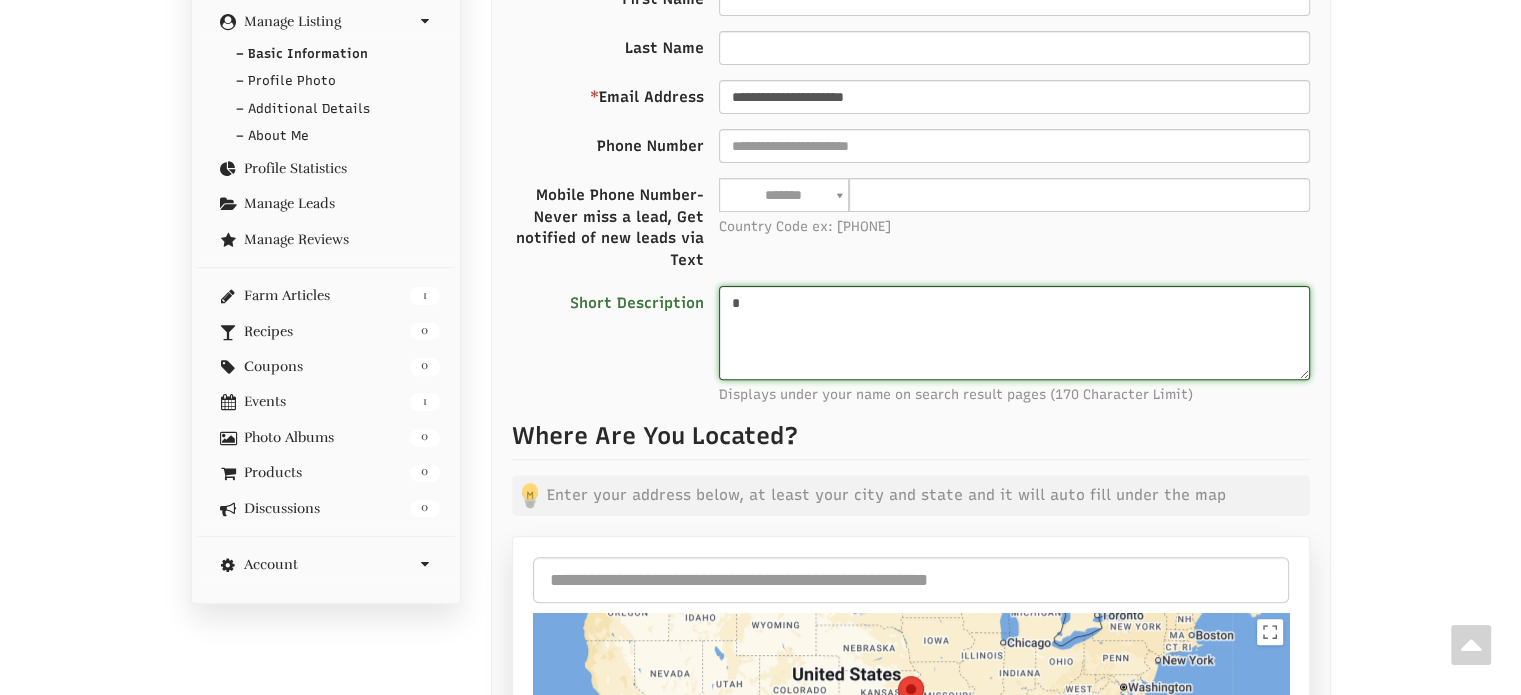 type 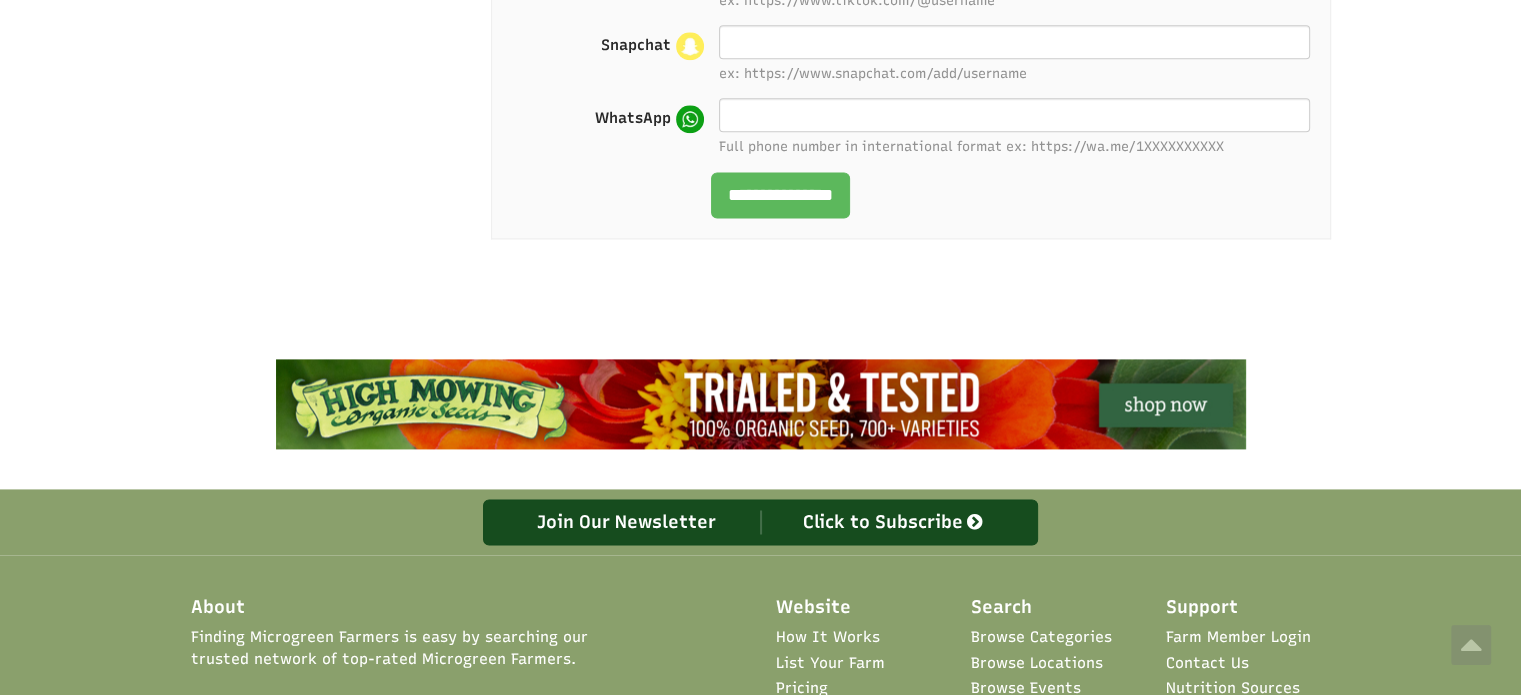 scroll, scrollTop: 2602, scrollLeft: 0, axis: vertical 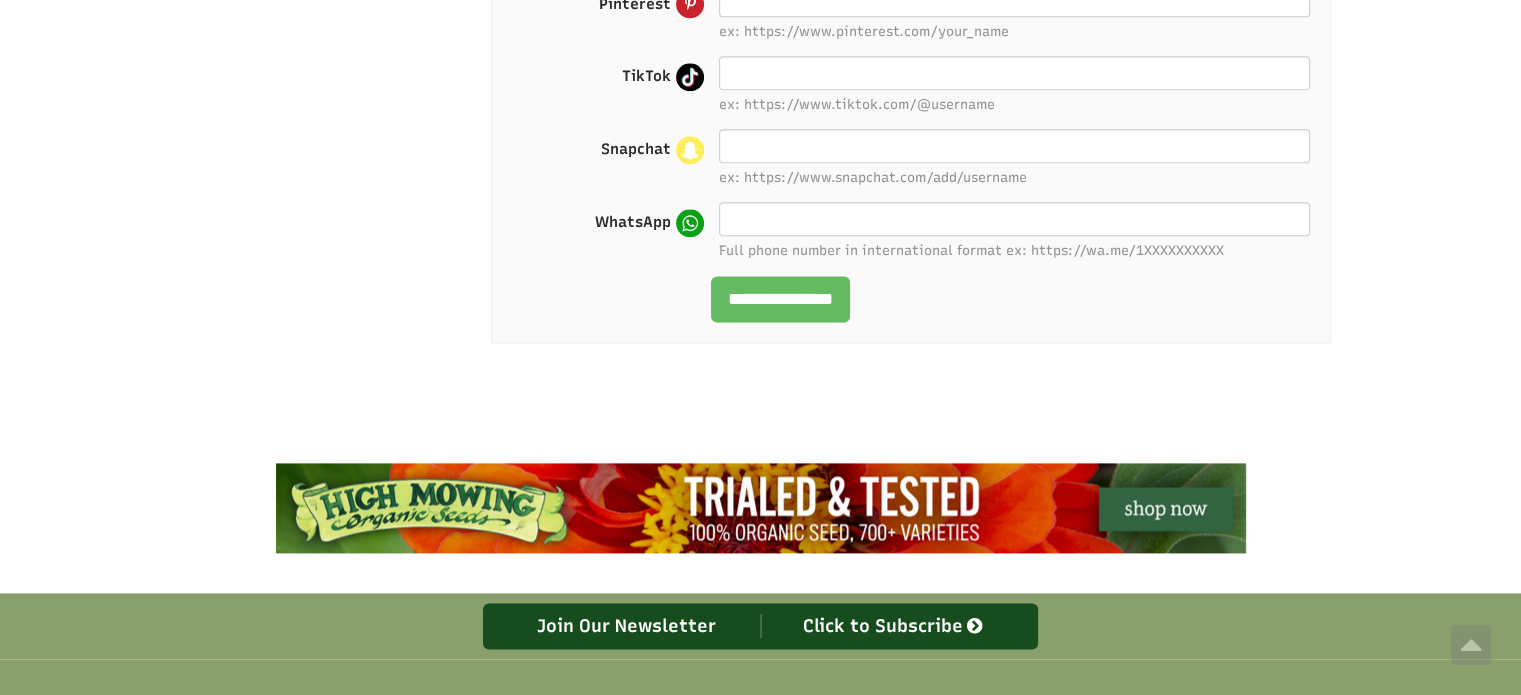 click on "**********" at bounding box center (780, 299) 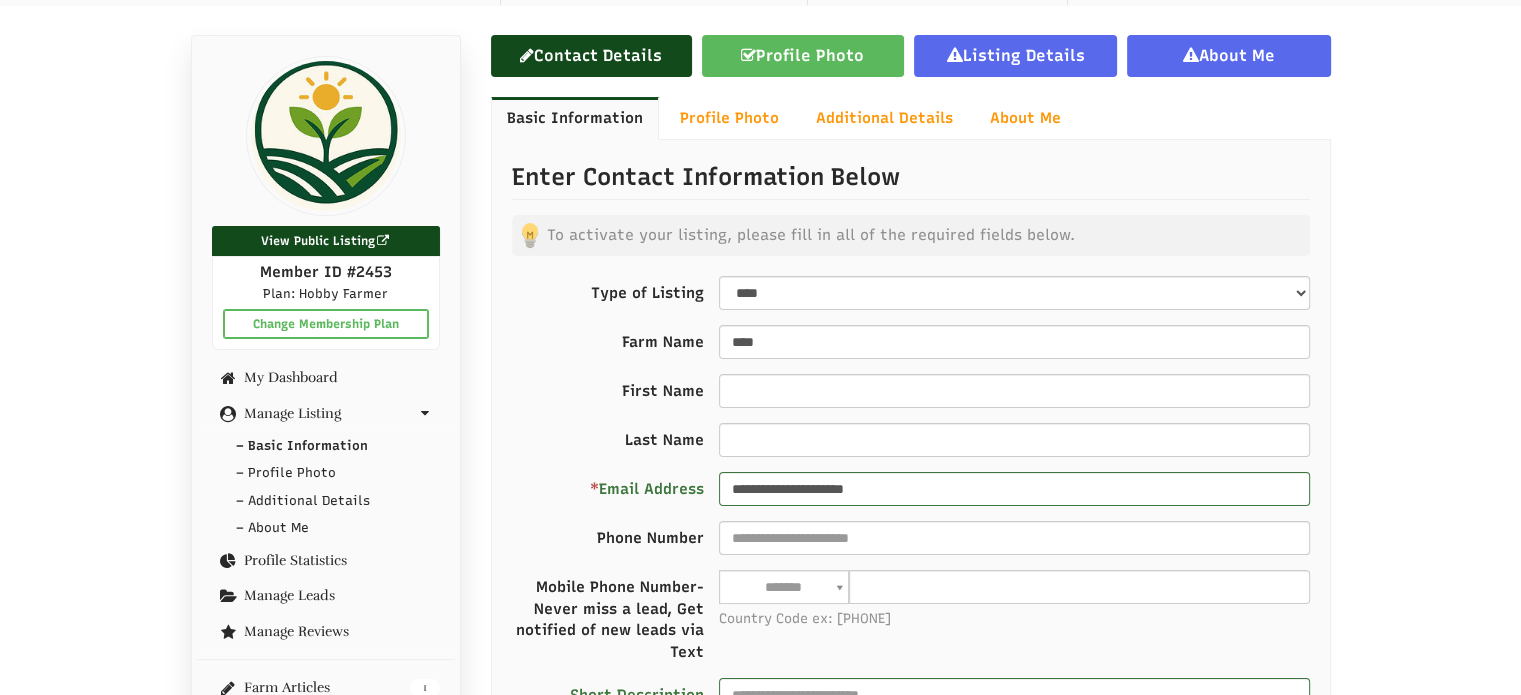 scroll, scrollTop: 4, scrollLeft: 0, axis: vertical 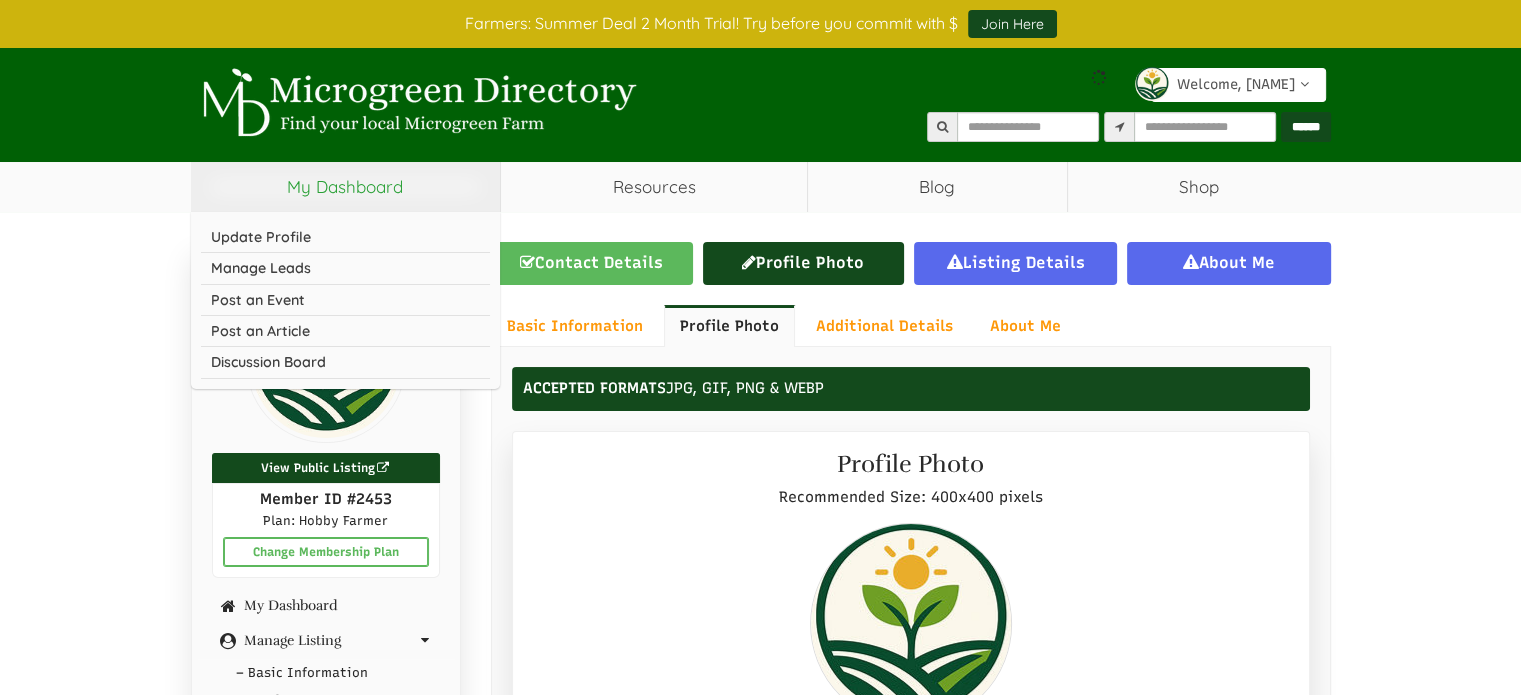 click on "My Dashboard" at bounding box center [346, 187] 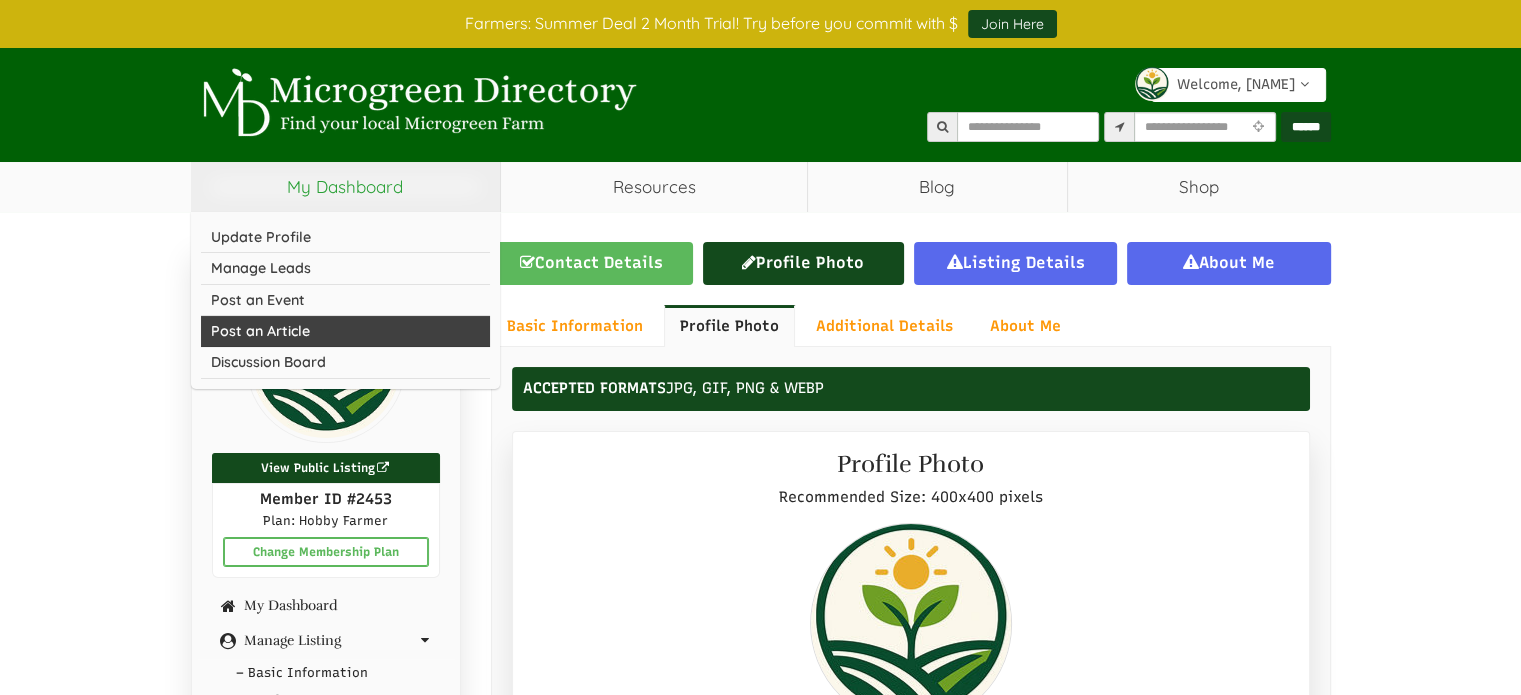 select 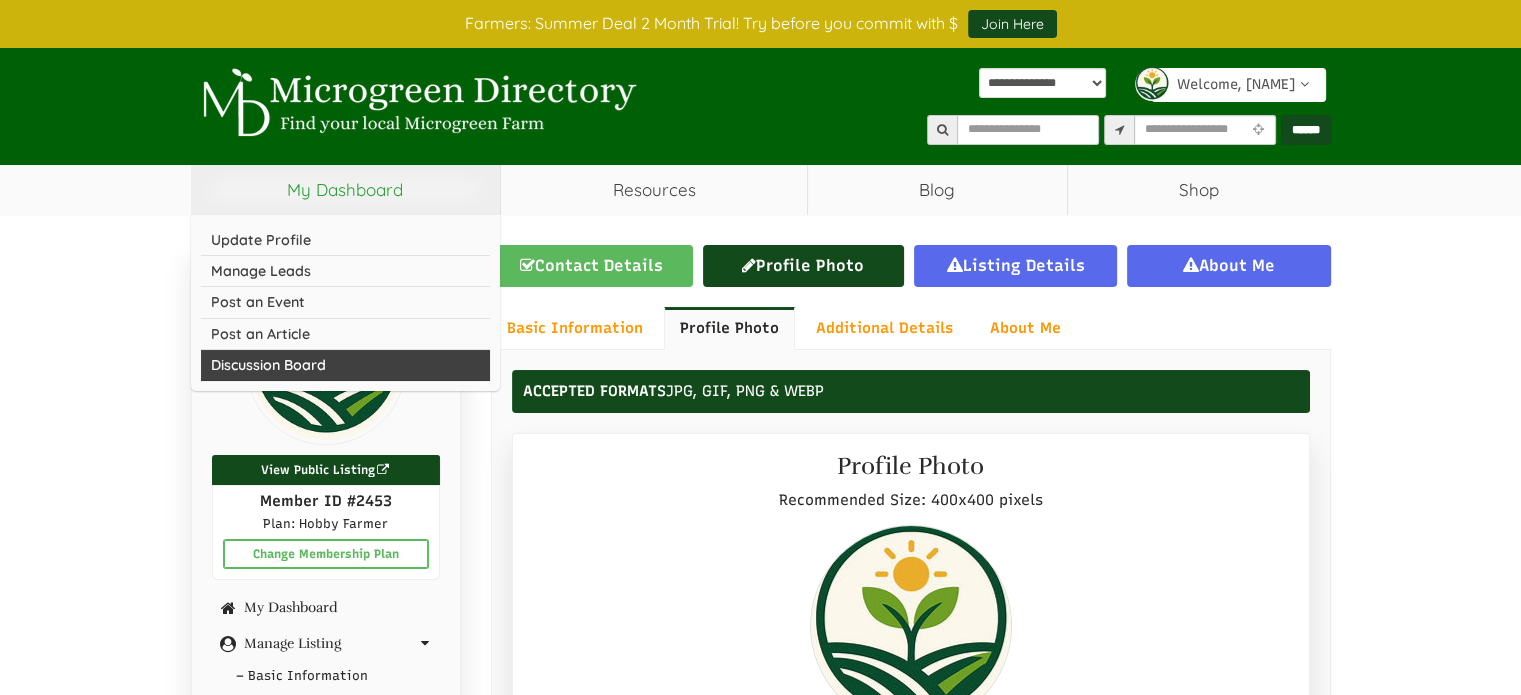 click on "Discussion Board" at bounding box center (346, 365) 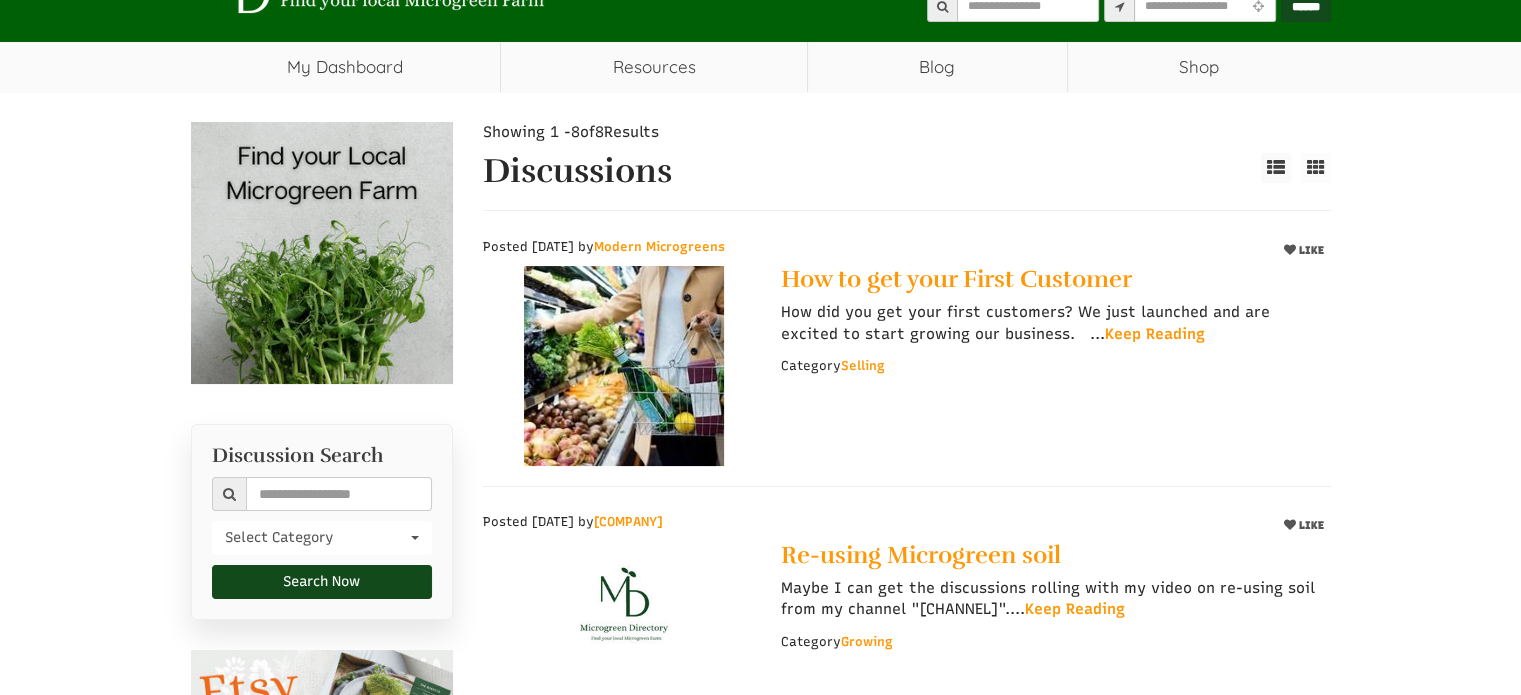 scroll, scrollTop: 200, scrollLeft: 0, axis: vertical 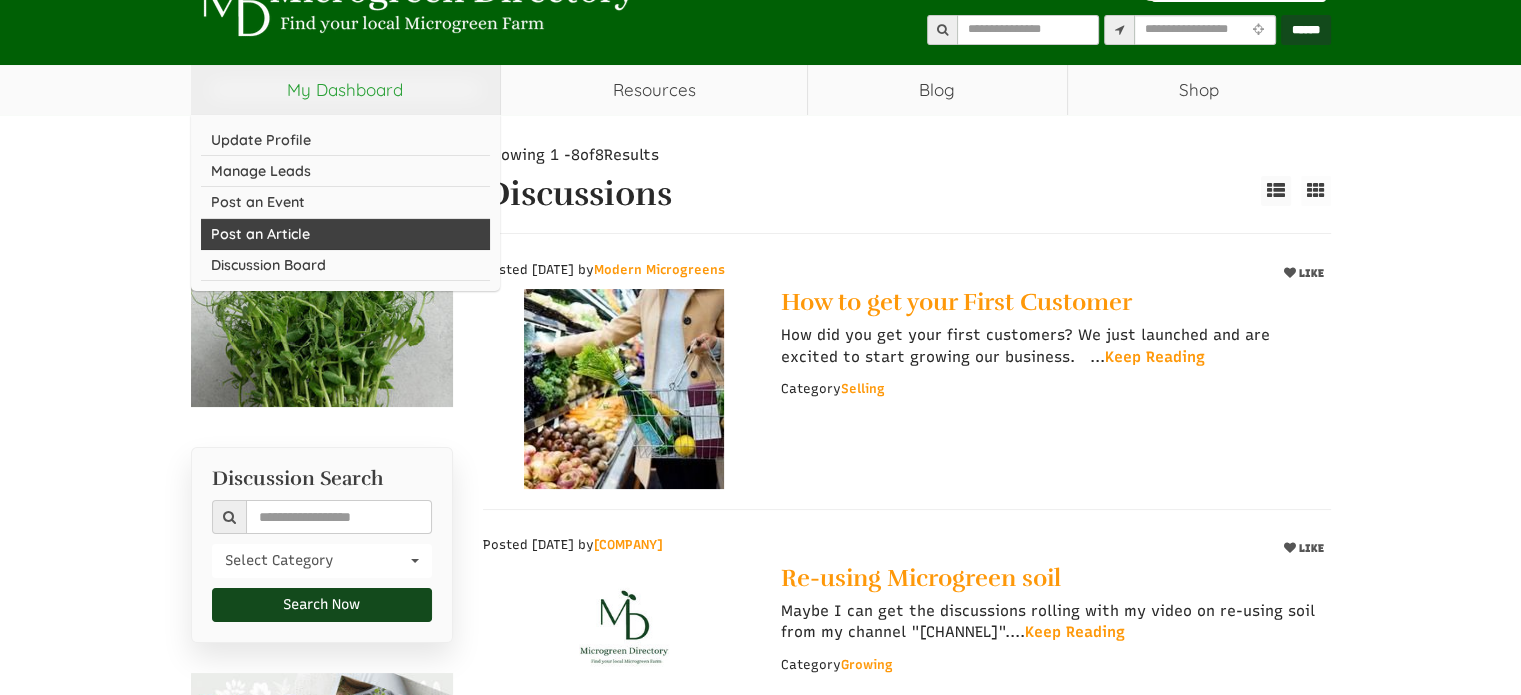 click on "Post an Article" at bounding box center [346, 234] 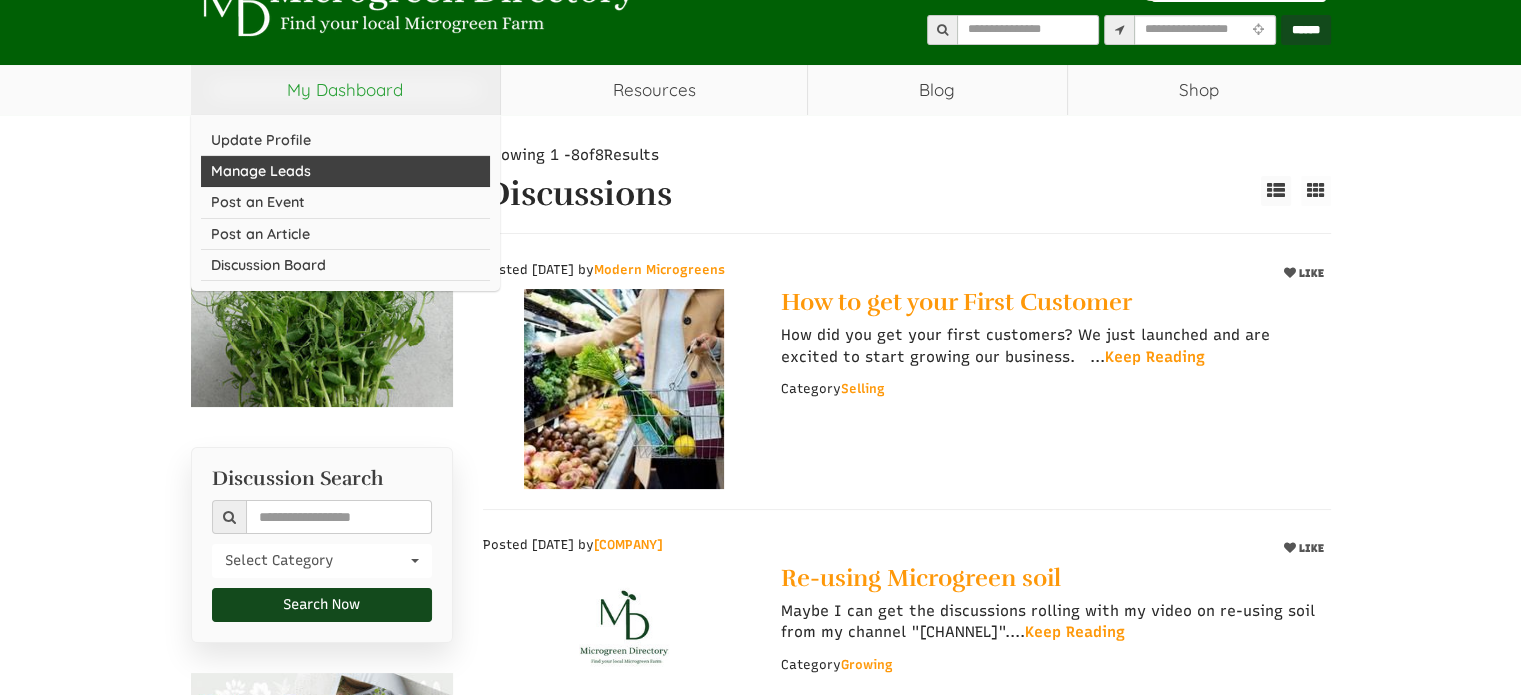 click on "Manage Leads" at bounding box center (346, 171) 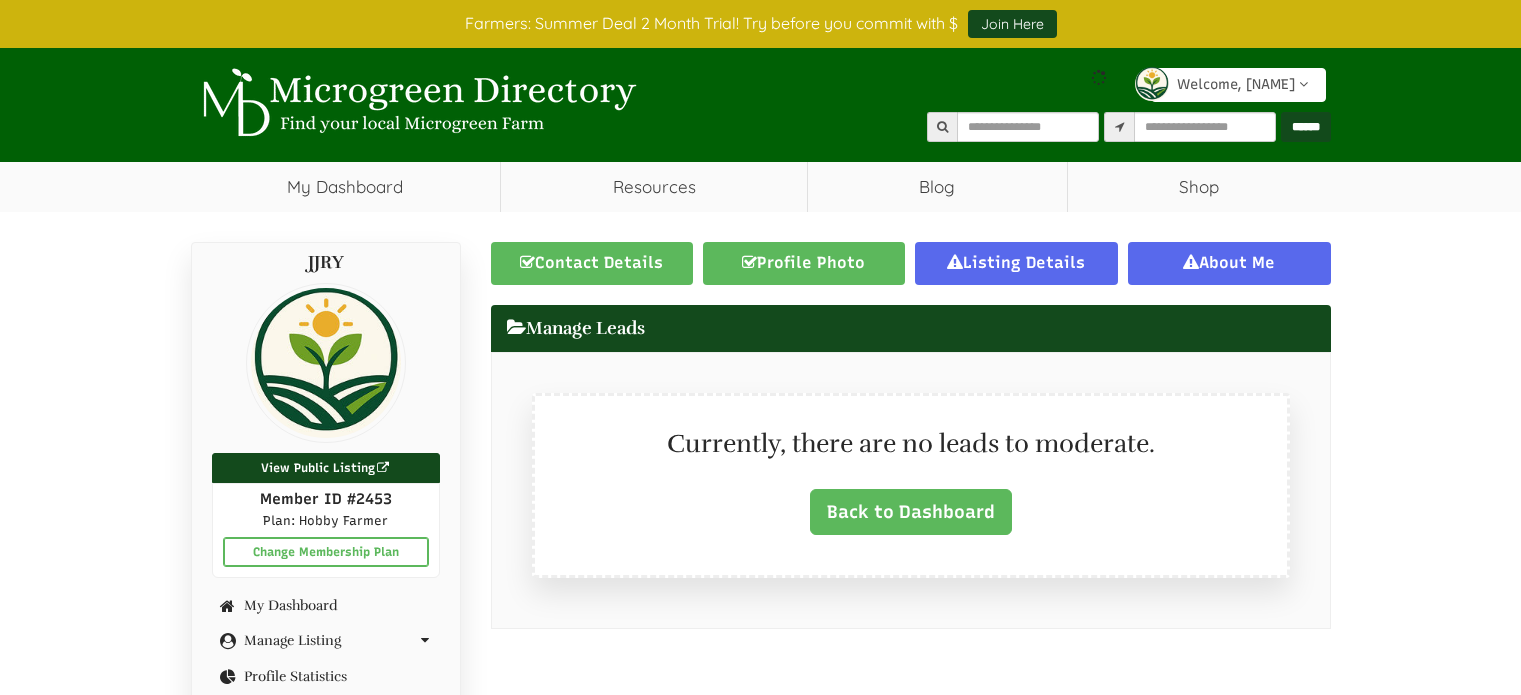 scroll, scrollTop: 0, scrollLeft: 0, axis: both 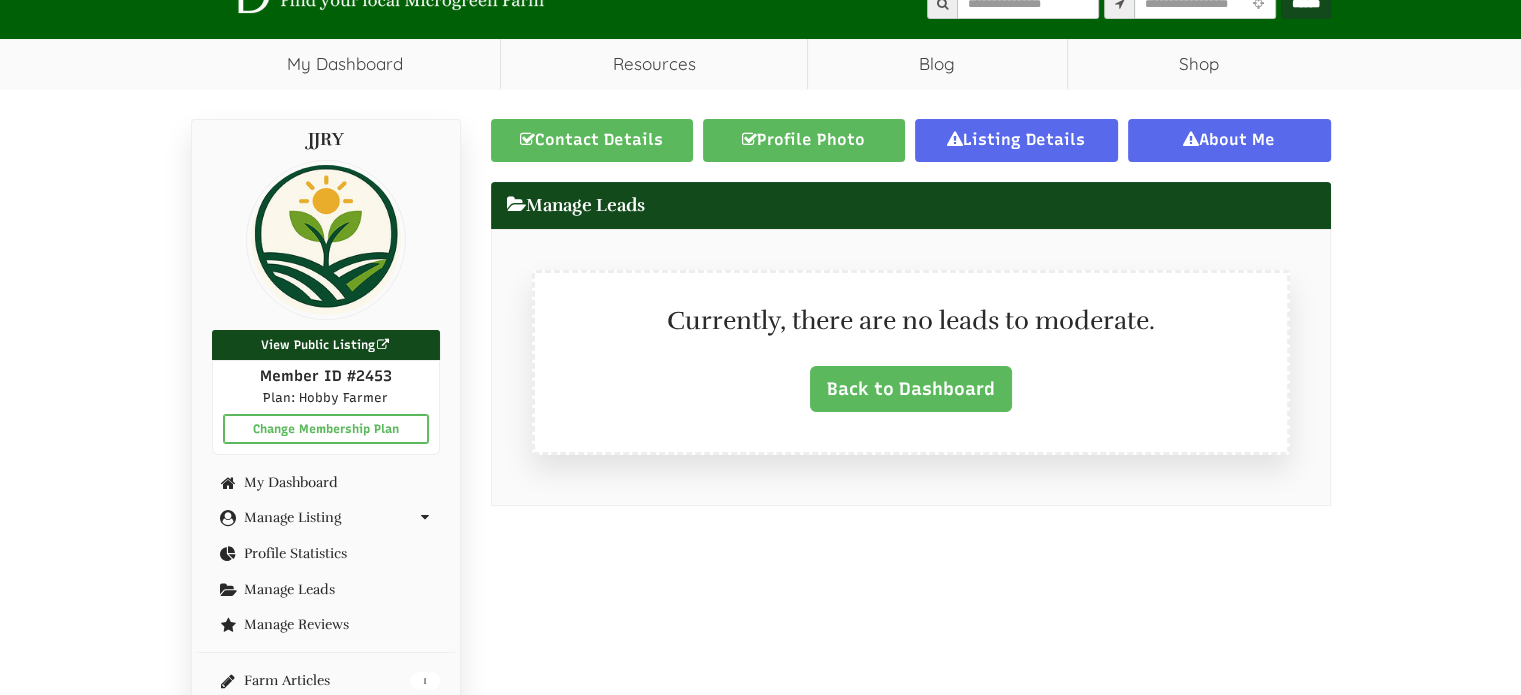 select 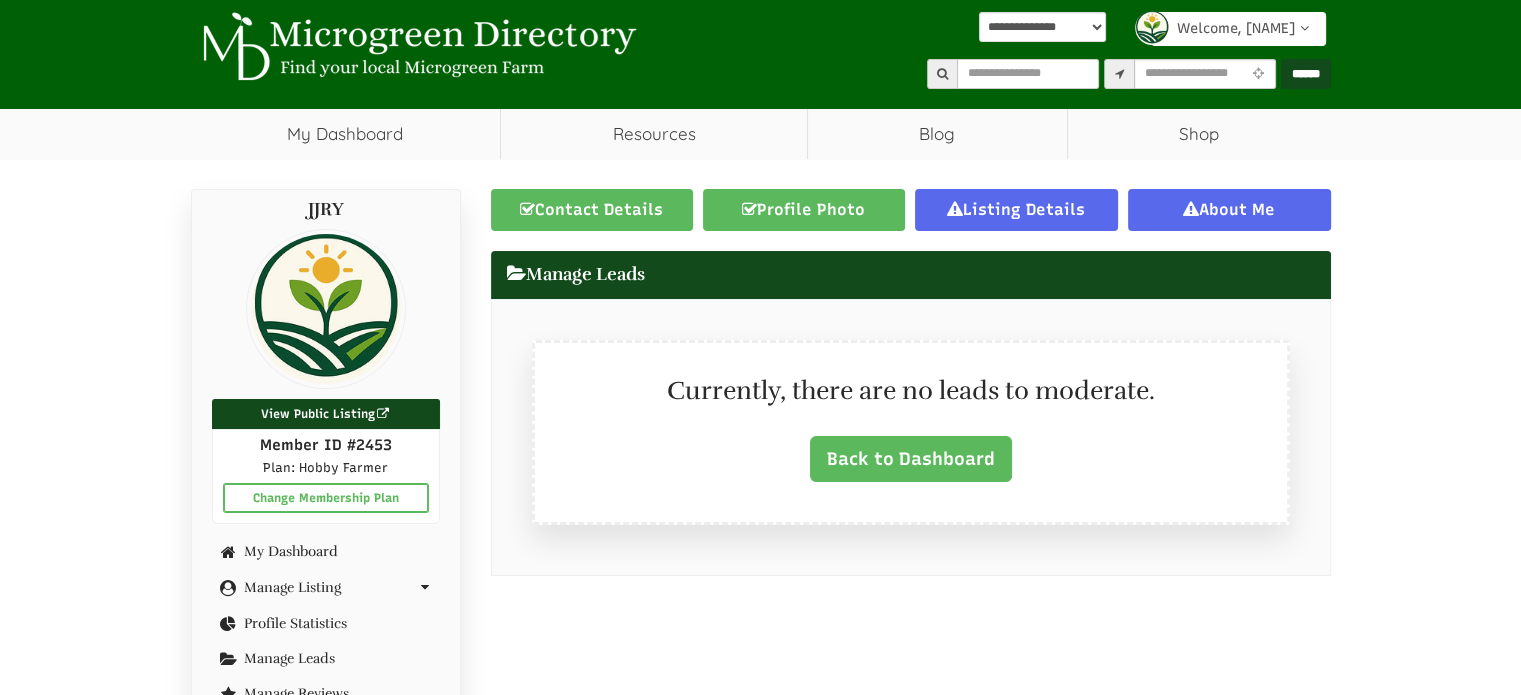 scroll, scrollTop: 0, scrollLeft: 0, axis: both 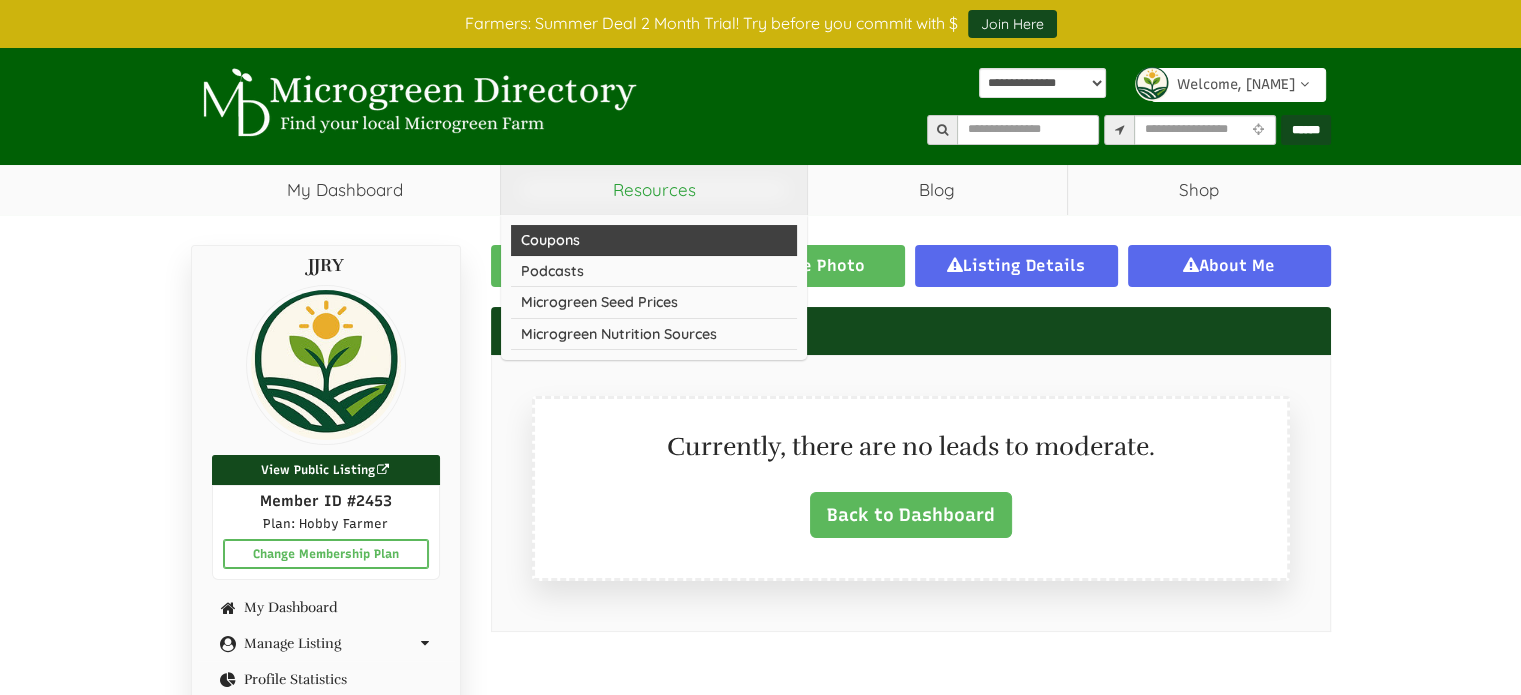 click on "Coupons" at bounding box center (654, 240) 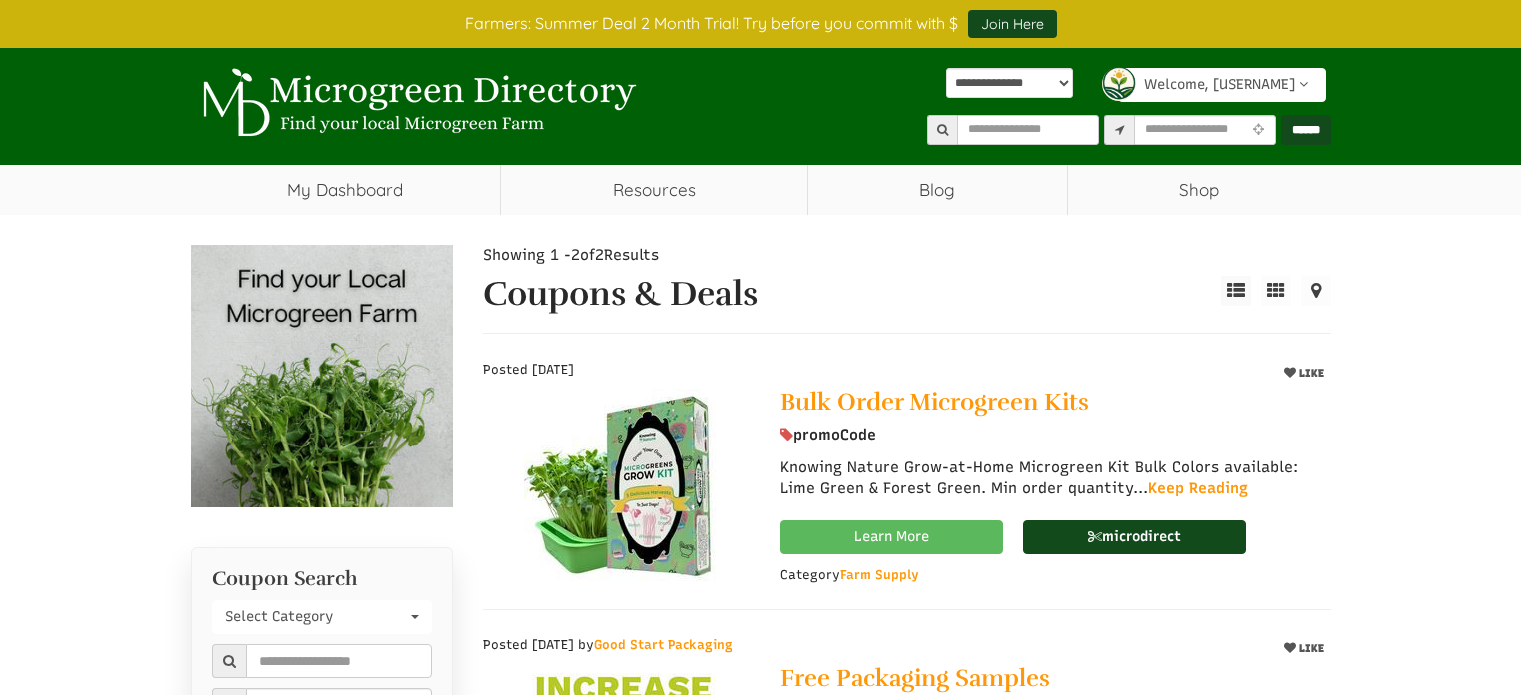 scroll, scrollTop: 0, scrollLeft: 0, axis: both 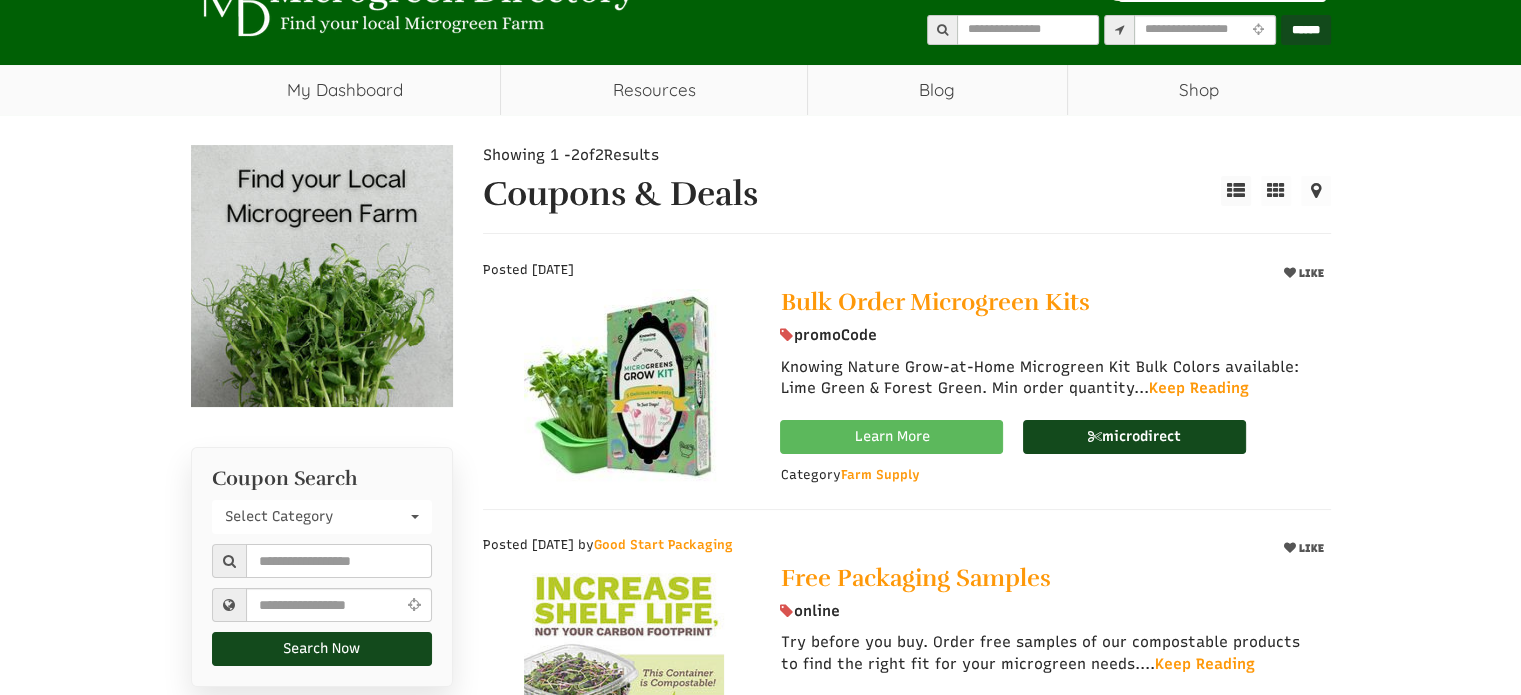 click on "Showing 1		-  2  of
2  Results
Coupons & Deals
Posted
09/13/2023
LIKE
Bulk Order Microgreen Kits
promoCode
Keep Reading" at bounding box center (907, 502) 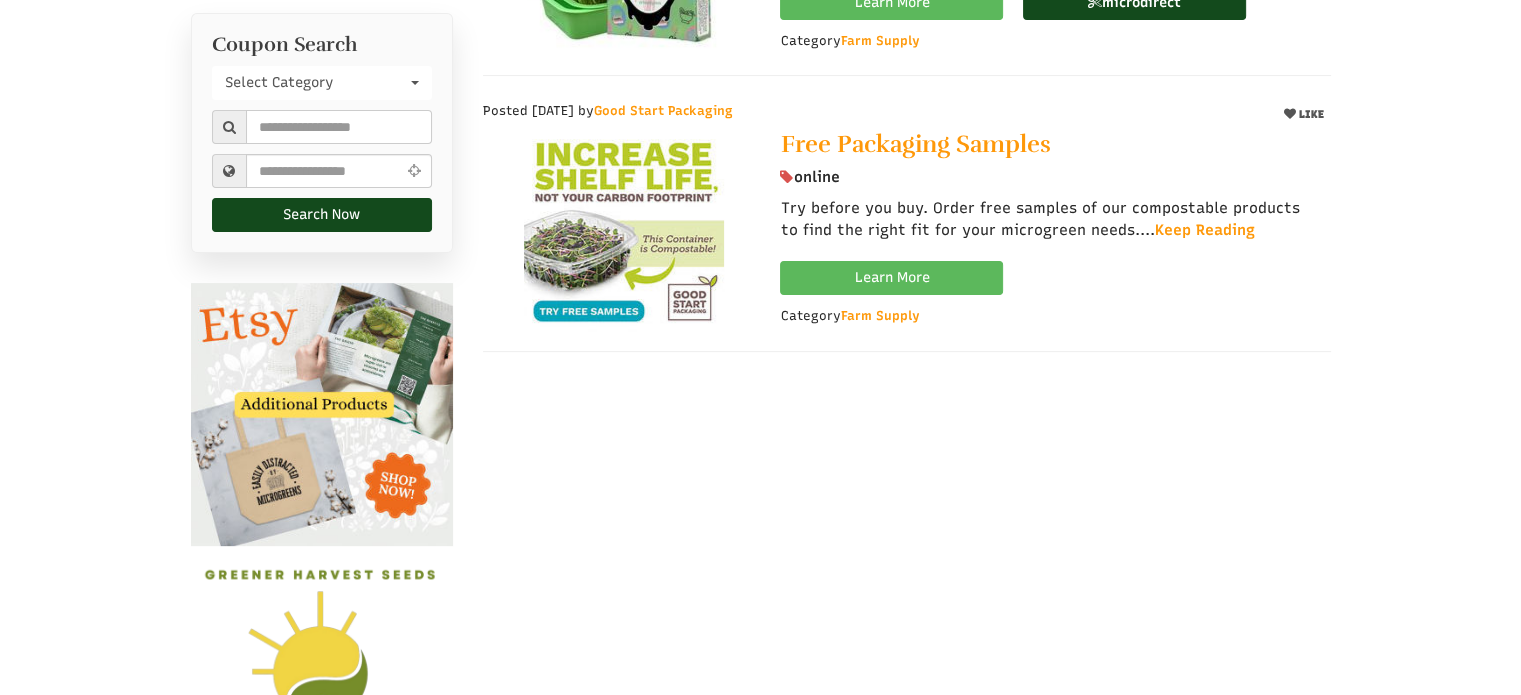 scroll, scrollTop: 500, scrollLeft: 0, axis: vertical 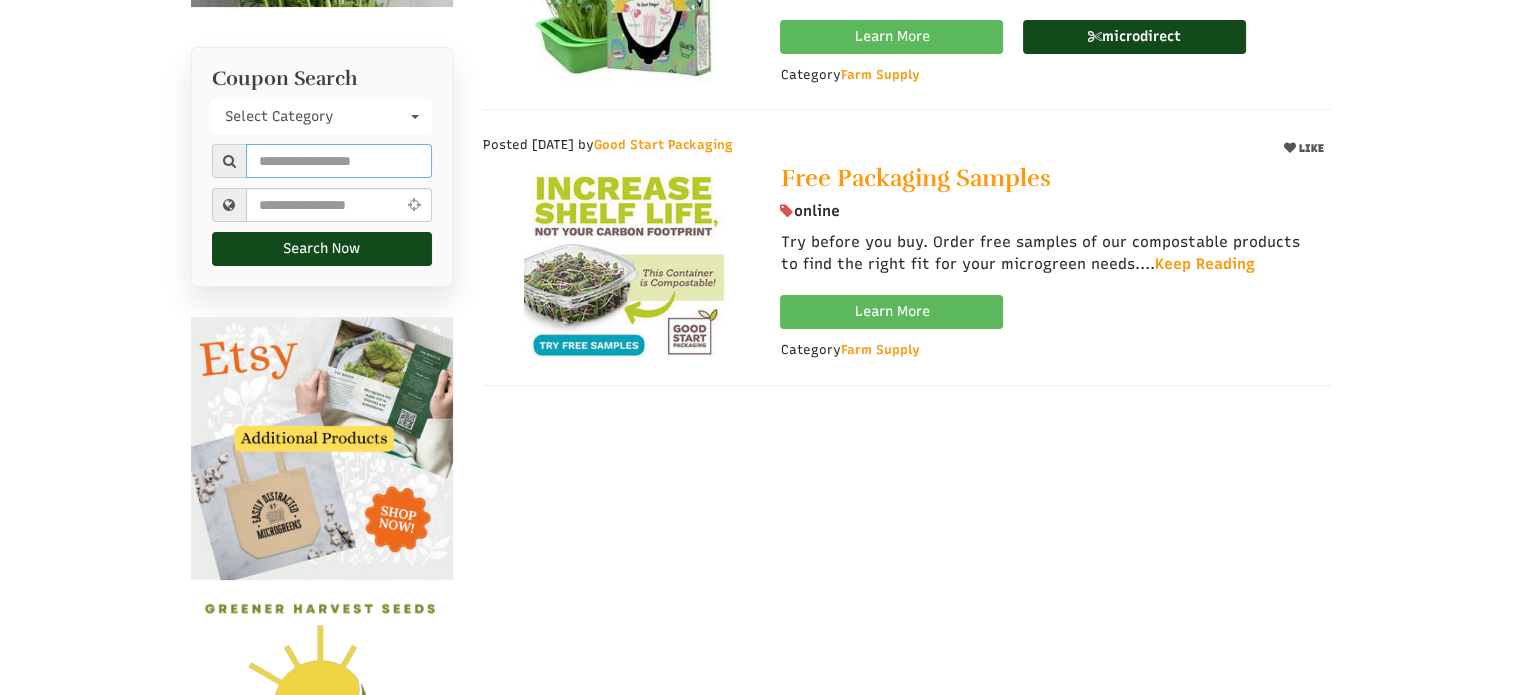 click at bounding box center [339, 161] 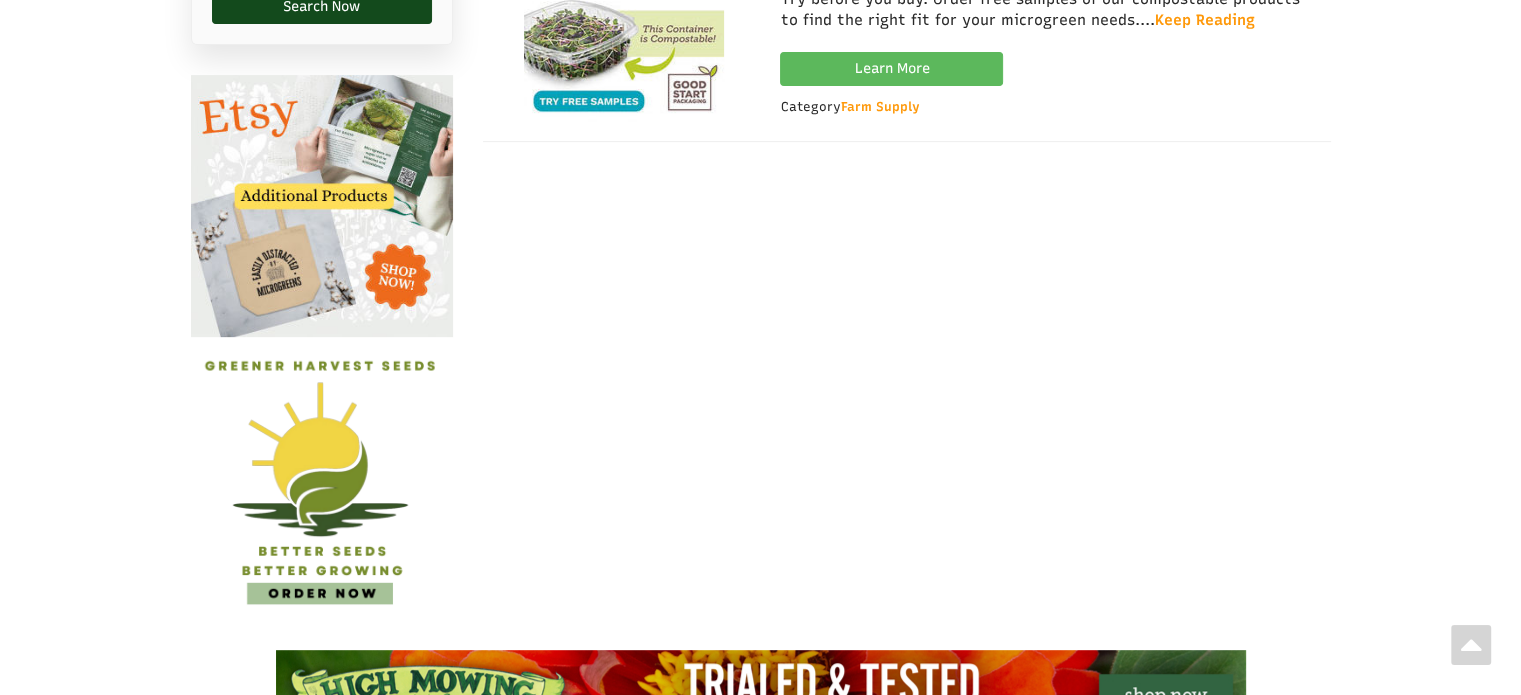 scroll, scrollTop: 500, scrollLeft: 0, axis: vertical 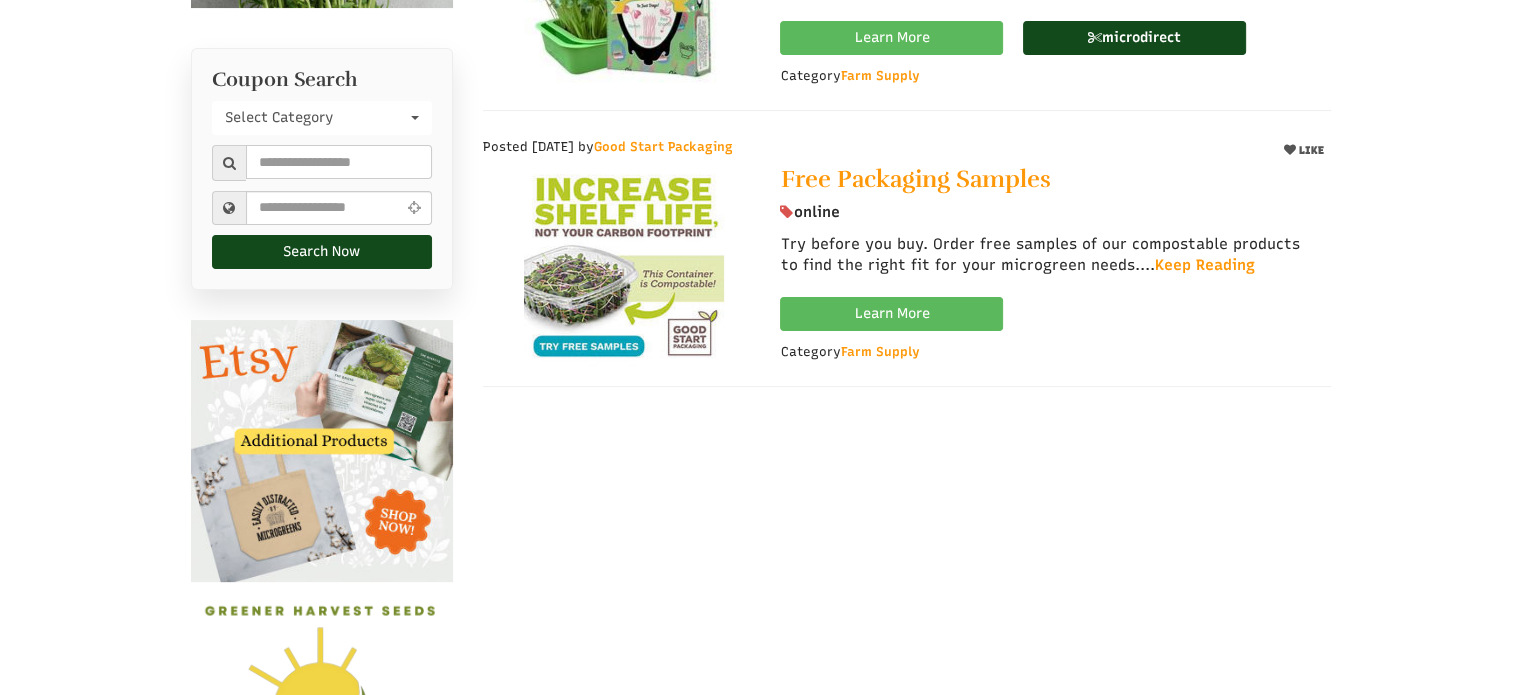 click at bounding box center (413, 207) 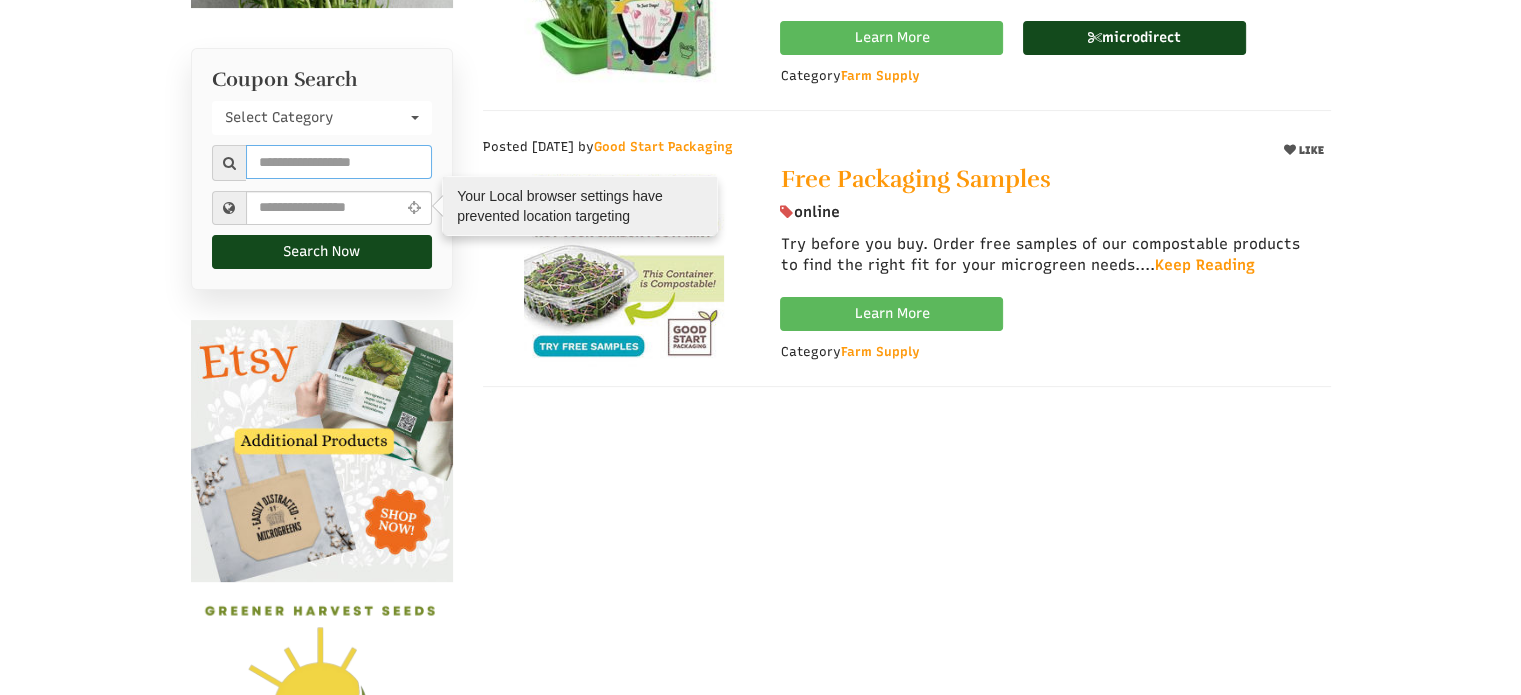 click at bounding box center [339, 162] 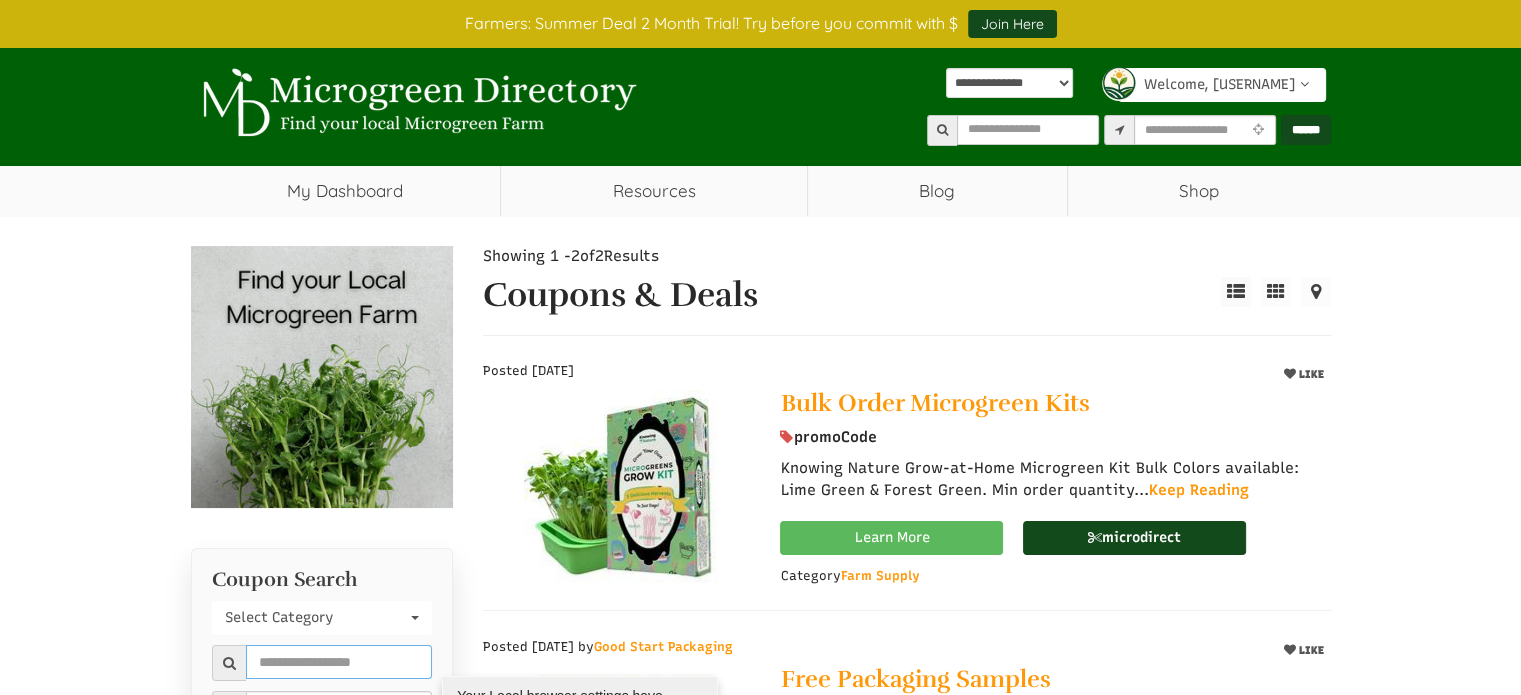 scroll, scrollTop: 0, scrollLeft: 0, axis: both 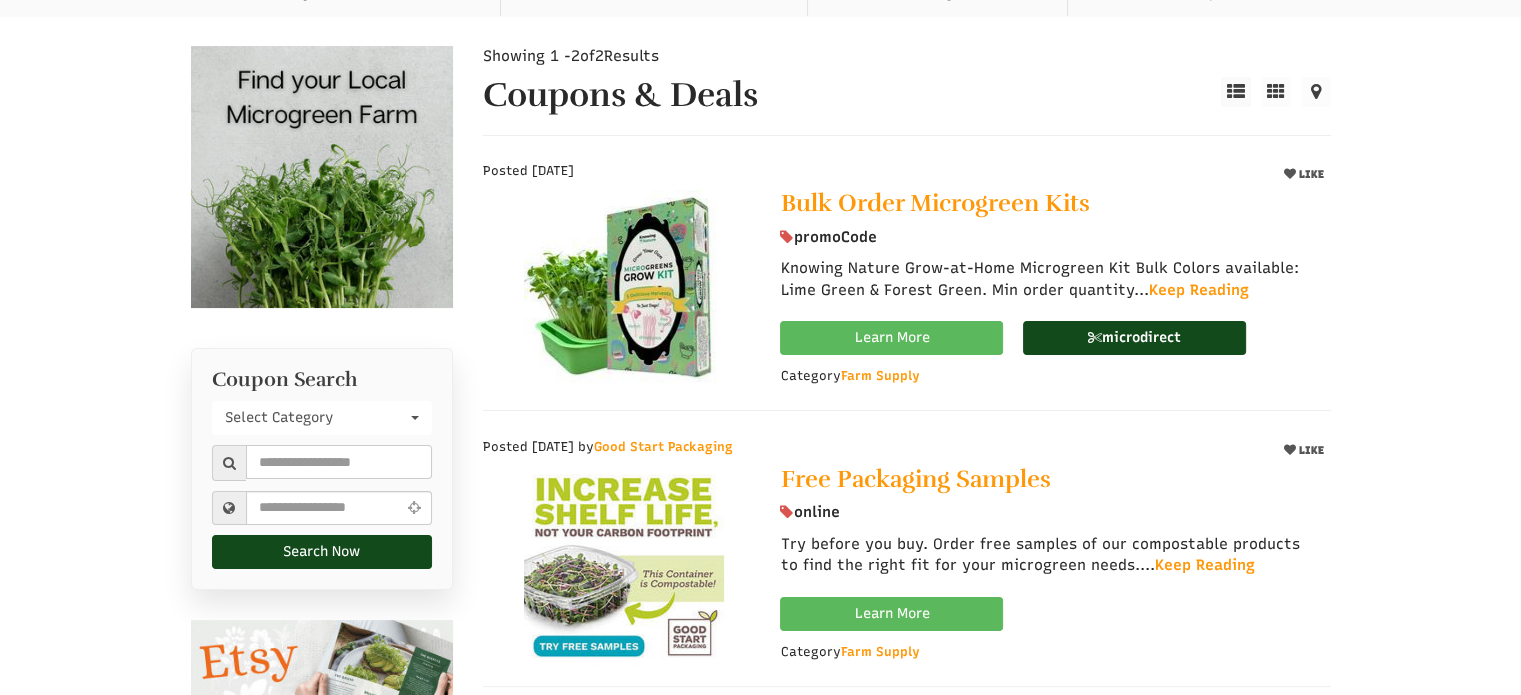 click on "LIKE" at bounding box center (1303, 174) 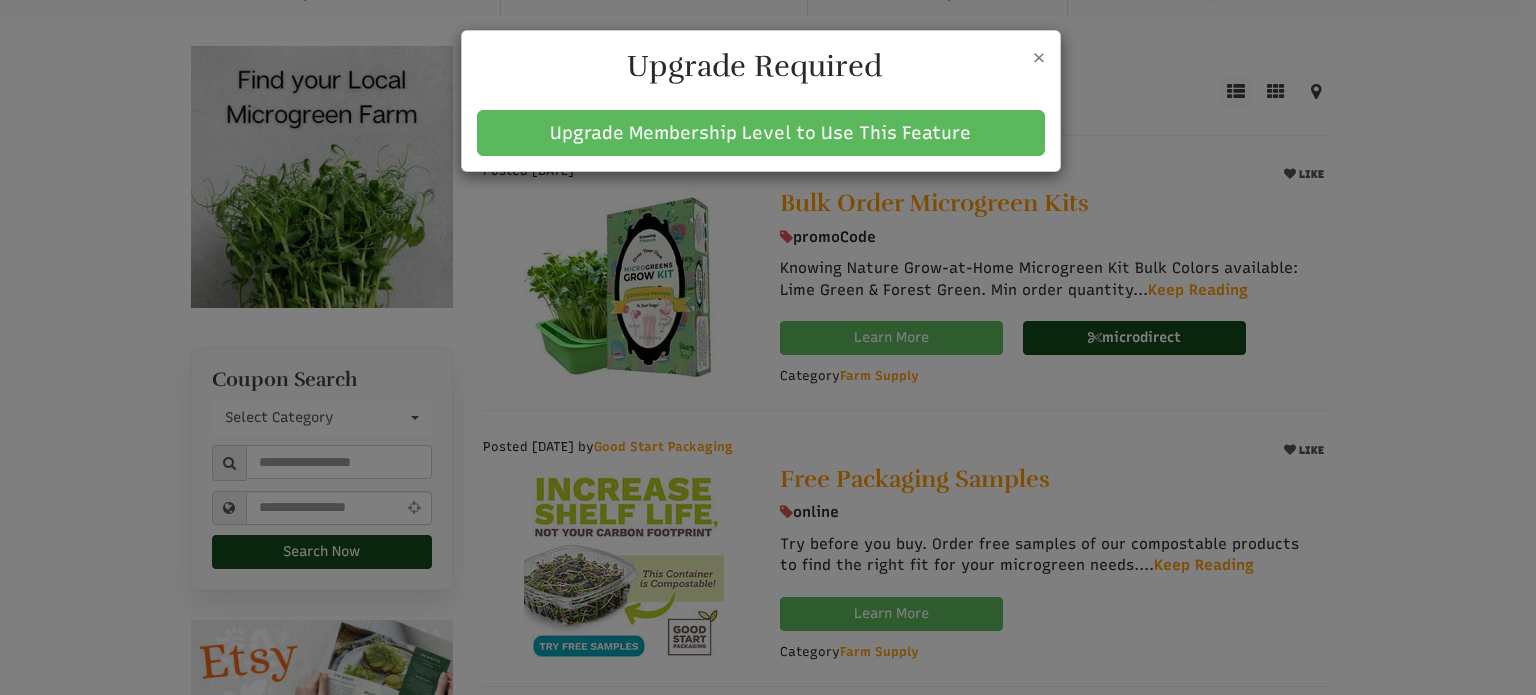 click on "×" at bounding box center (1039, 56) 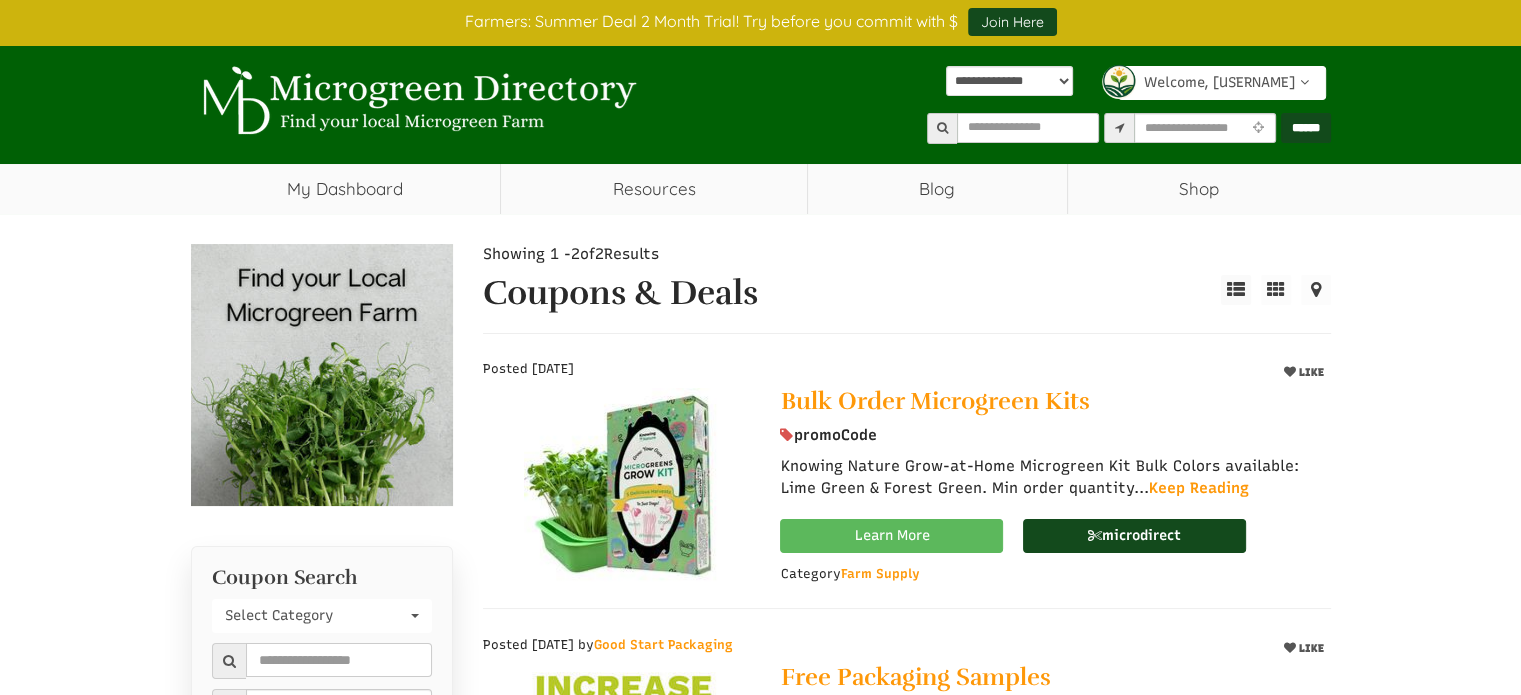 scroll, scrollTop: 0, scrollLeft: 0, axis: both 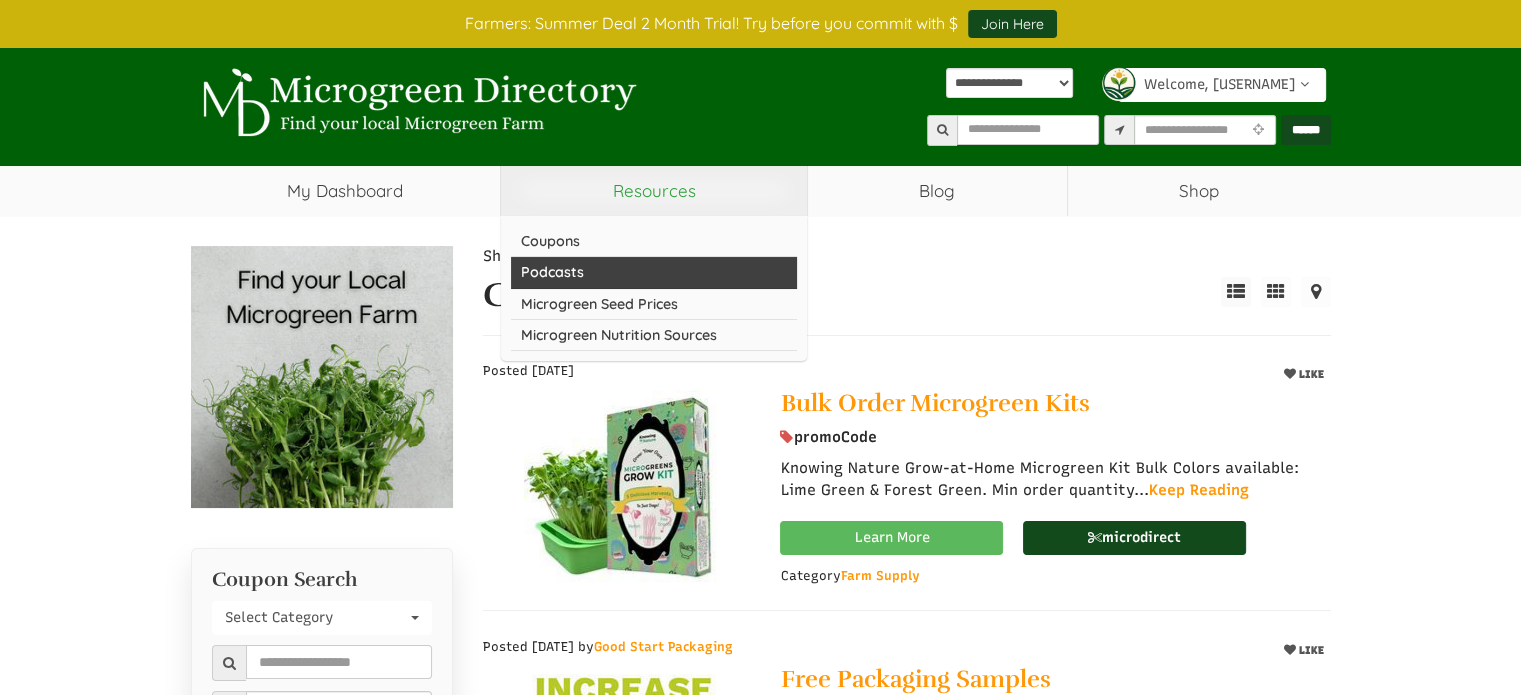click on "Podcasts" at bounding box center (654, 272) 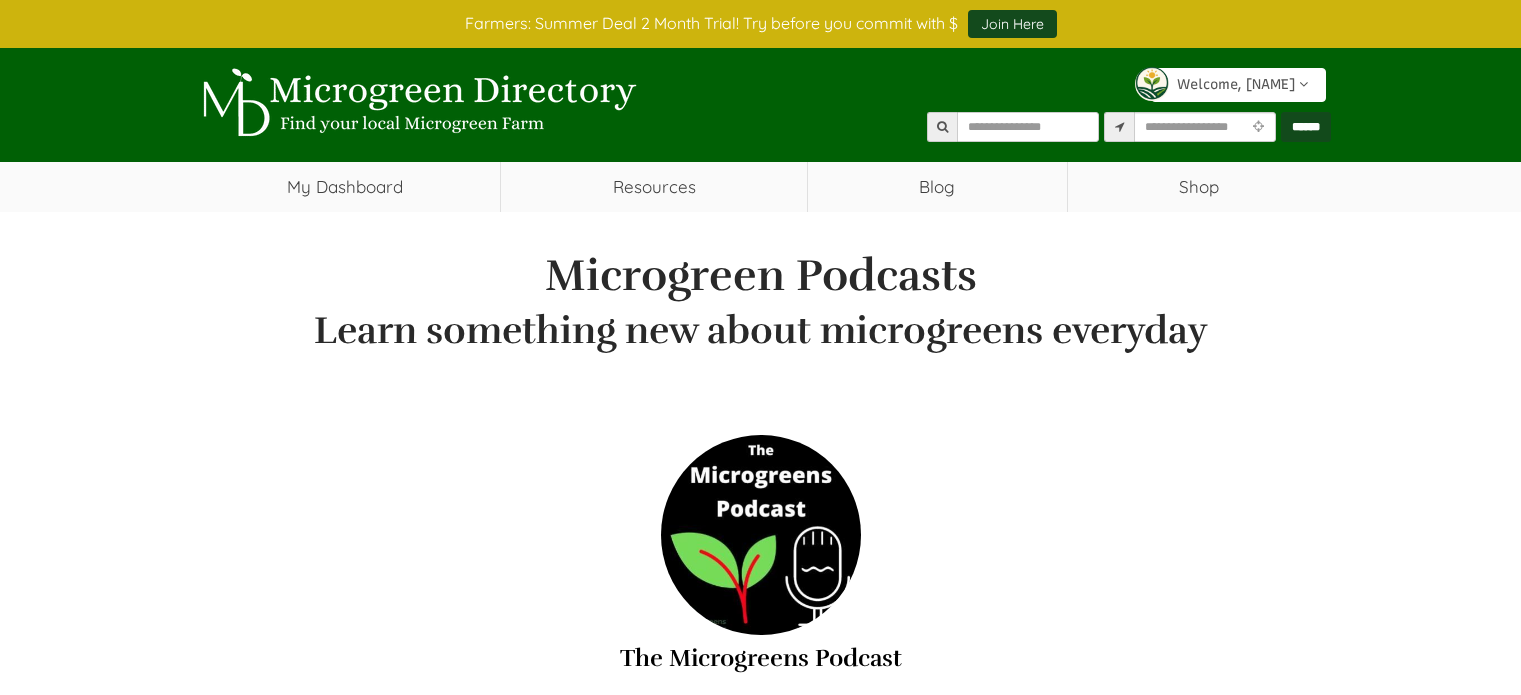 scroll, scrollTop: 1, scrollLeft: 0, axis: vertical 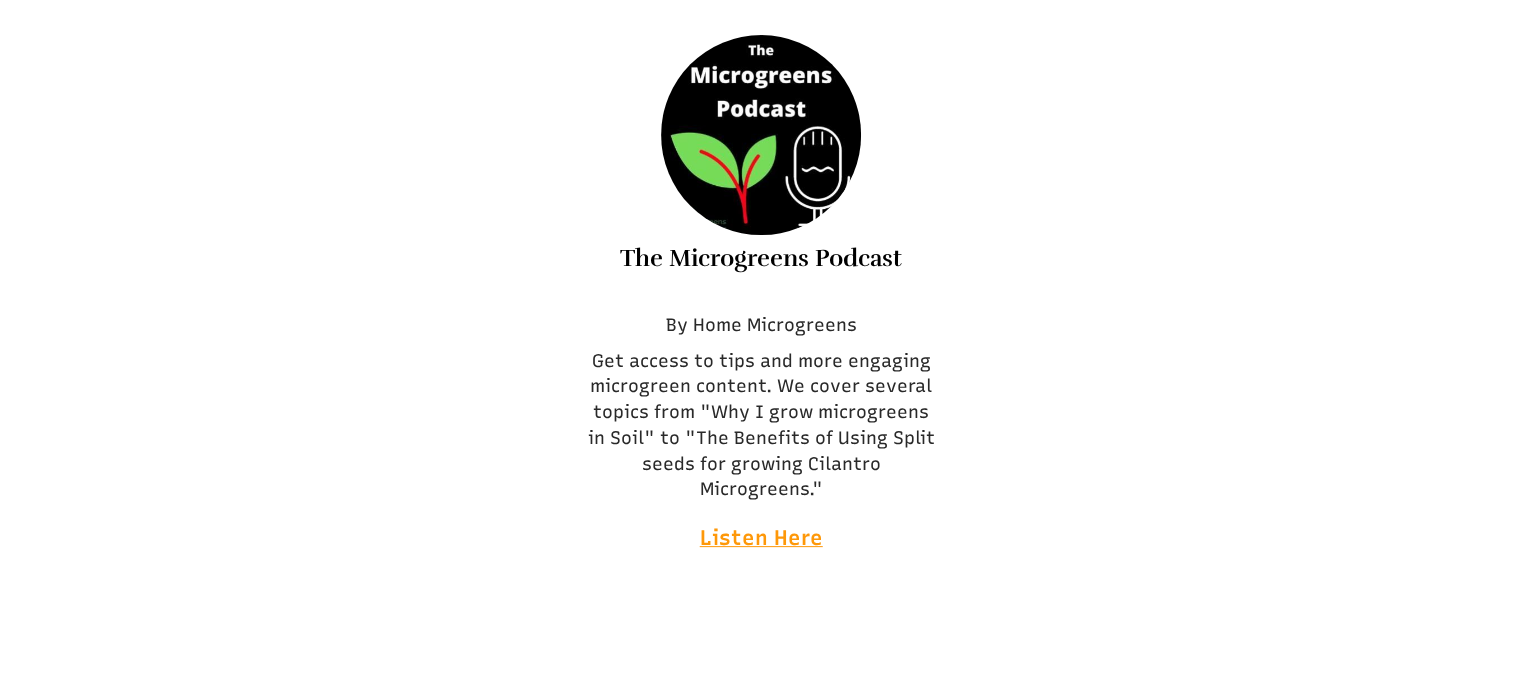 select 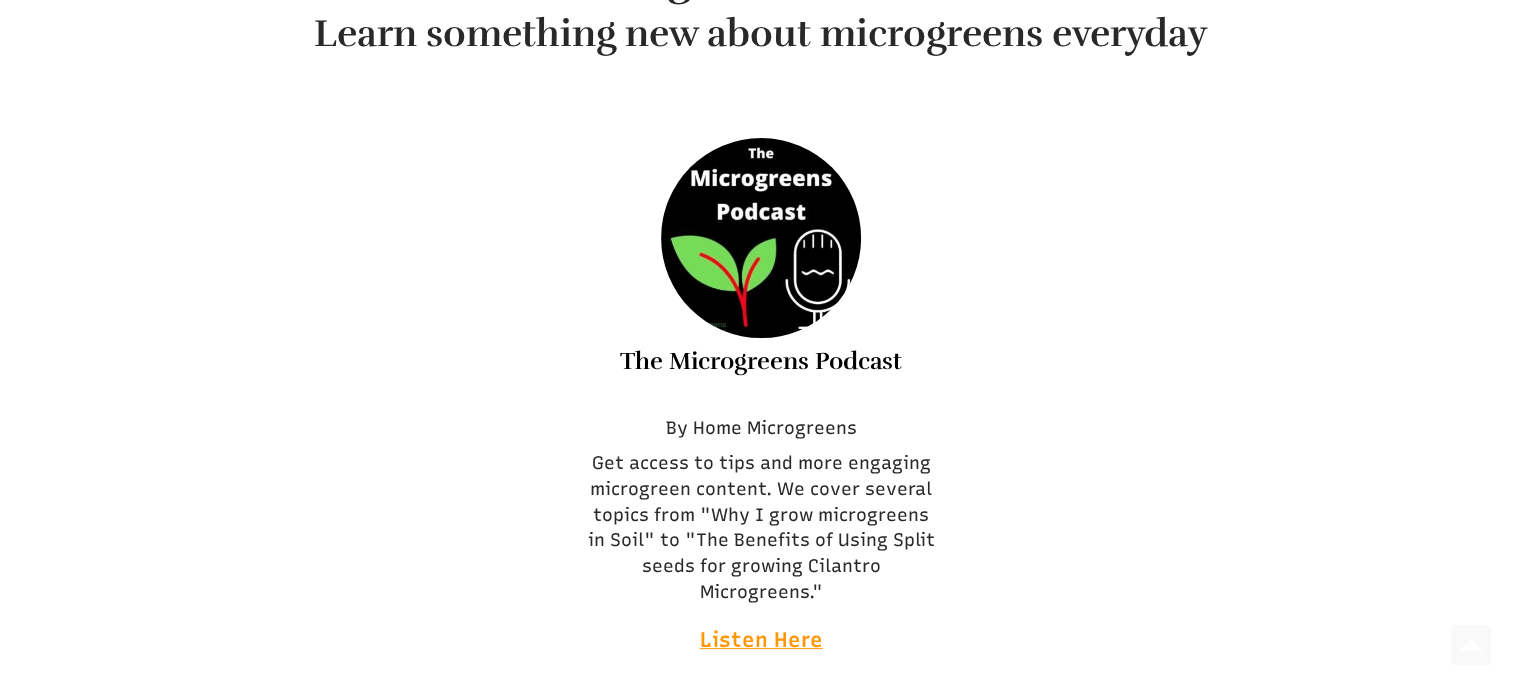 scroll, scrollTop: 0, scrollLeft: 0, axis: both 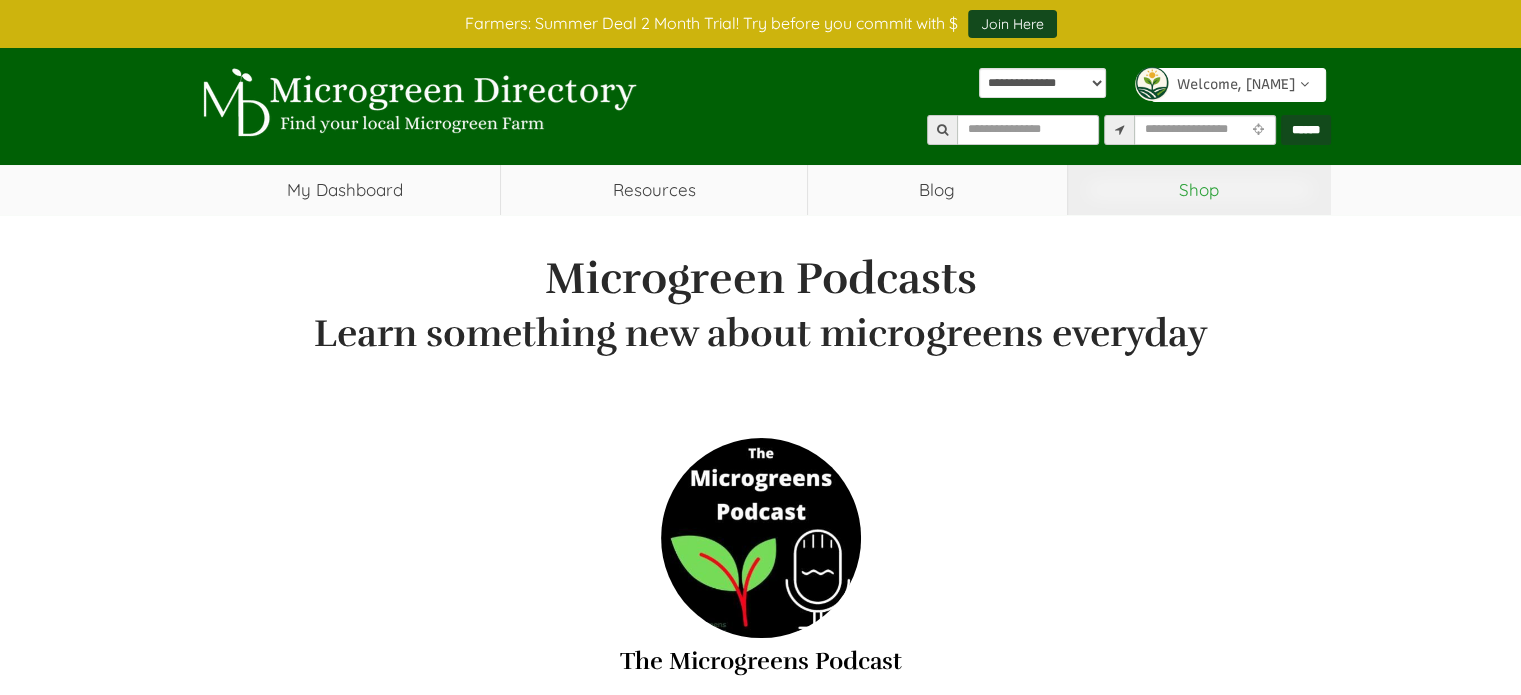 click on "Shop" at bounding box center (1199, 190) 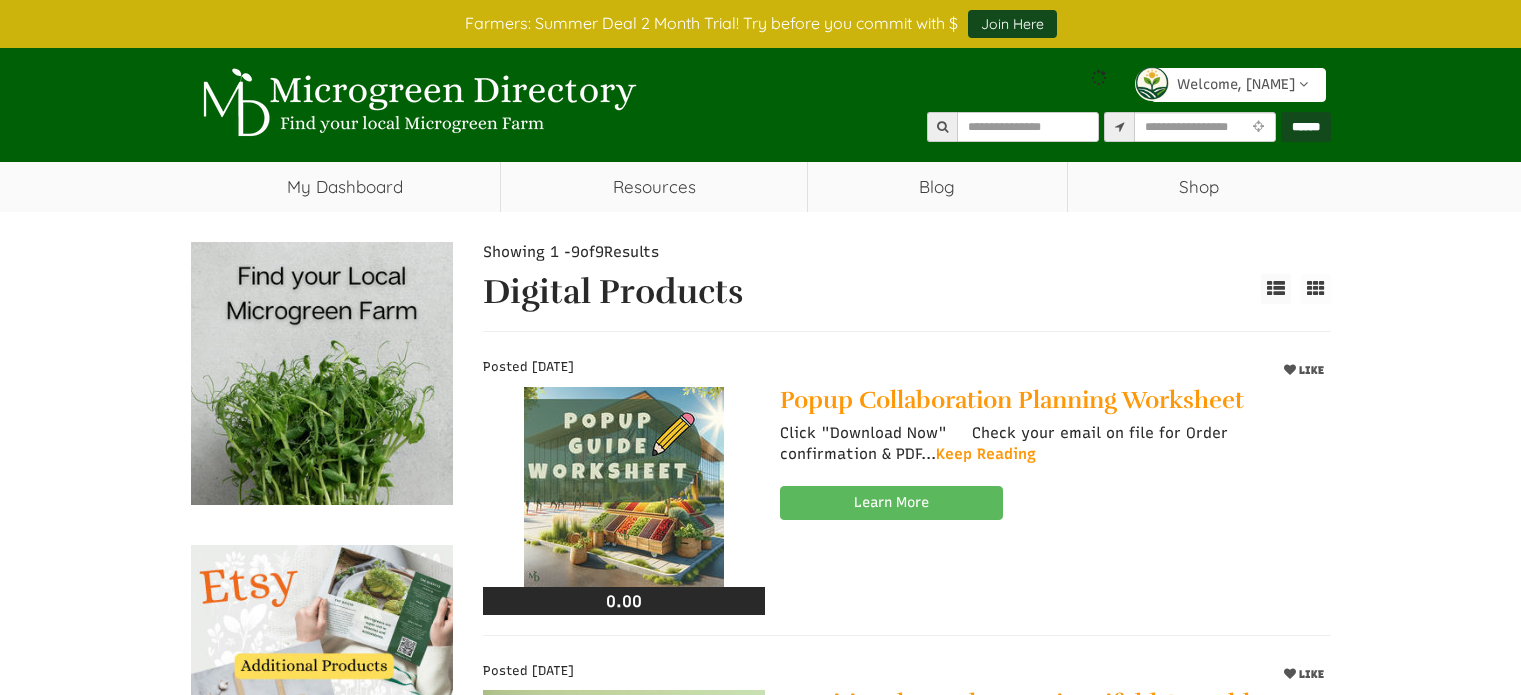 scroll, scrollTop: 0, scrollLeft: 0, axis: both 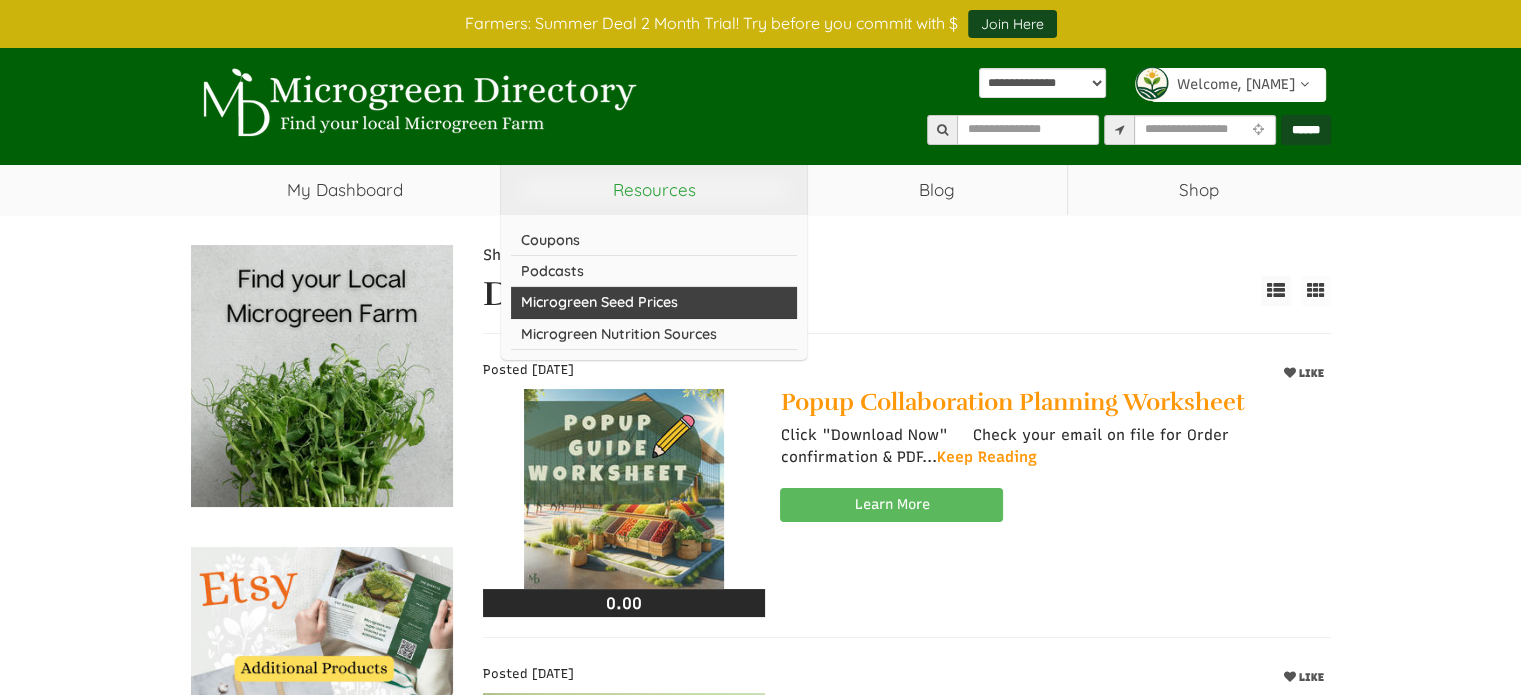 click on "Microgreen Seed Prices" at bounding box center (654, 302) 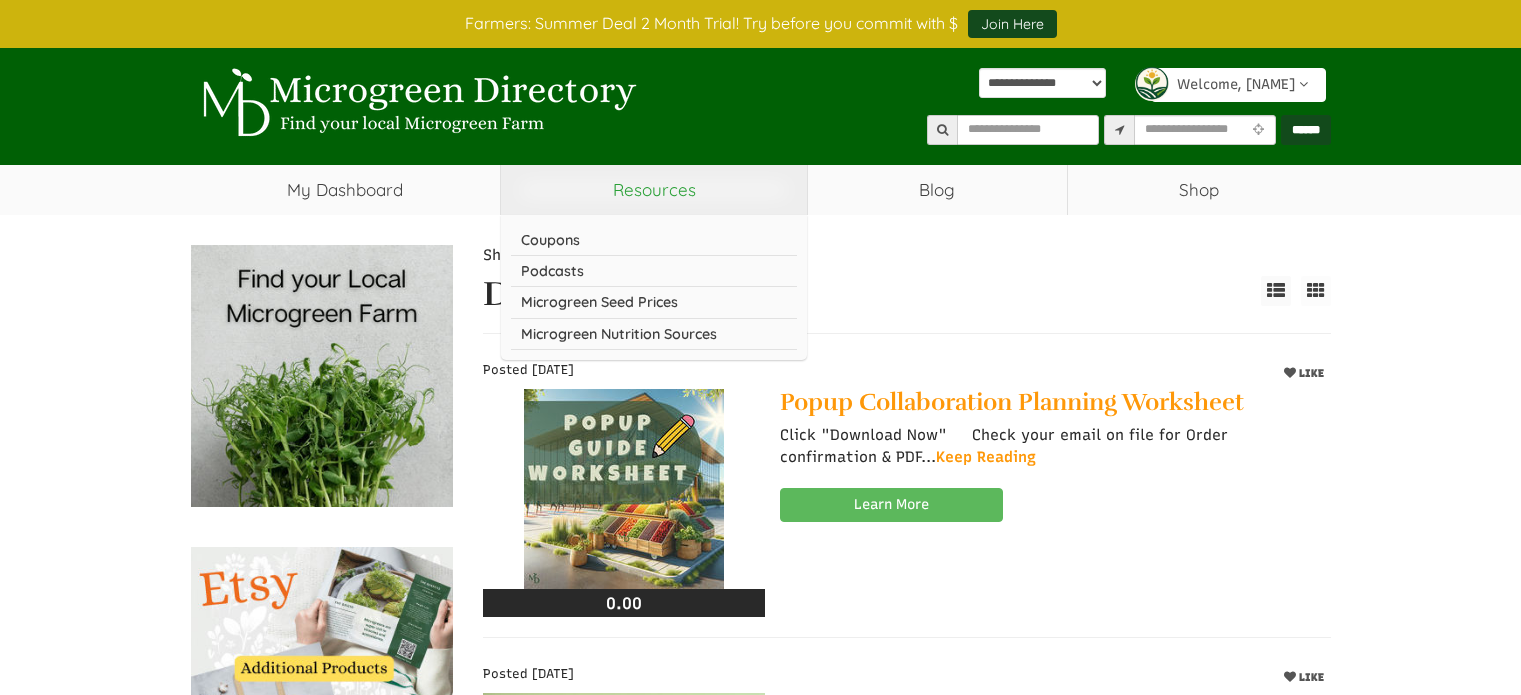 scroll, scrollTop: 0, scrollLeft: 0, axis: both 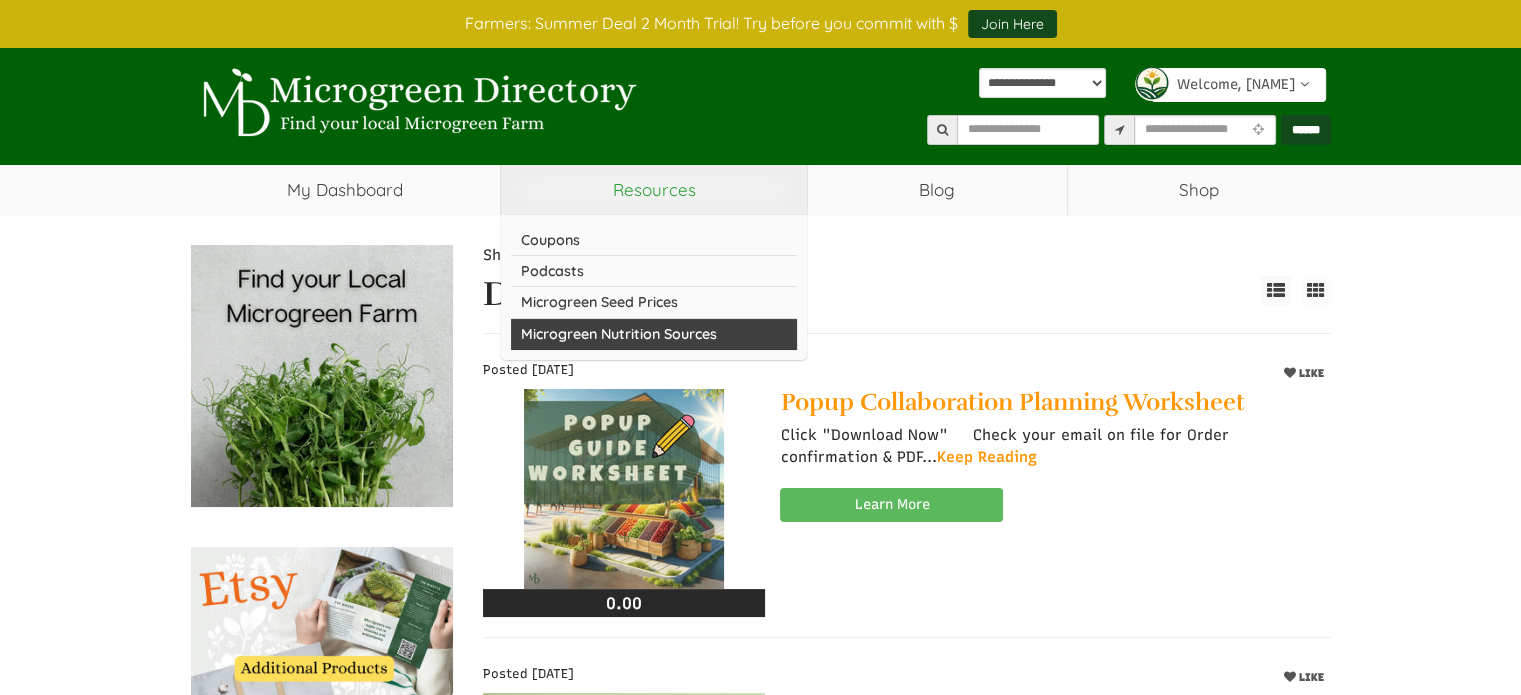 click on "Microgreen Nutrition Sources" at bounding box center (654, 334) 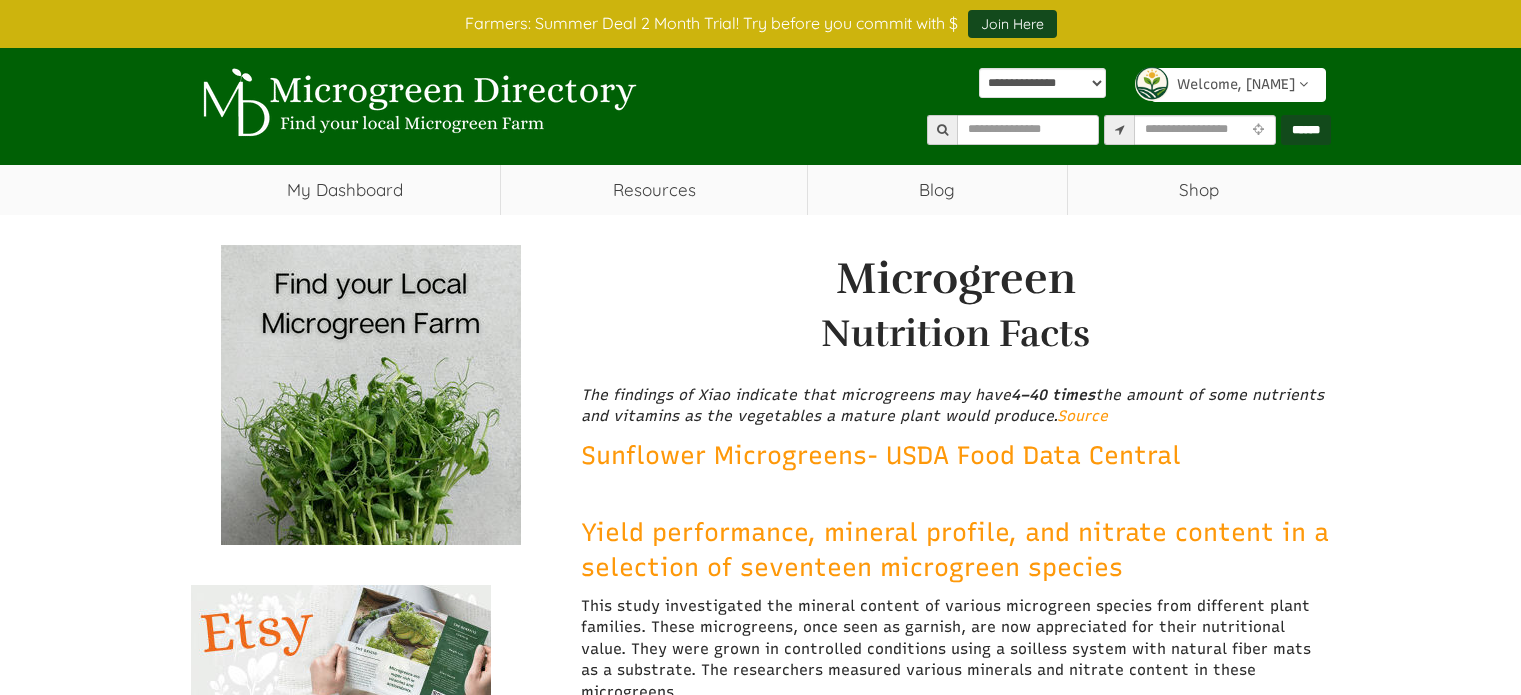 scroll, scrollTop: 0, scrollLeft: 0, axis: both 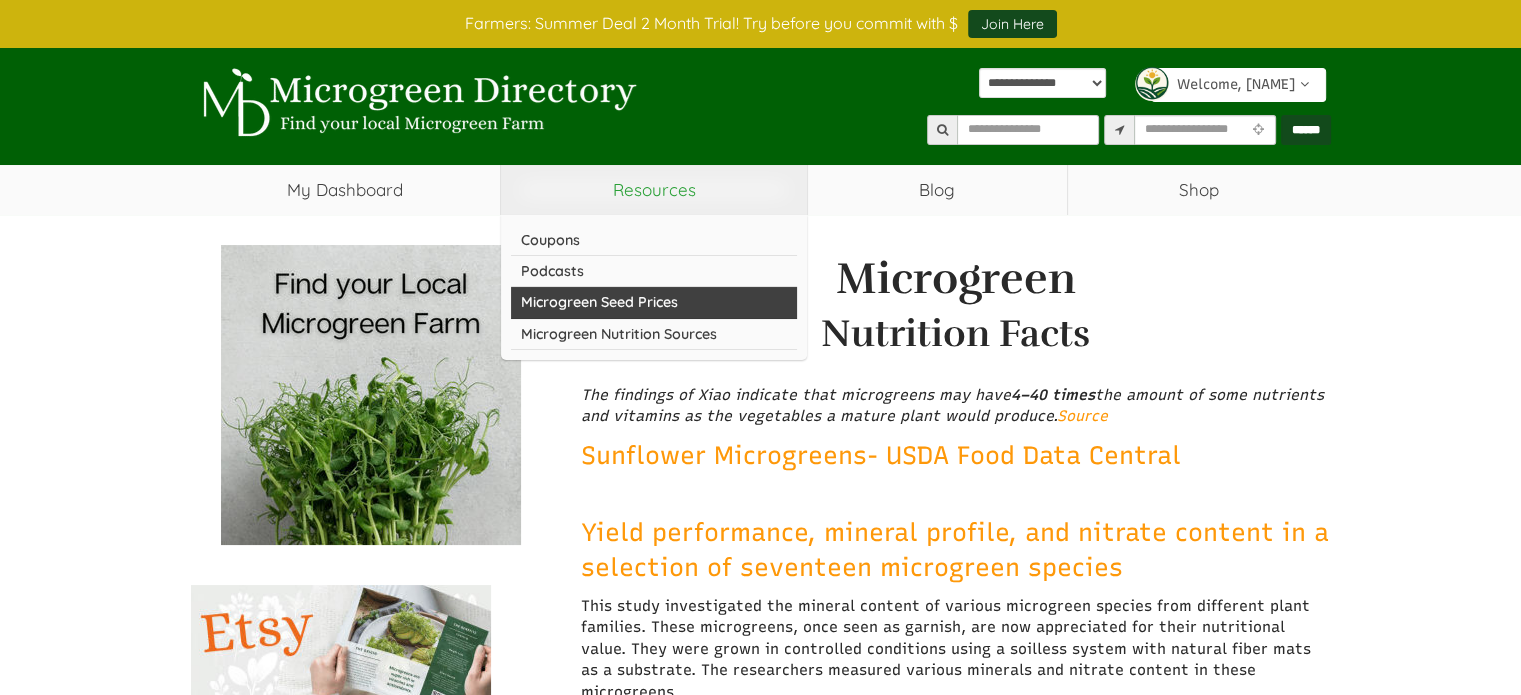 click on "Microgreen Seed Prices" at bounding box center (654, 302) 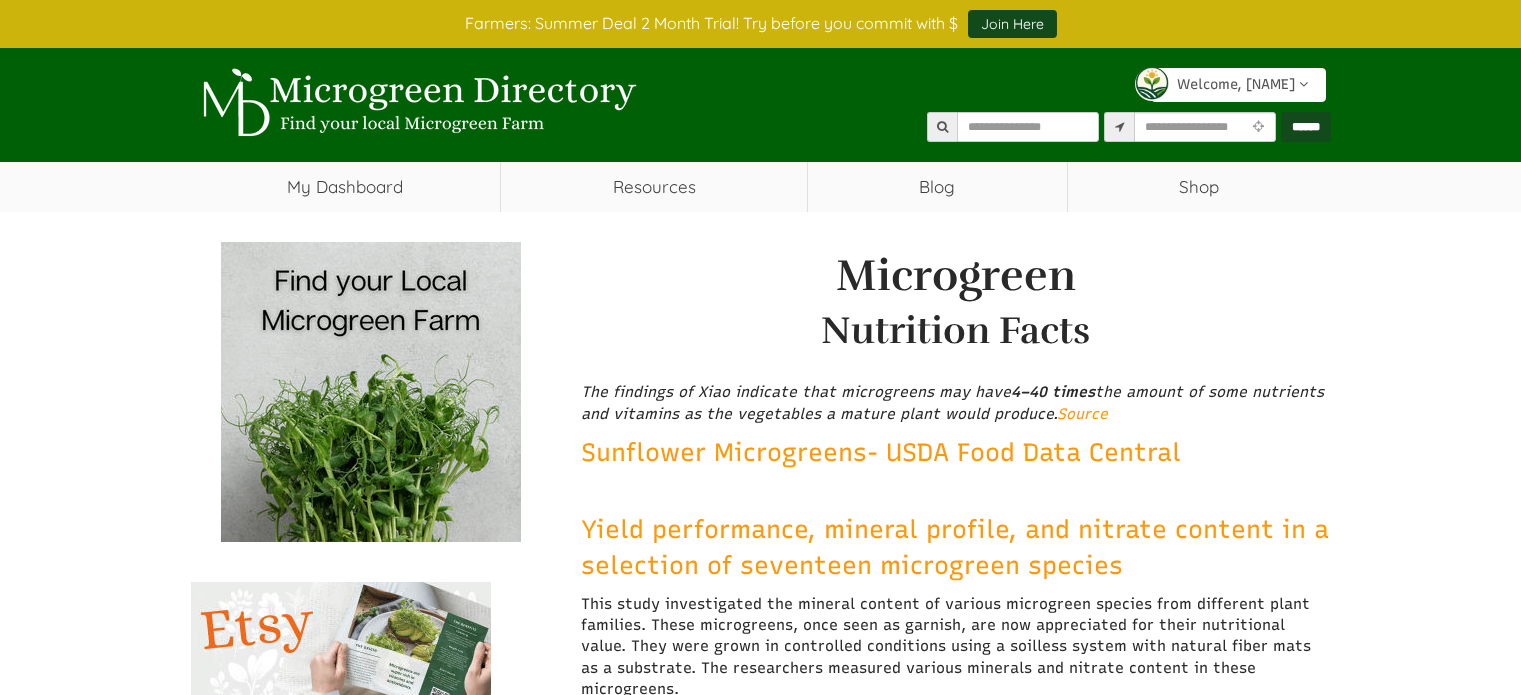 scroll, scrollTop: 0, scrollLeft: 0, axis: both 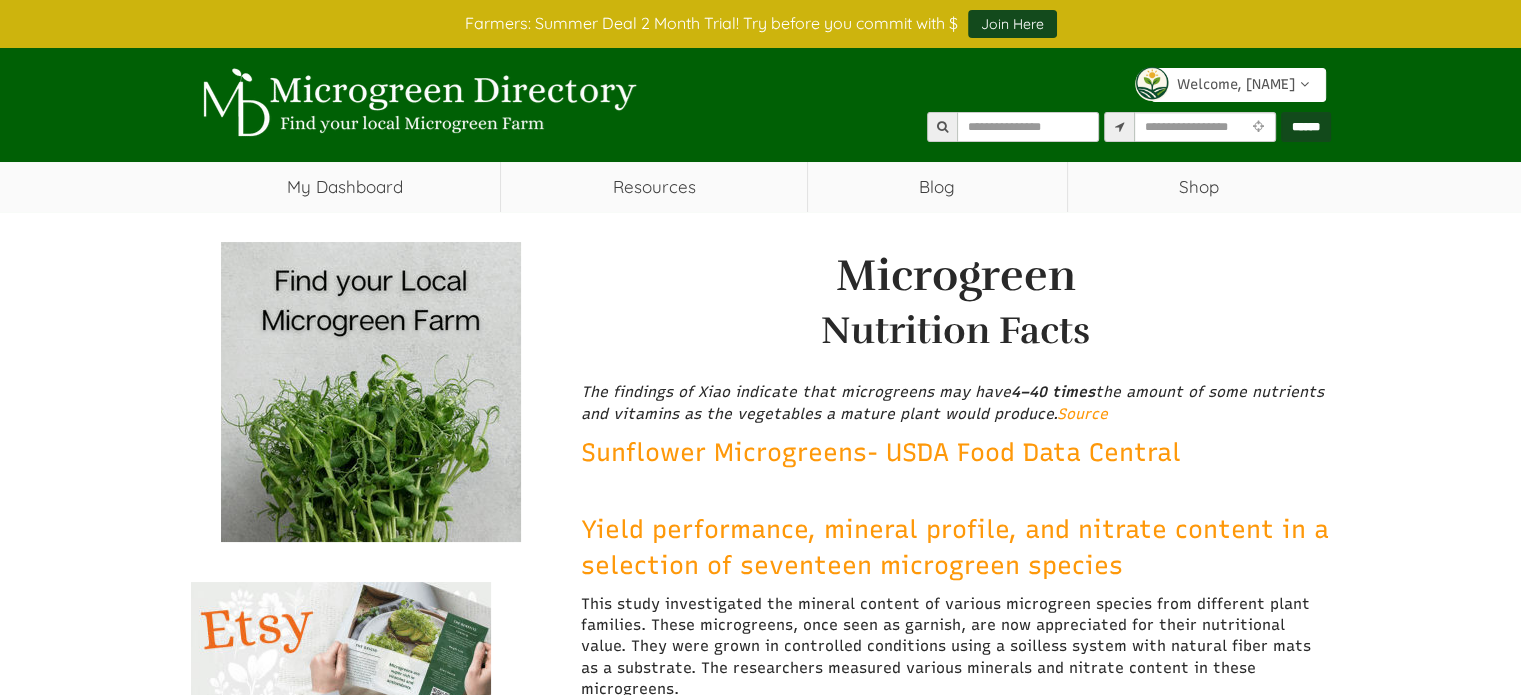 select 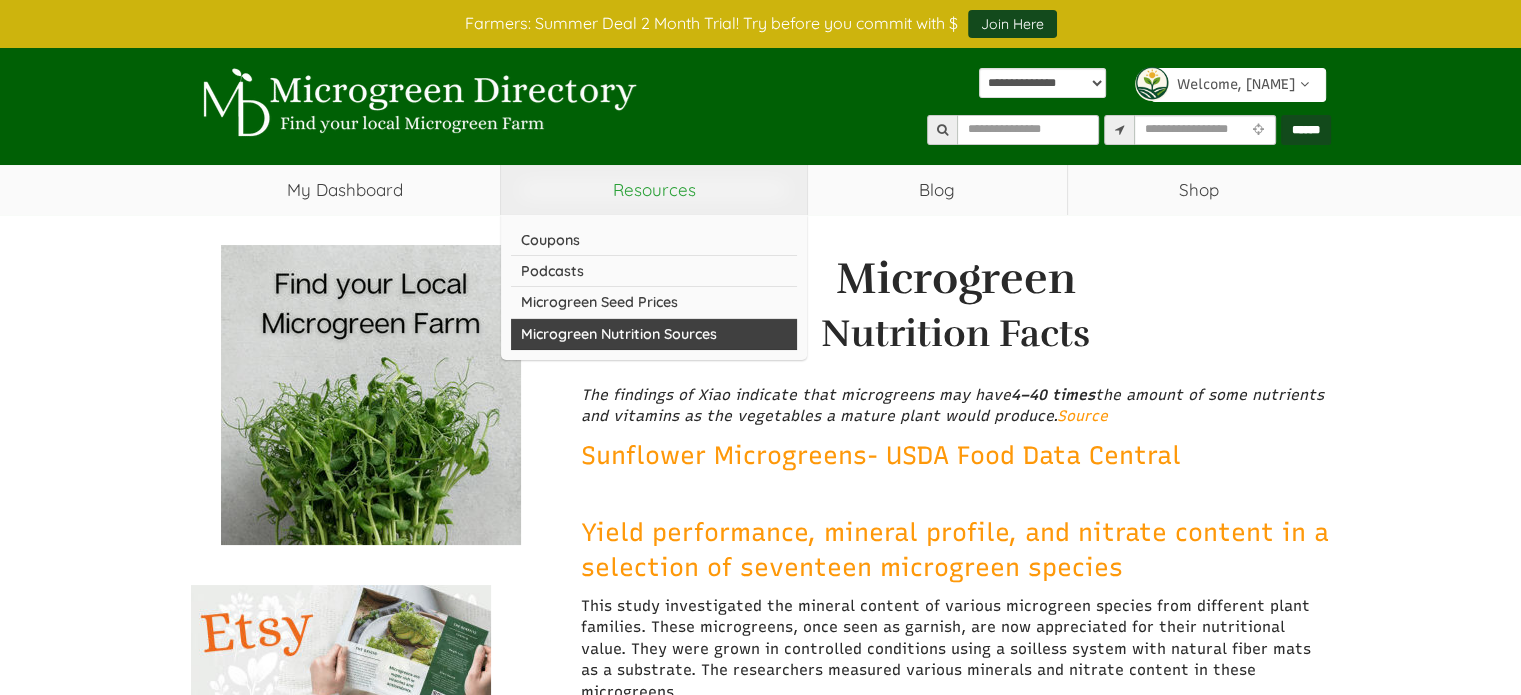 click on "Microgreen Nutrition Sources" at bounding box center (654, 334) 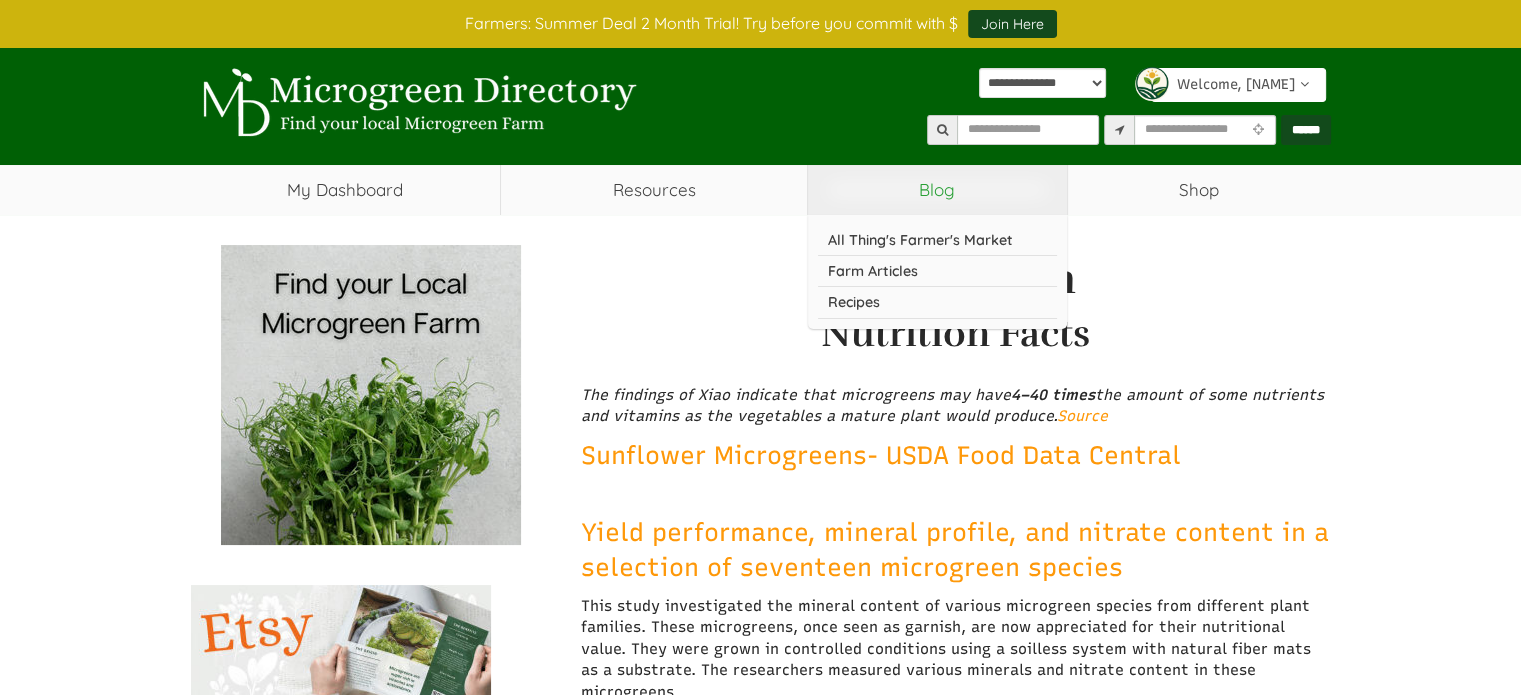 click on "Blog" at bounding box center [937, 190] 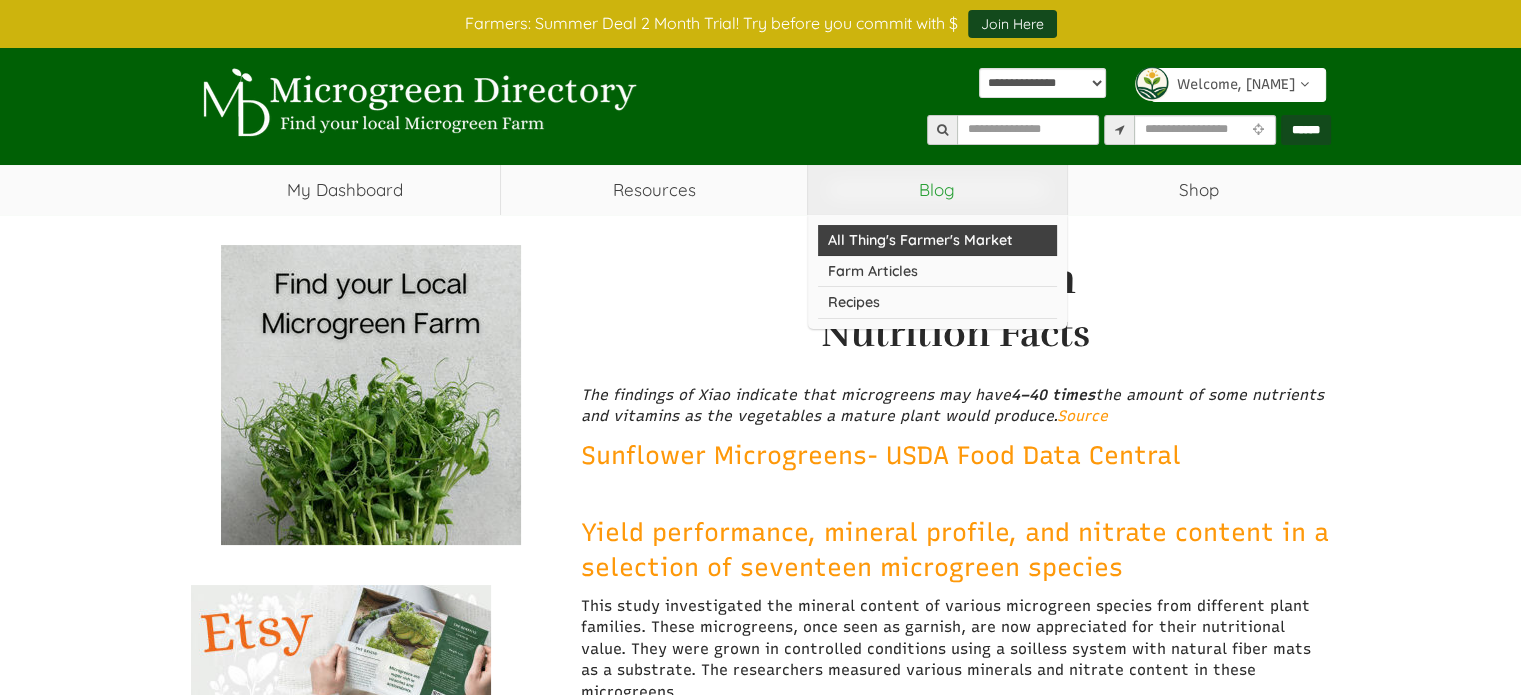 click on "All Thing's Farmer's Market" at bounding box center (937, 240) 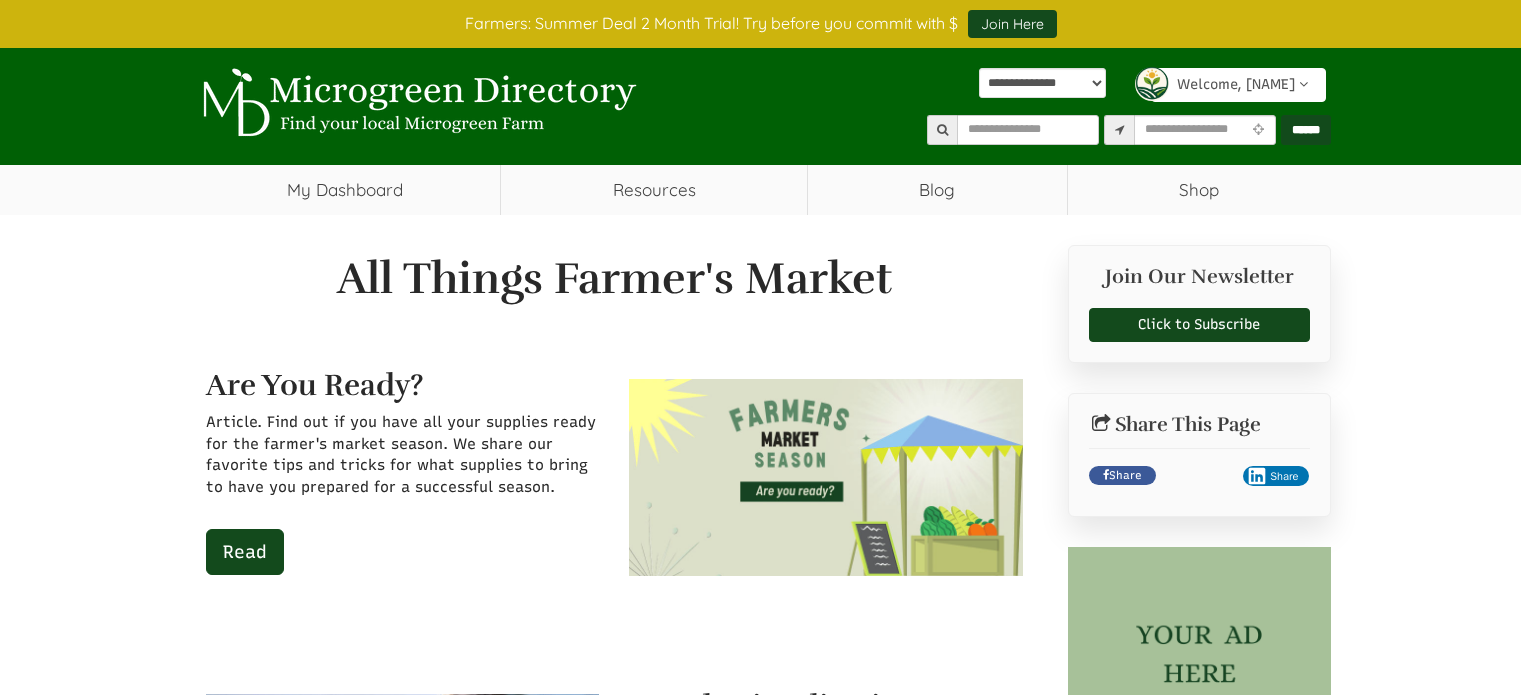 scroll, scrollTop: 0, scrollLeft: 0, axis: both 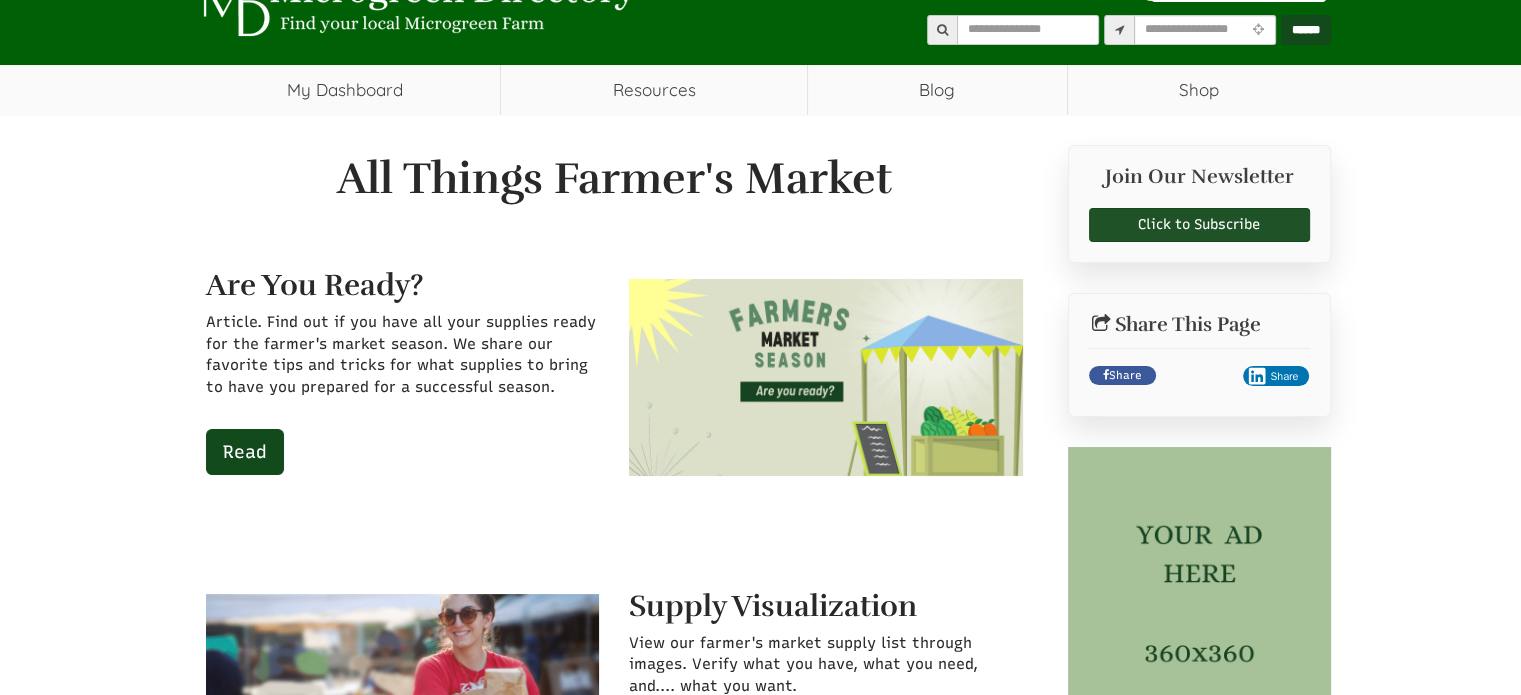 click on "Click to Subscribe" at bounding box center [1199, 225] 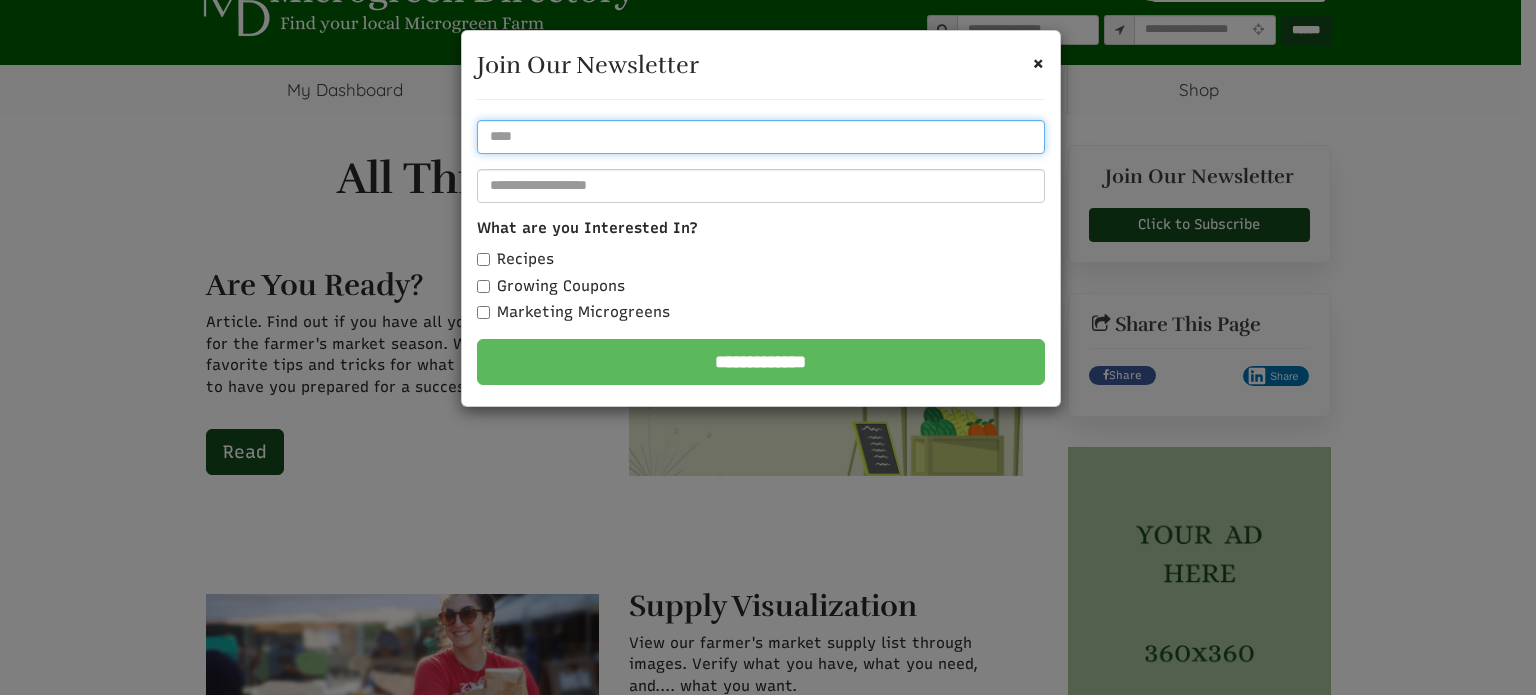 click at bounding box center [761, 137] 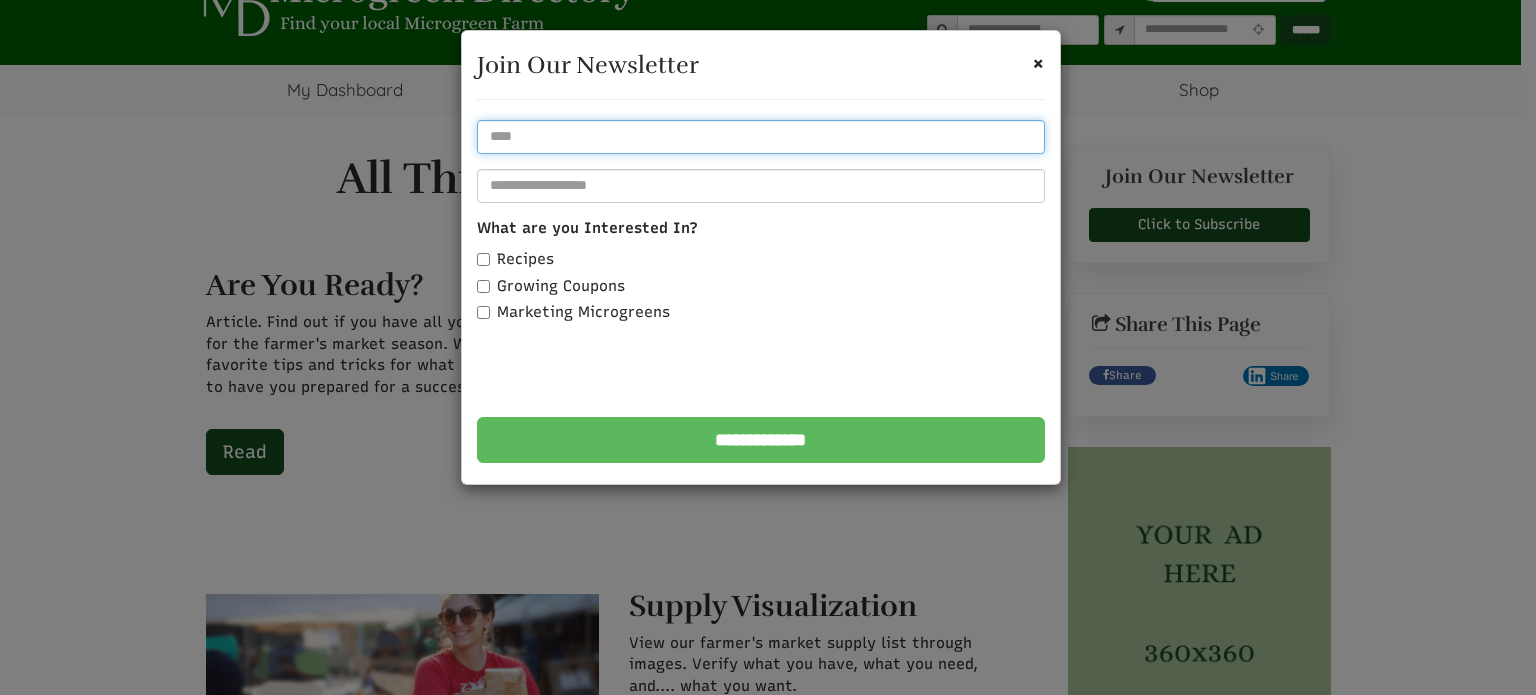 click at bounding box center (761, 137) 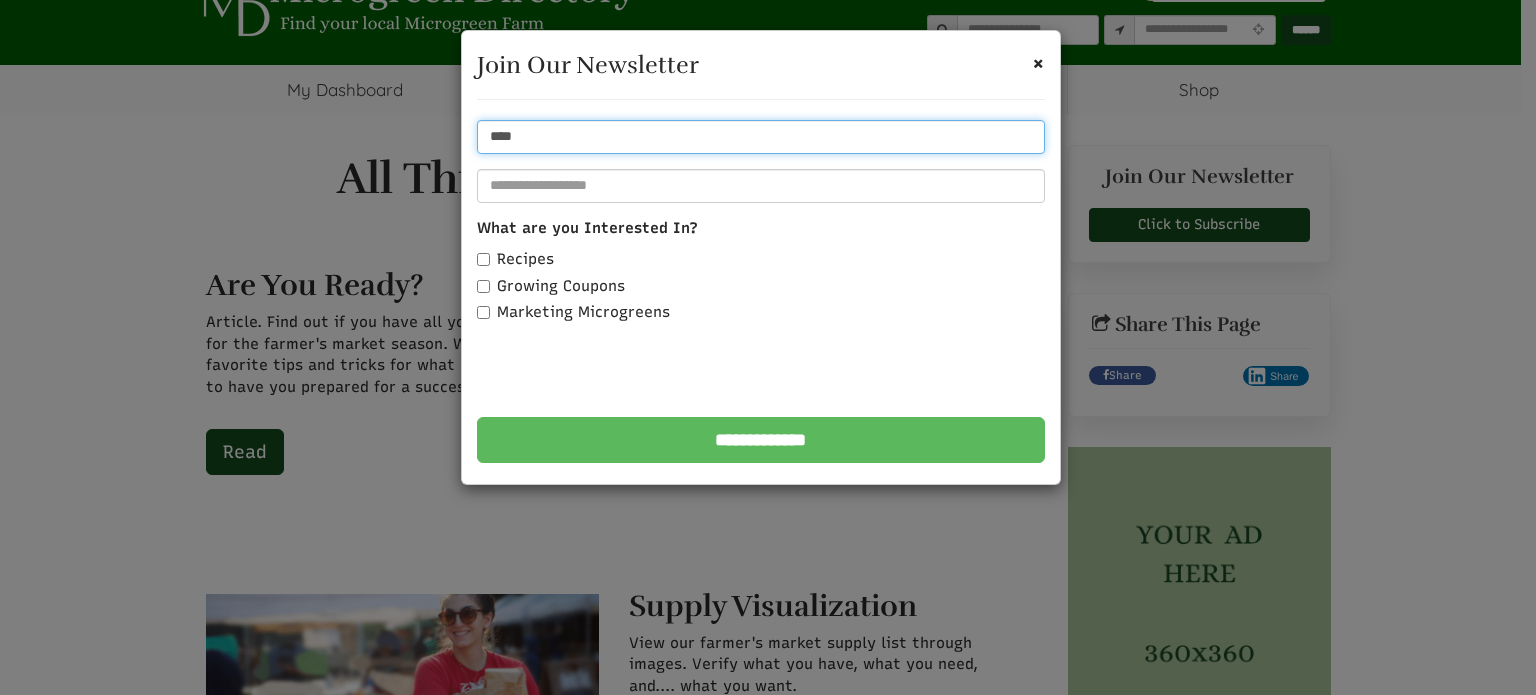 type on "****" 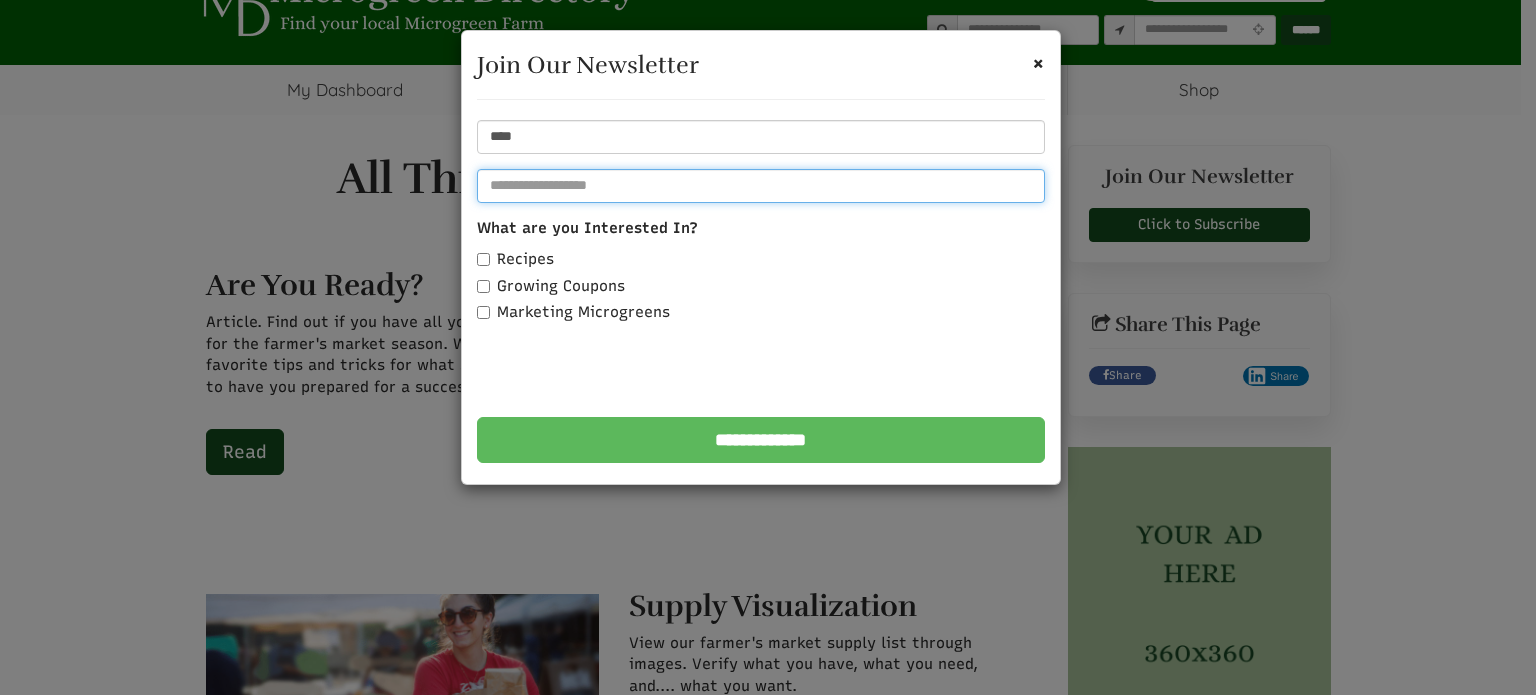 click at bounding box center (761, 186) 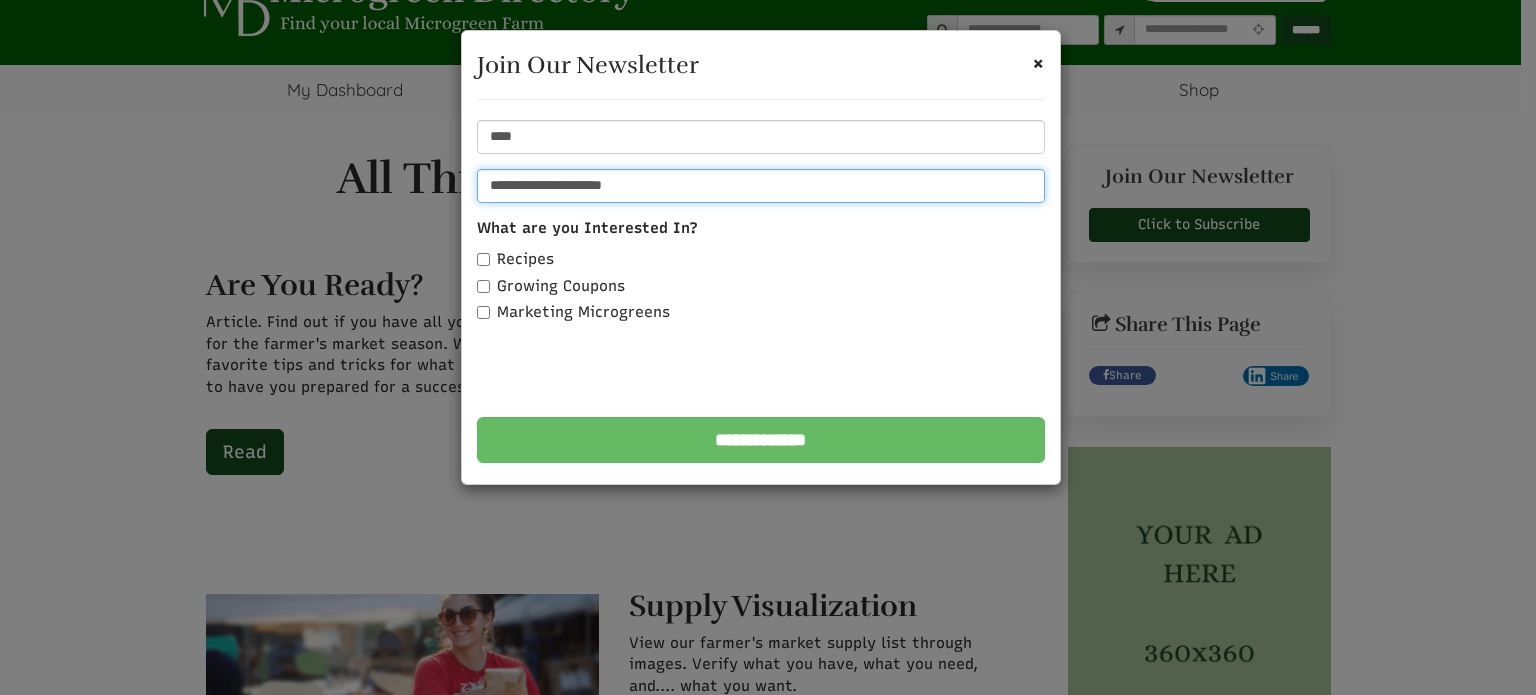 type on "**********" 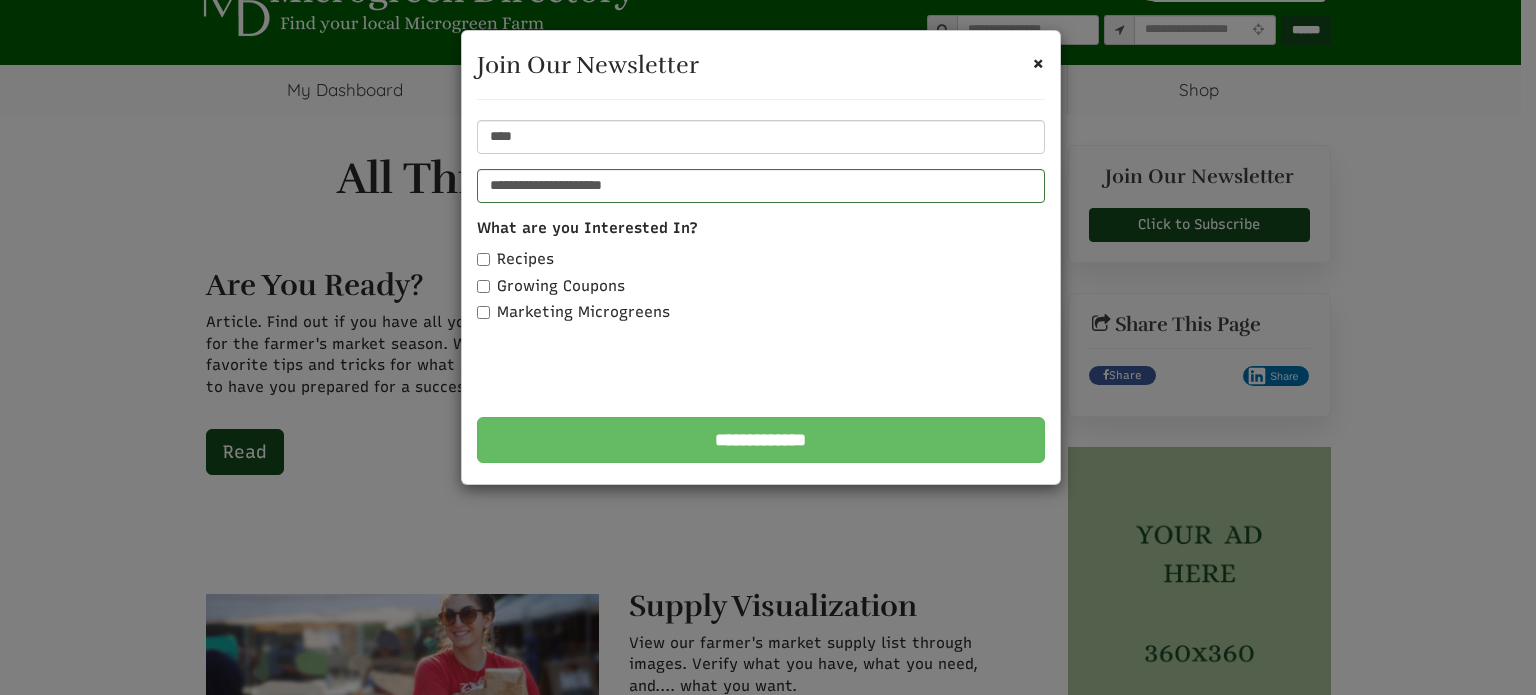 click on "**********" at bounding box center [761, 440] 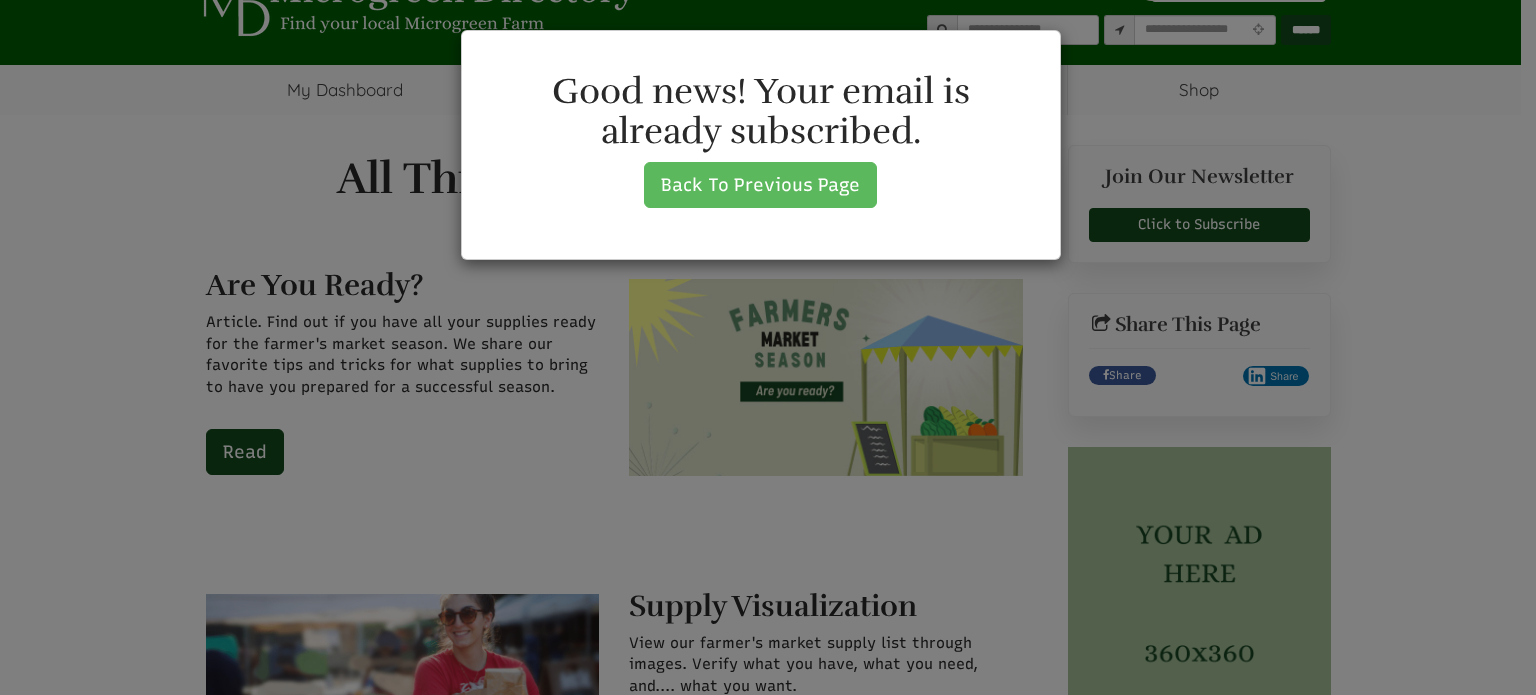 click on "×
Join Our Newsletter
Good news! Your email is already subscribed.
Back To Previous Page" at bounding box center [768, 347] 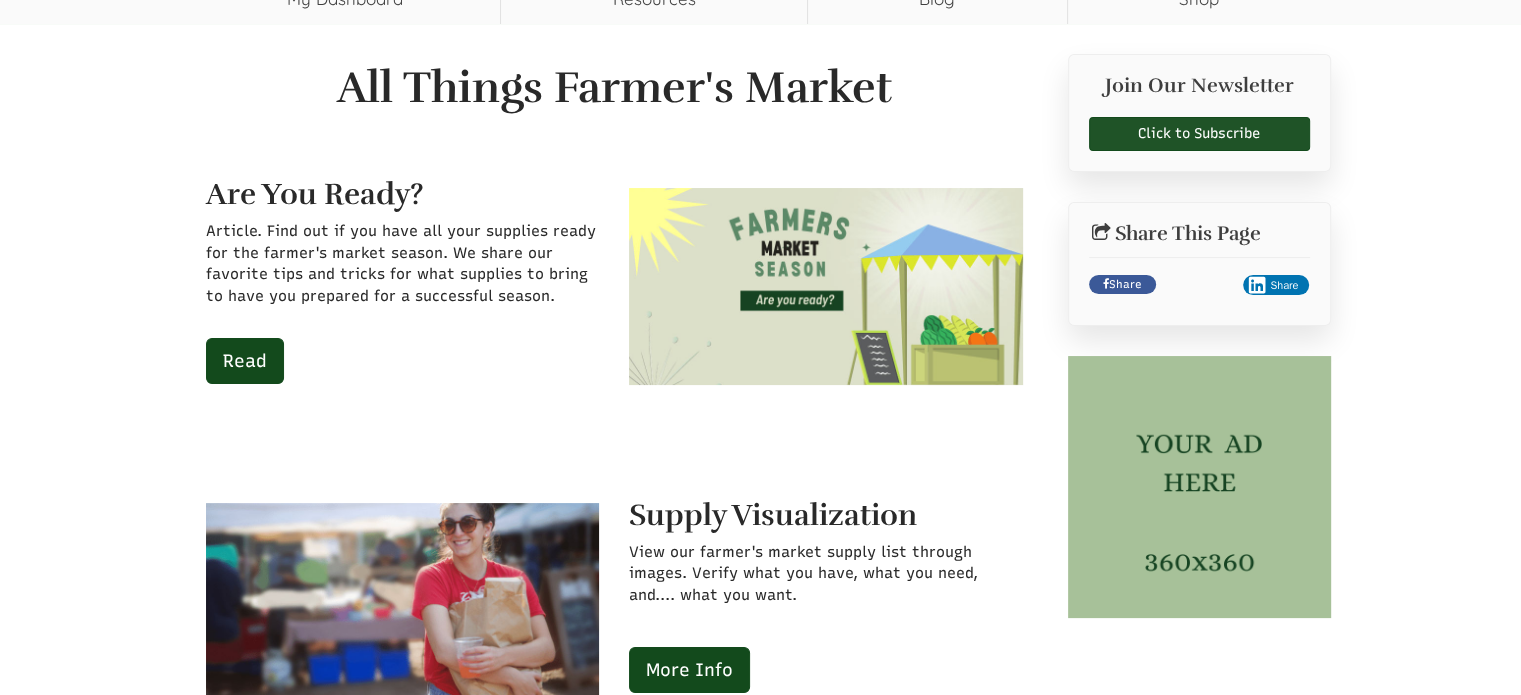 scroll, scrollTop: 0, scrollLeft: 0, axis: both 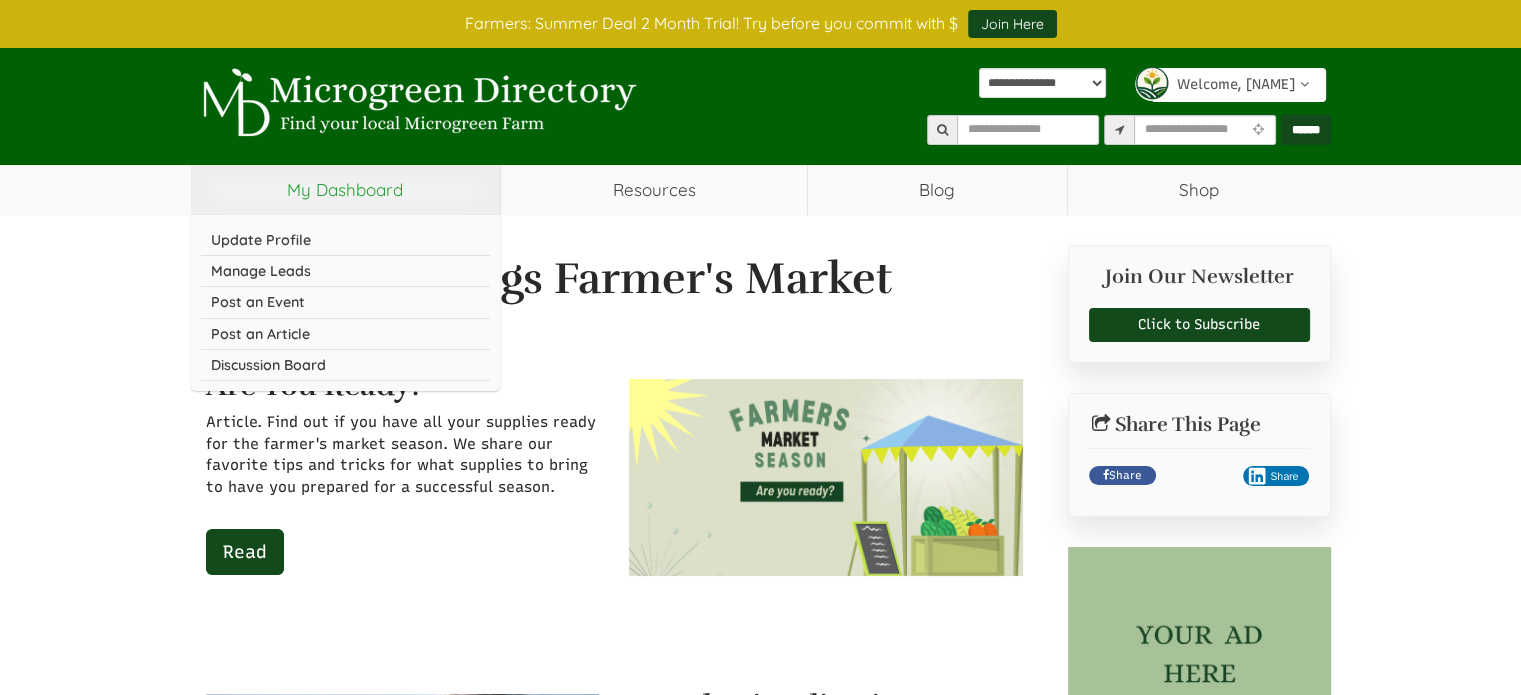 click on "My Dashboard" at bounding box center (346, 190) 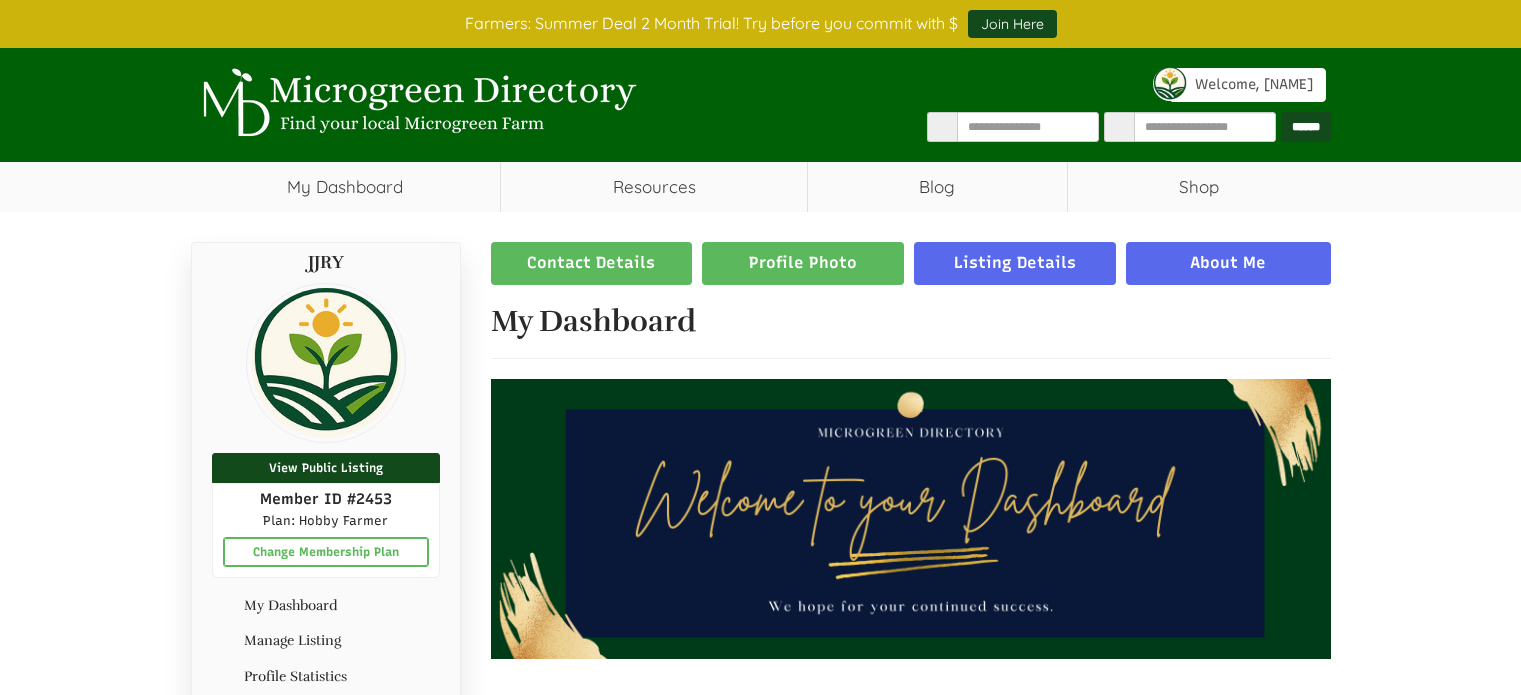 select 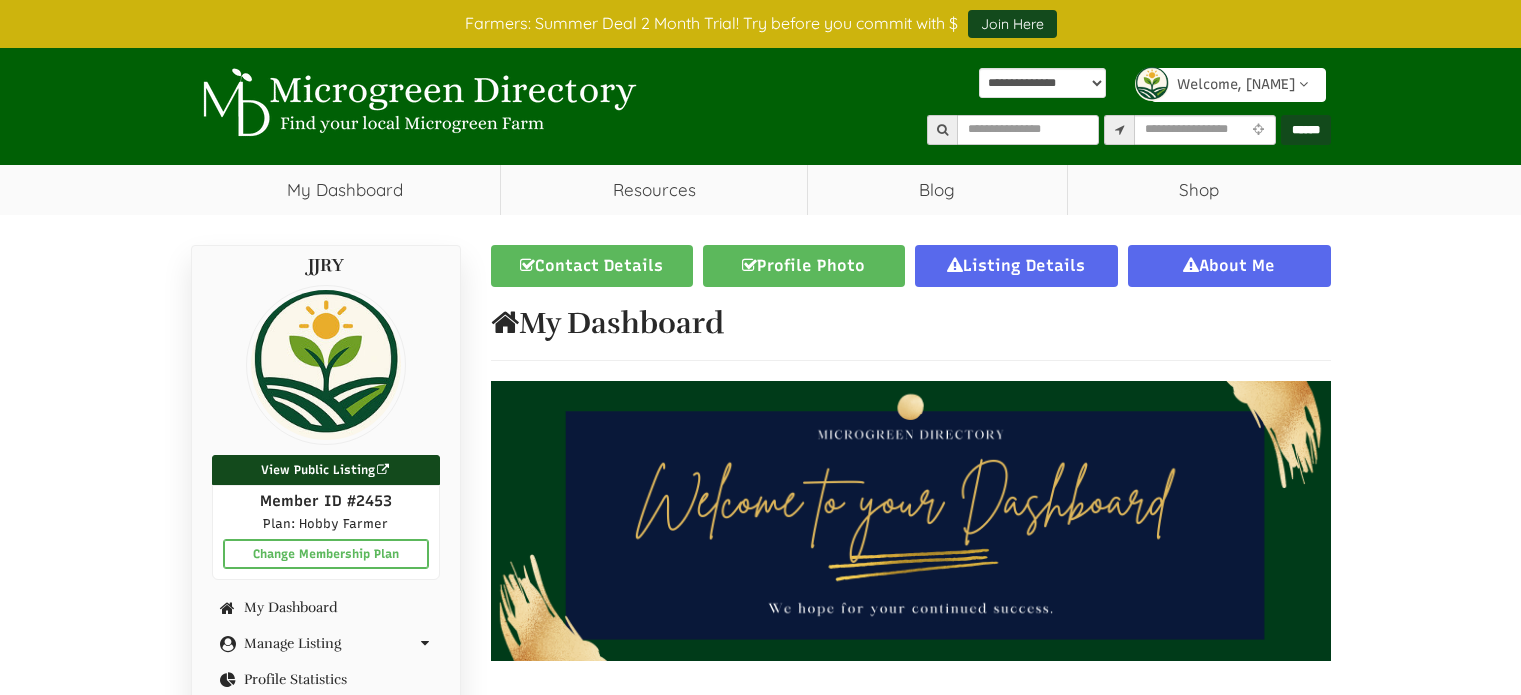 scroll, scrollTop: 0, scrollLeft: 0, axis: both 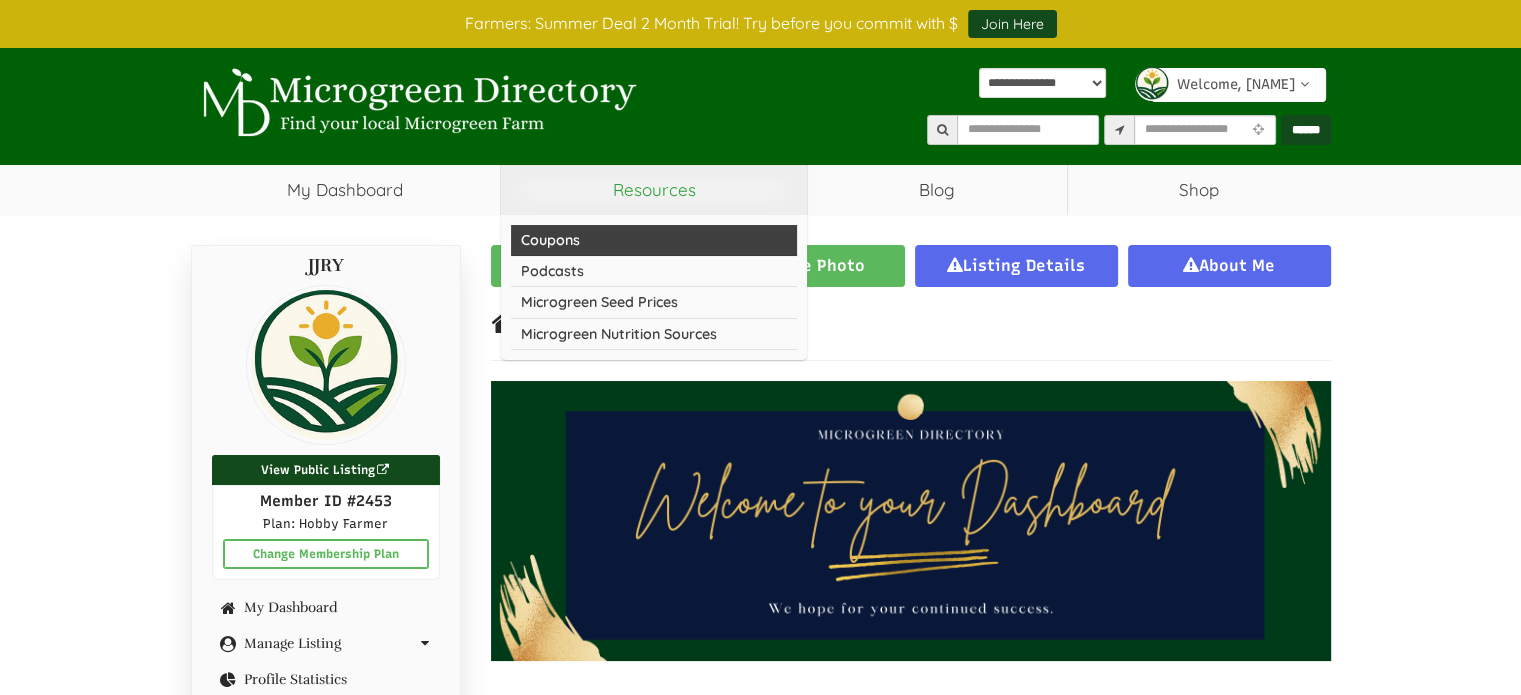 click on "Coupons" at bounding box center (654, 240) 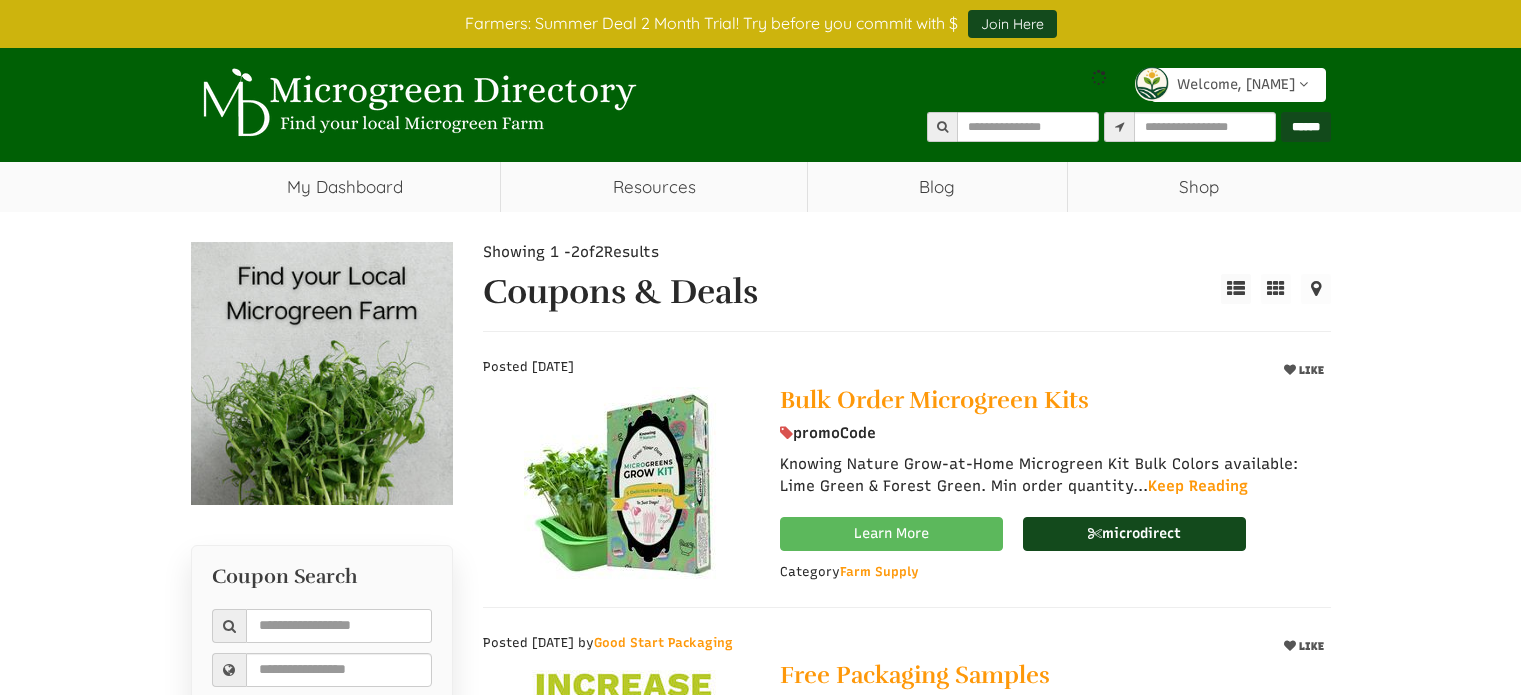 scroll, scrollTop: 0, scrollLeft: 0, axis: both 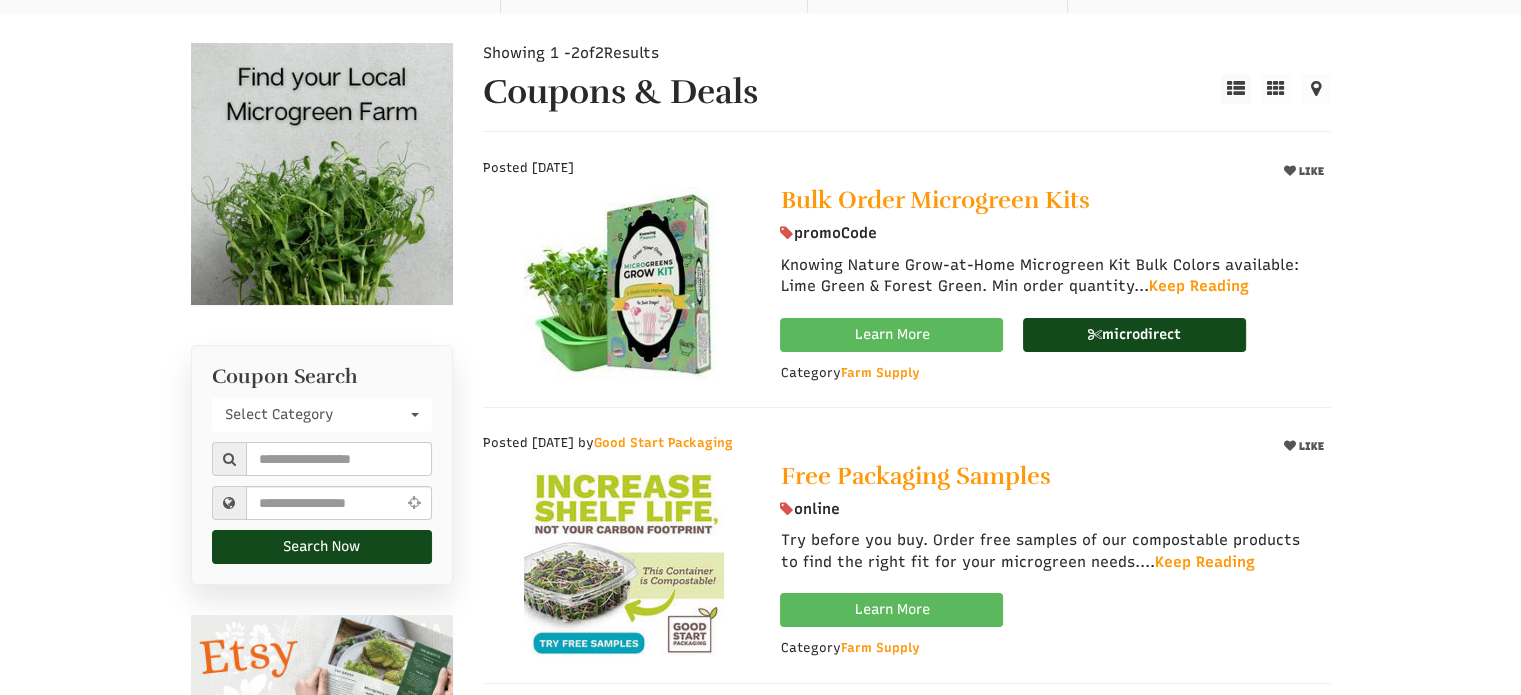 click on "LIKE" at bounding box center [1303, 171] 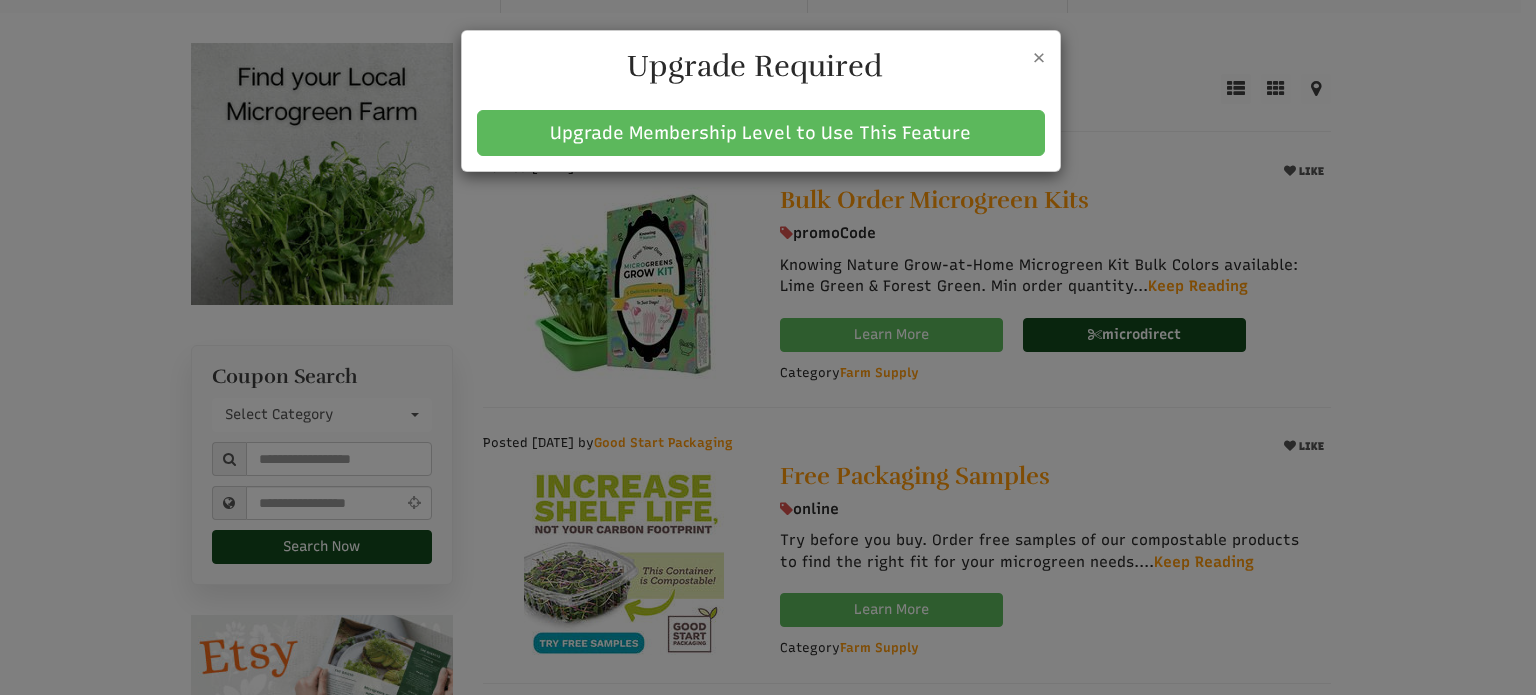 click on "×" at bounding box center (1039, 56) 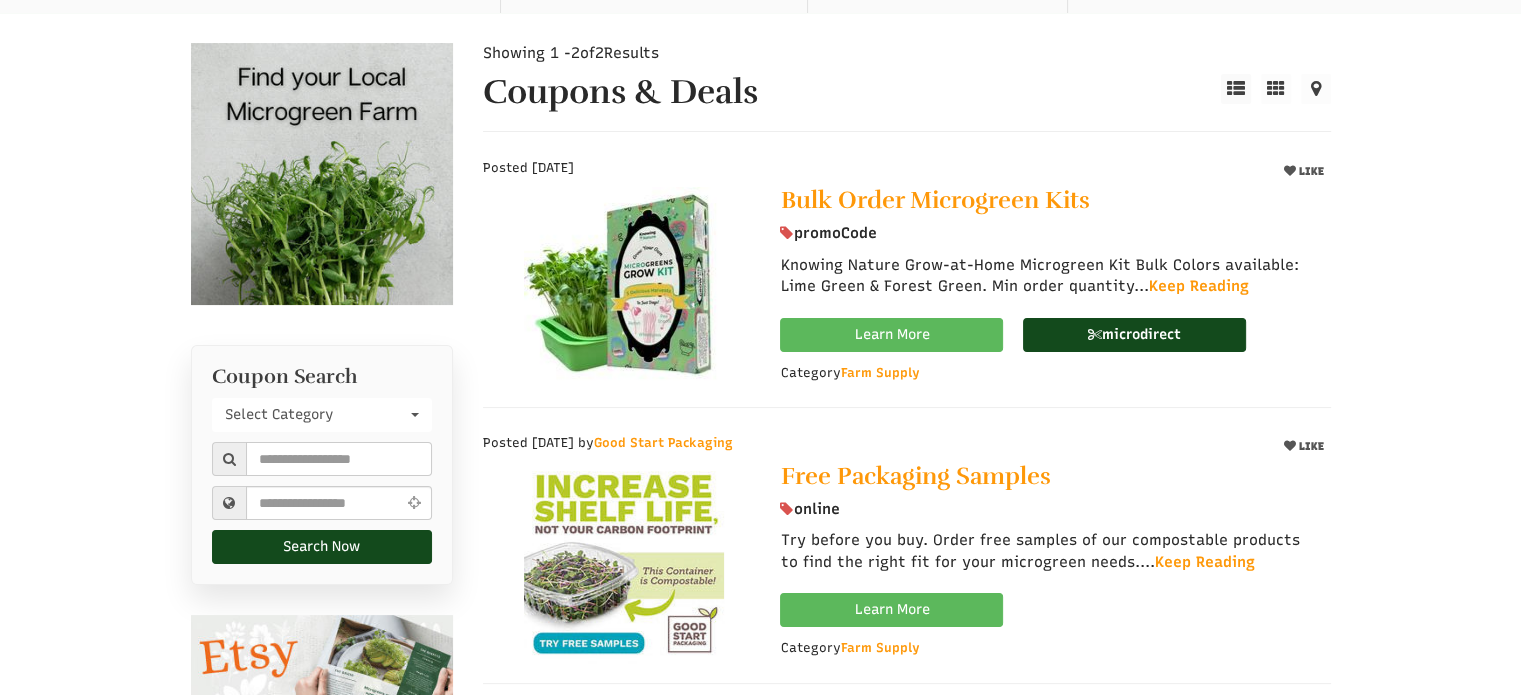click on "LIKE" at bounding box center (1303, 171) 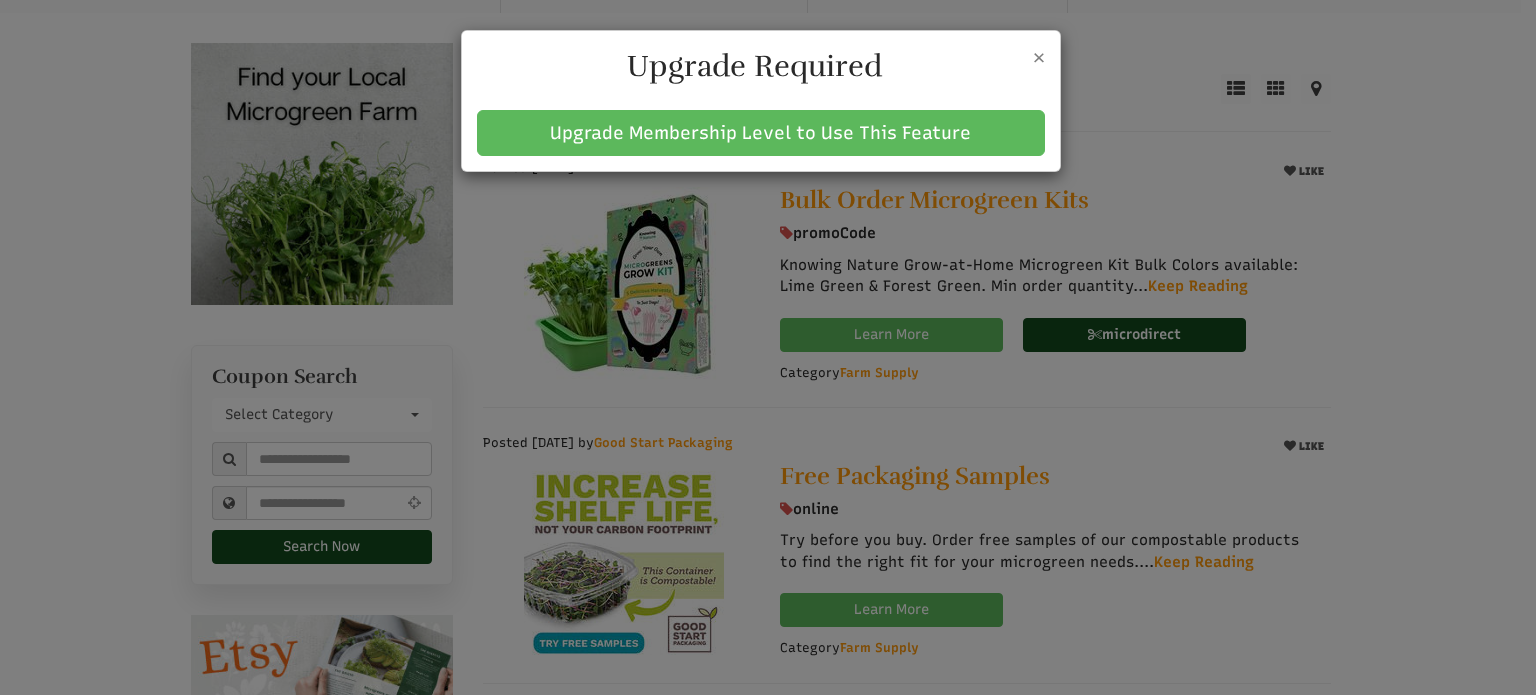 click on "×" at bounding box center (1039, 56) 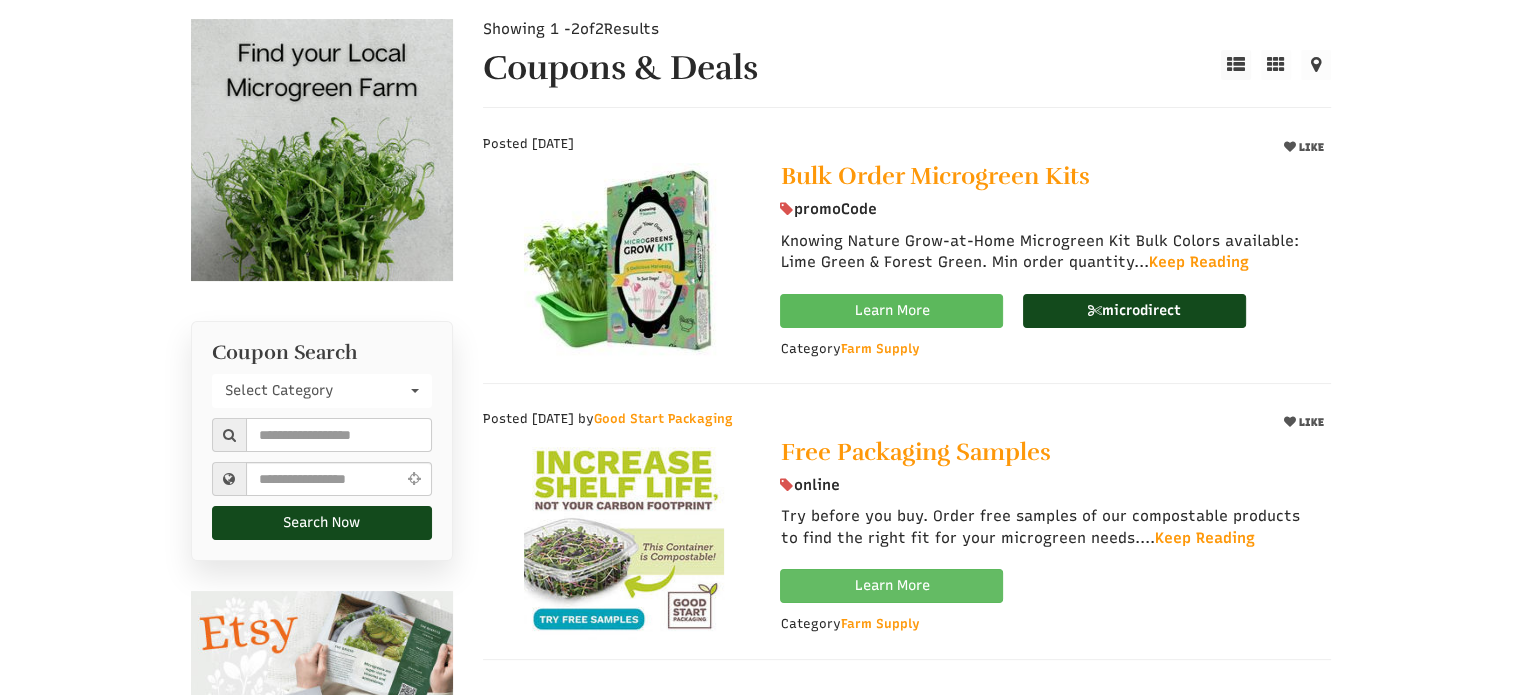 scroll, scrollTop: 0, scrollLeft: 0, axis: both 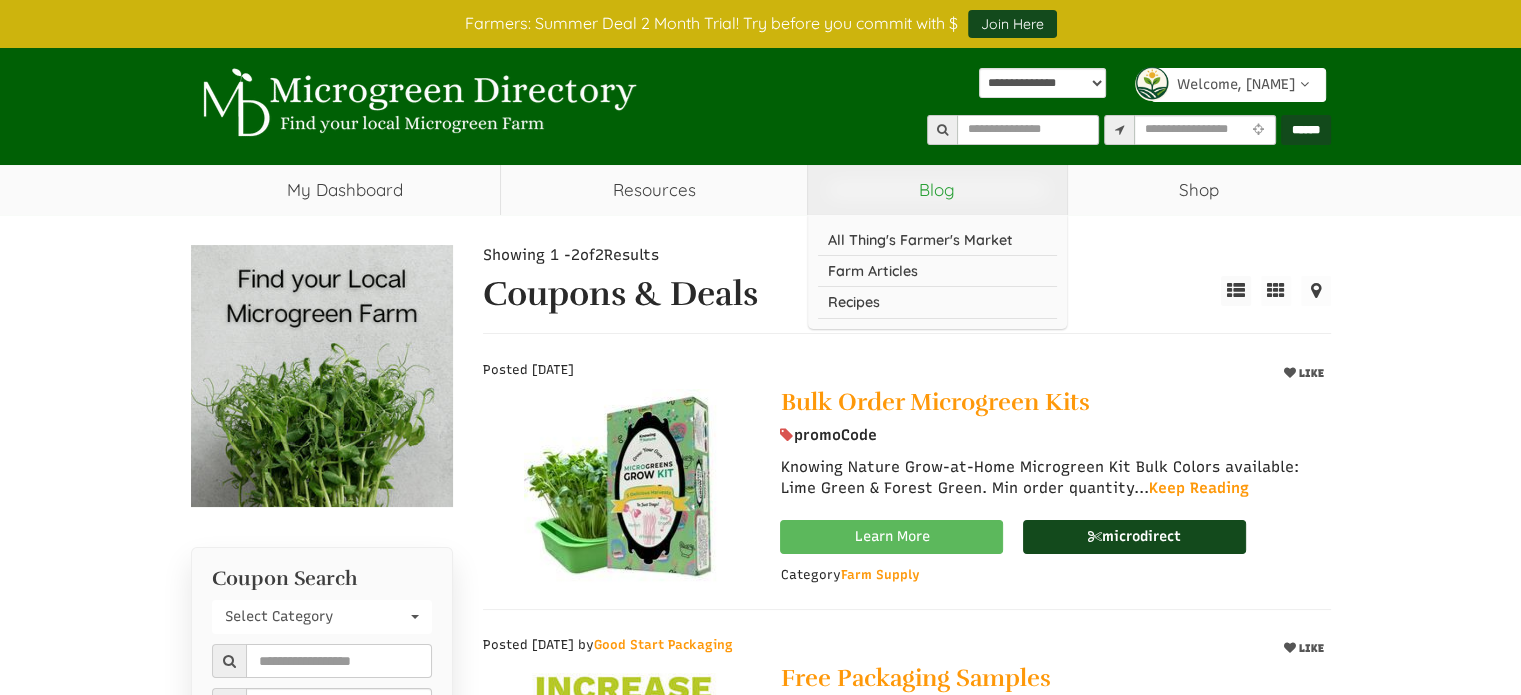 click on "Blog" at bounding box center (937, 190) 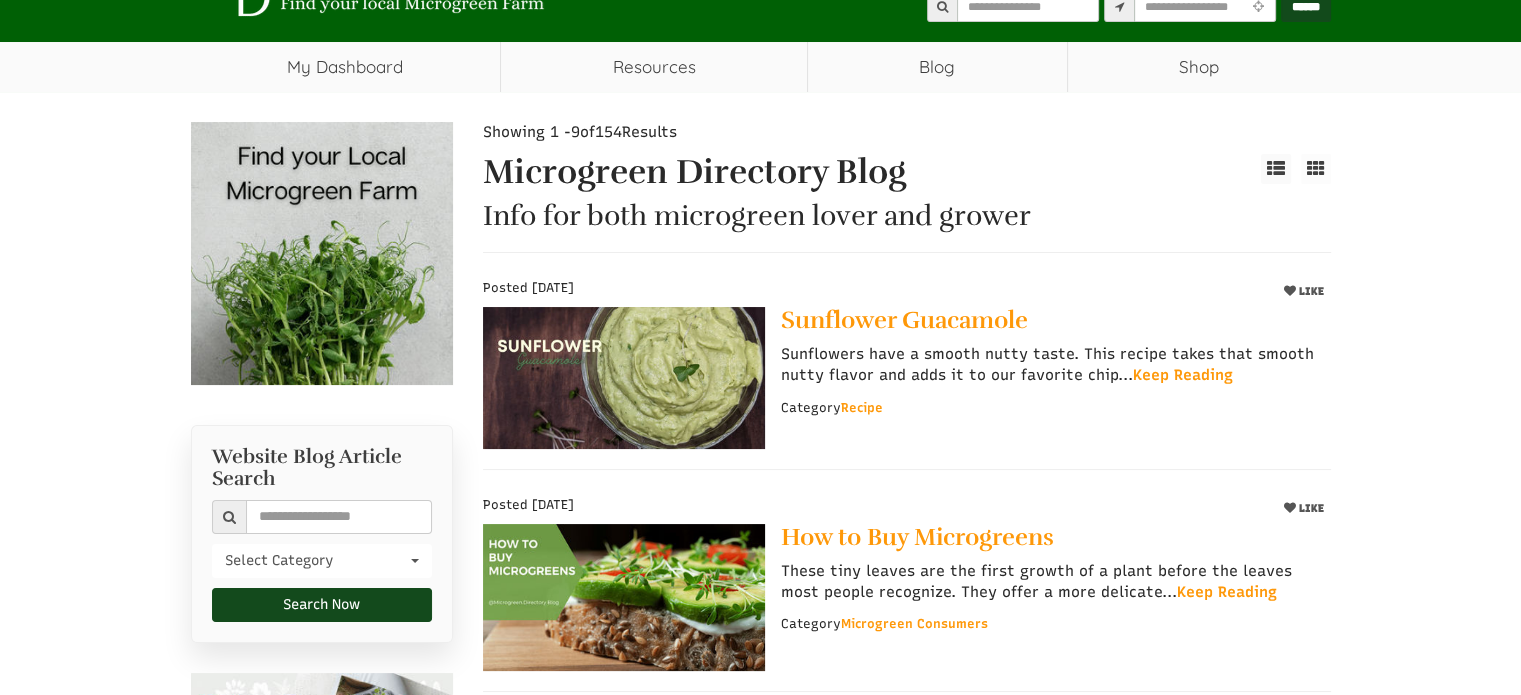scroll, scrollTop: 200, scrollLeft: 0, axis: vertical 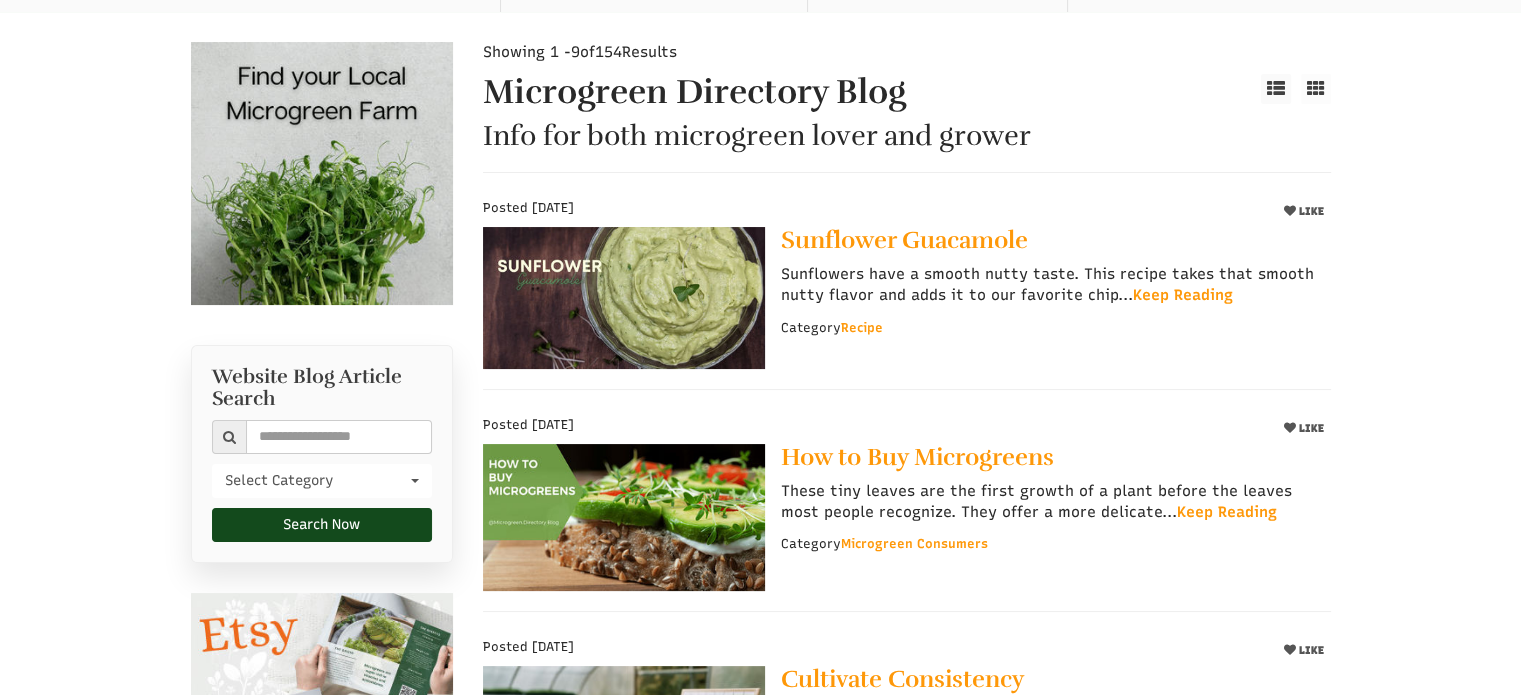 select 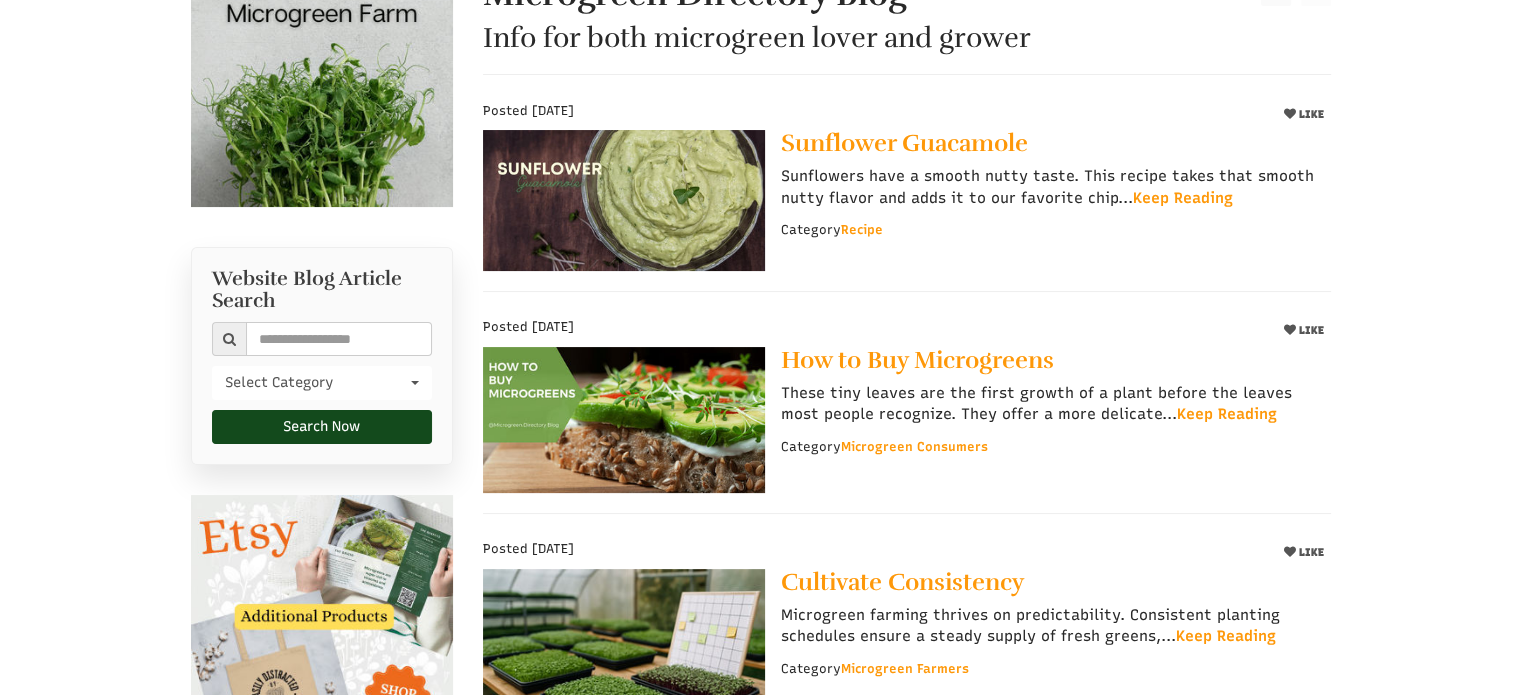scroll, scrollTop: 0, scrollLeft: 0, axis: both 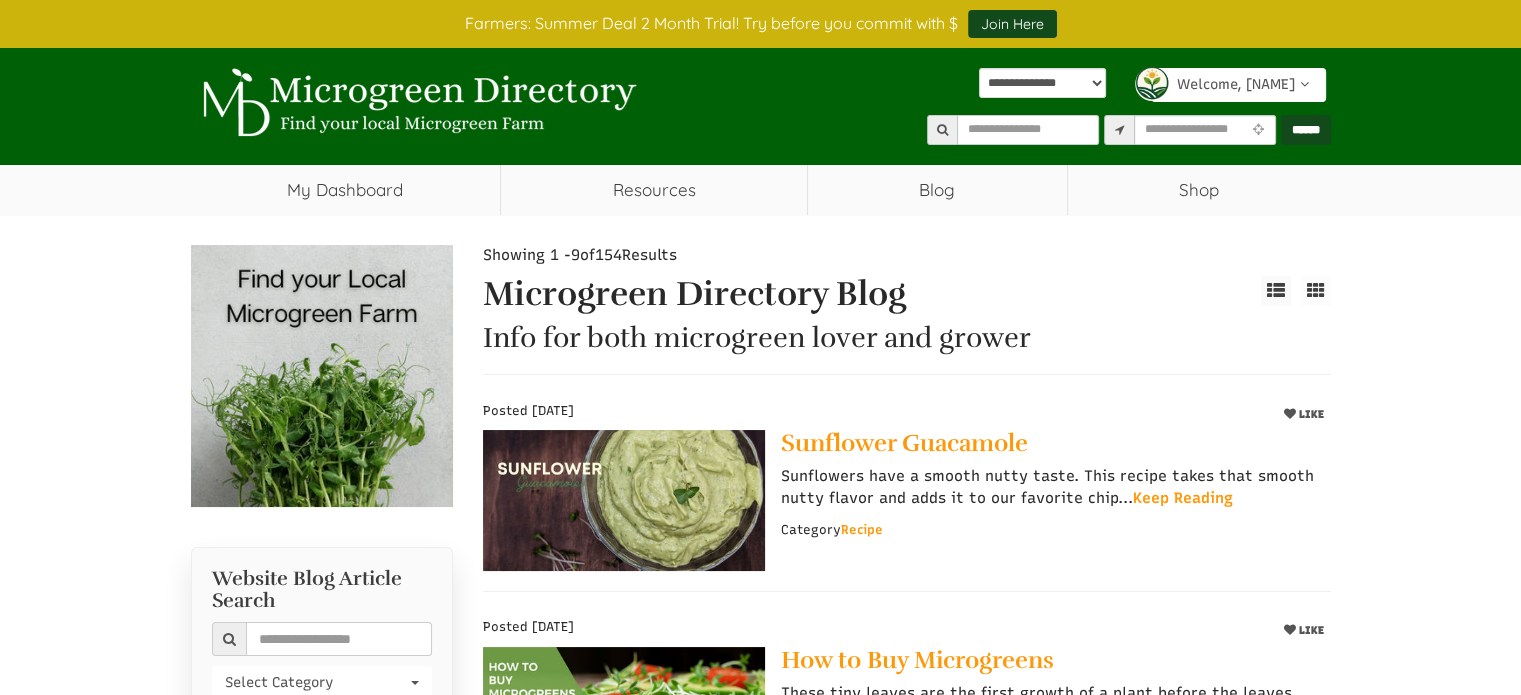 click on "Microgreen Directory Blog" at bounding box center [836, 294] 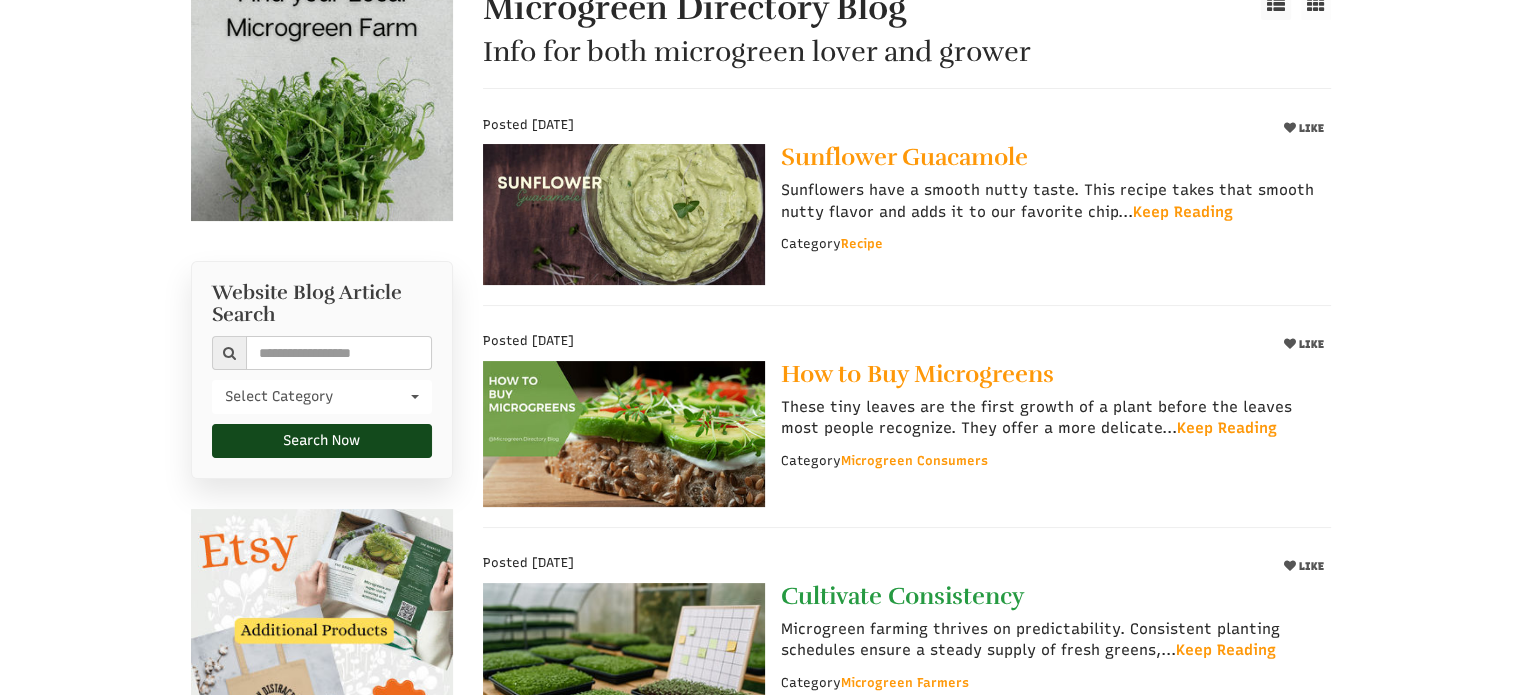 scroll, scrollTop: 400, scrollLeft: 0, axis: vertical 